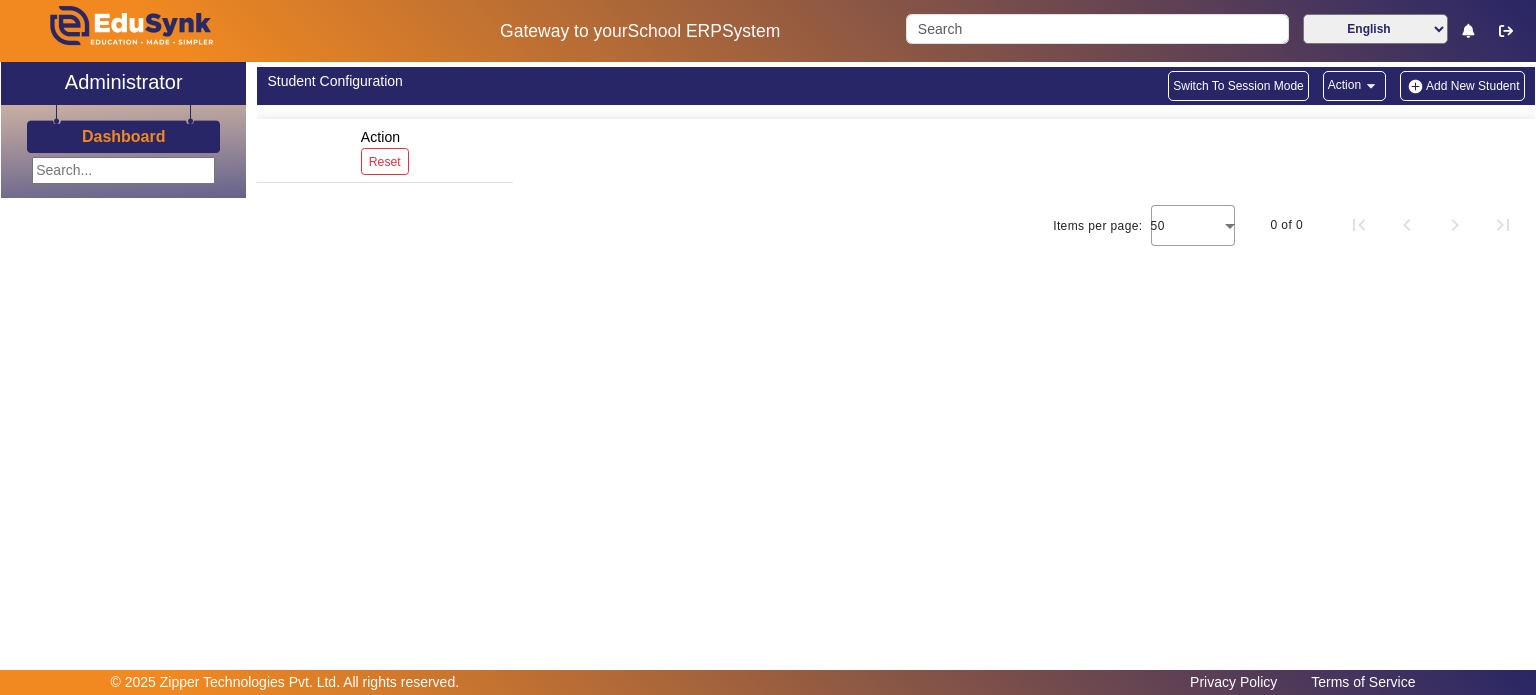 scroll, scrollTop: 0, scrollLeft: 0, axis: both 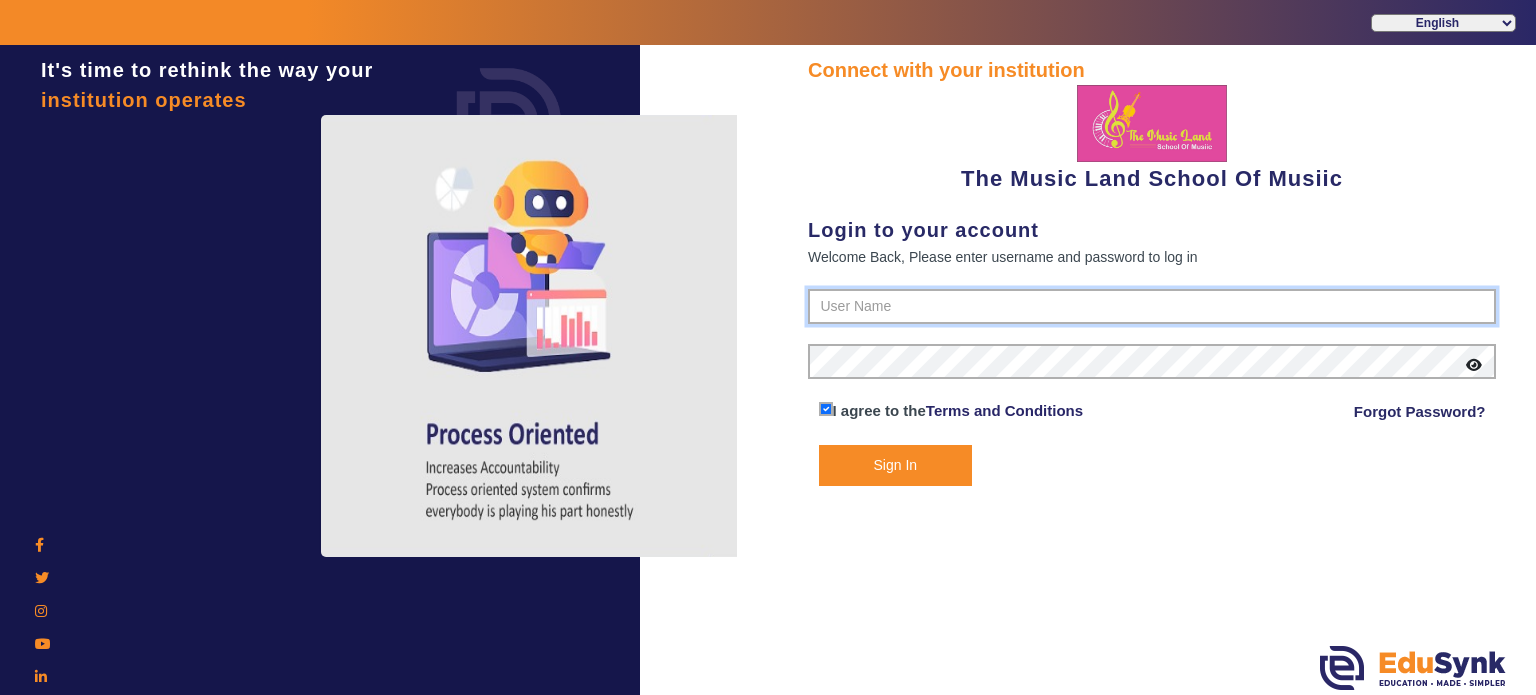 click at bounding box center (1152, 307) 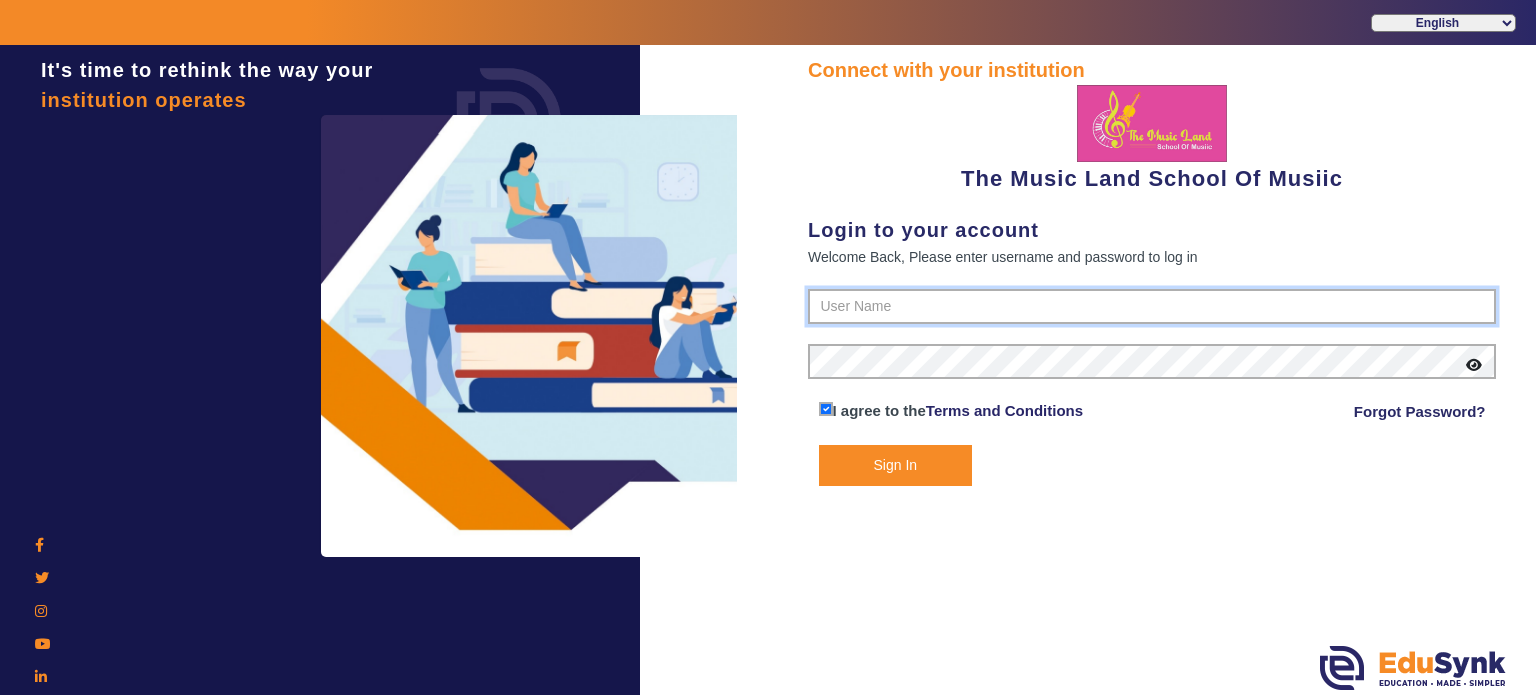 type on "6289307556" 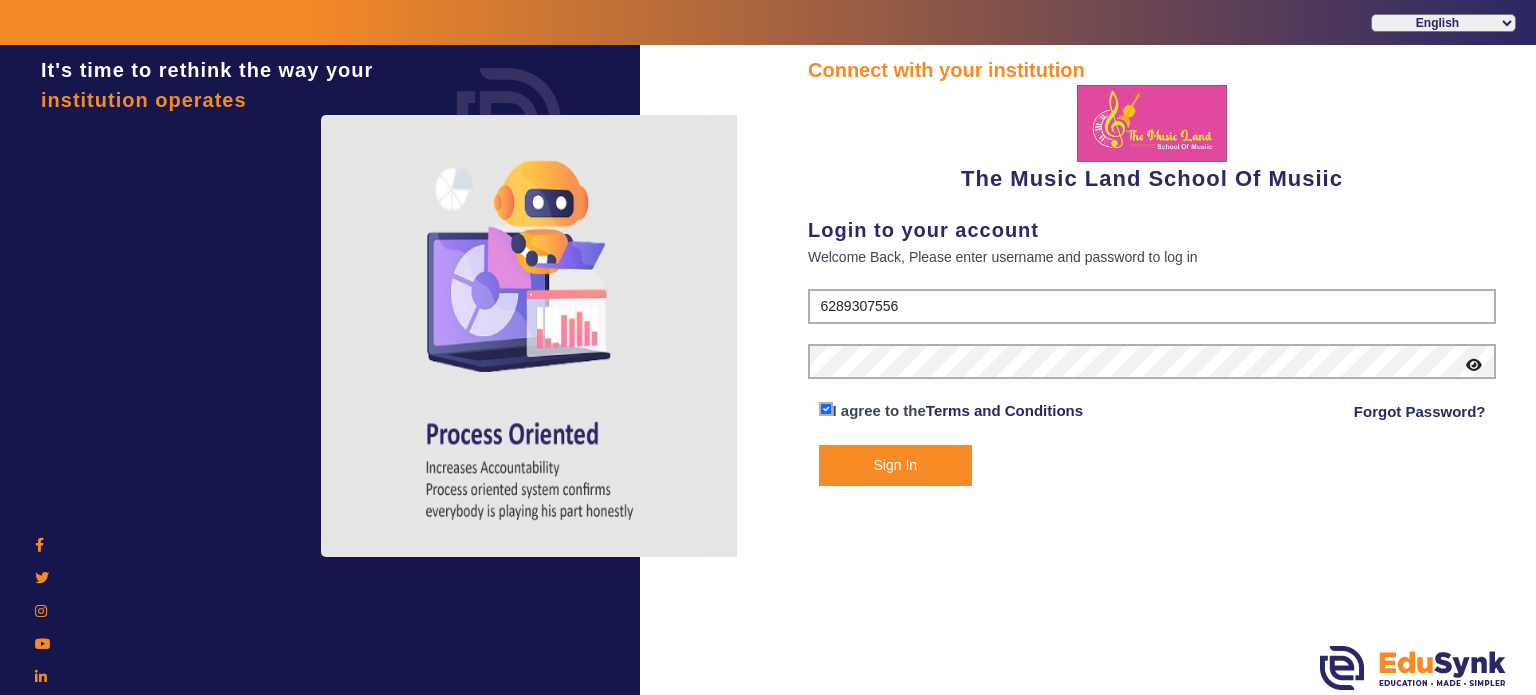 click on "Sign In" 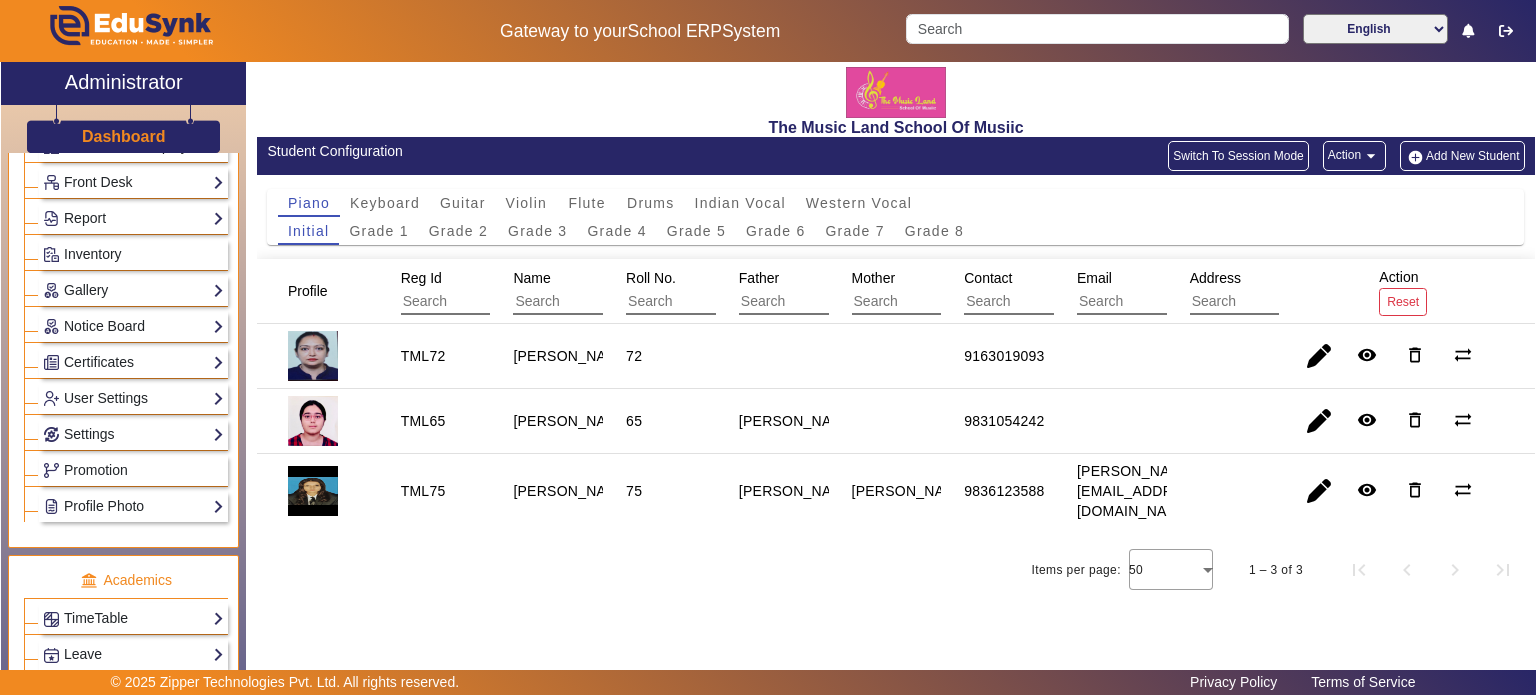 scroll, scrollTop: 611, scrollLeft: 0, axis: vertical 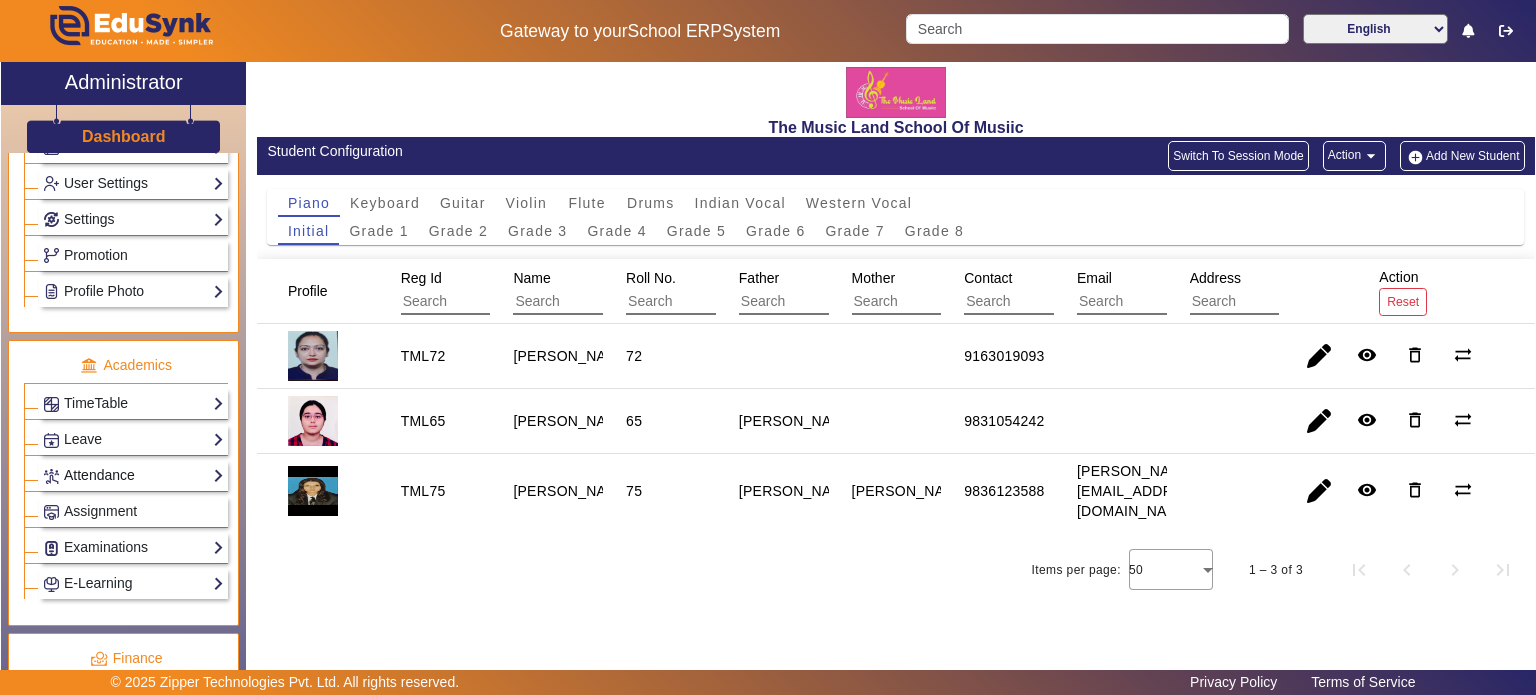 click on "Attendance" 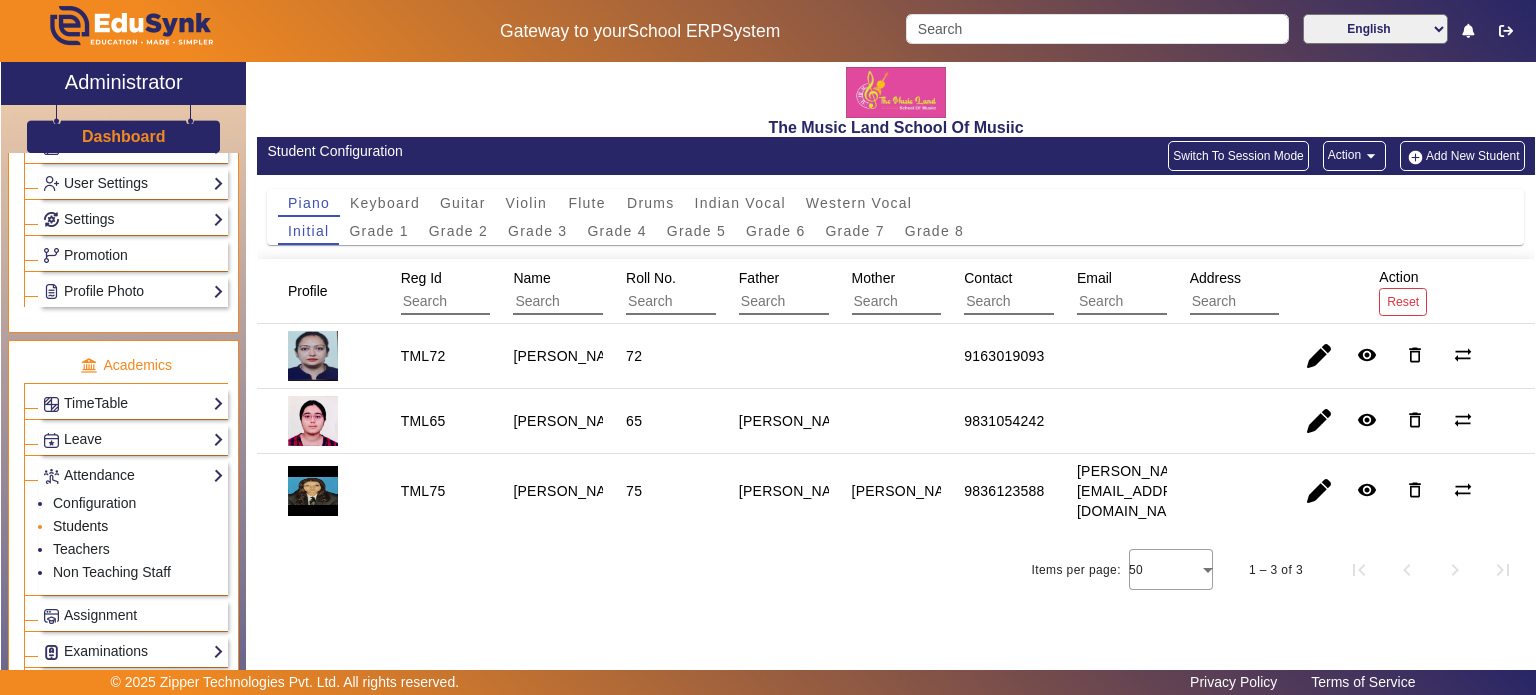 click on "Students" 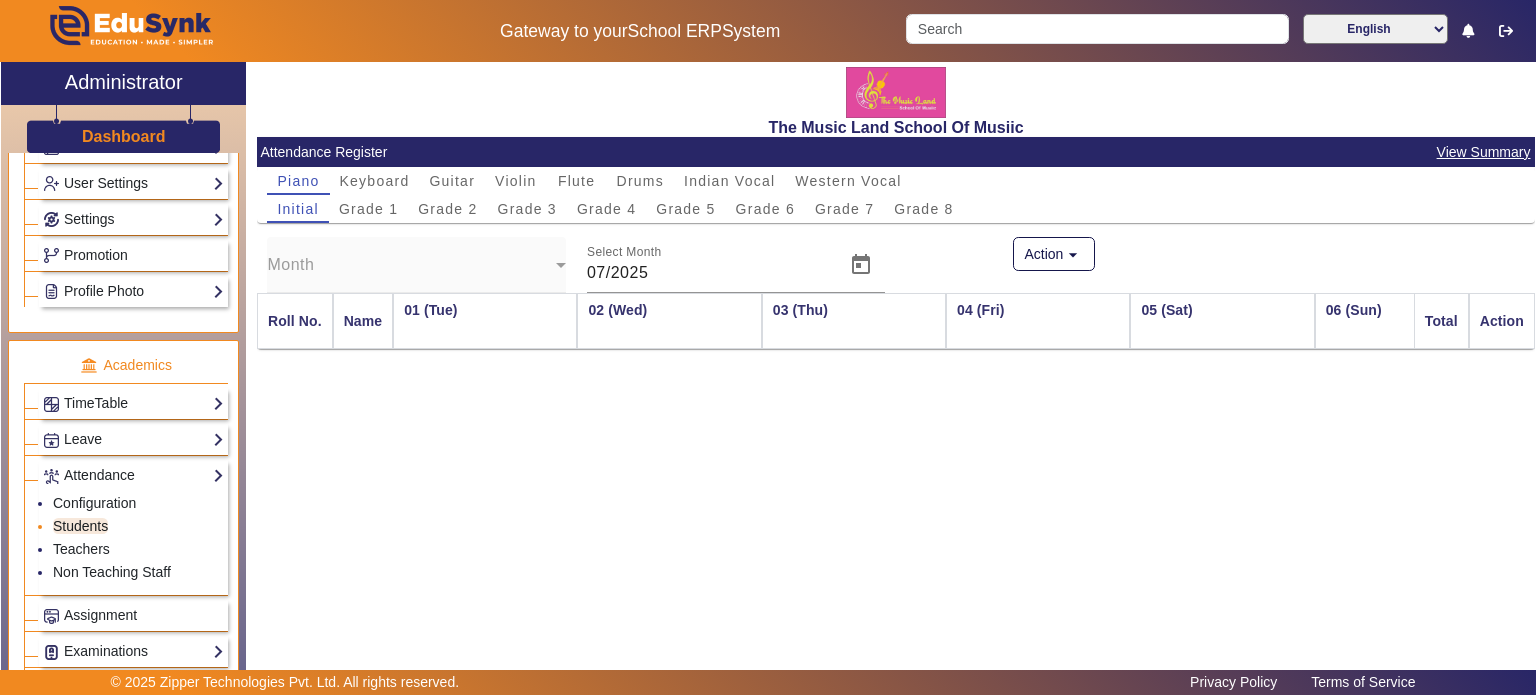 scroll, scrollTop: 0, scrollLeft: 1340, axis: horizontal 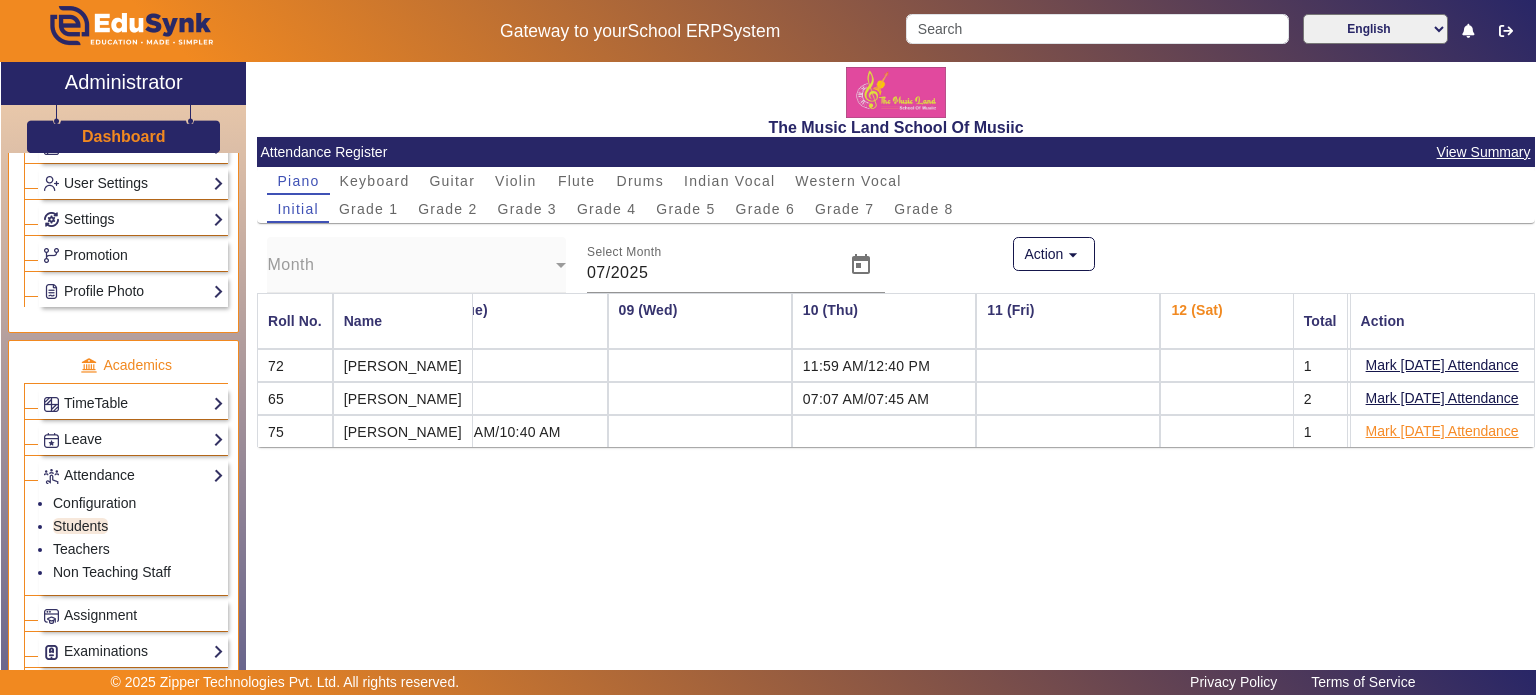 click on "Mark [DATE] Attendance" at bounding box center (1442, 431) 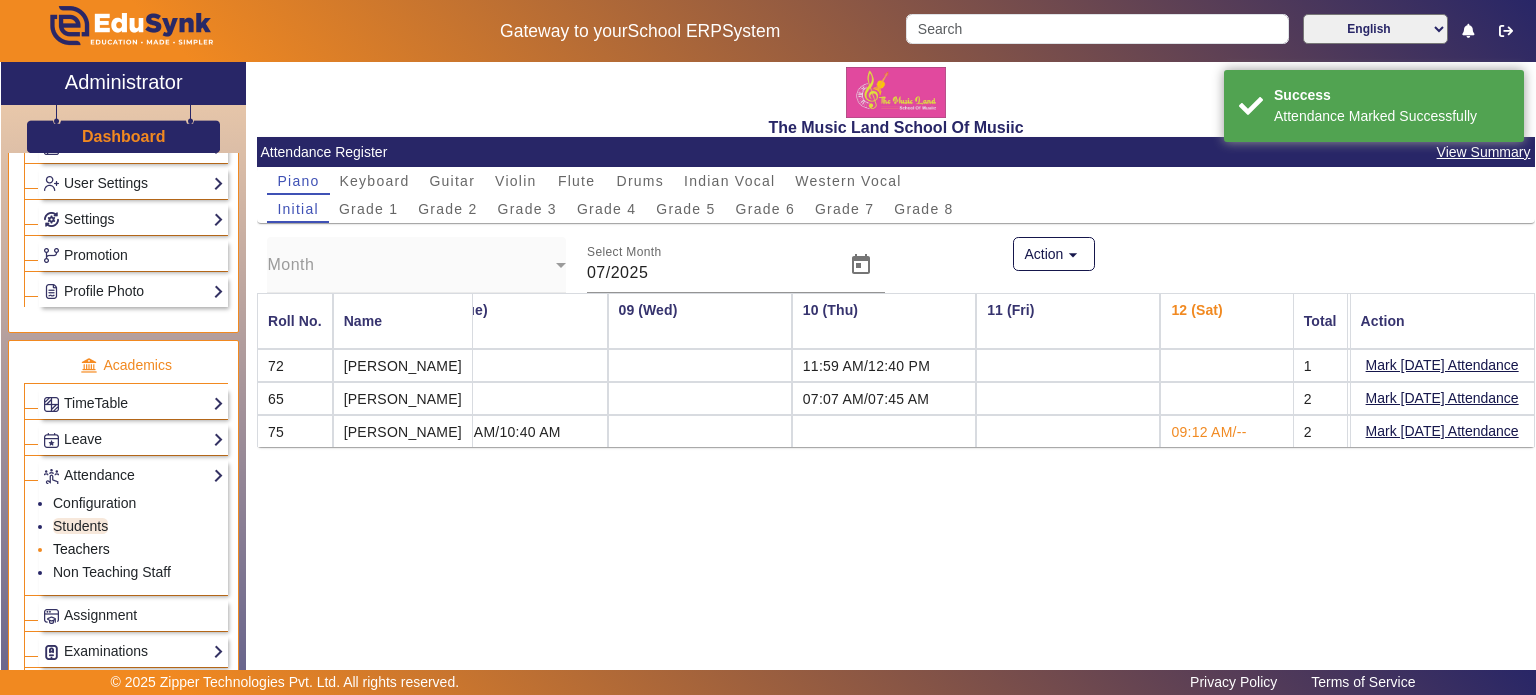 click on "Teachers" 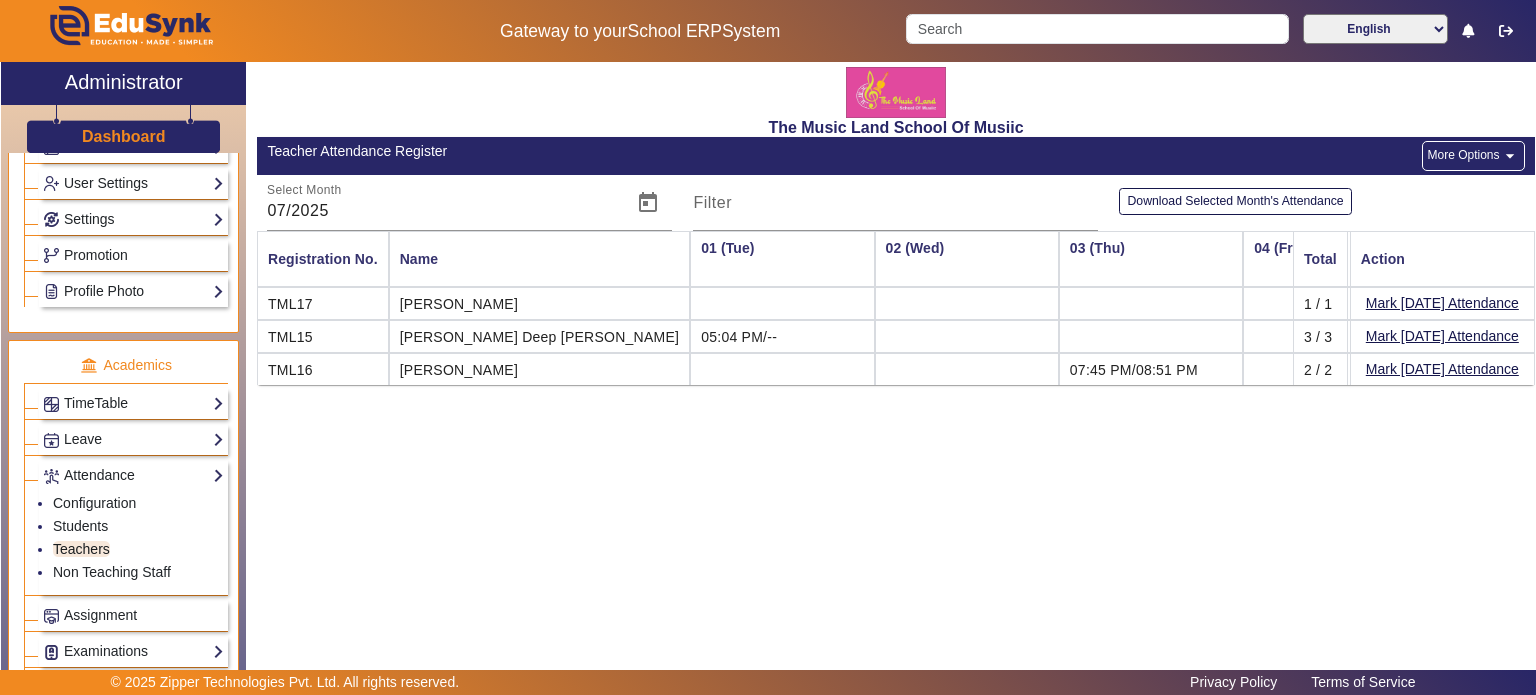 scroll, scrollTop: 0, scrollLeft: 1340, axis: horizontal 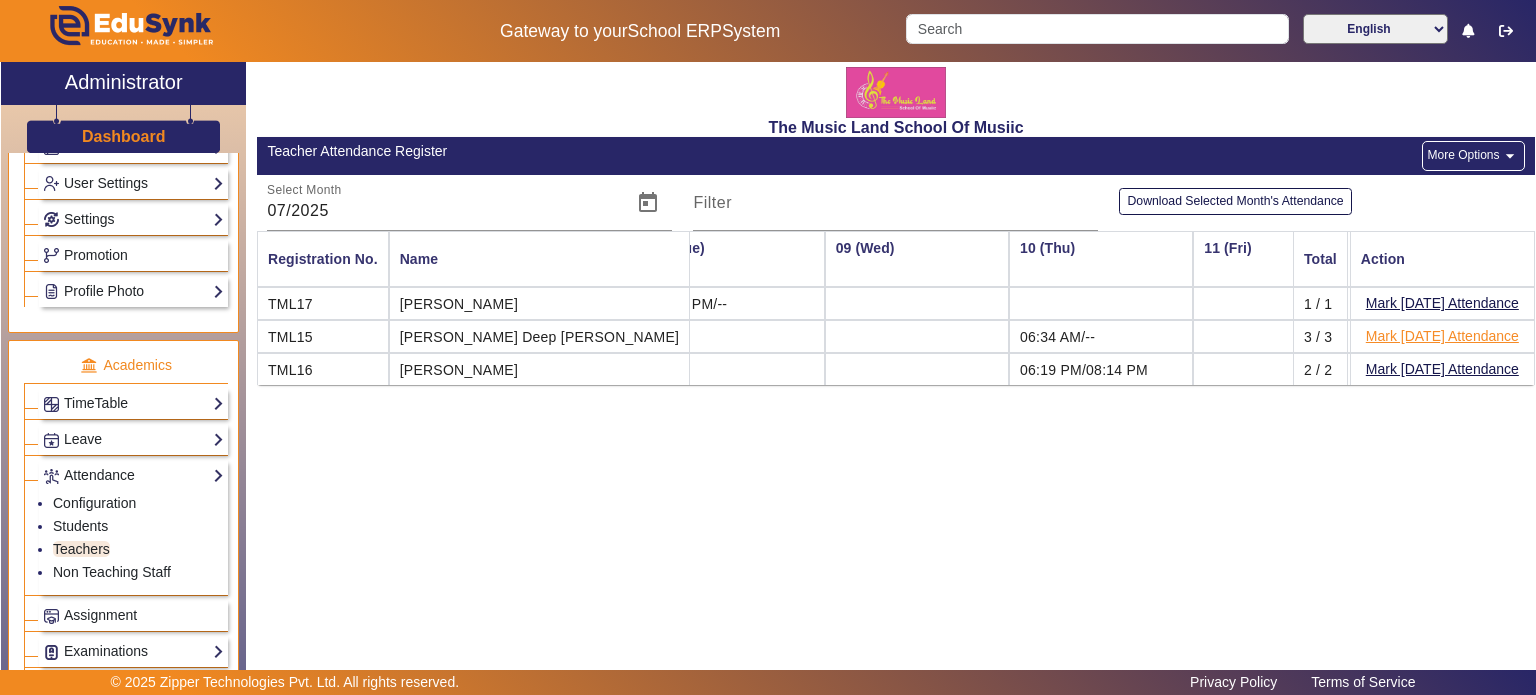 click on "Mark [DATE] Attendance" at bounding box center [1442, 336] 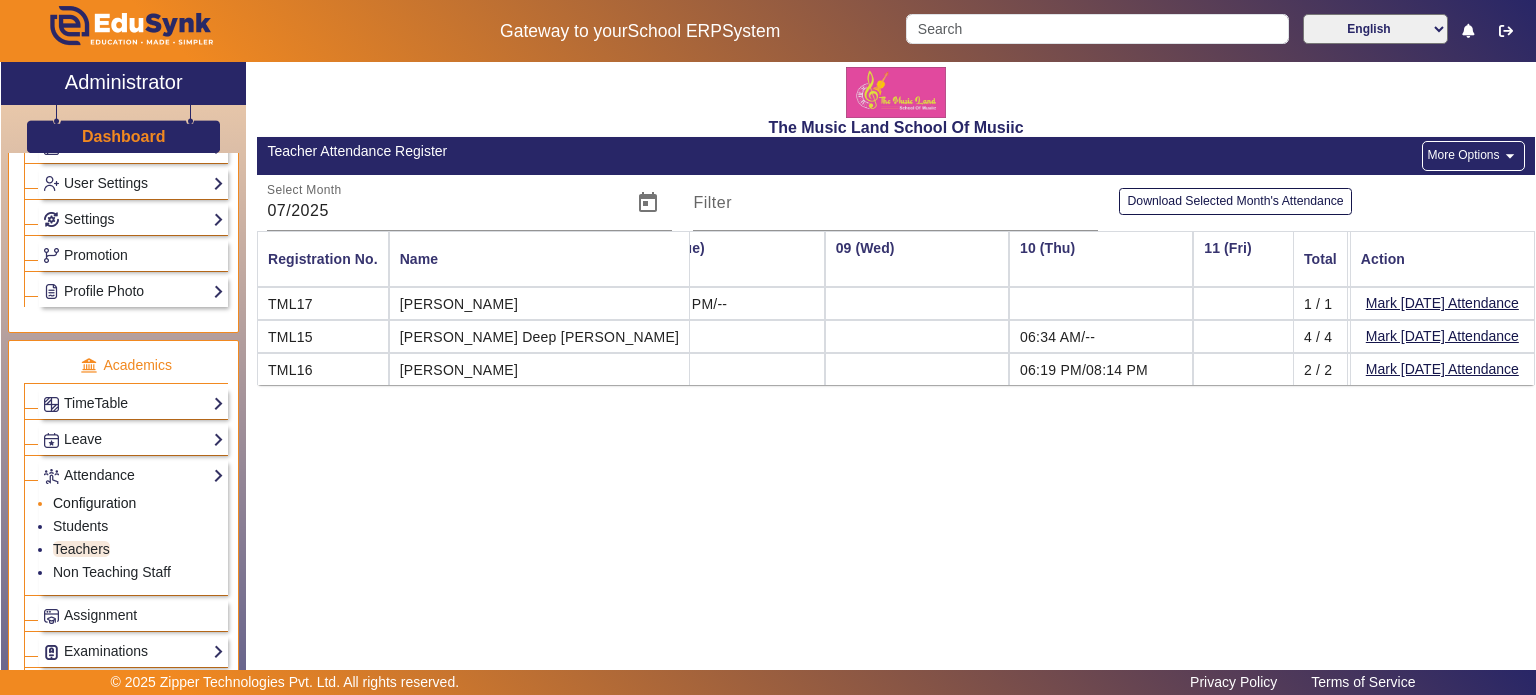 click on "Configuration" 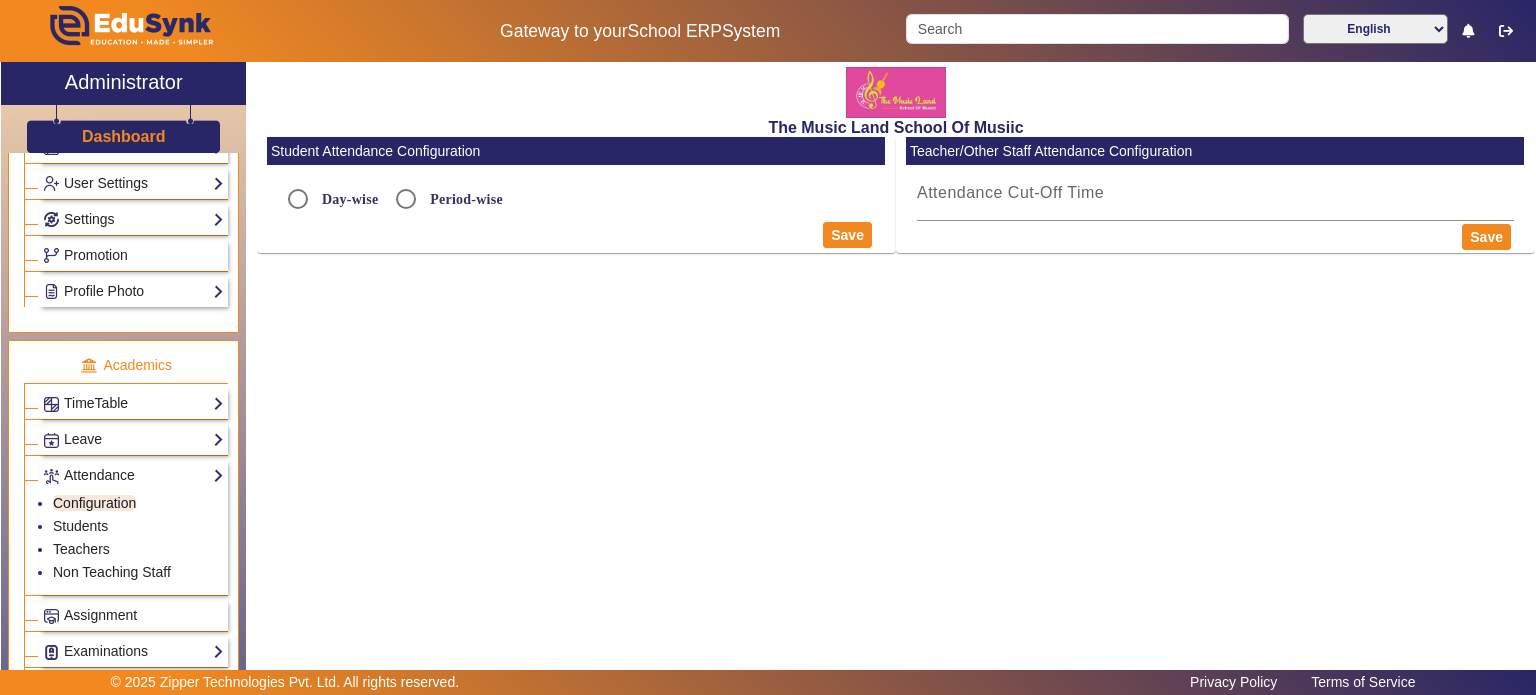 radio on "true" 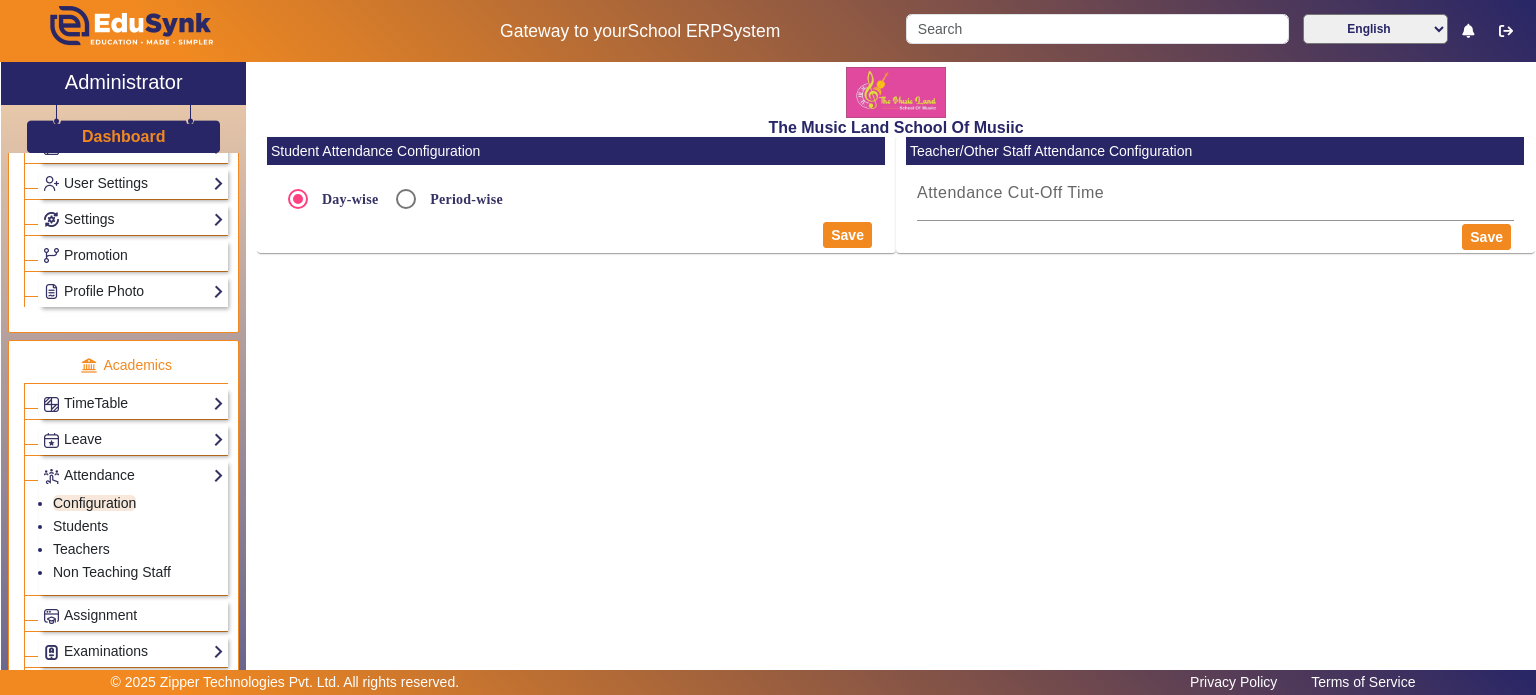 type on "9:00 PM" 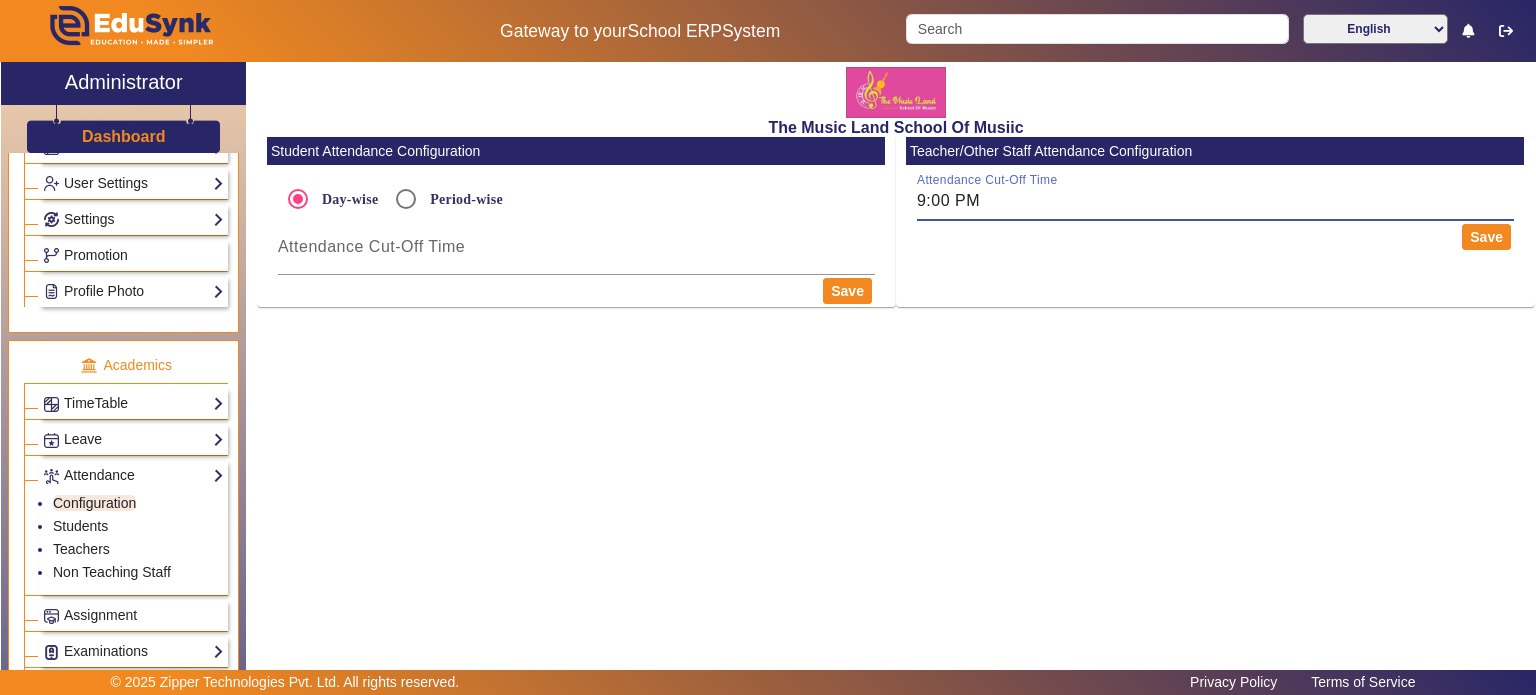 click on "9:00 PM" at bounding box center (1215, 201) 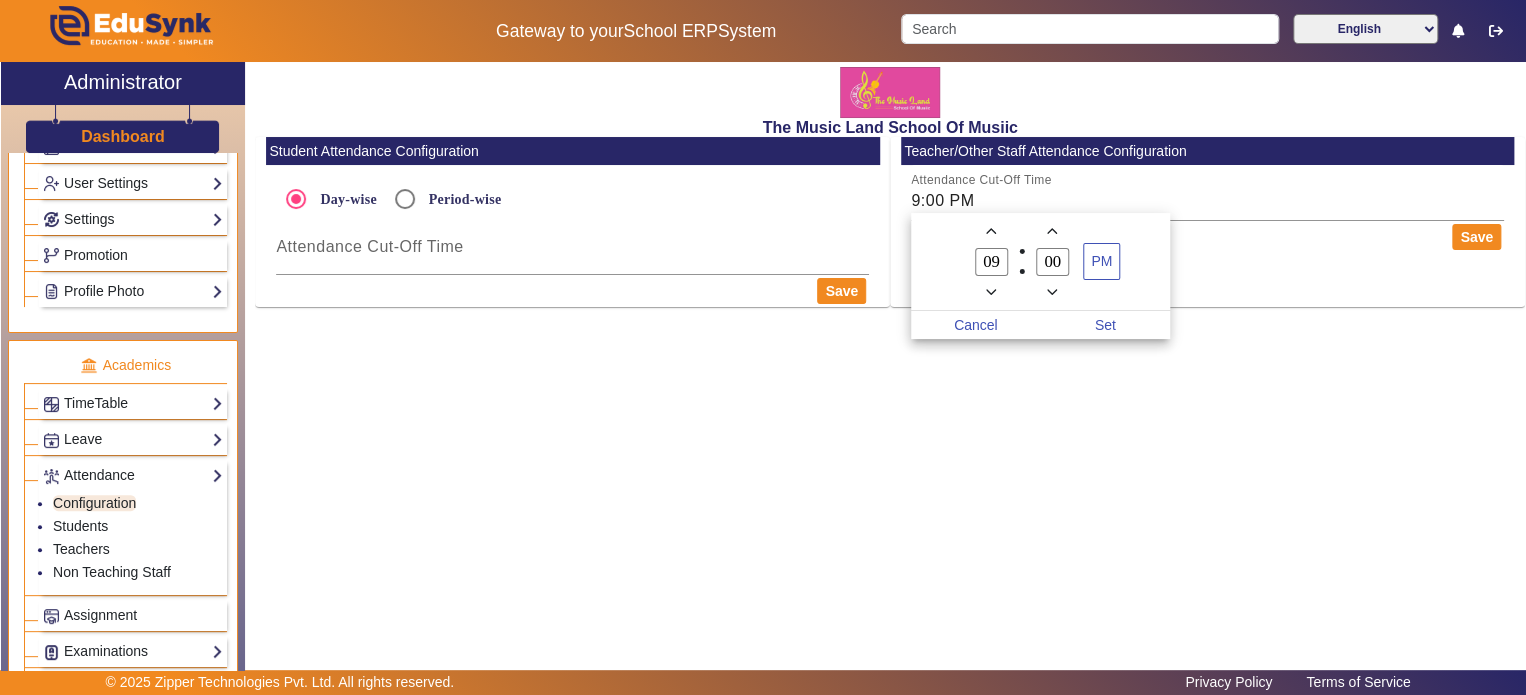 click 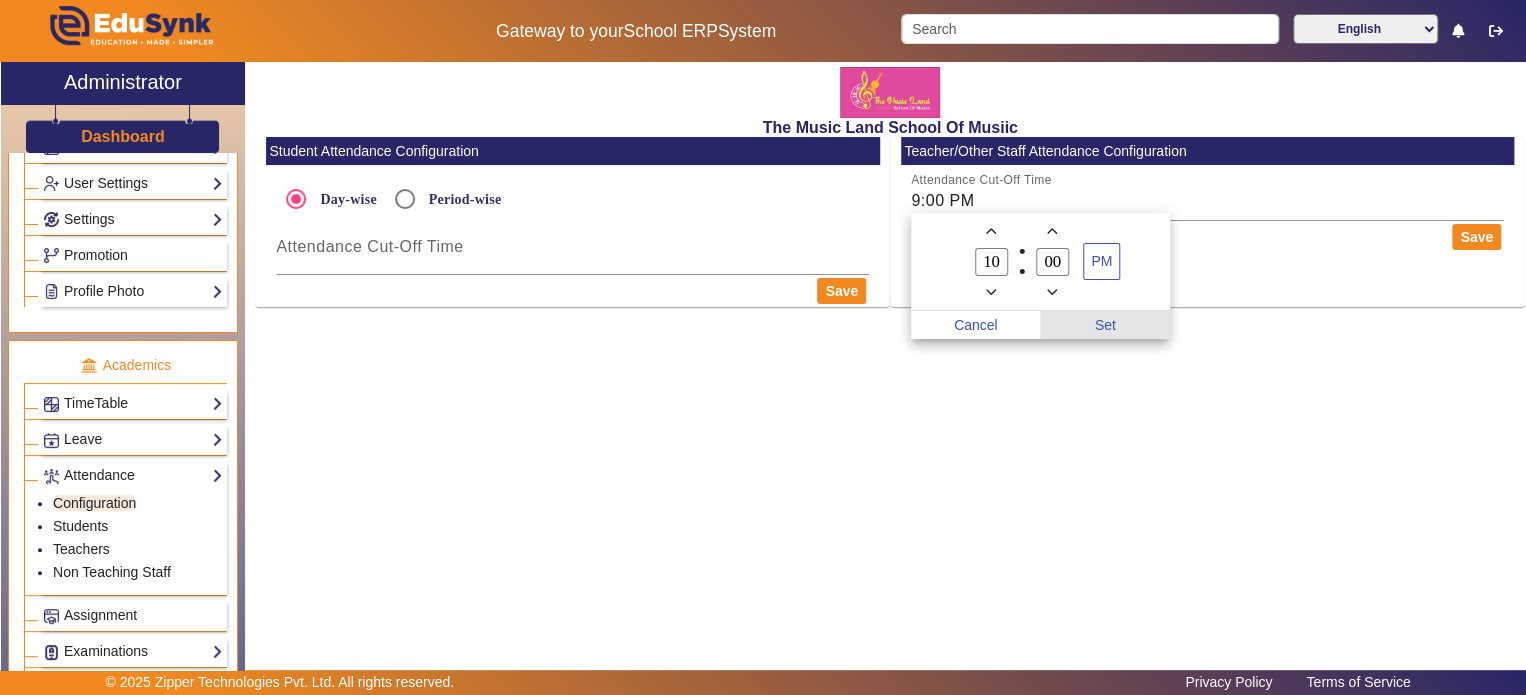 click on "Set" at bounding box center (1105, 325) 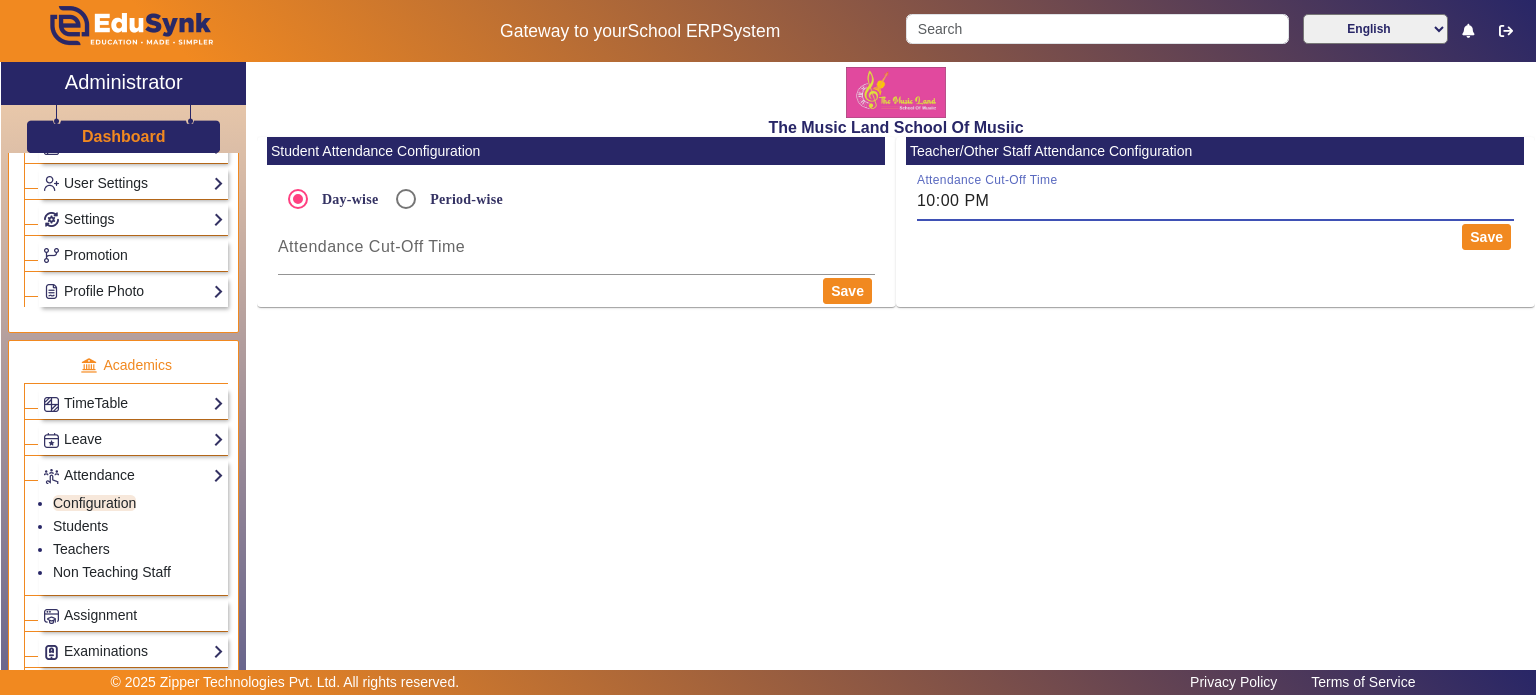 click on "10:00 PM" at bounding box center [1215, 201] 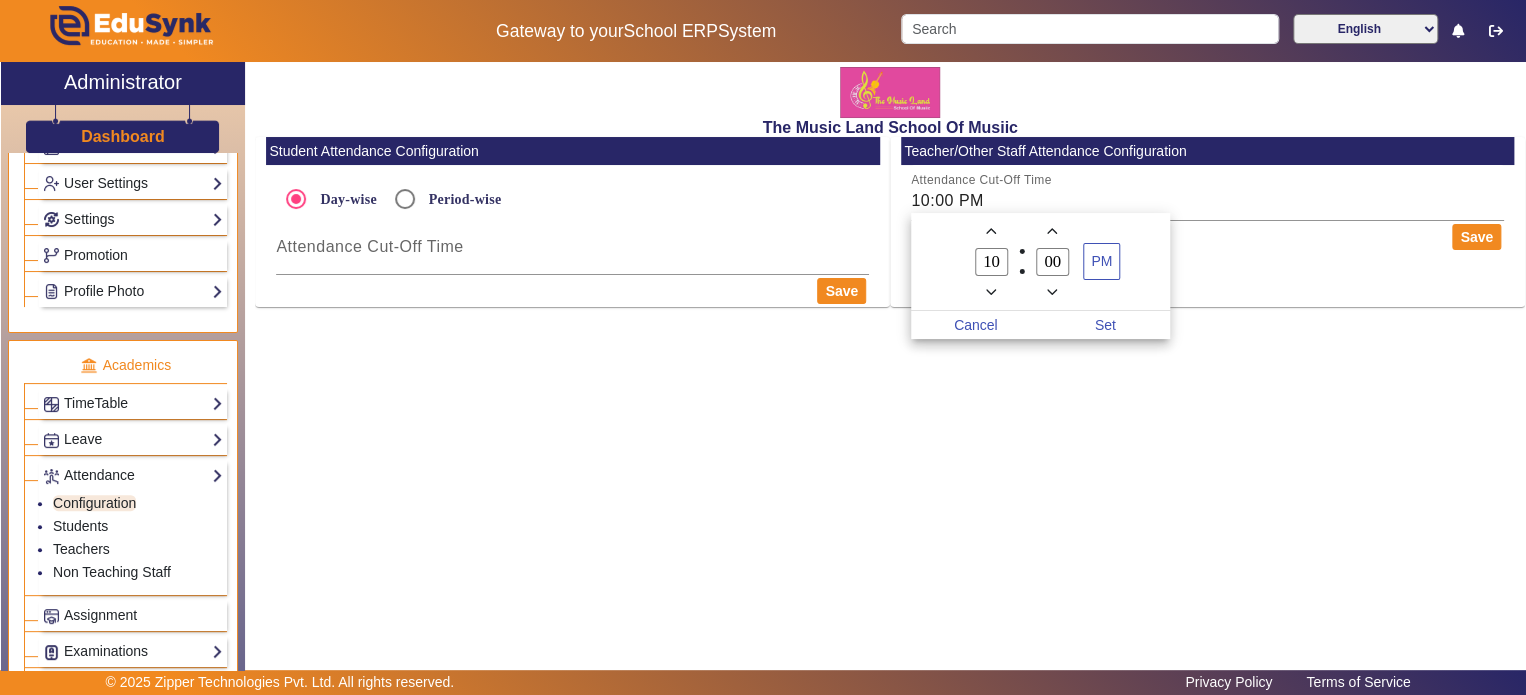 click at bounding box center (763, 347) 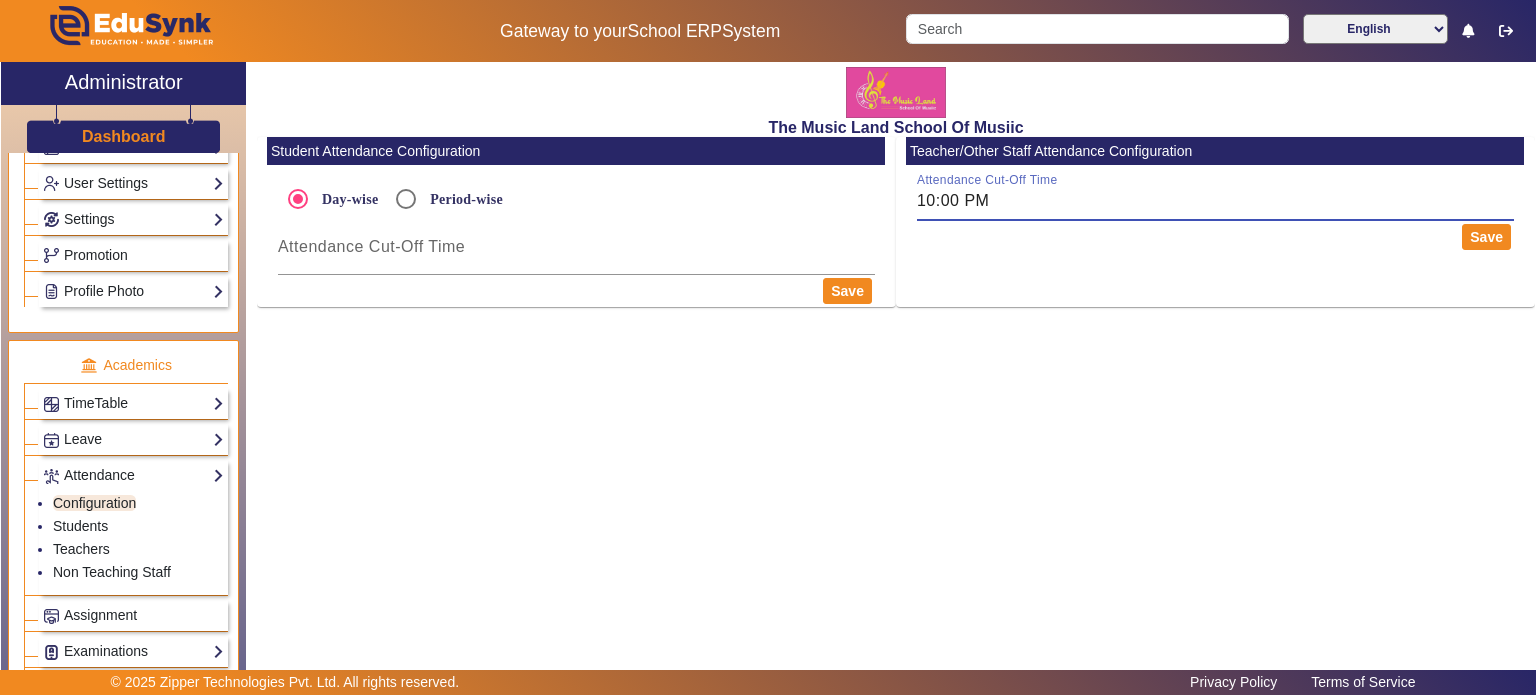 click on "10:00 PM" at bounding box center (1215, 201) 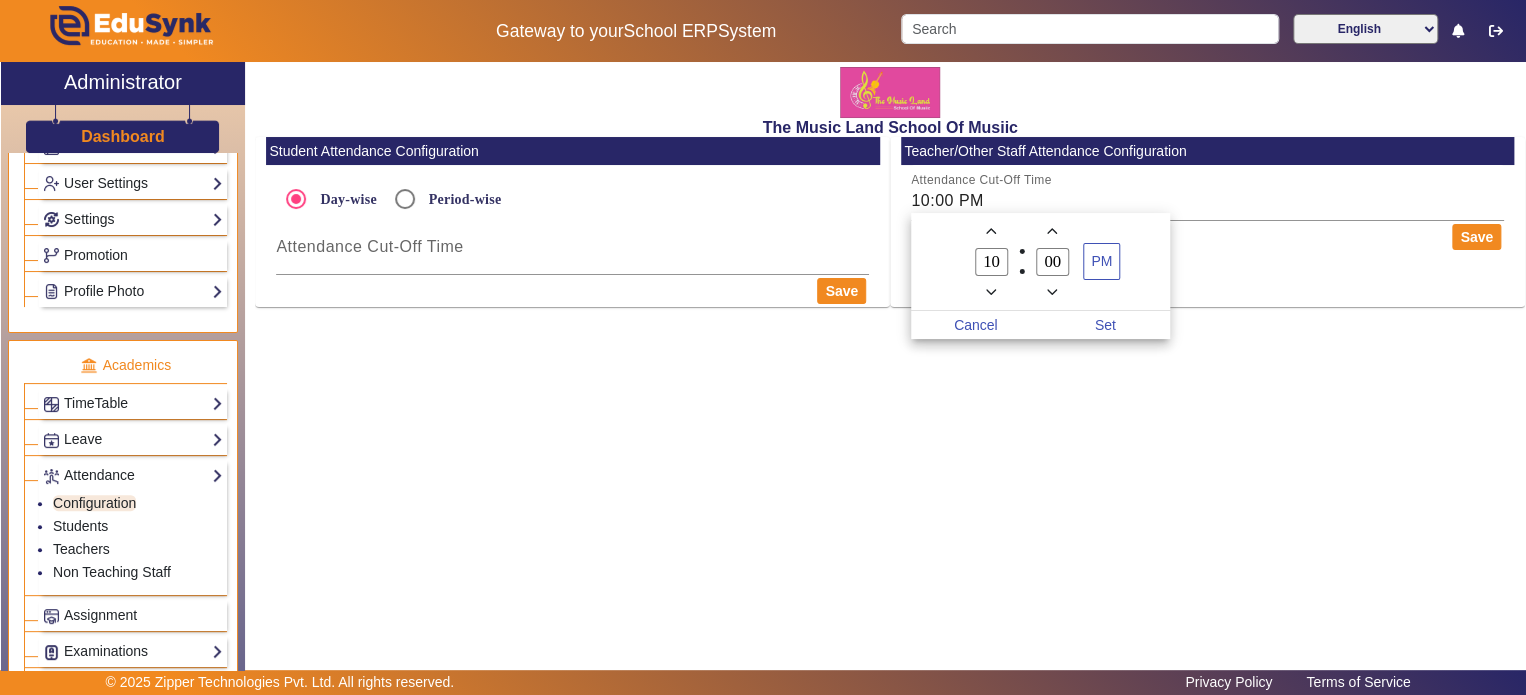 click 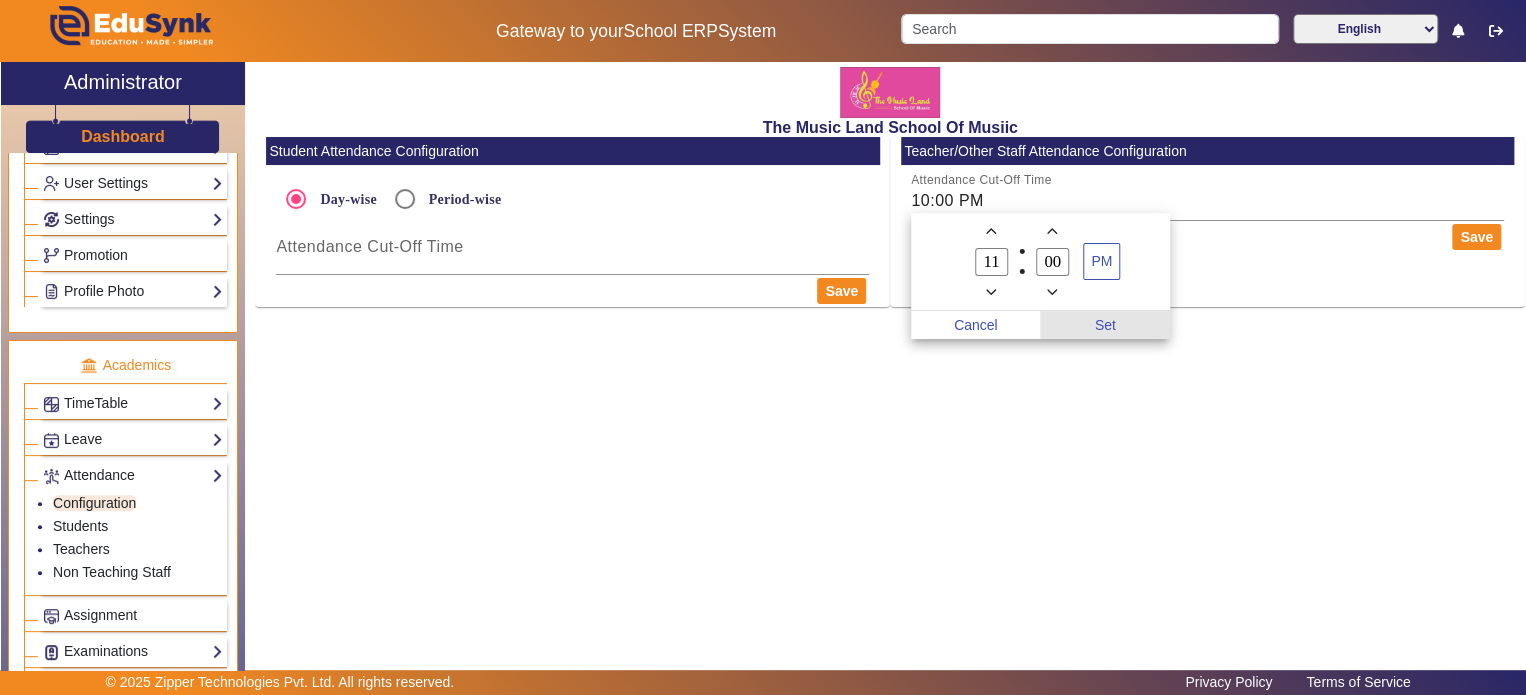 click on "Set" at bounding box center [1105, 325] 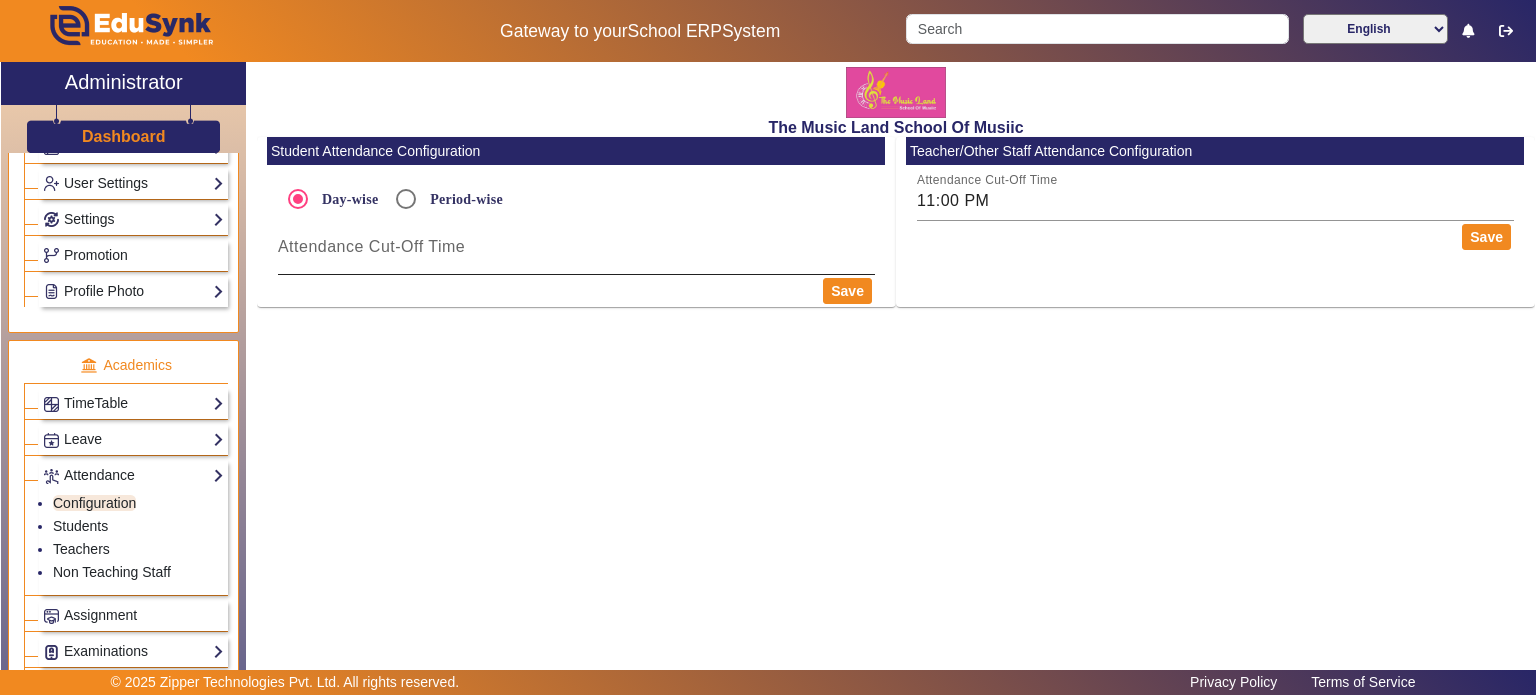 click on "Attendance Cut-Off Time" at bounding box center [371, 246] 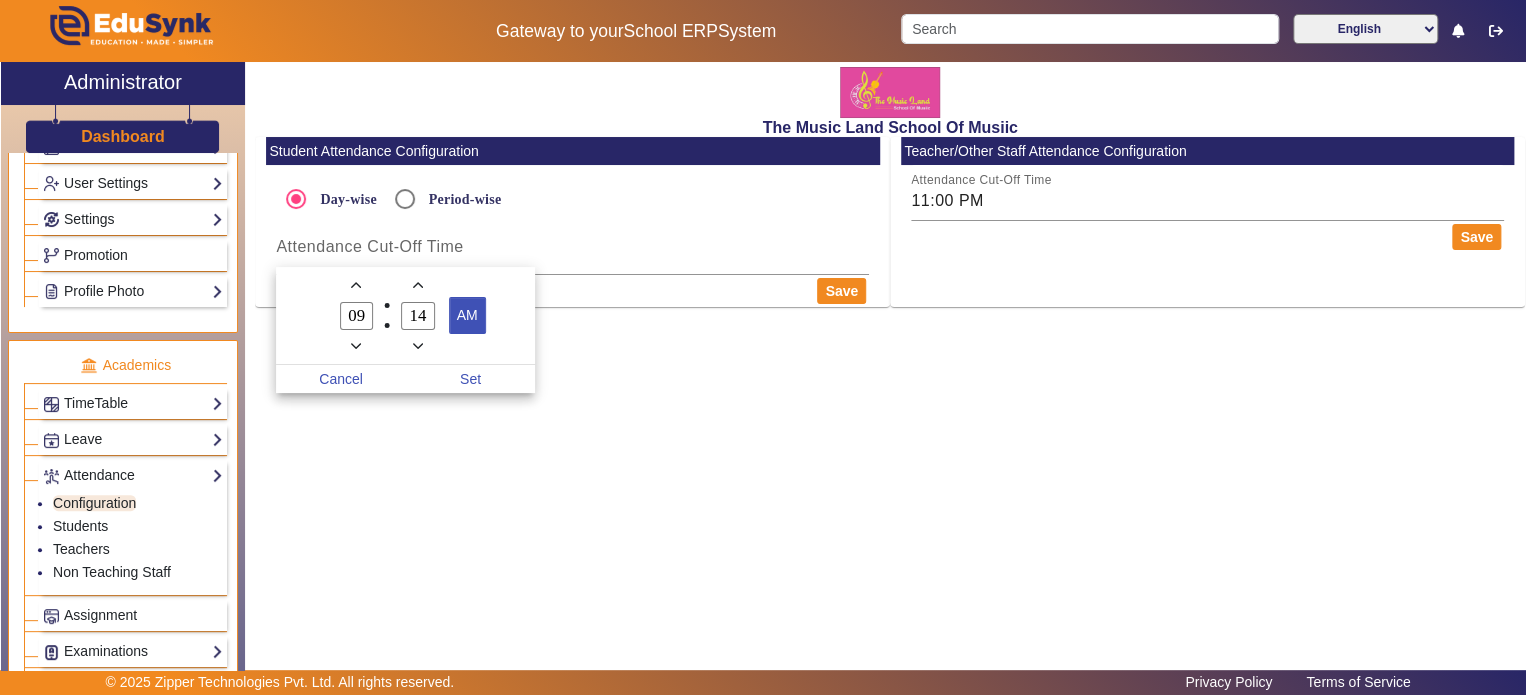 click on "AM" at bounding box center (467, 315) 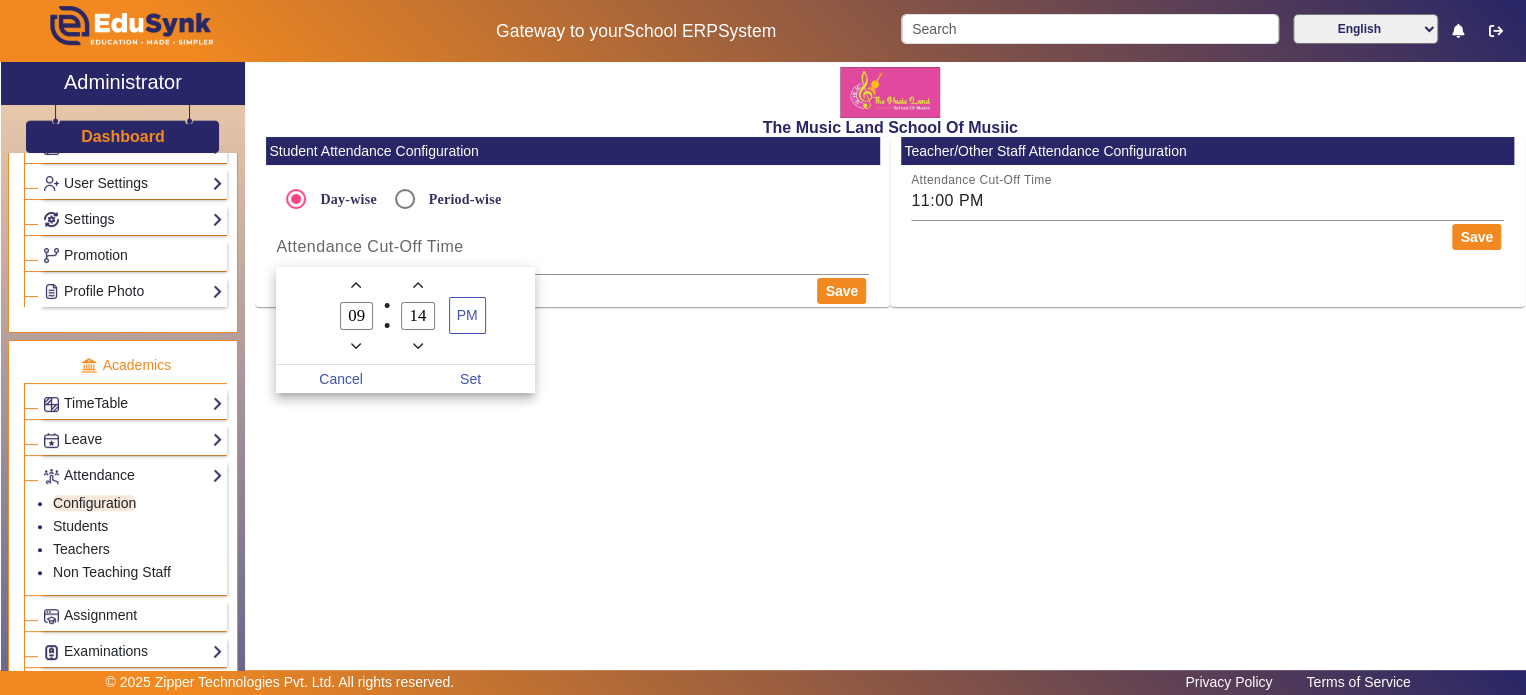 click at bounding box center (356, 284) 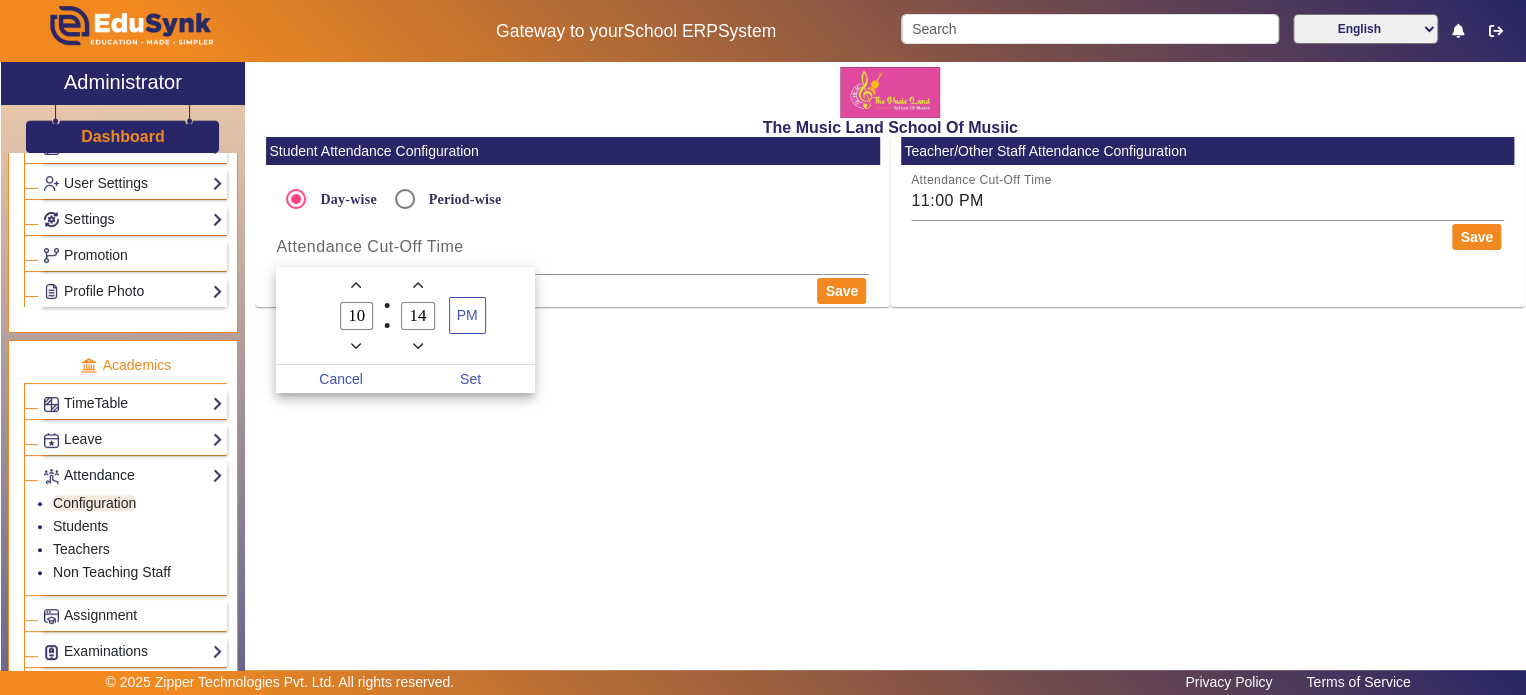 click at bounding box center (417, 284) 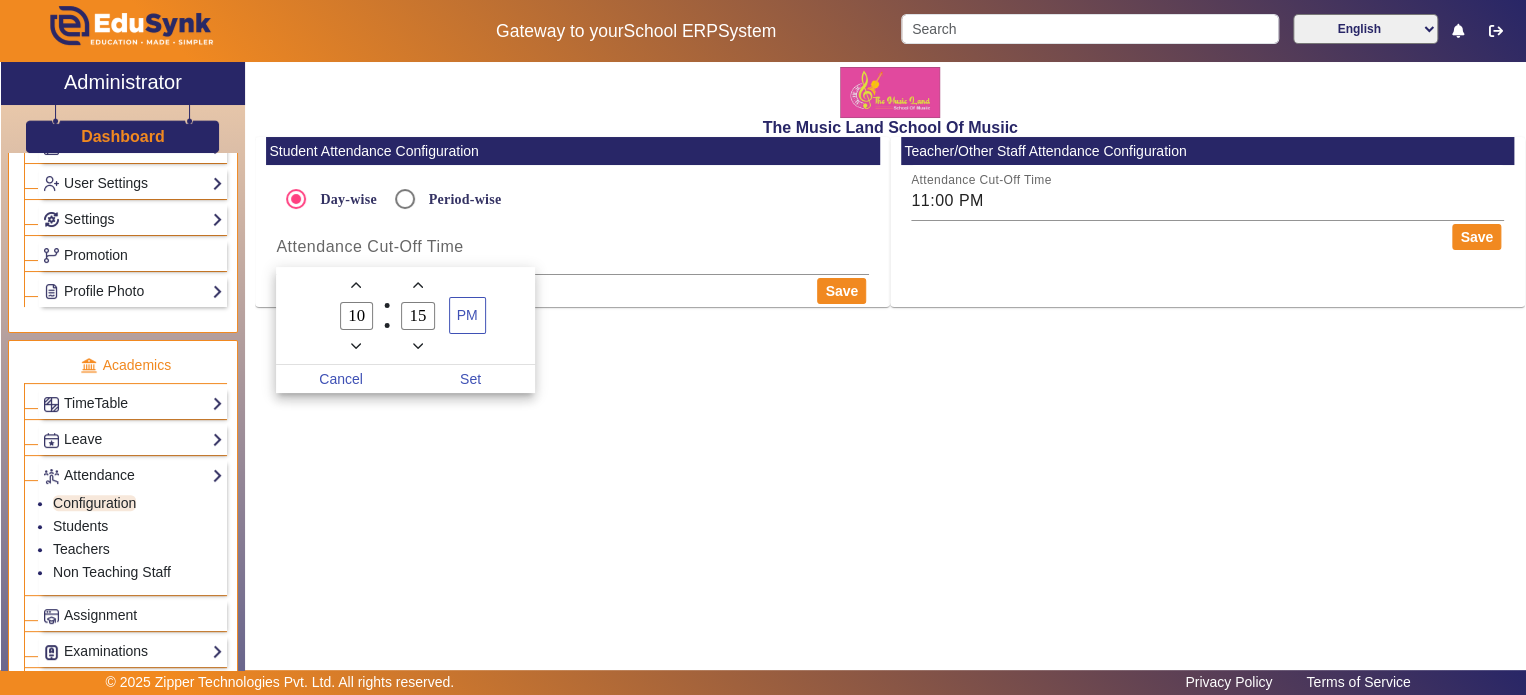 click at bounding box center (417, 284) 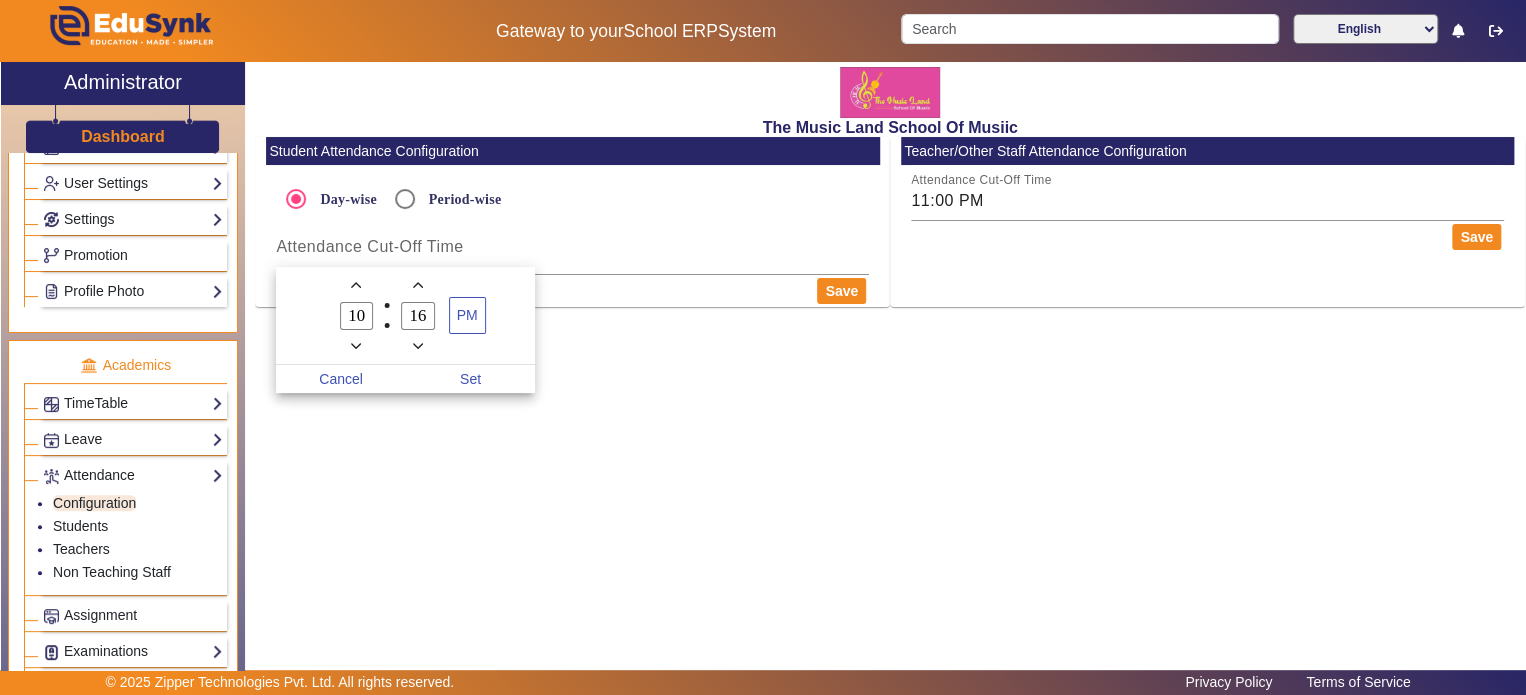 click at bounding box center [417, 284] 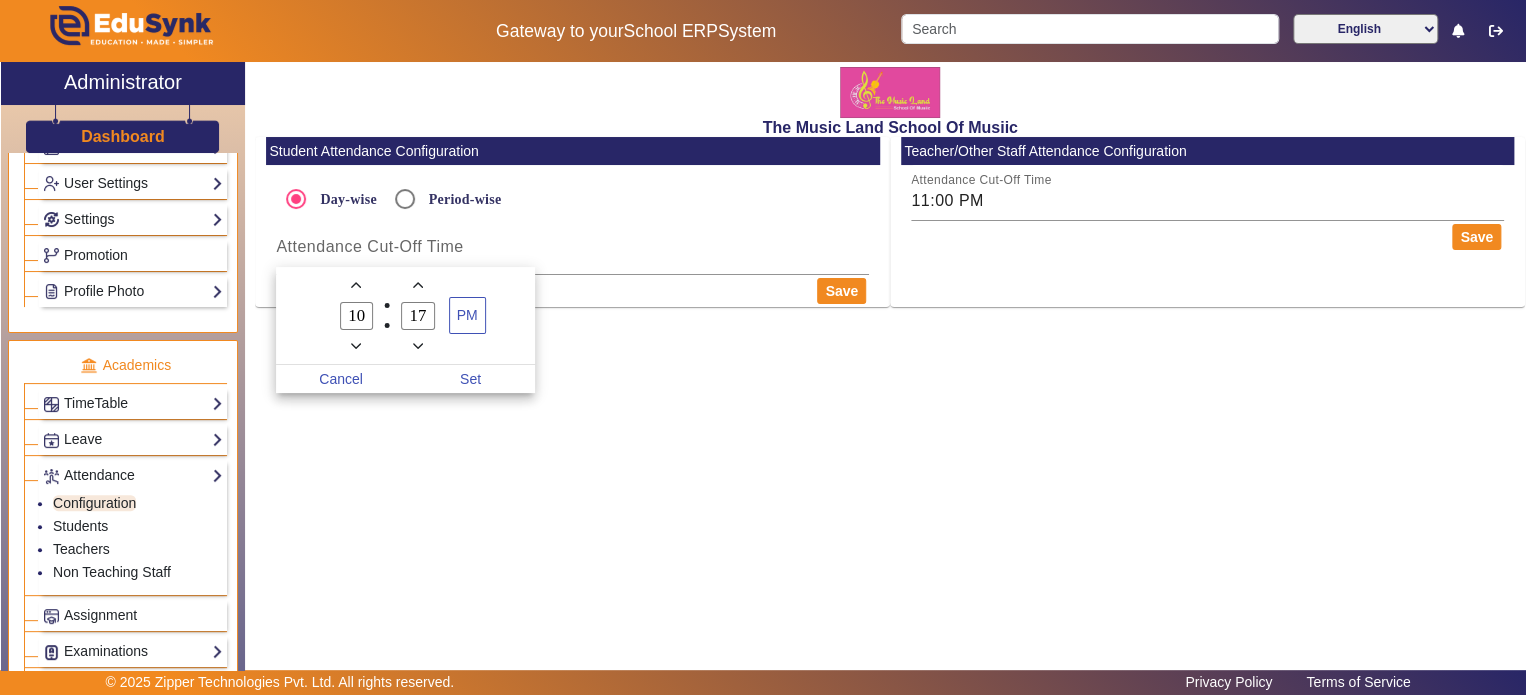 click at bounding box center (417, 284) 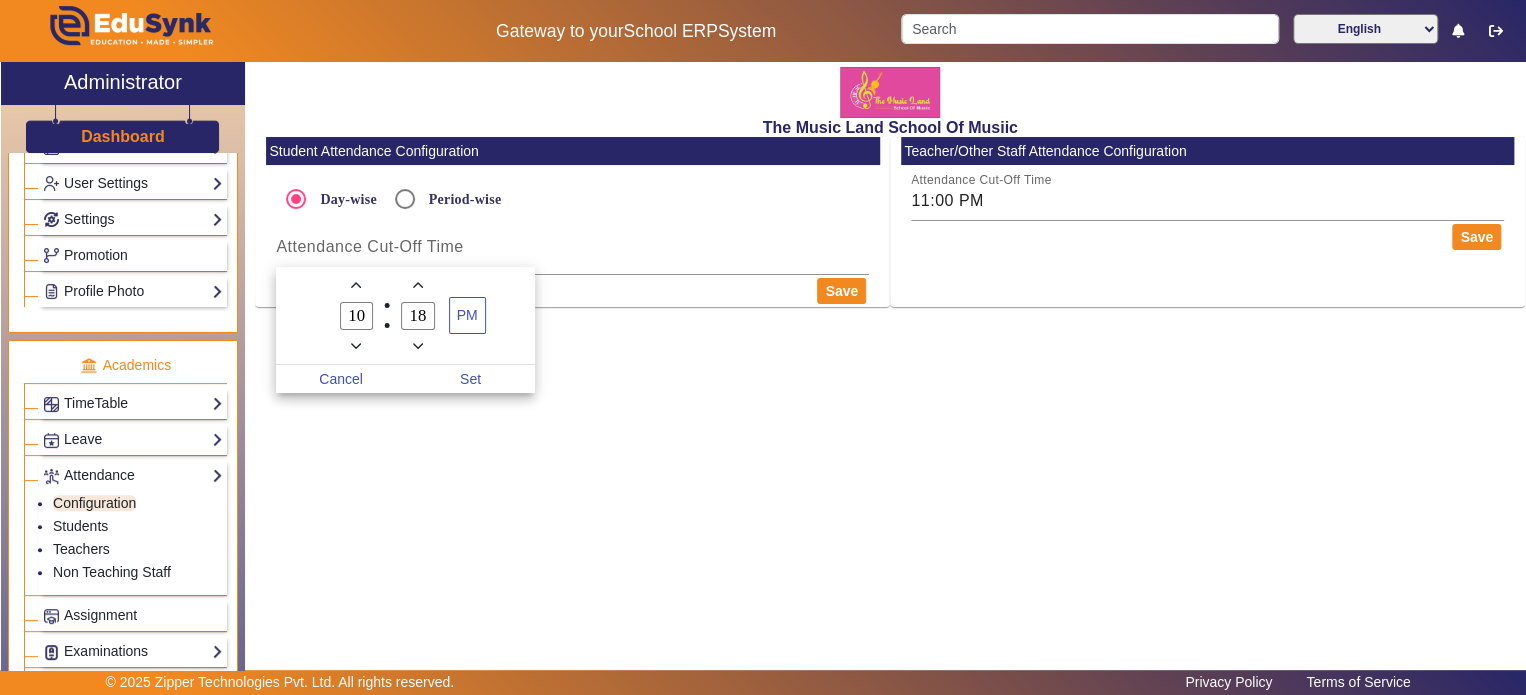 click at bounding box center (417, 284) 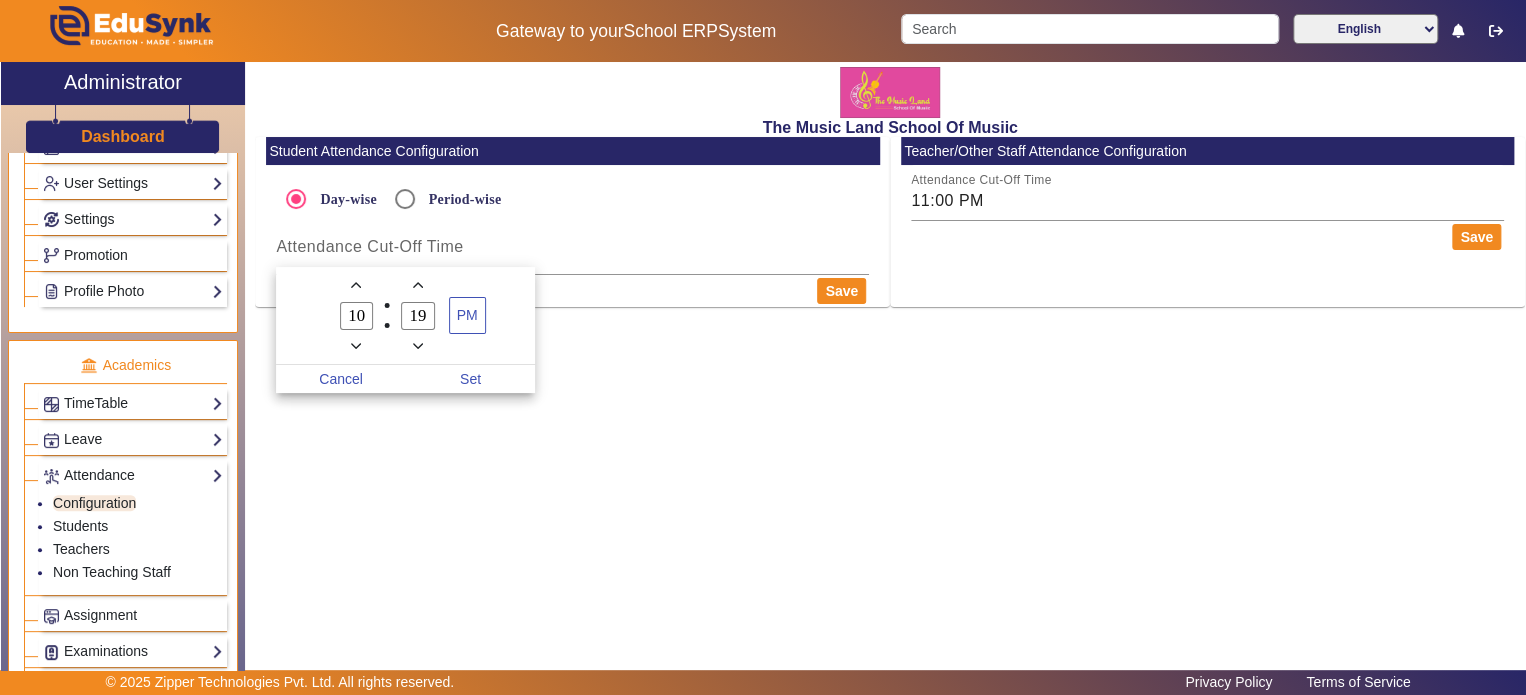 click at bounding box center [417, 284] 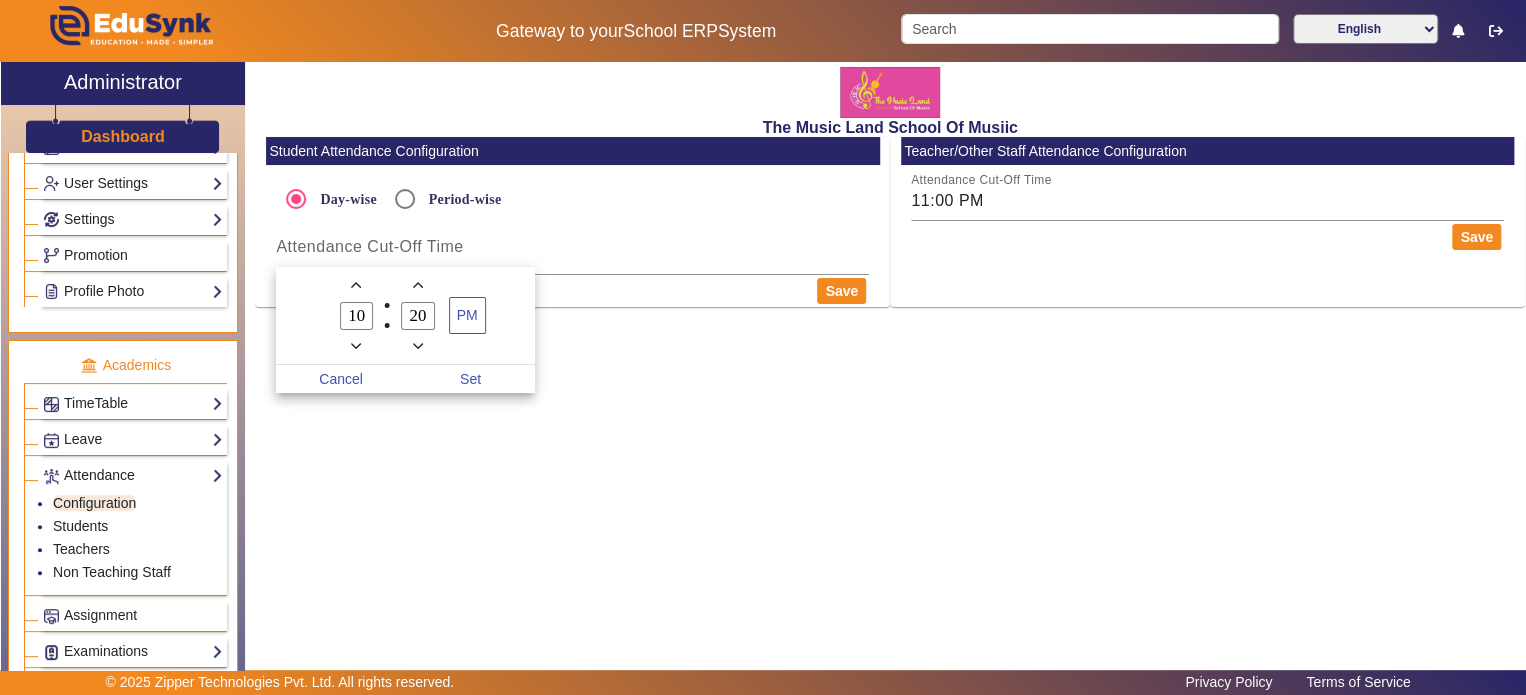 click at bounding box center (417, 284) 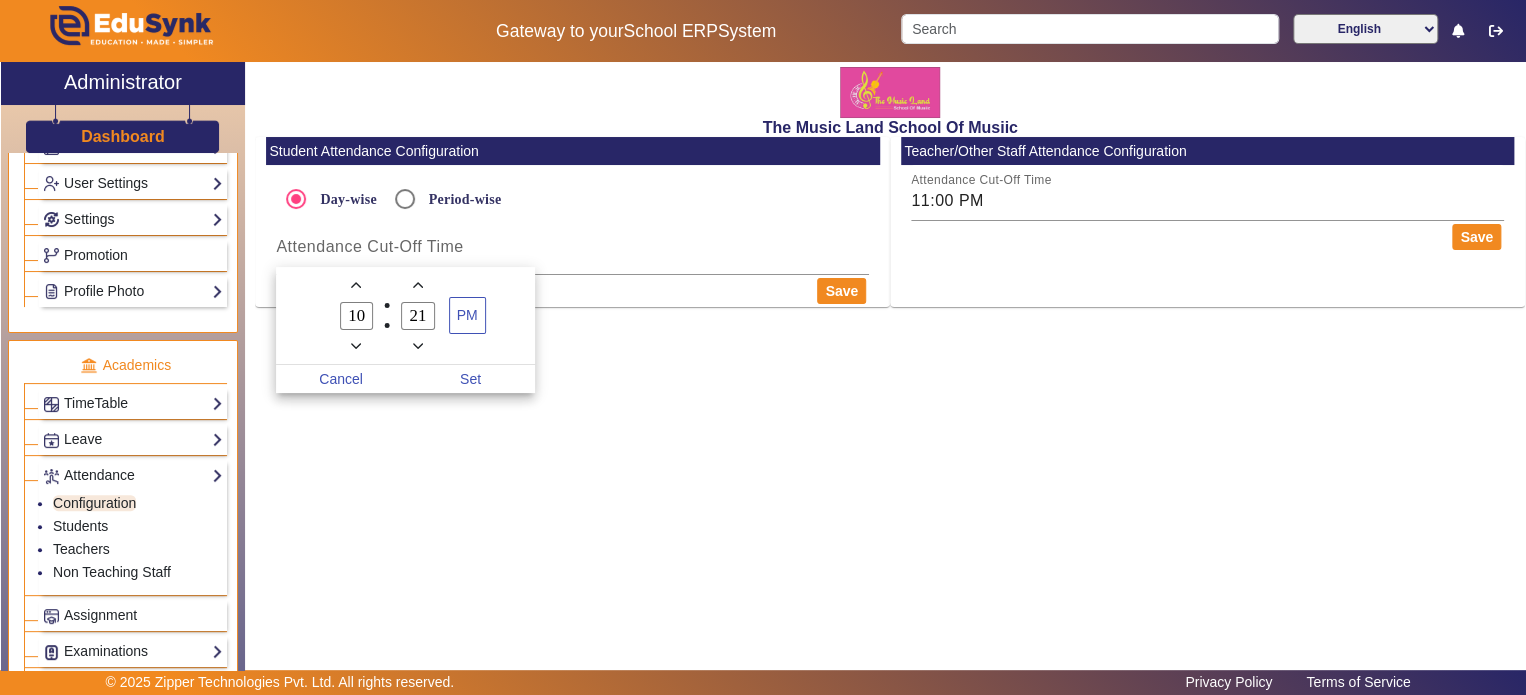 click at bounding box center (417, 284) 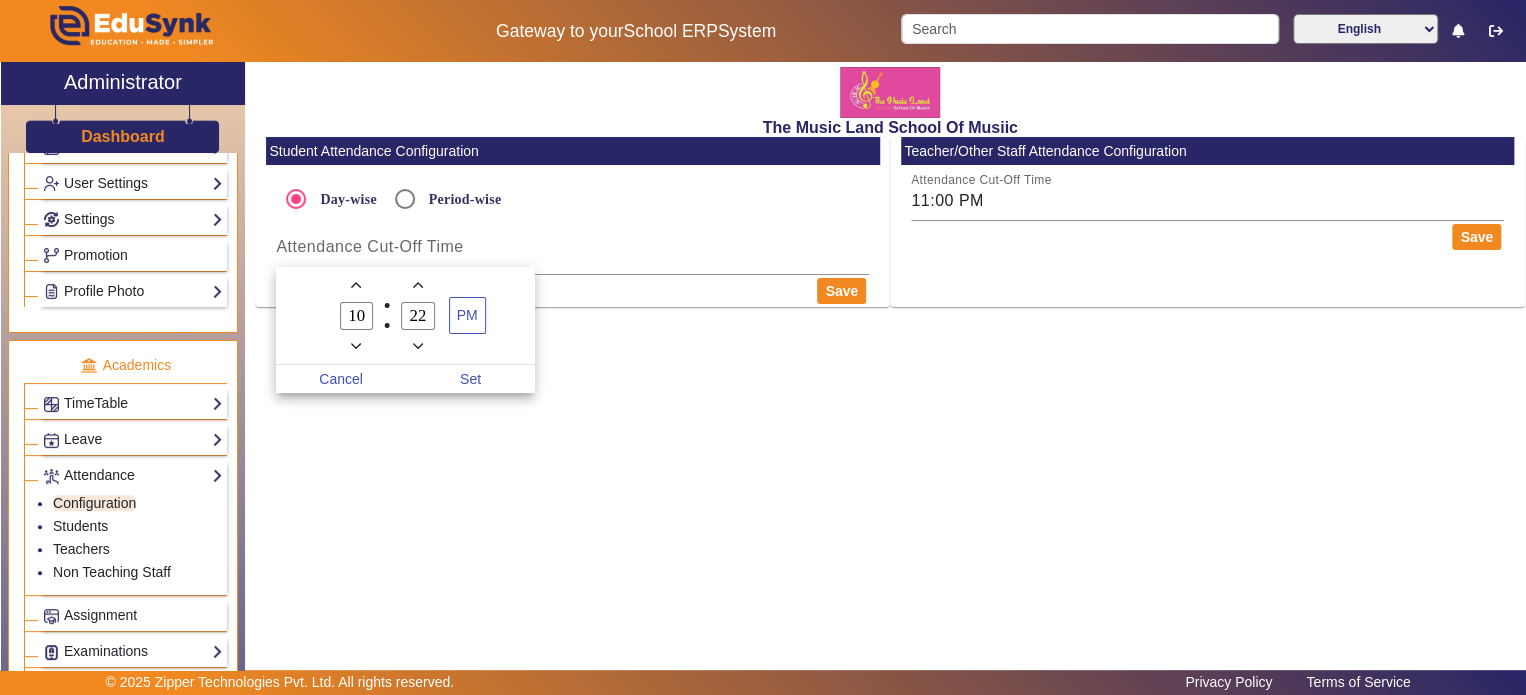 click at bounding box center [417, 284] 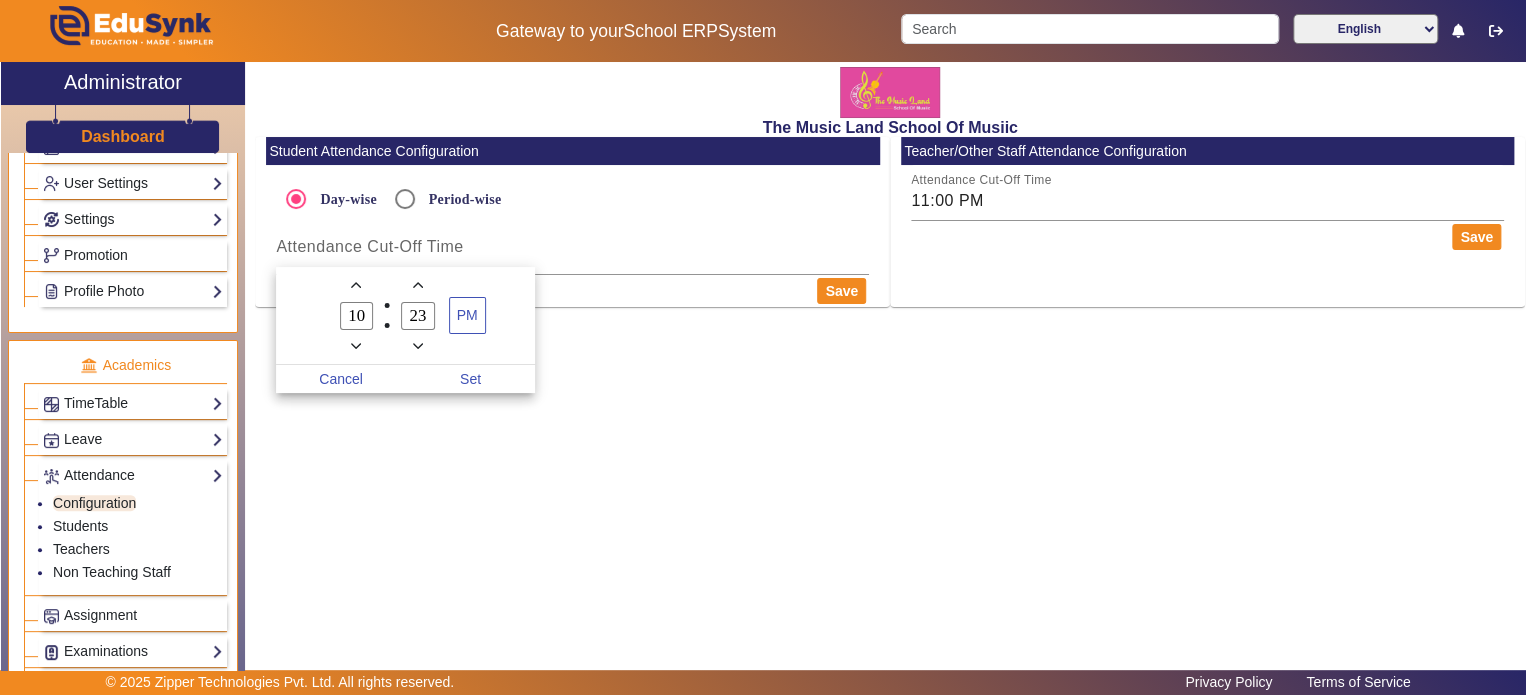 click at bounding box center (417, 284) 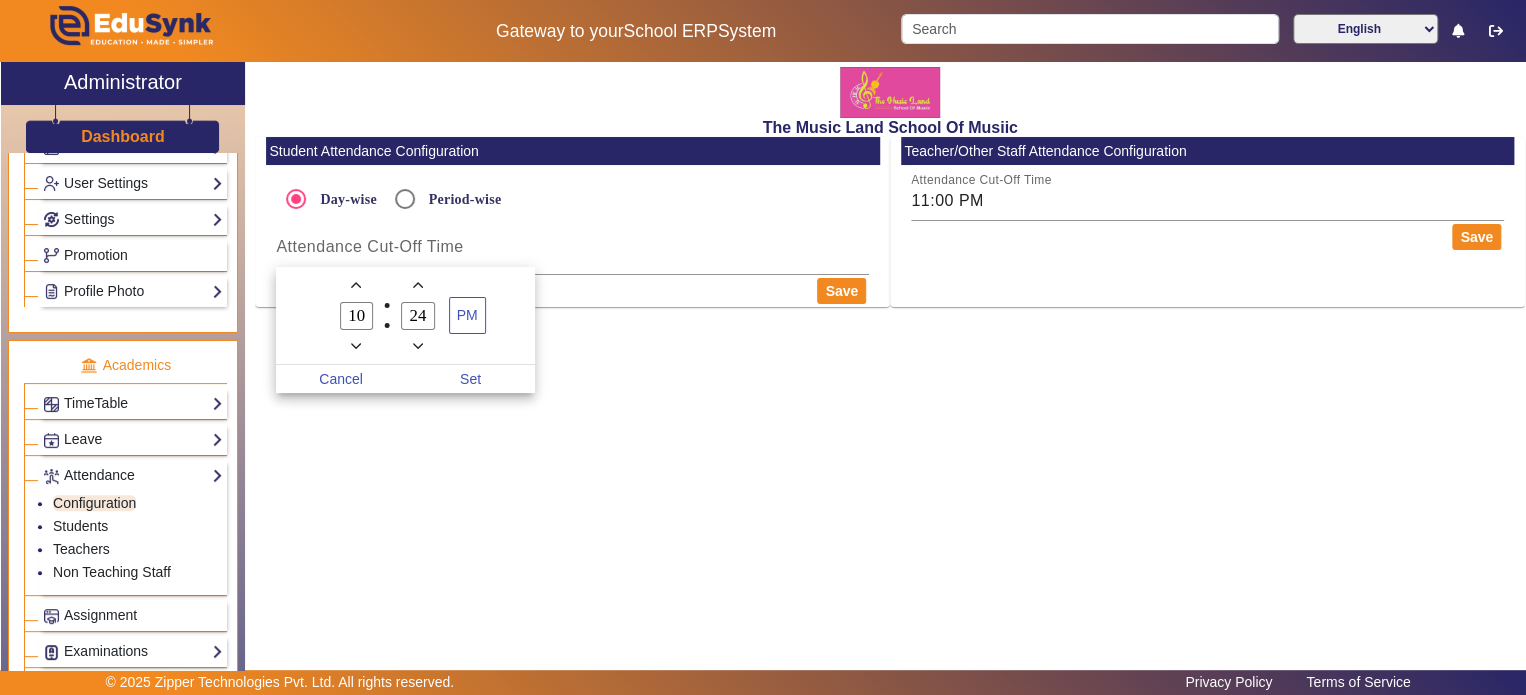 click at bounding box center [417, 284] 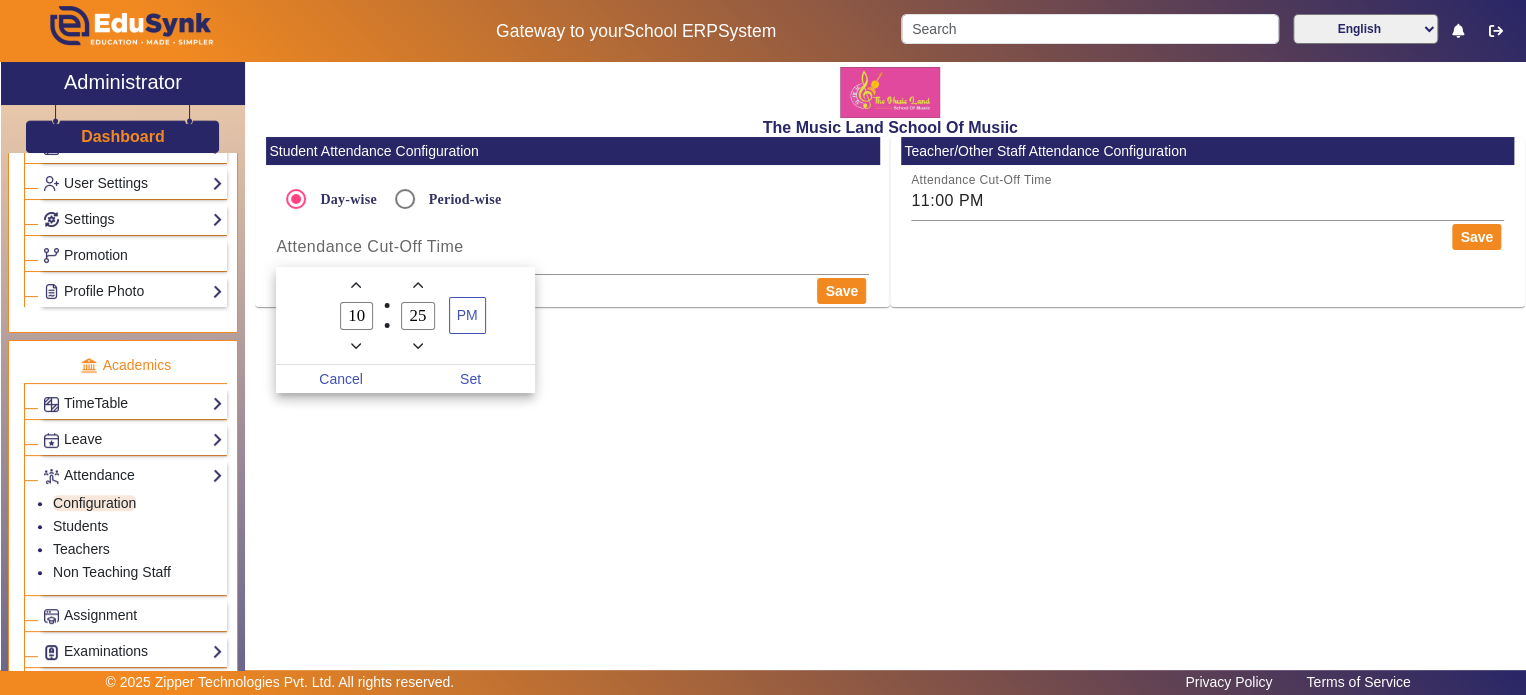 click at bounding box center [417, 284] 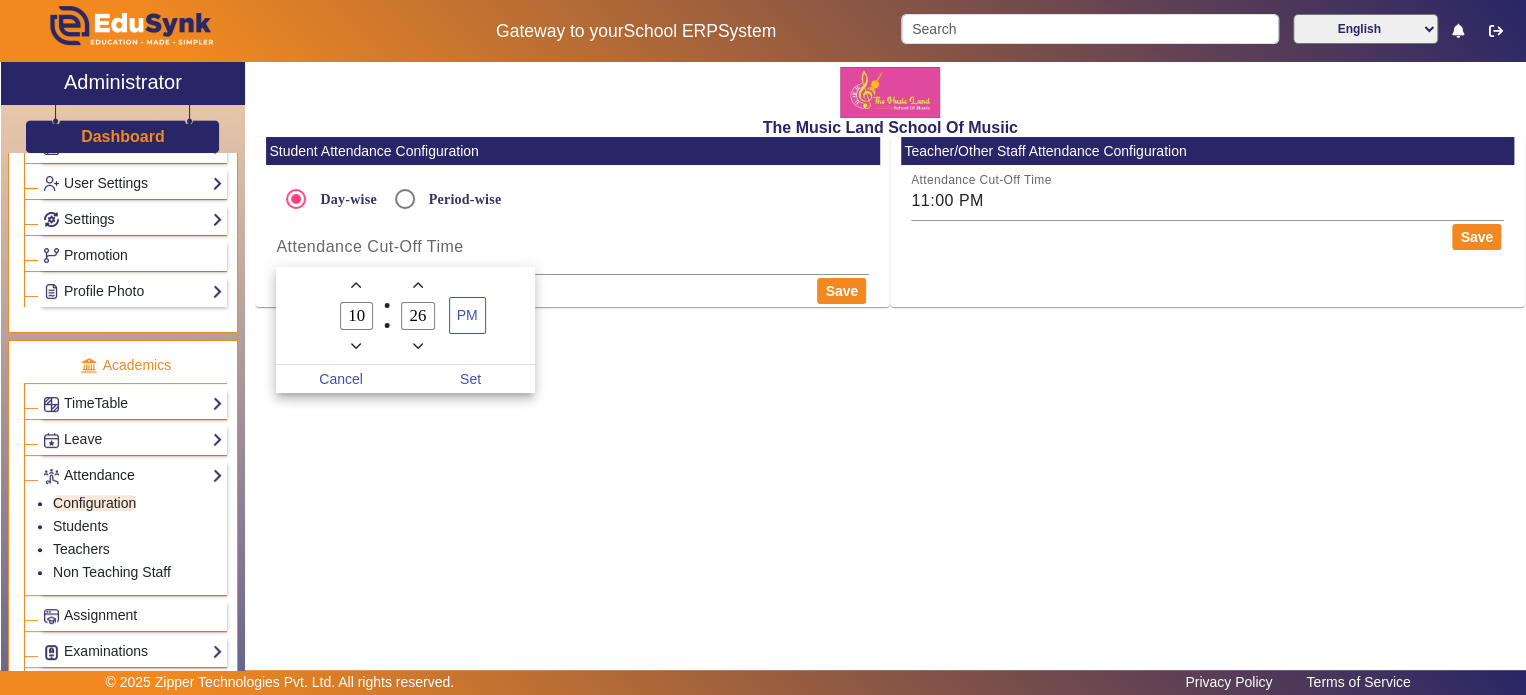 click at bounding box center [417, 284] 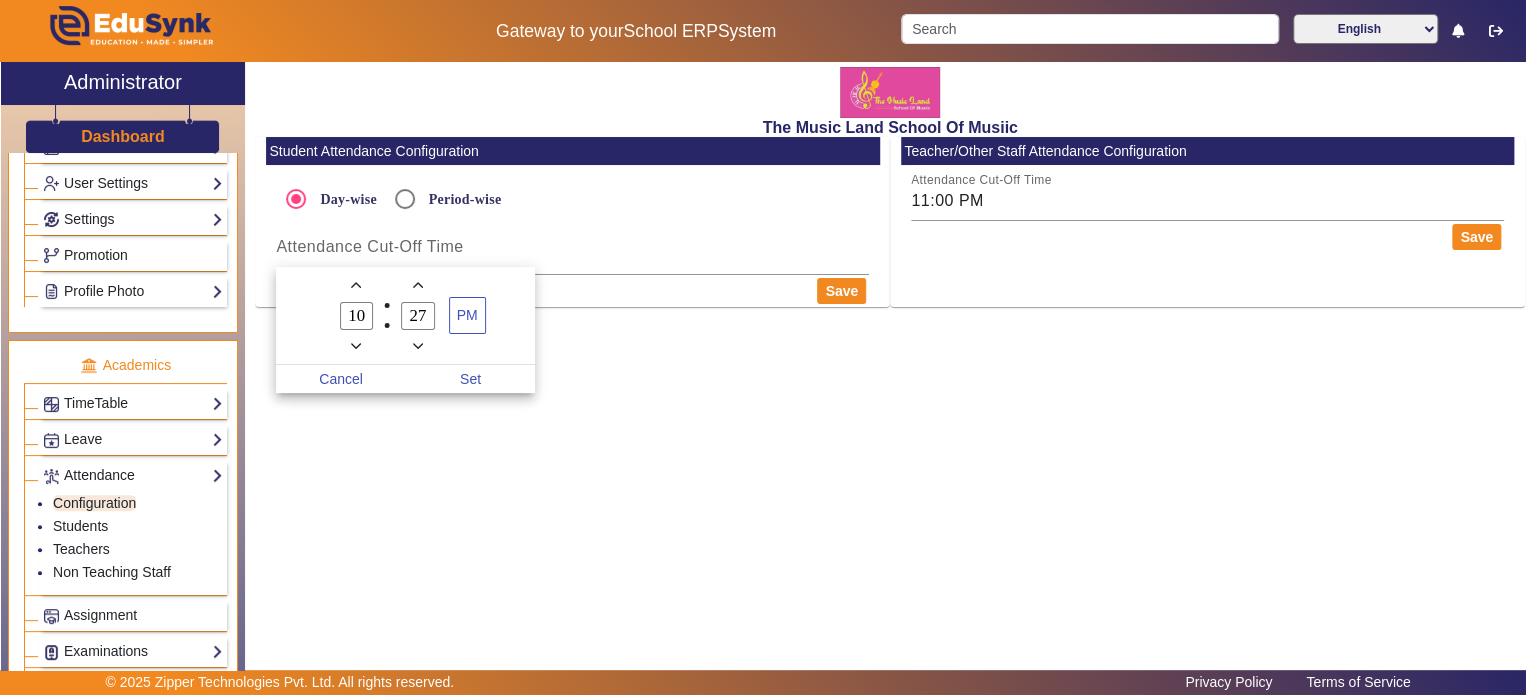 click at bounding box center (417, 284) 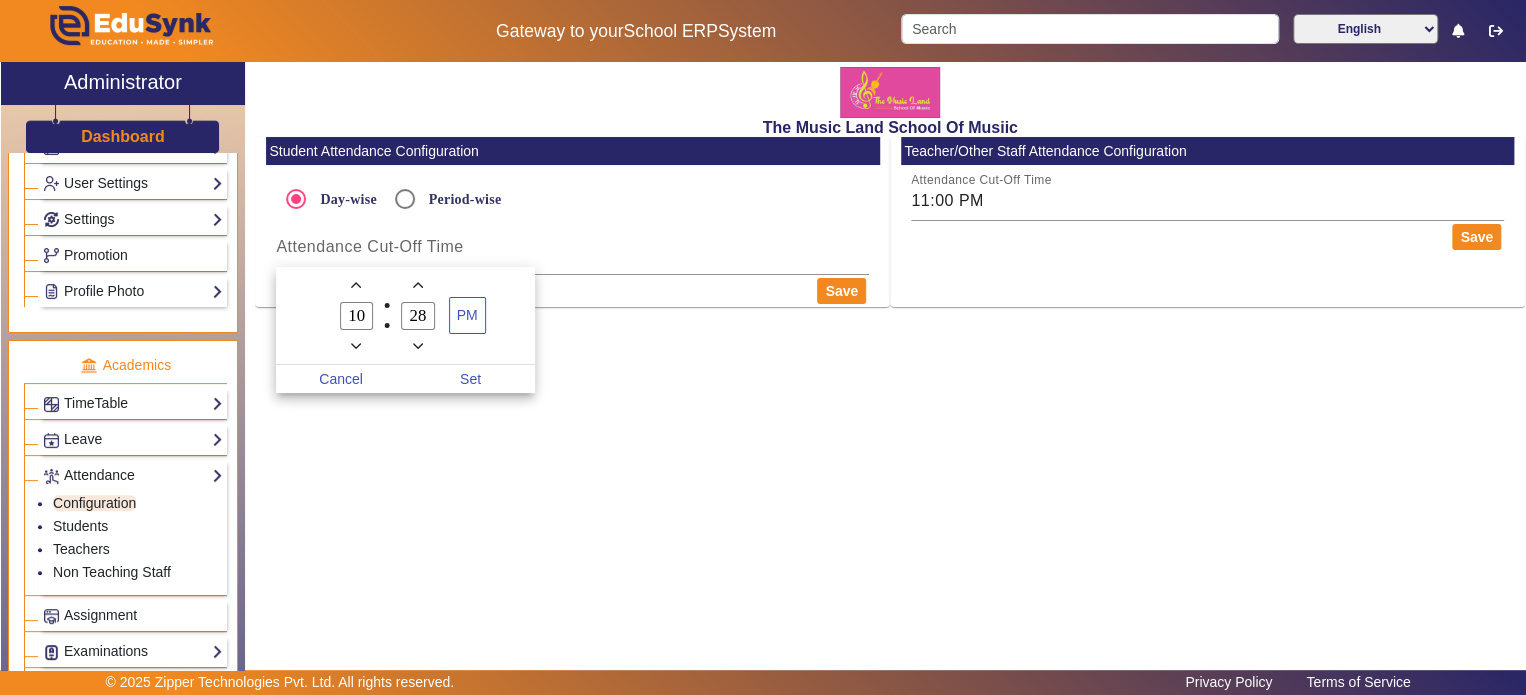 click at bounding box center [417, 284] 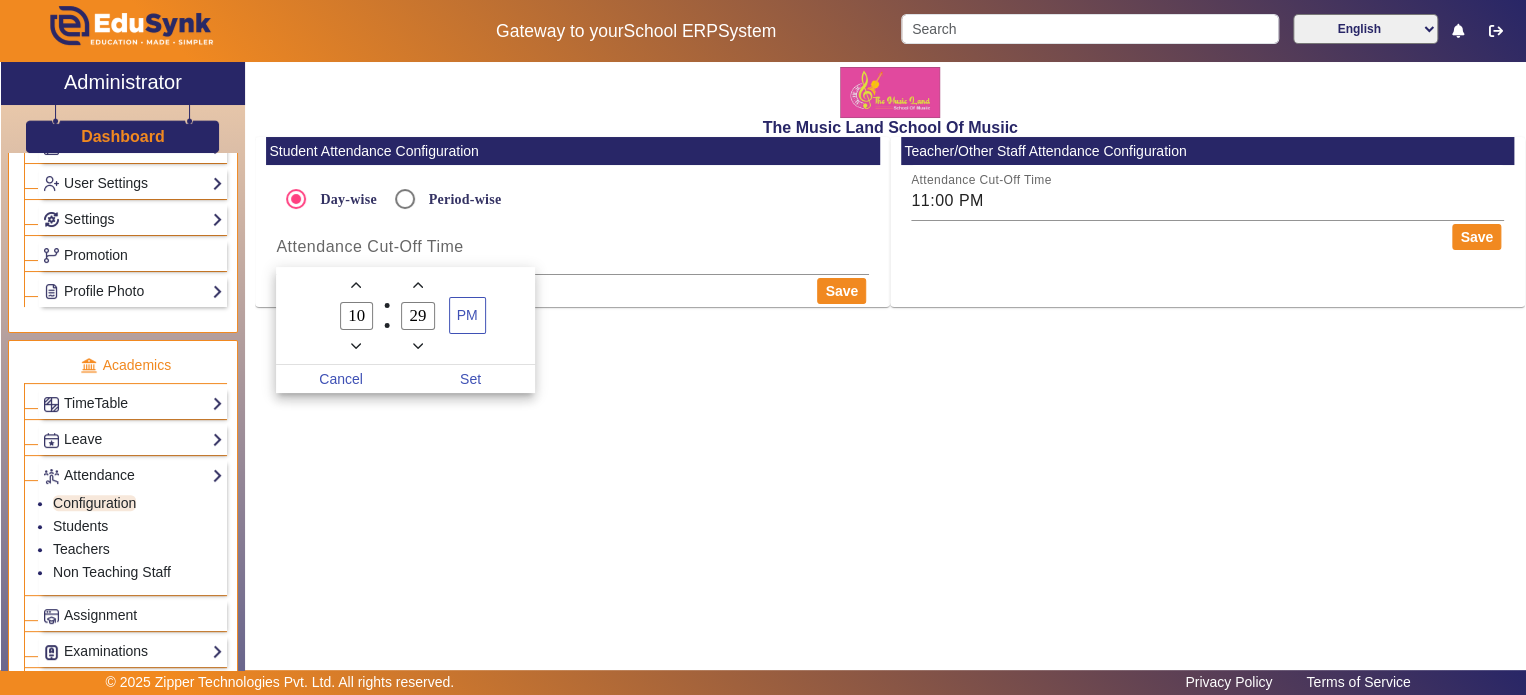 click at bounding box center (417, 284) 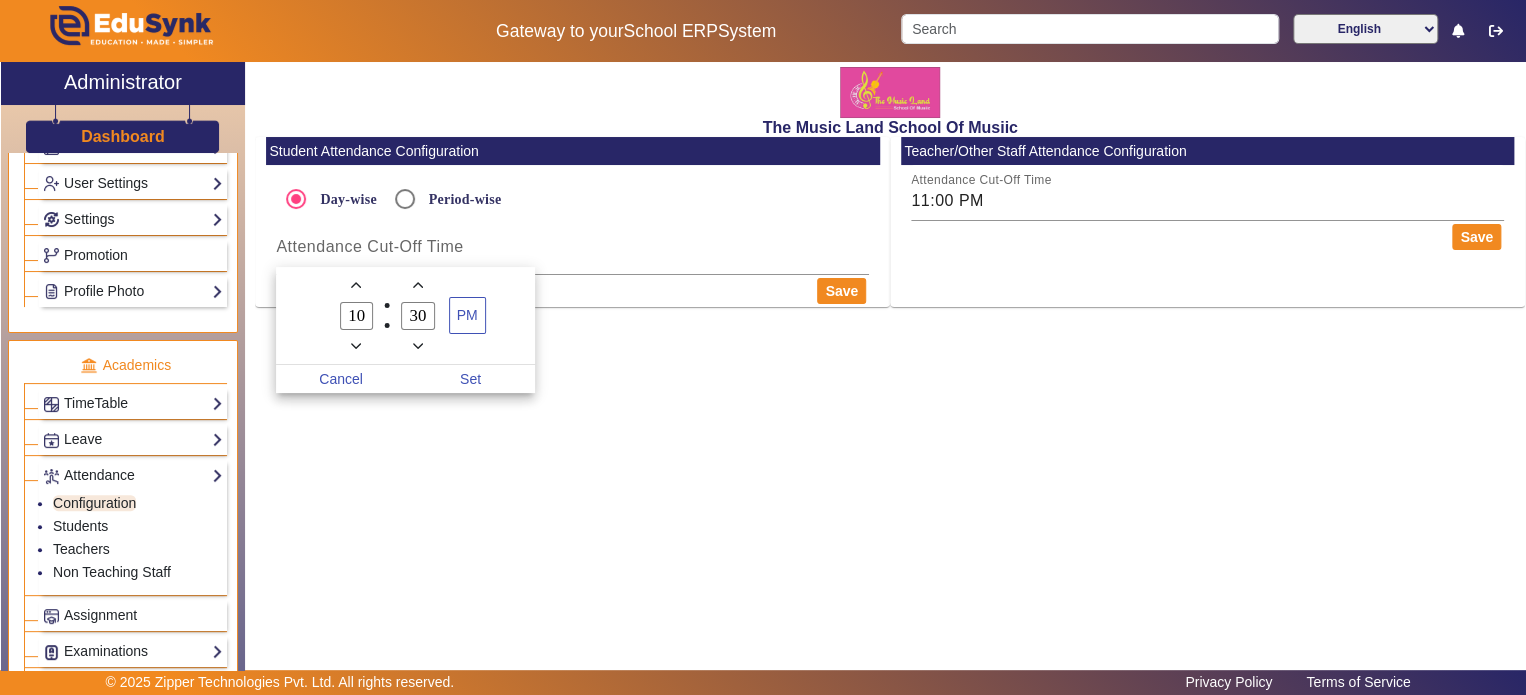 click at bounding box center (417, 284) 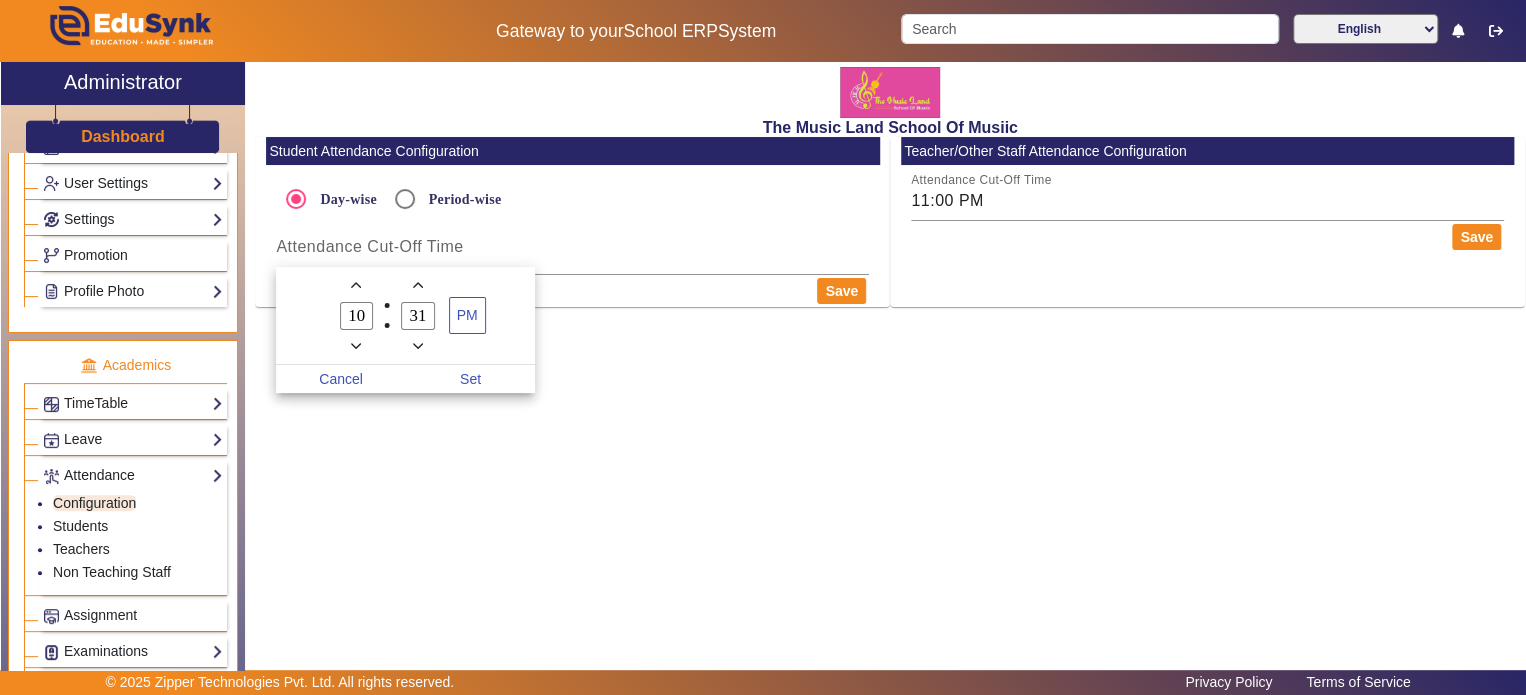 click at bounding box center (417, 284) 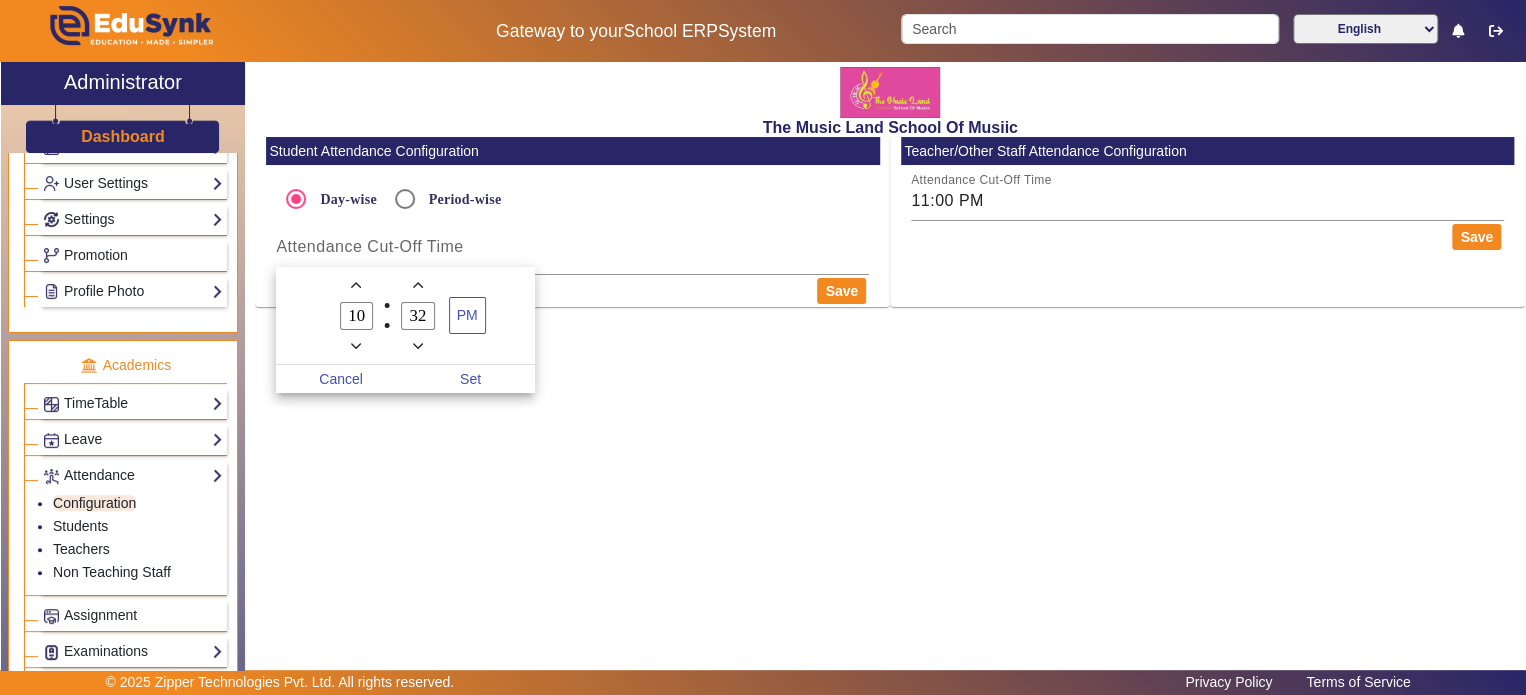 click at bounding box center (417, 284) 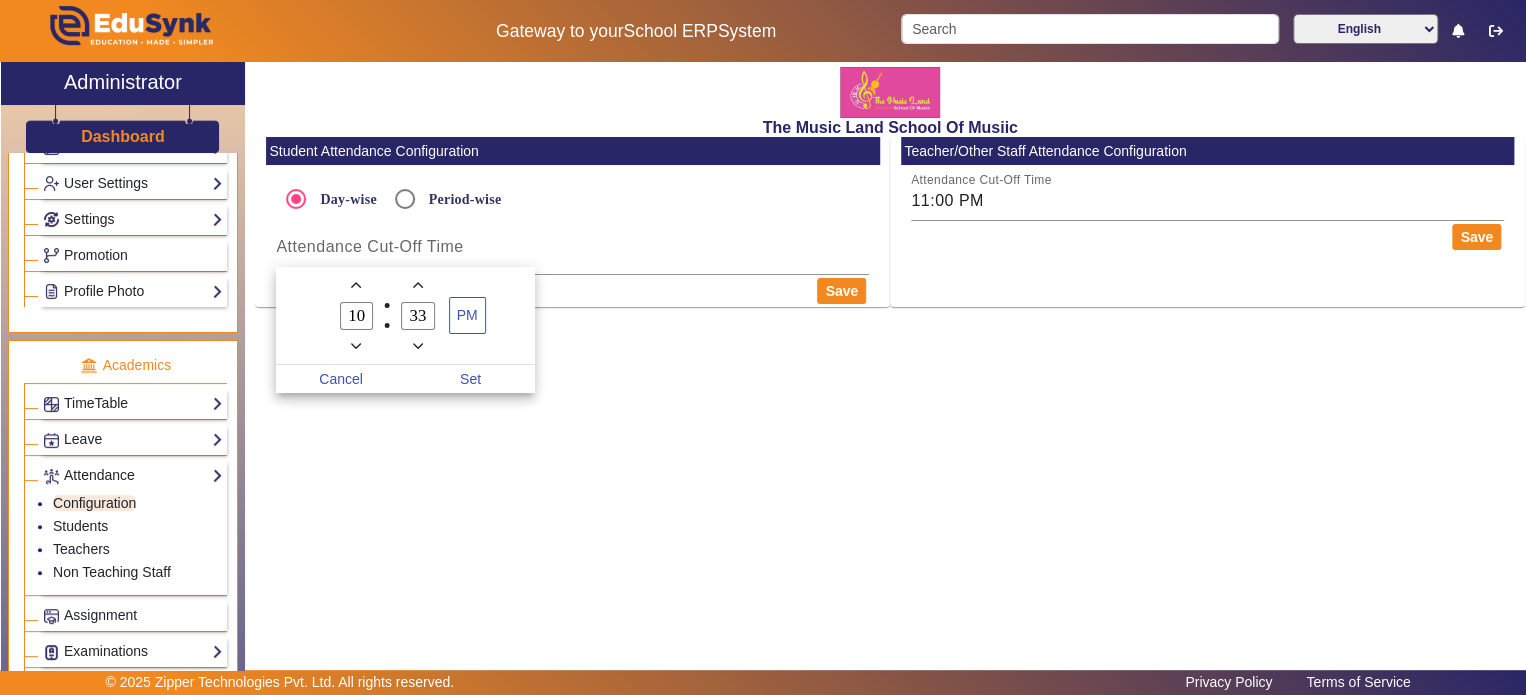 click at bounding box center [417, 284] 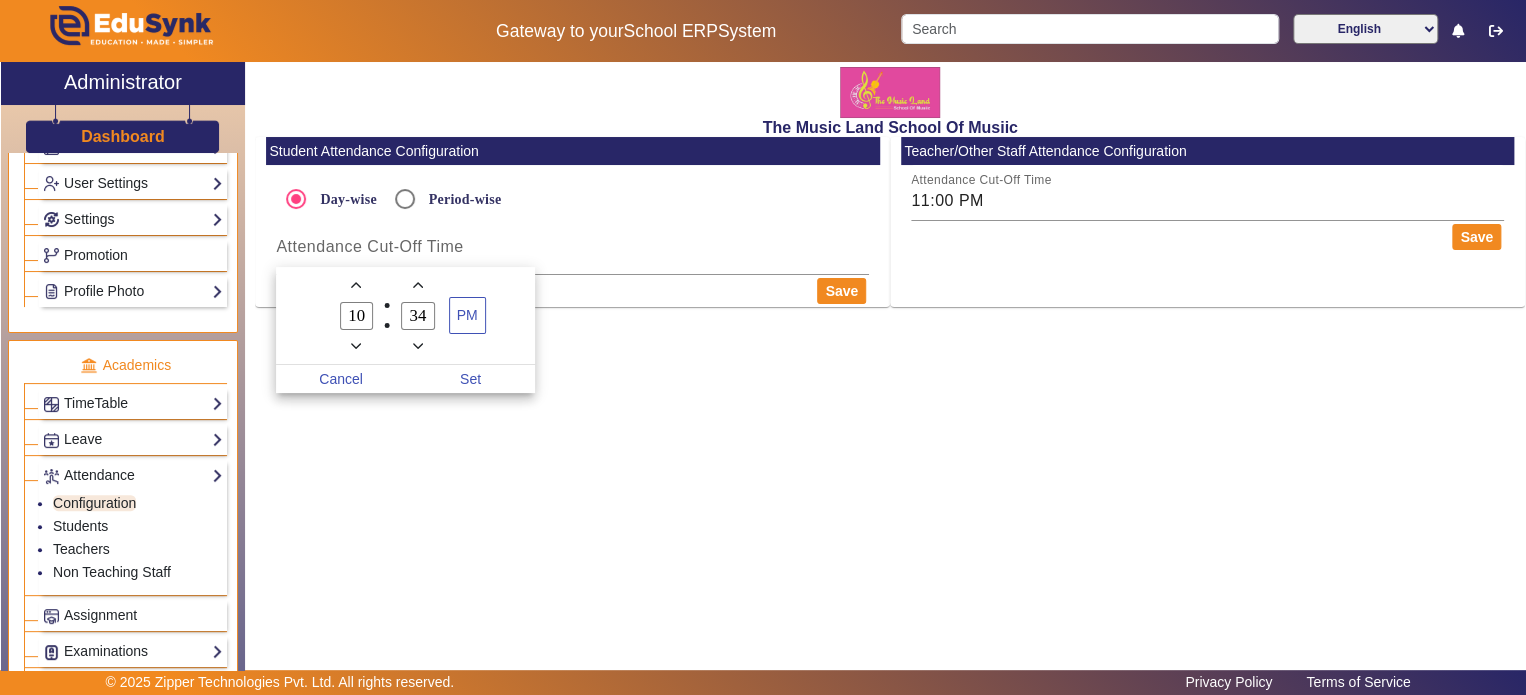 click at bounding box center (417, 284) 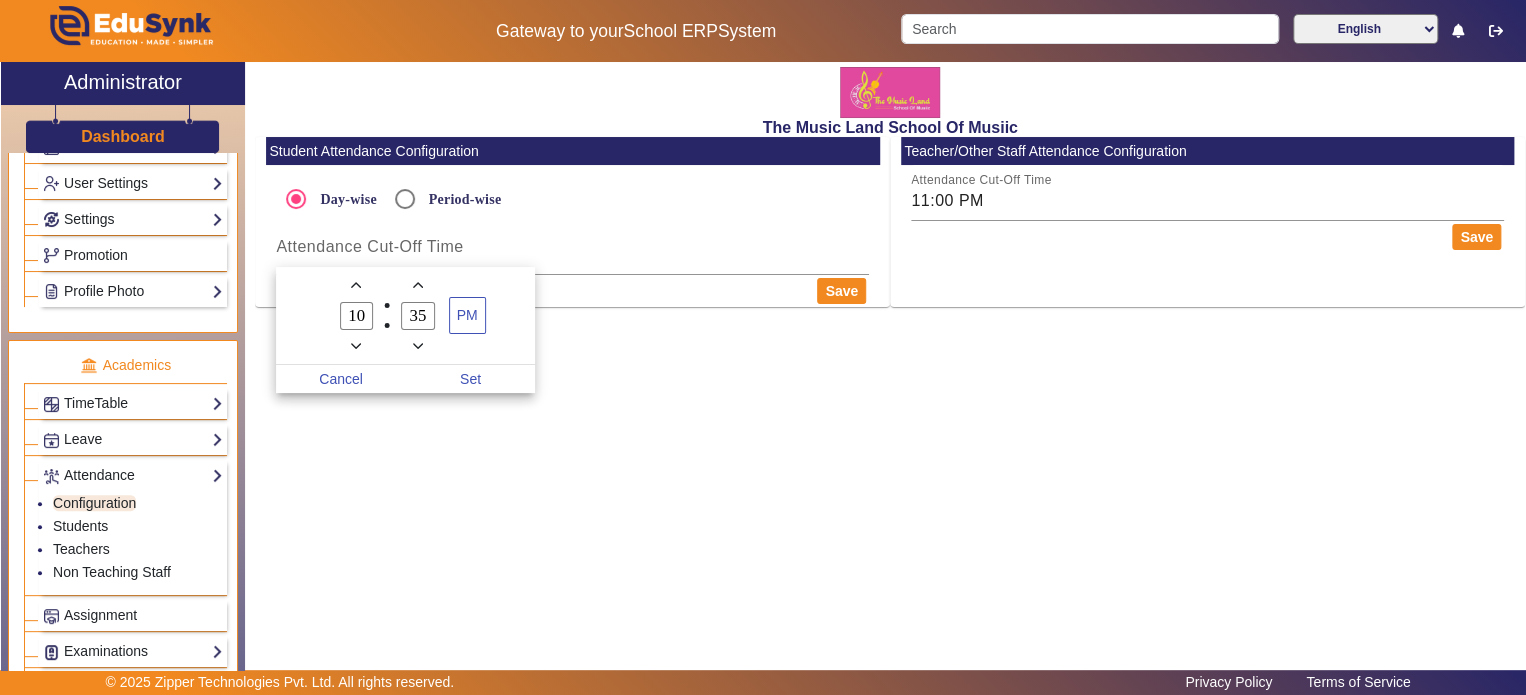 click at bounding box center (417, 284) 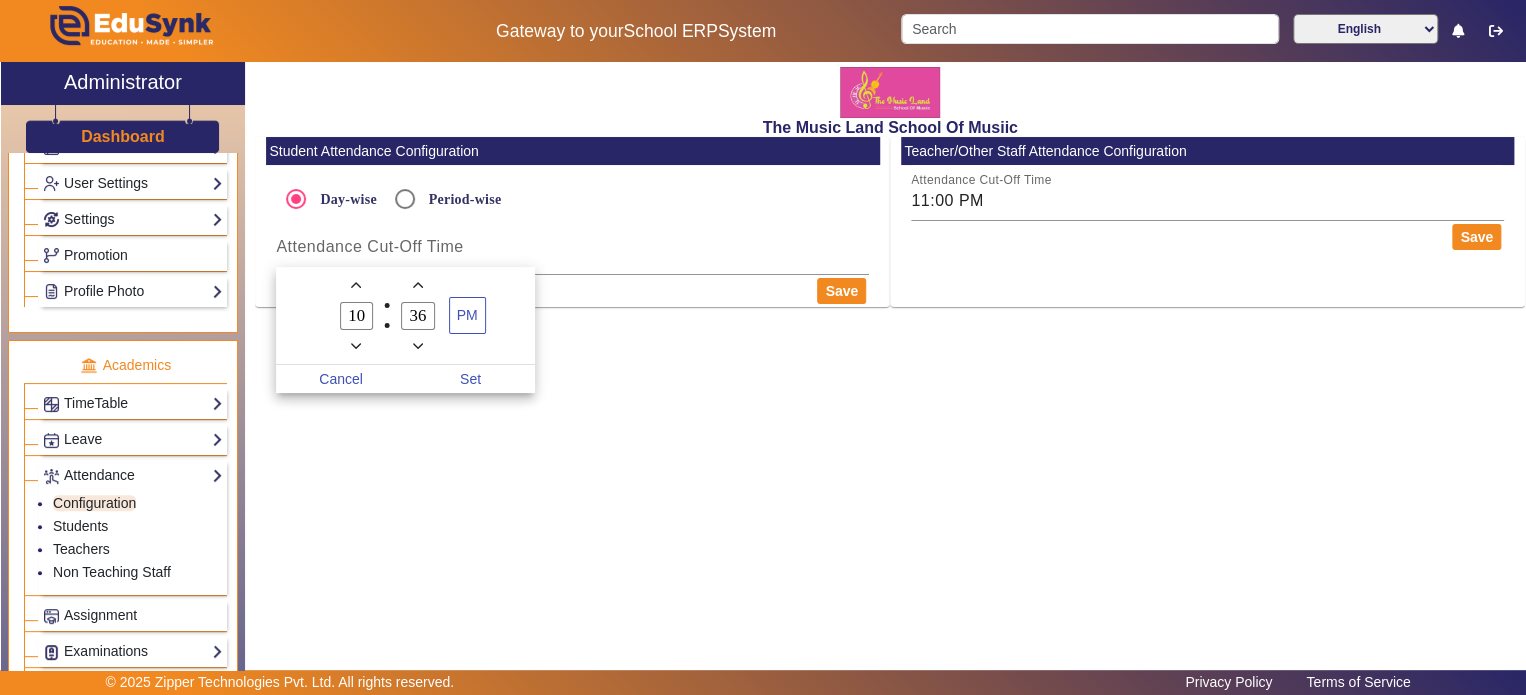 click at bounding box center [417, 284] 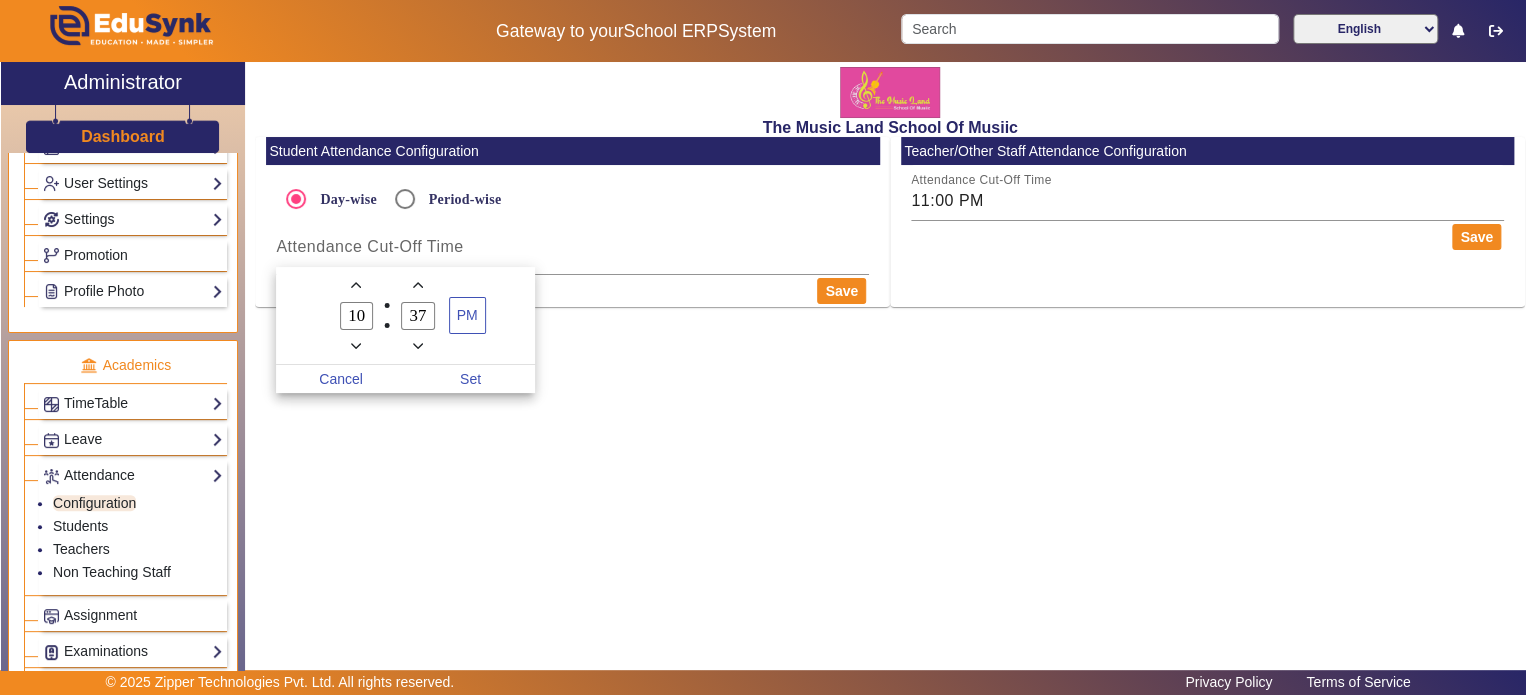 click at bounding box center [417, 284] 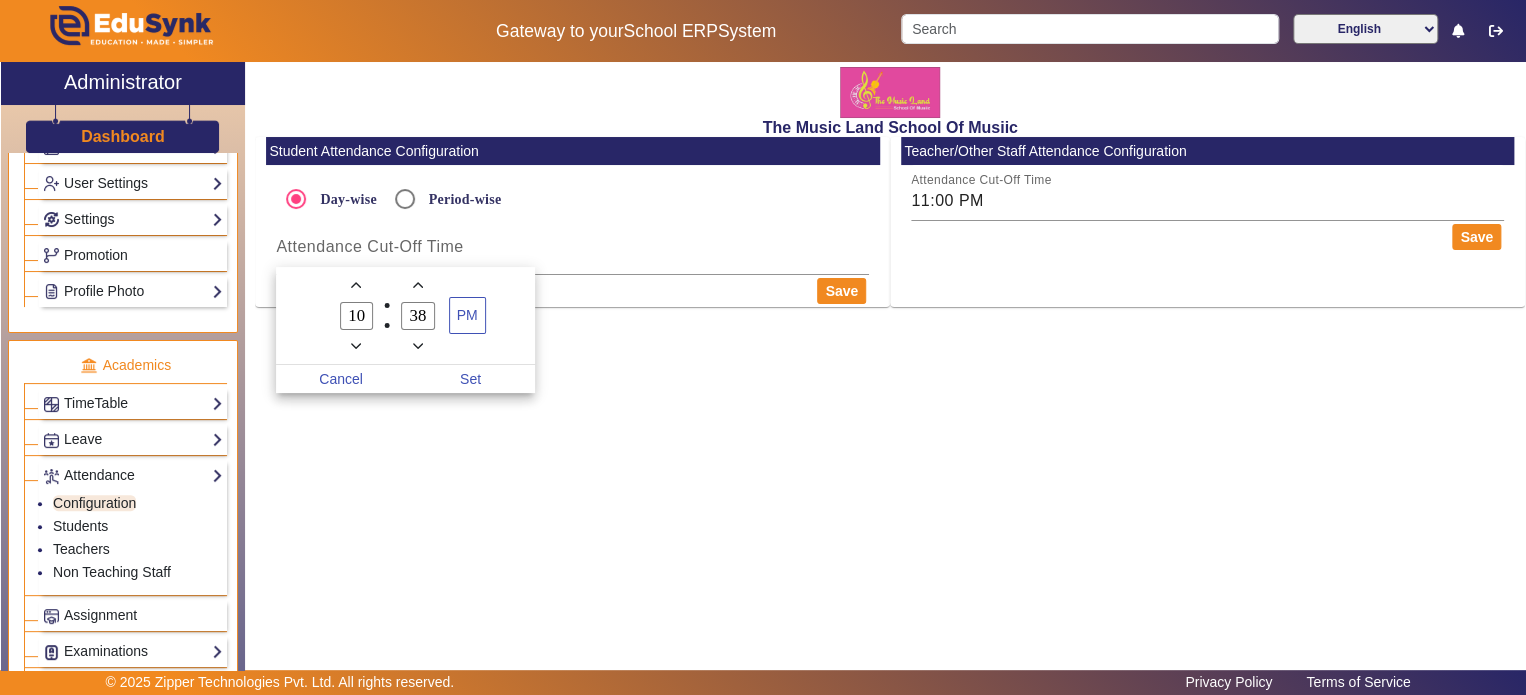 click at bounding box center [417, 284] 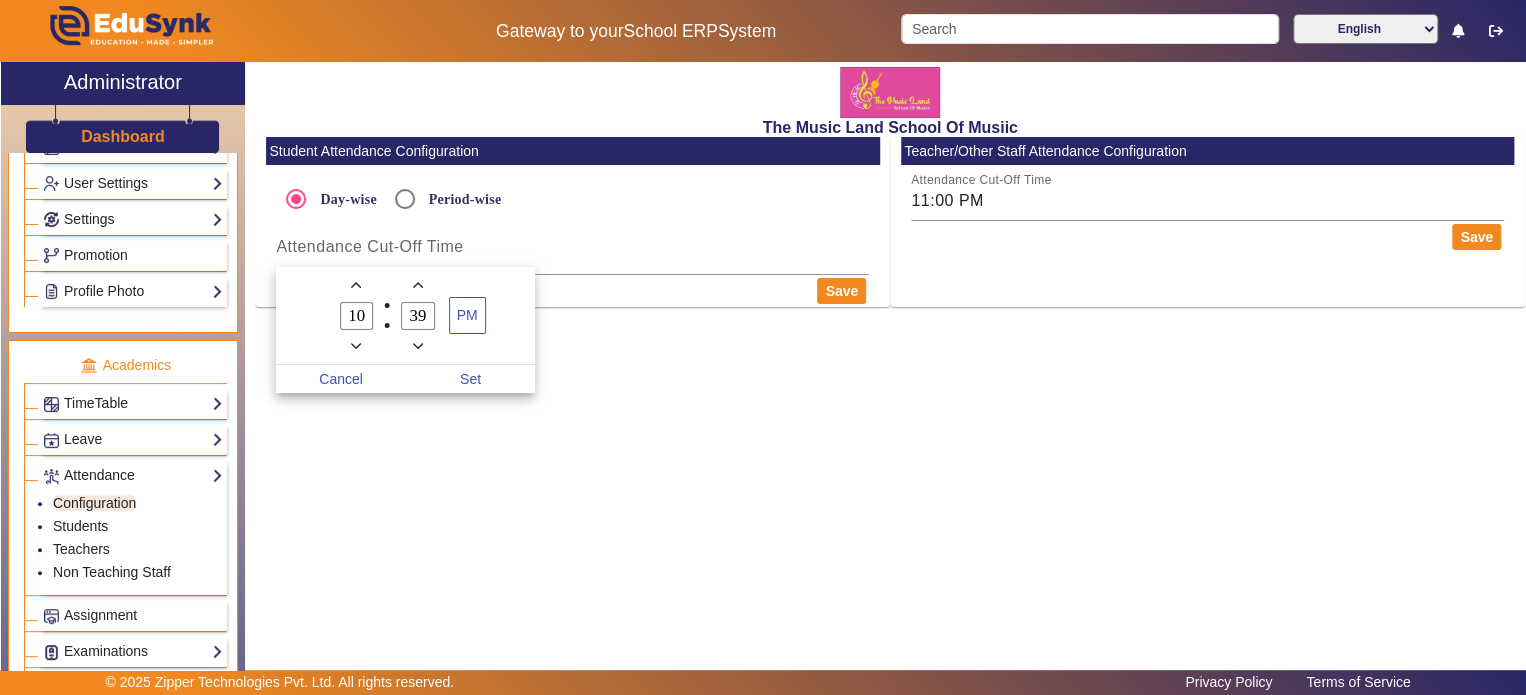 click at bounding box center [417, 284] 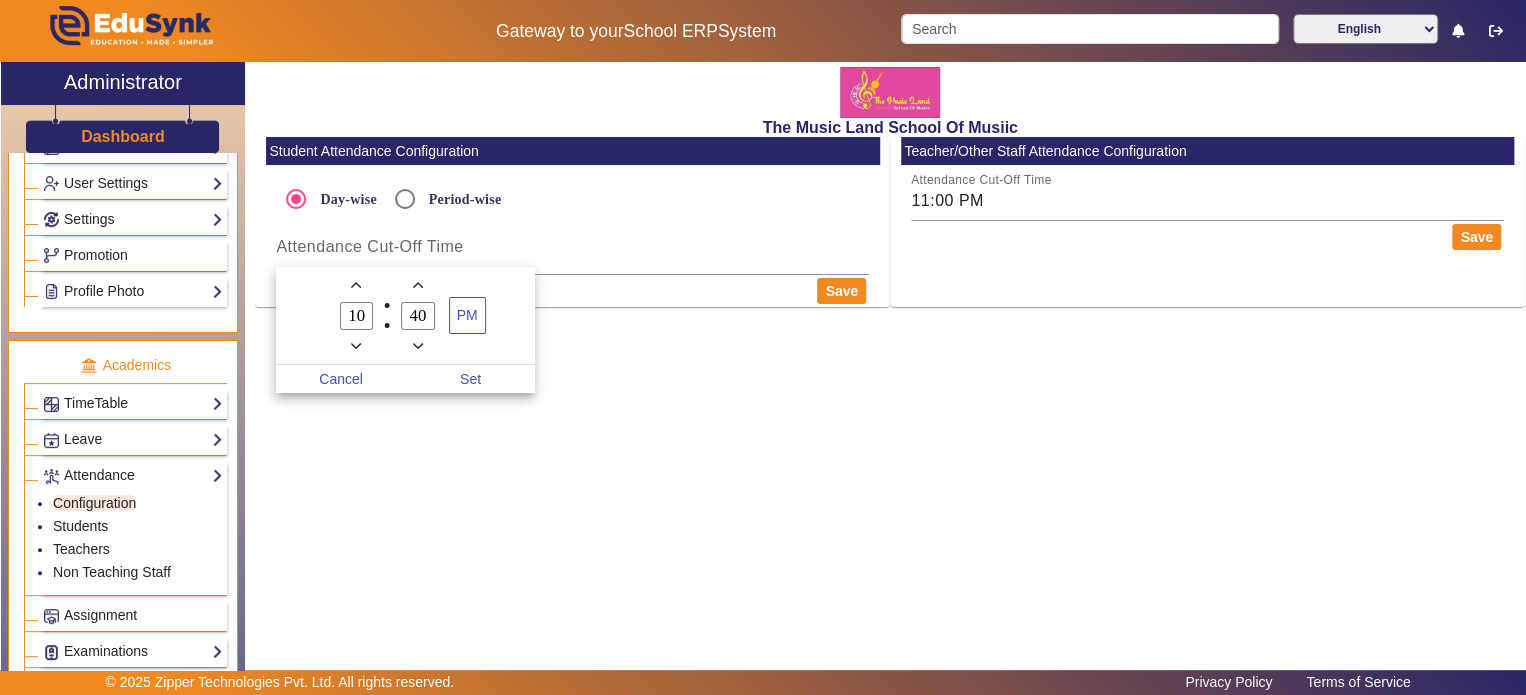 click at bounding box center [417, 284] 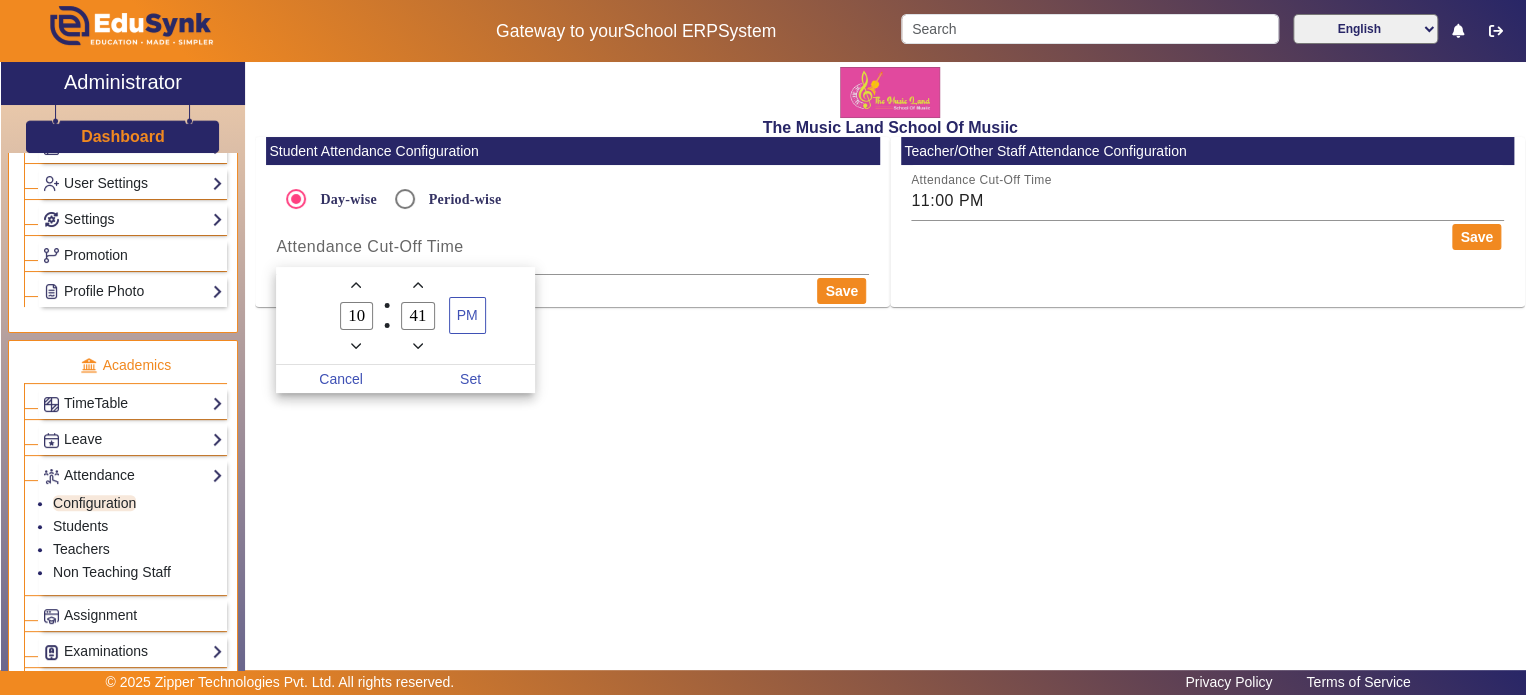 click at bounding box center [417, 284] 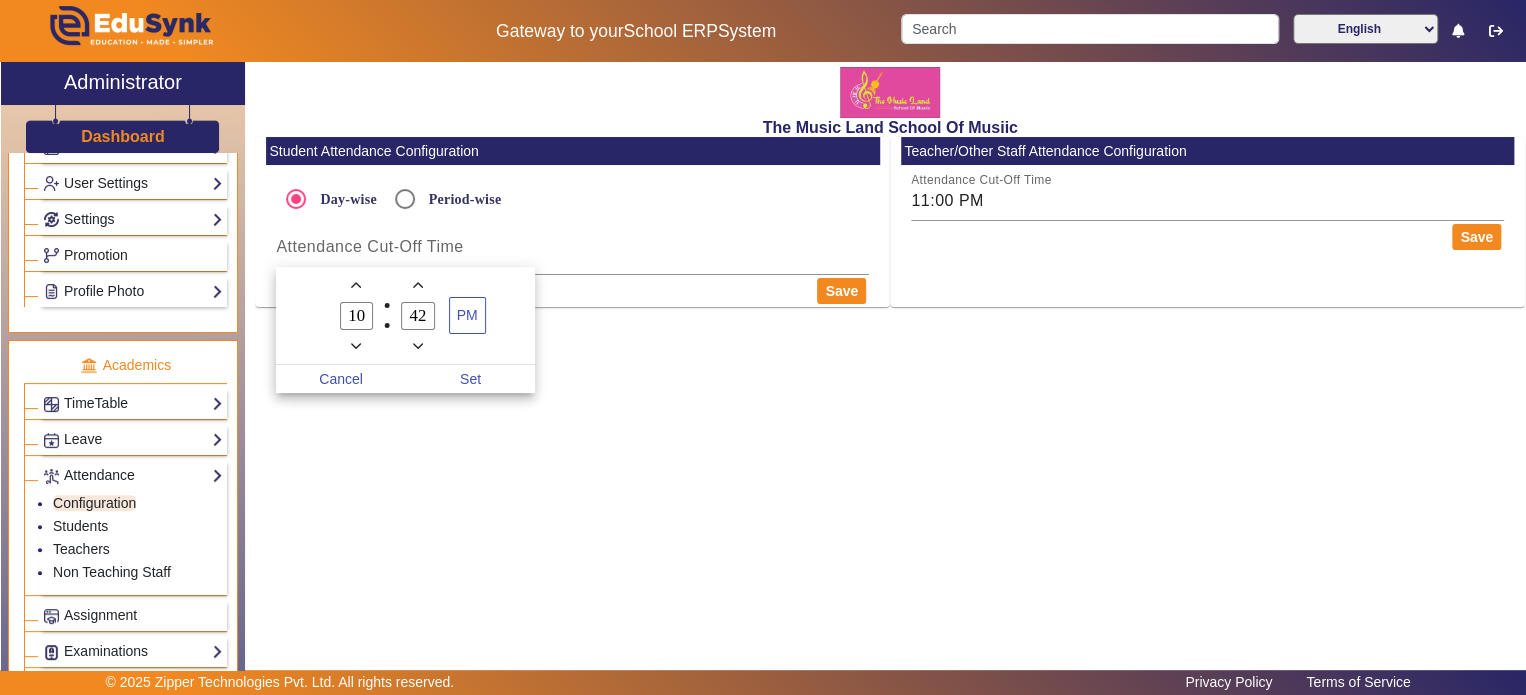click at bounding box center (417, 284) 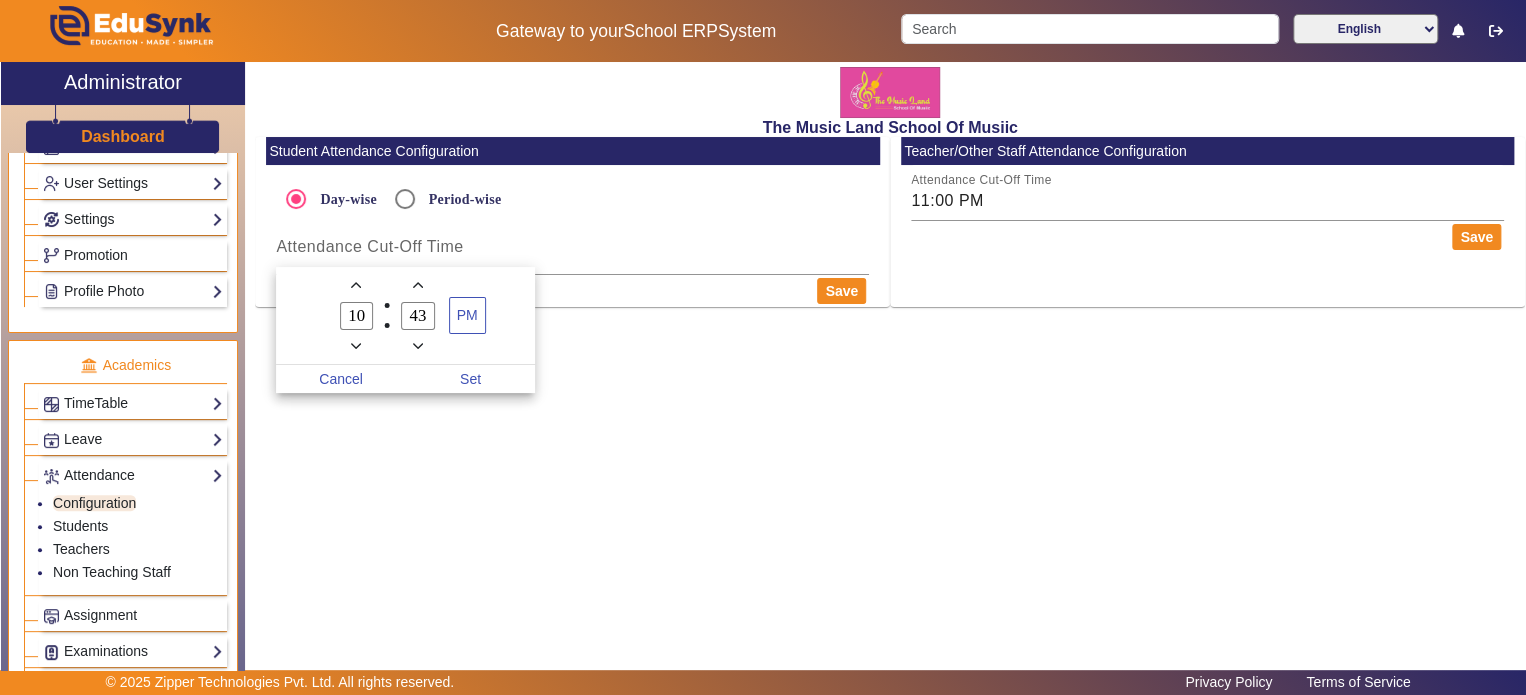 click 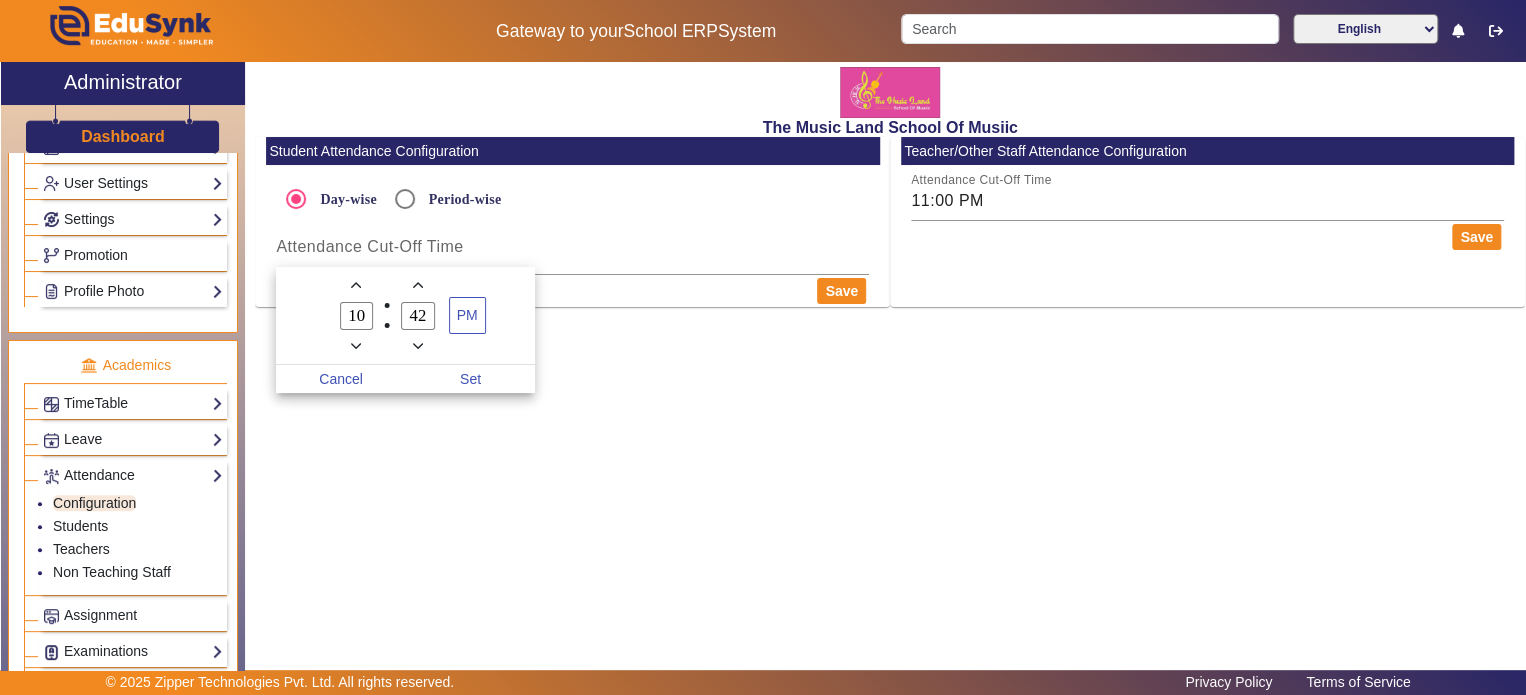 click 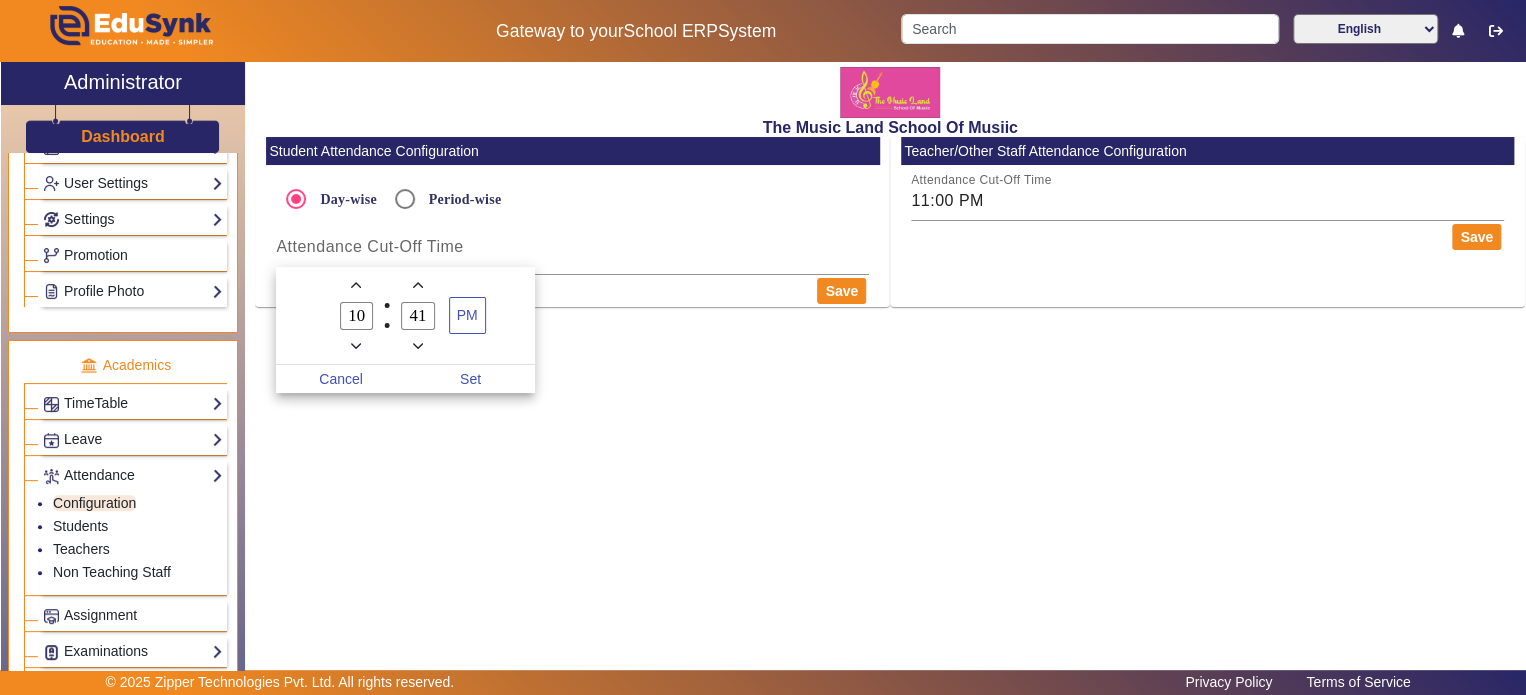 click 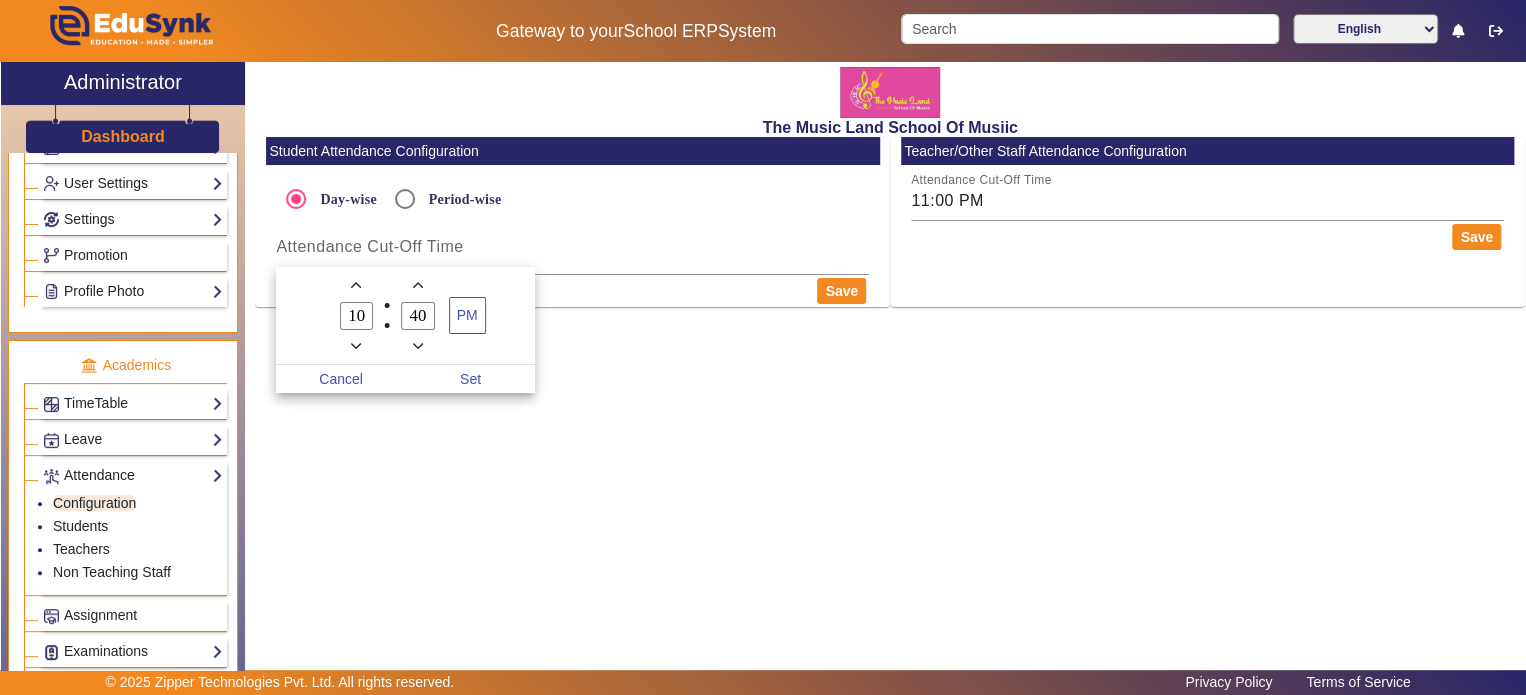 click 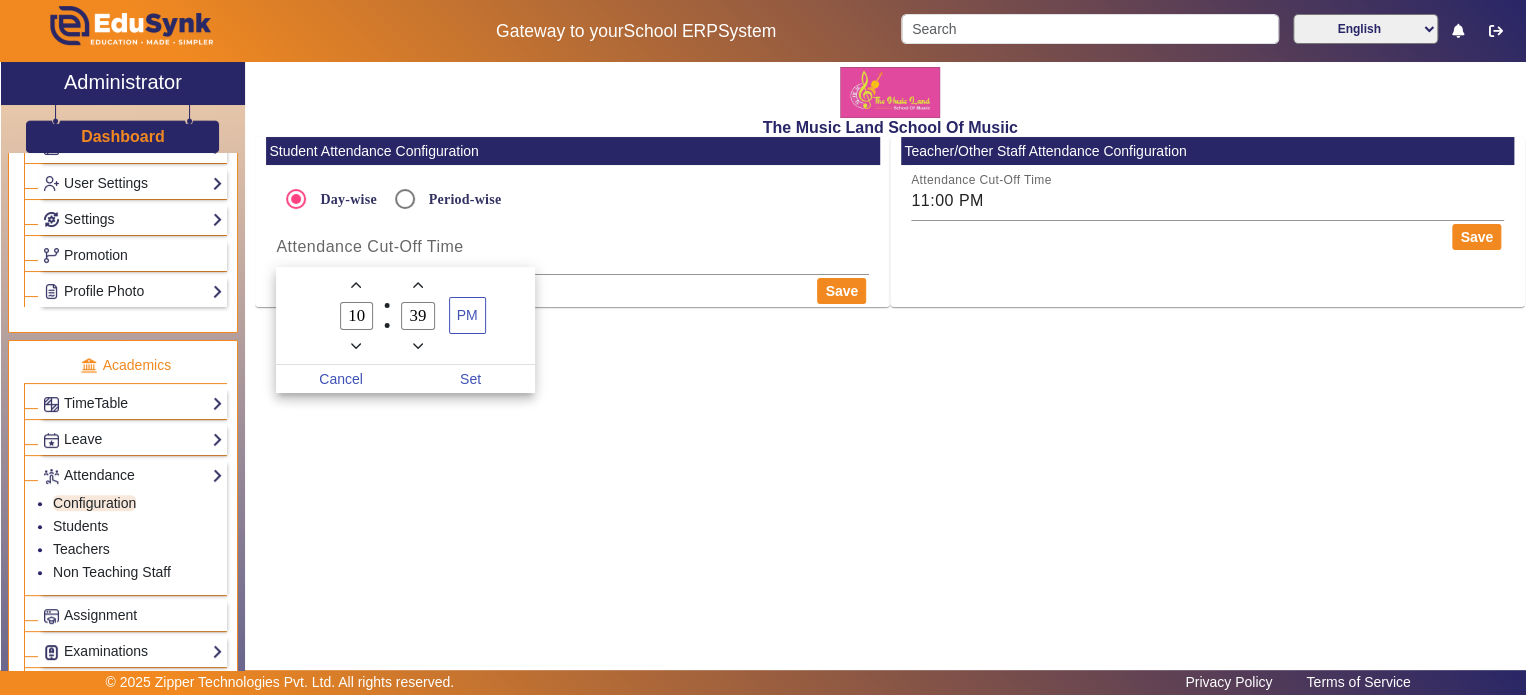 click 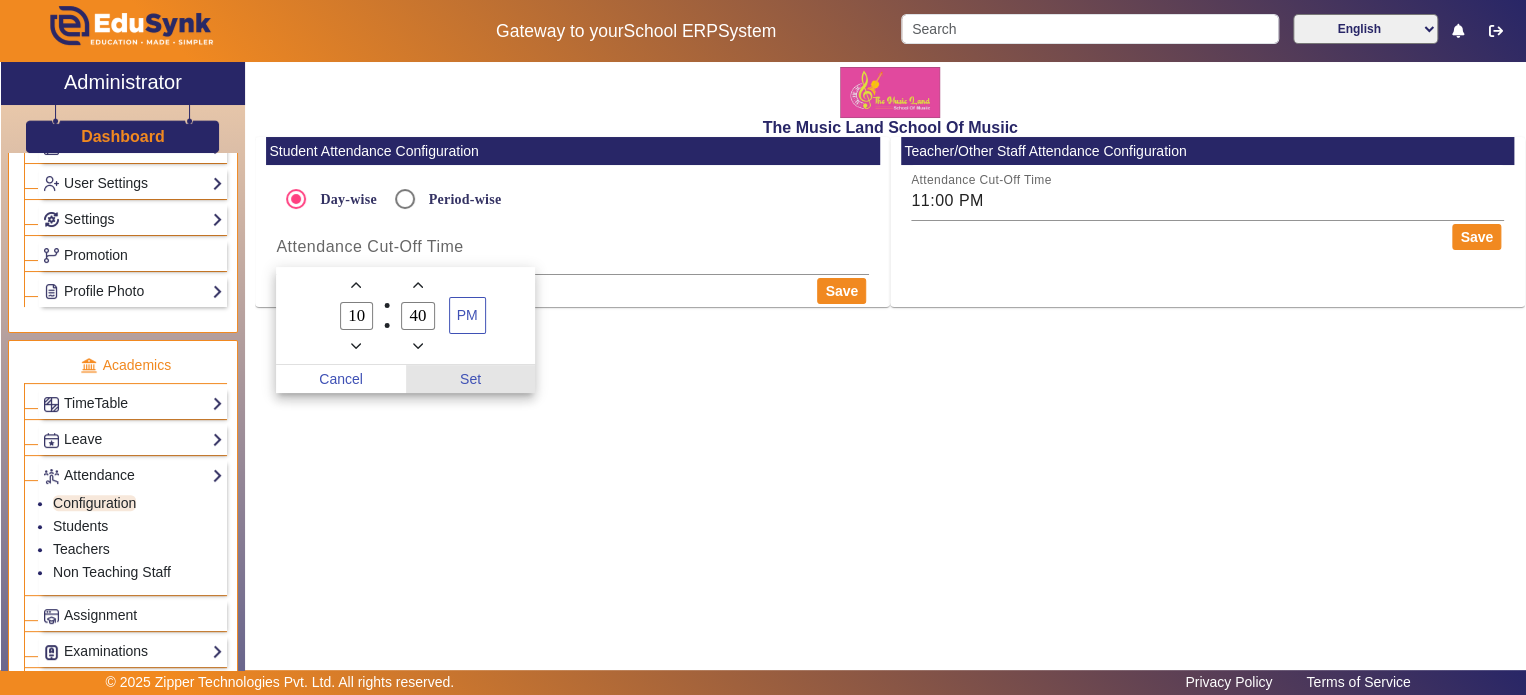 click on "Set" at bounding box center [471, 379] 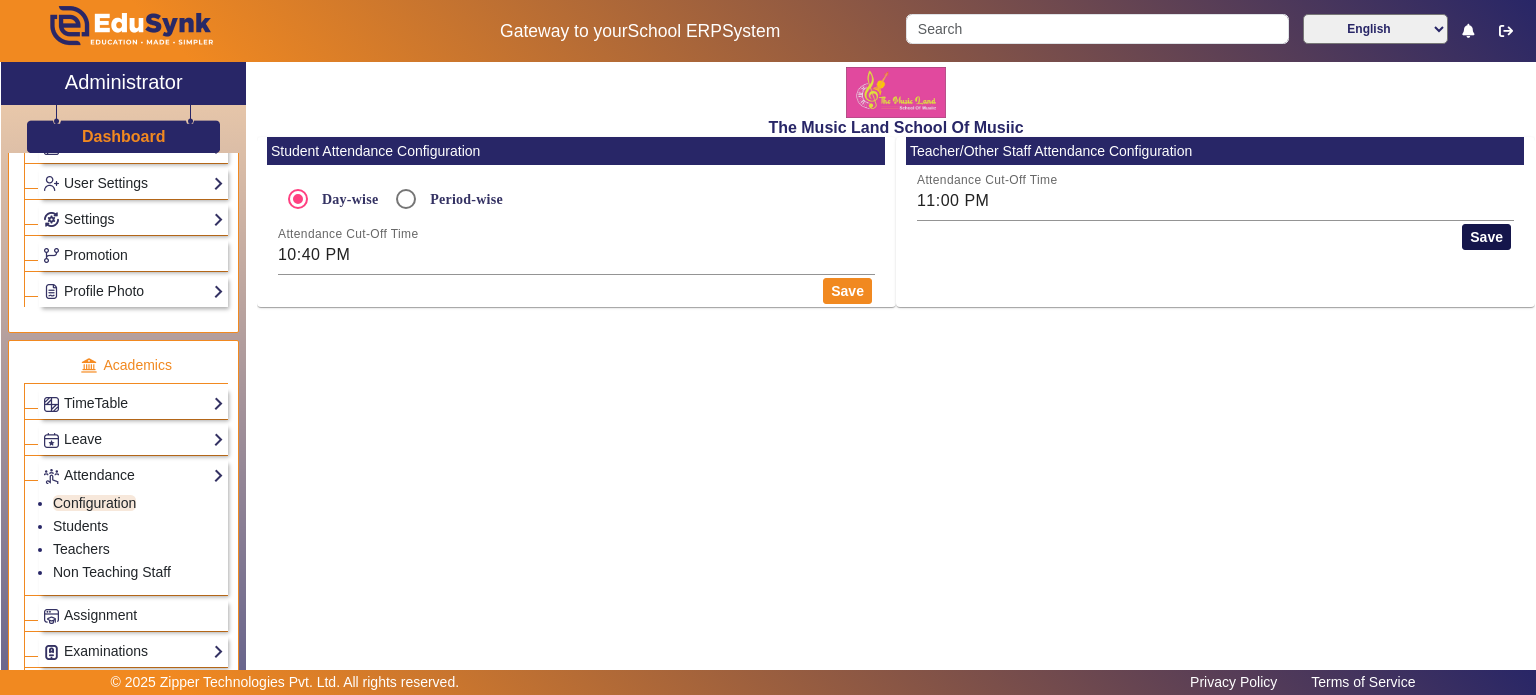 click on "Save" 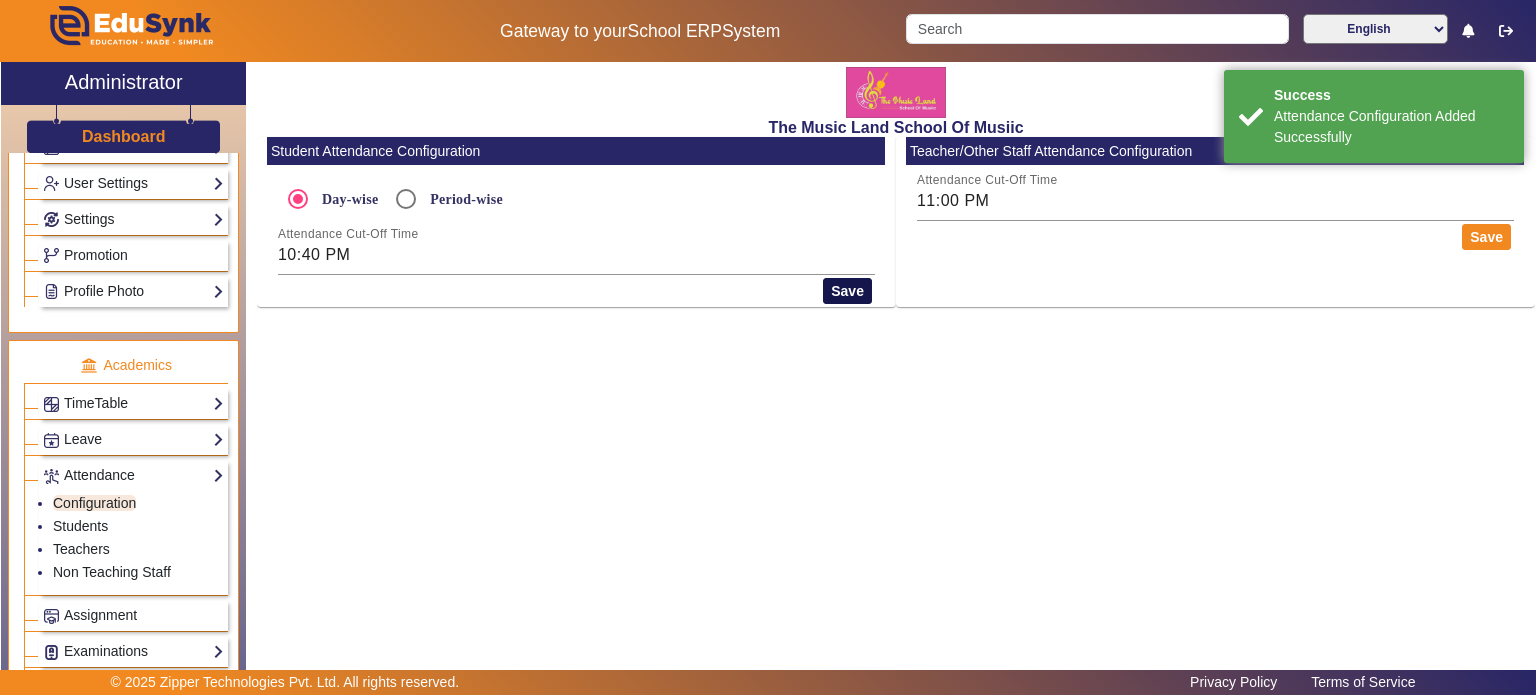 click on "Save" 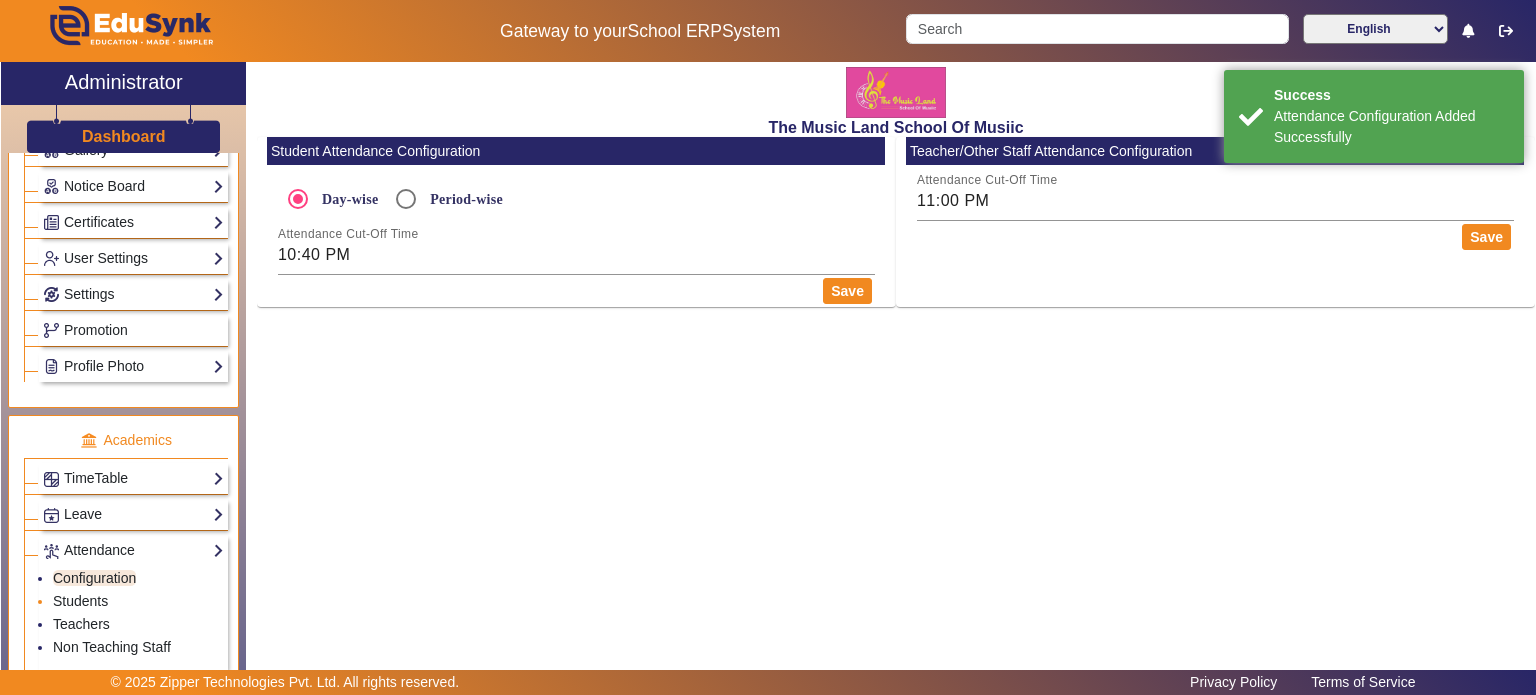scroll, scrollTop: 536, scrollLeft: 0, axis: vertical 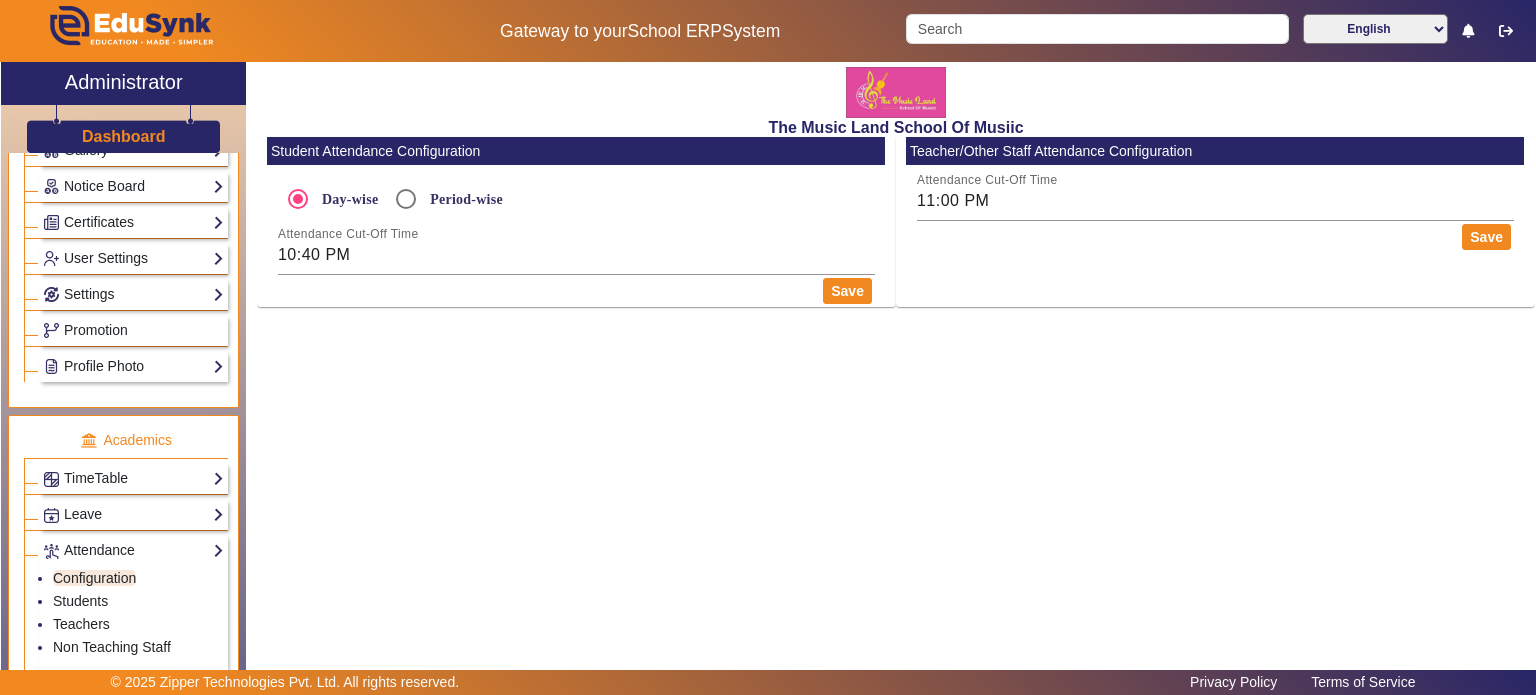 click on "TimeTable  Assign Teacher   Academic Calendar   Period Structure   TimeTable Setup   Weekly TimeTable   Student Subject Mapping" 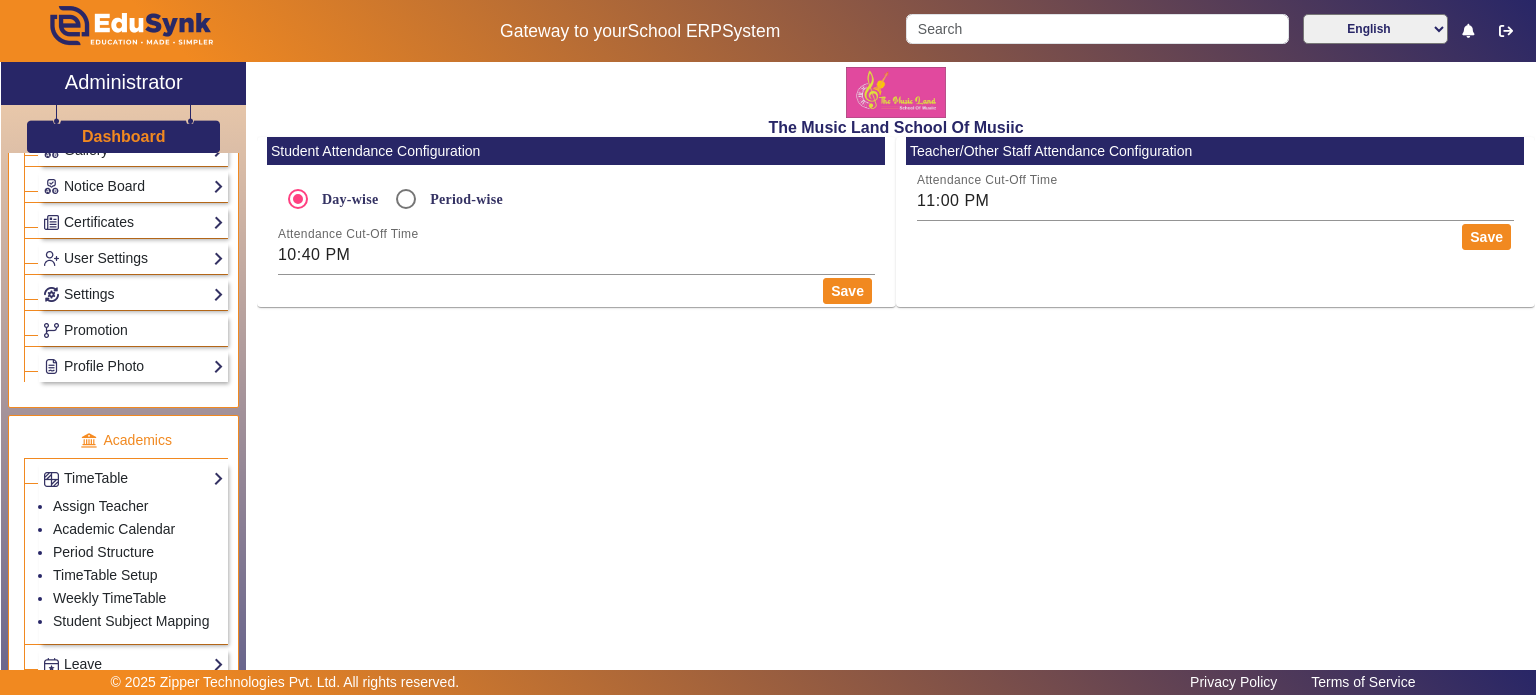 click on "TimeTable  Assign Teacher   Academic Calendar   Period Structure   TimeTable Setup   Weekly TimeTable   Student Subject Mapping" 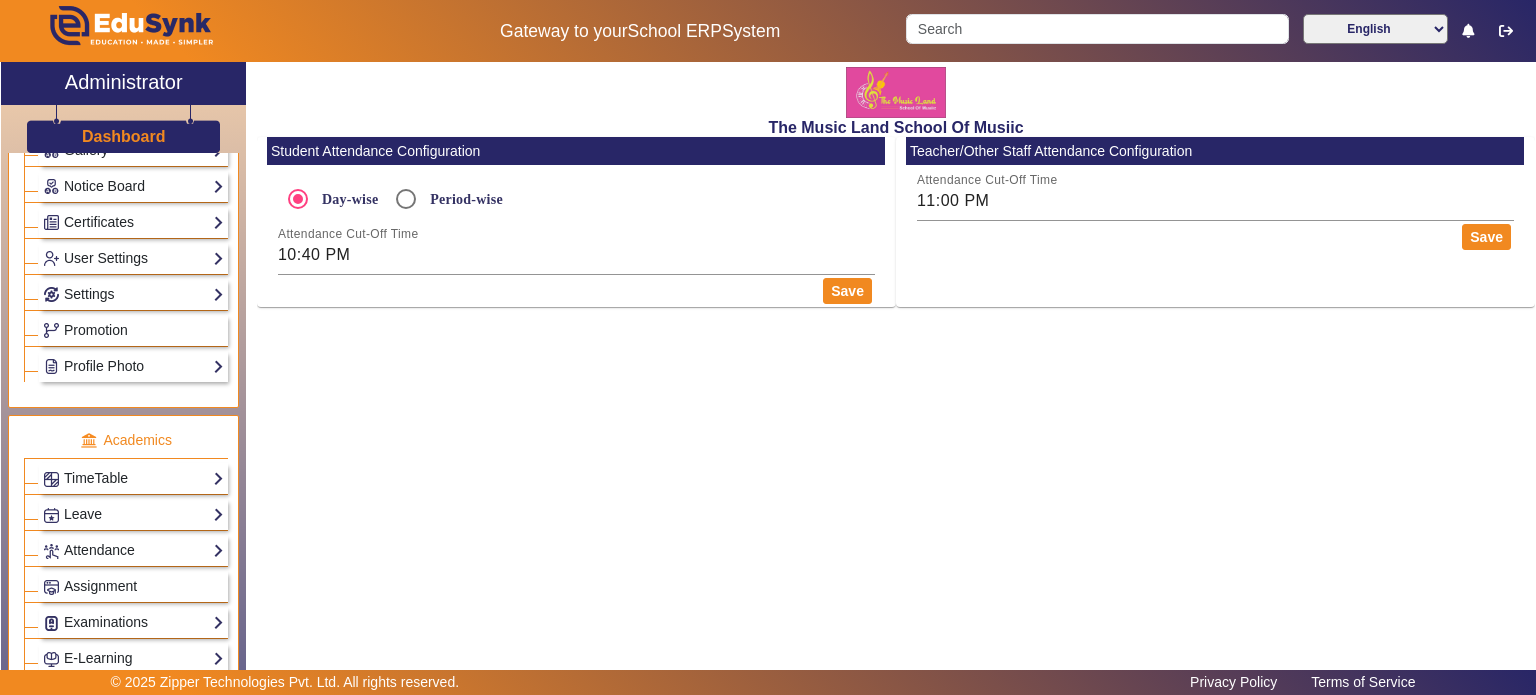 click on "TimeTable  Assign Teacher   Academic Calendar   Period Structure   TimeTable Setup   Weekly TimeTable   Student Subject Mapping" 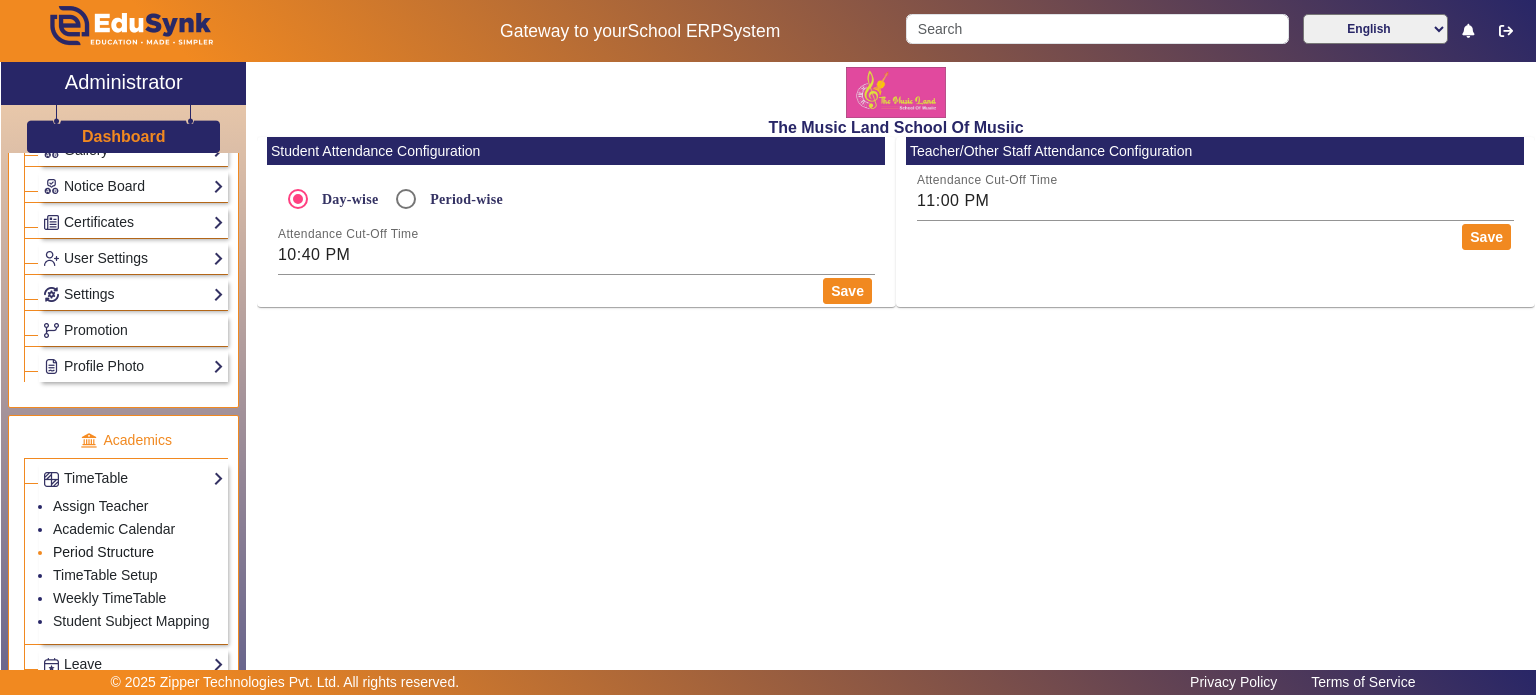 click on "Period Structure" 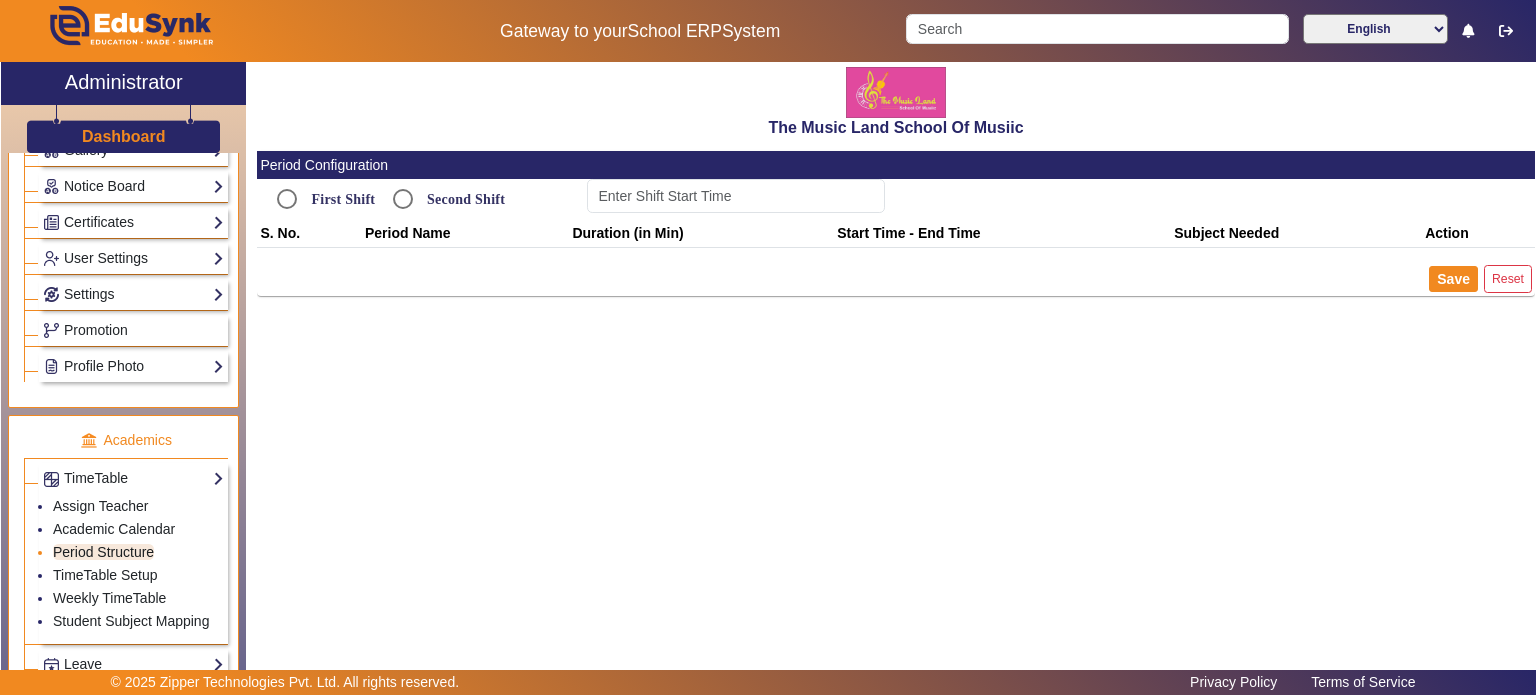 type on "6:20 AM" 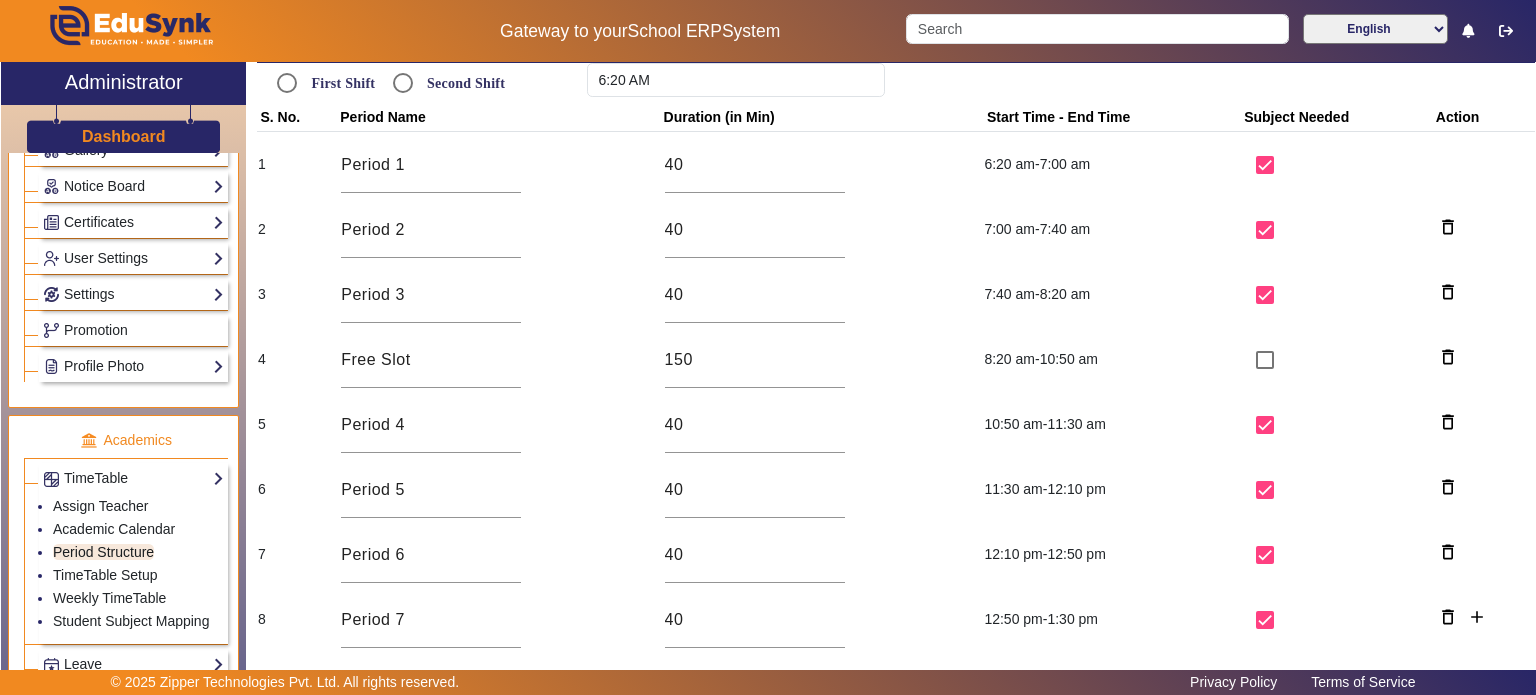 scroll, scrollTop: 176, scrollLeft: 0, axis: vertical 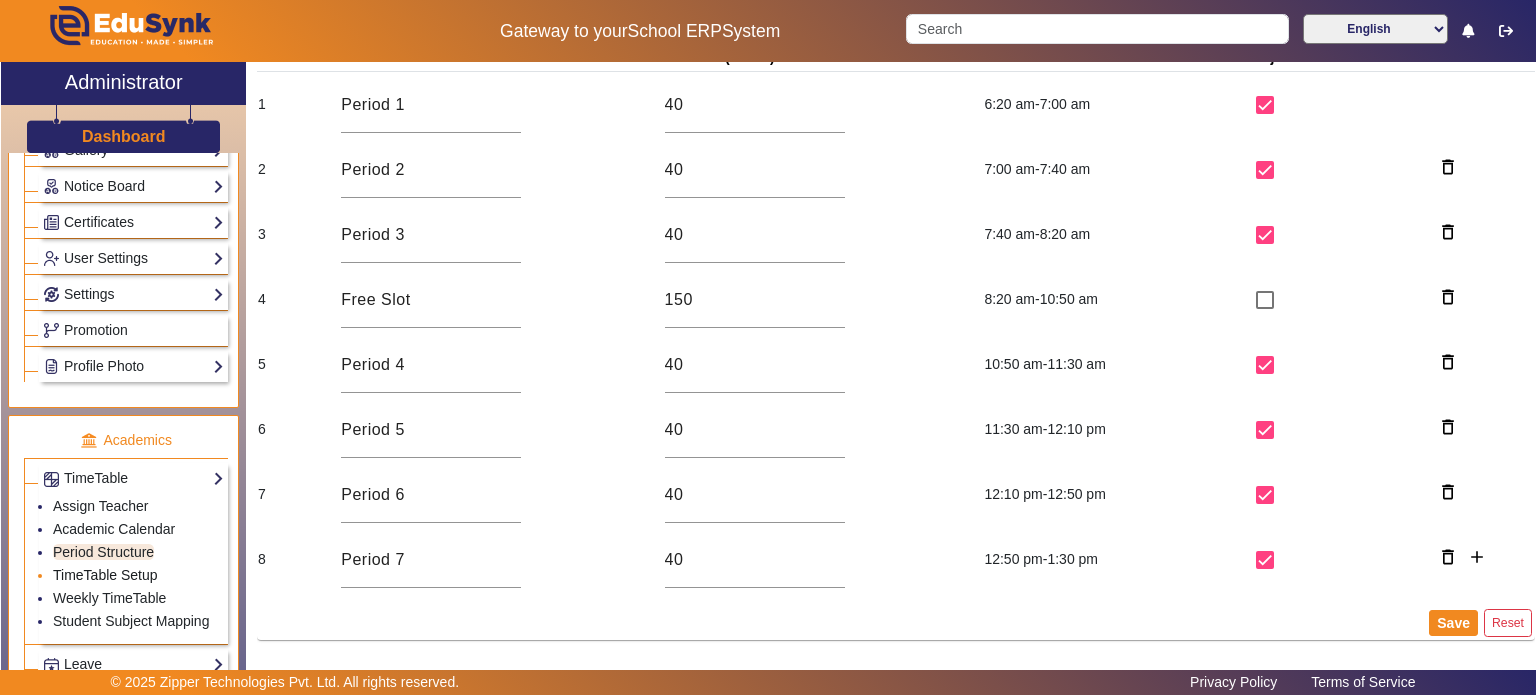 click on "TimeTable Setup" 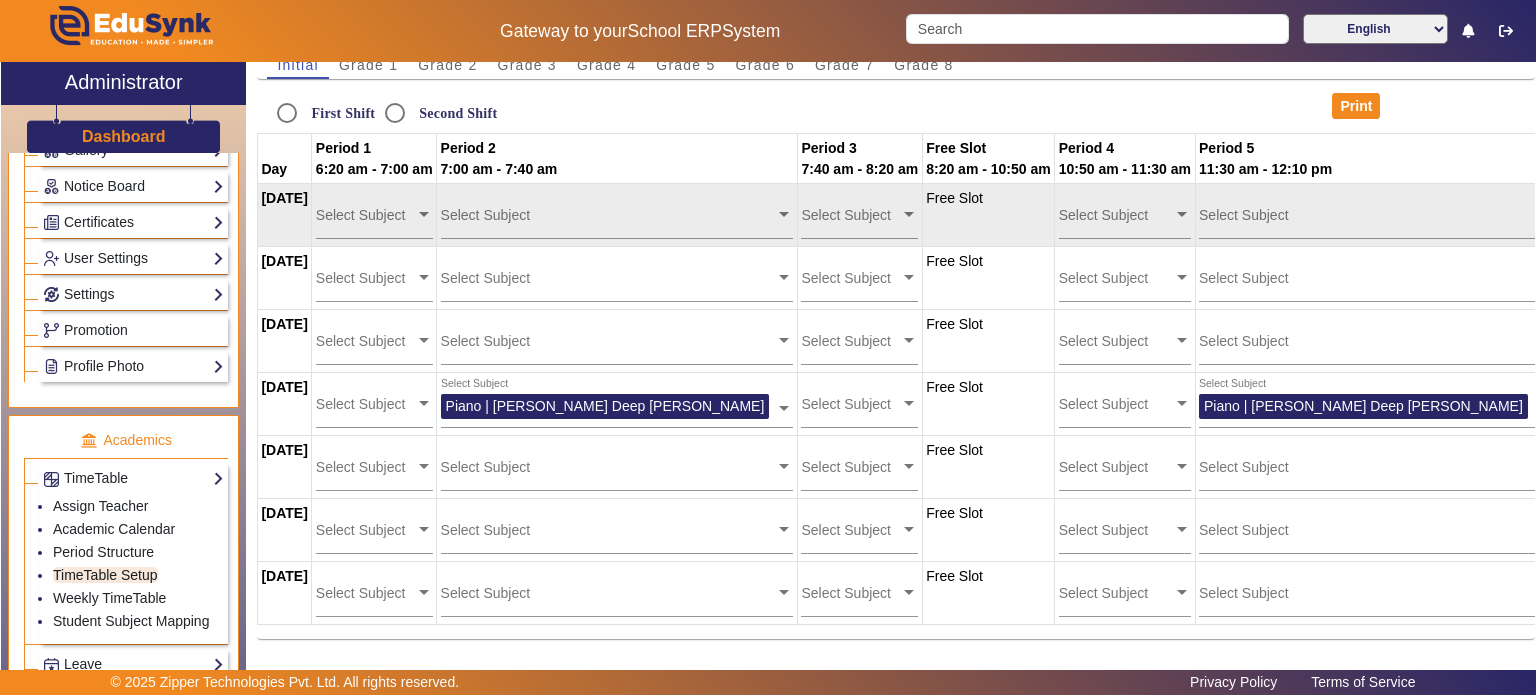 scroll, scrollTop: 0, scrollLeft: 0, axis: both 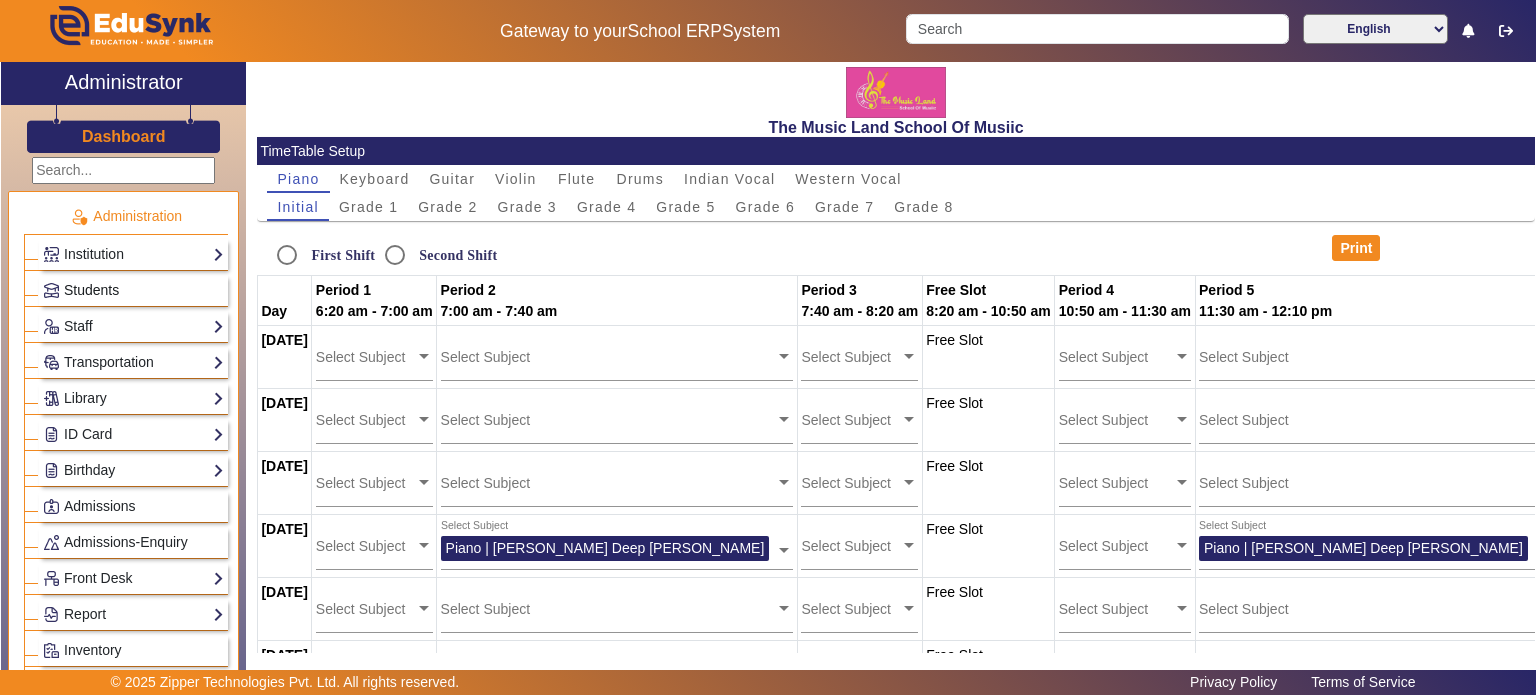 click on "Students" 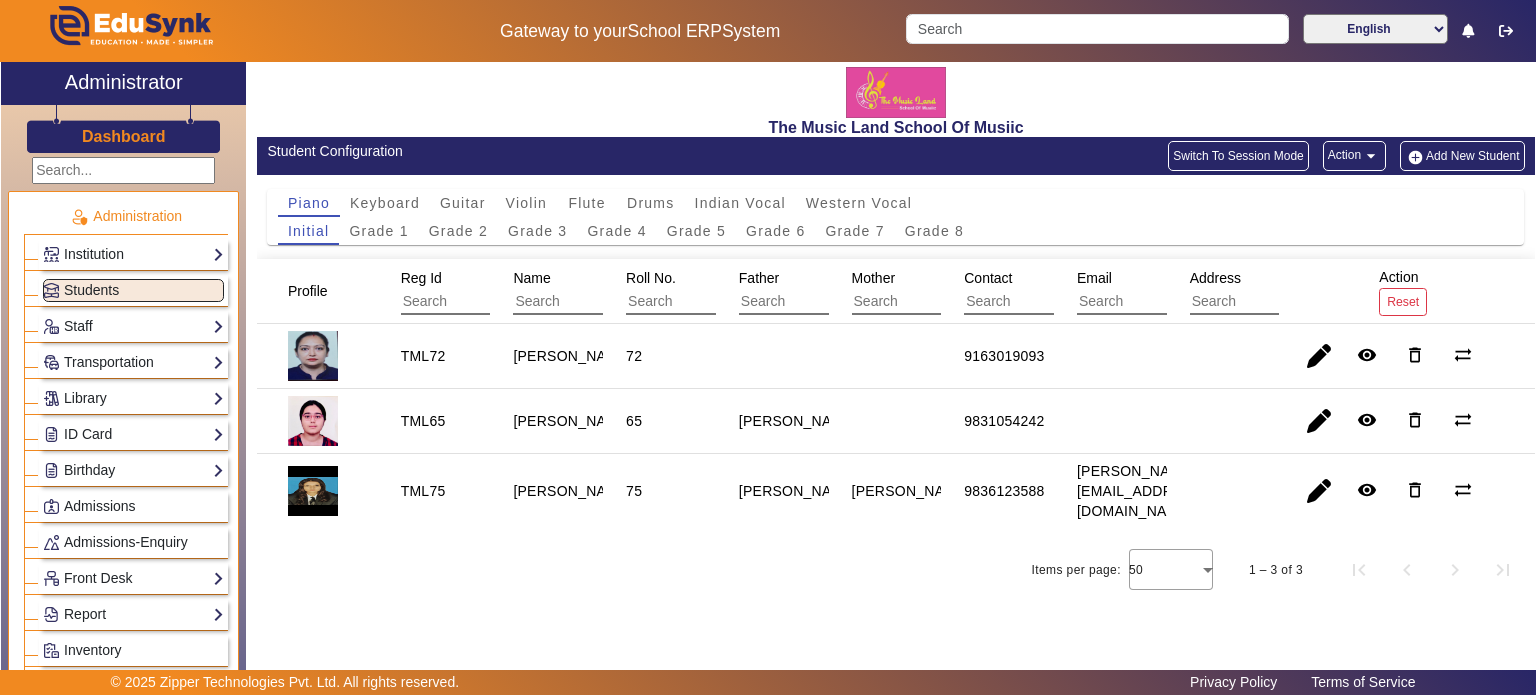 click on "Switch To Session Mode" 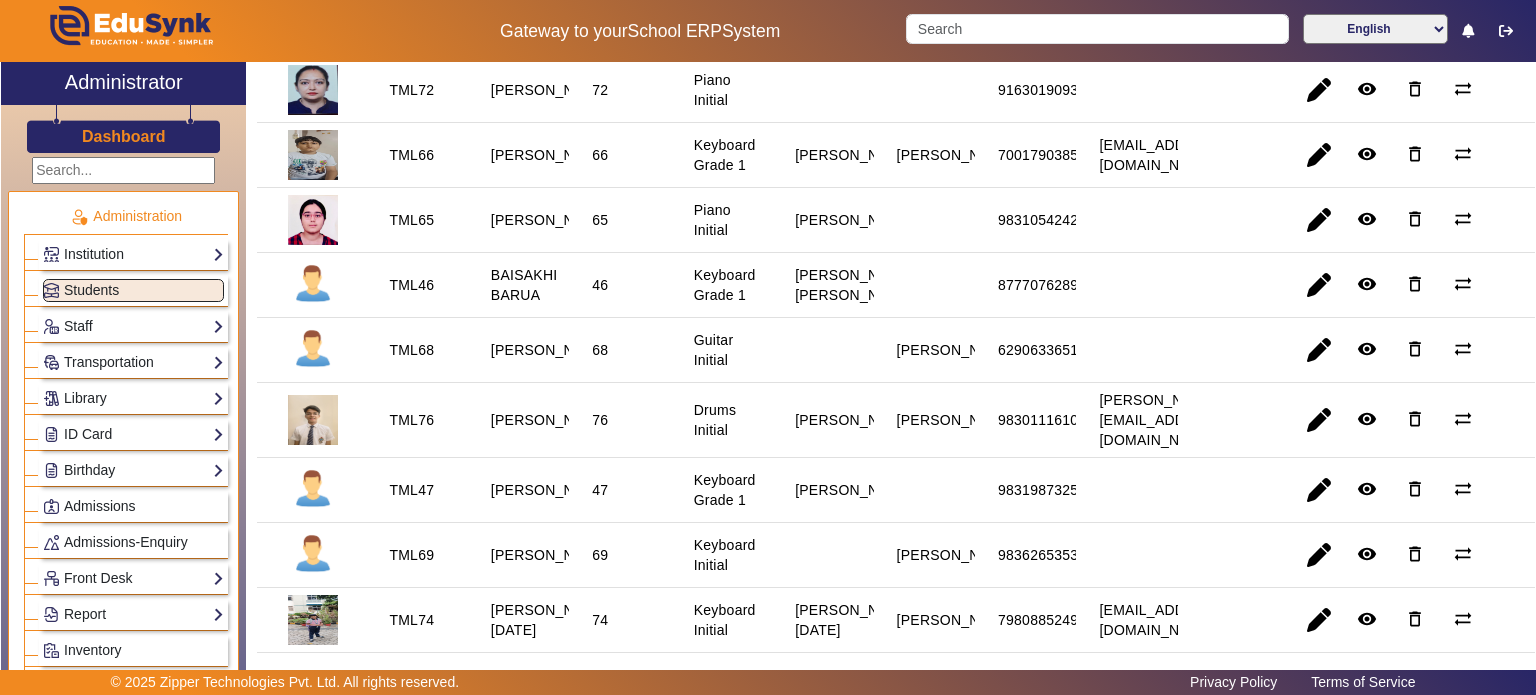 scroll, scrollTop: 0, scrollLeft: 0, axis: both 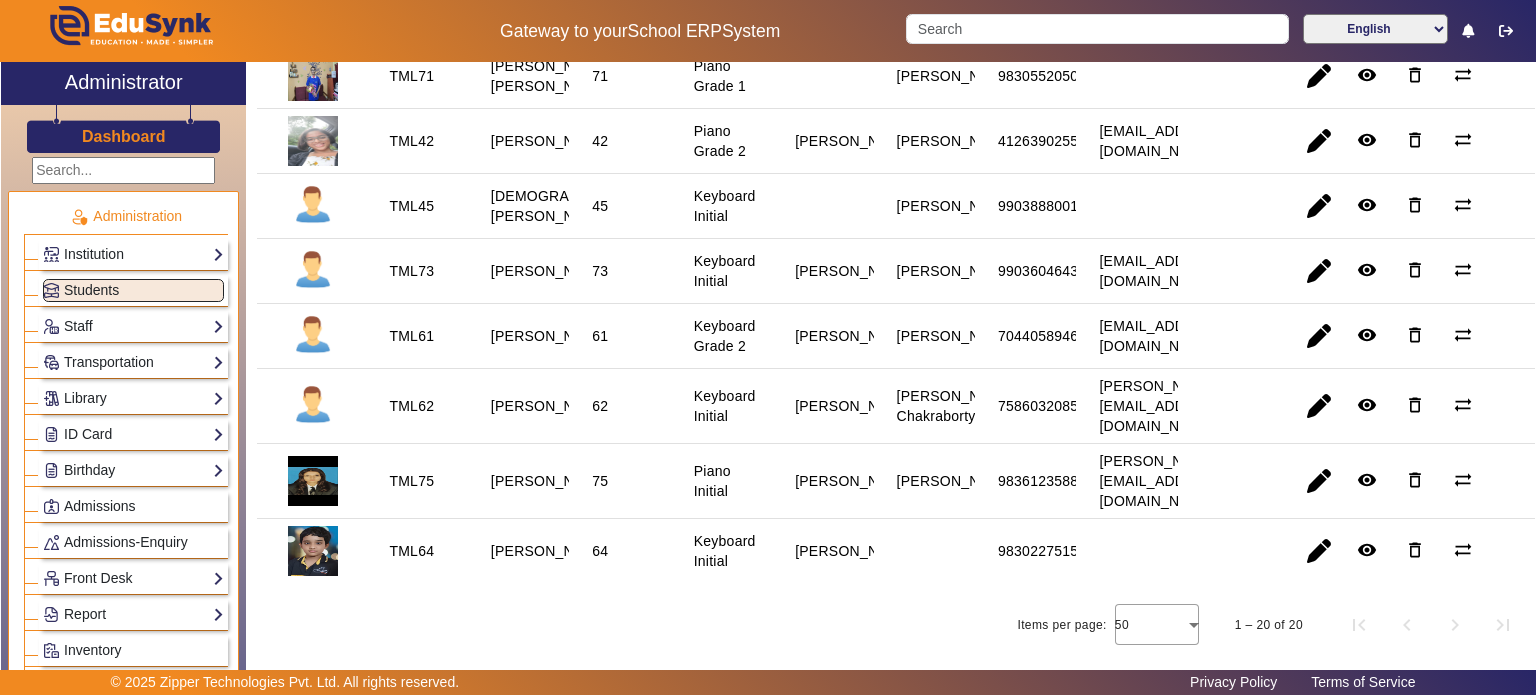 drag, startPoint x: 274, startPoint y: 284, endPoint x: 396, endPoint y: 602, distance: 340.59946 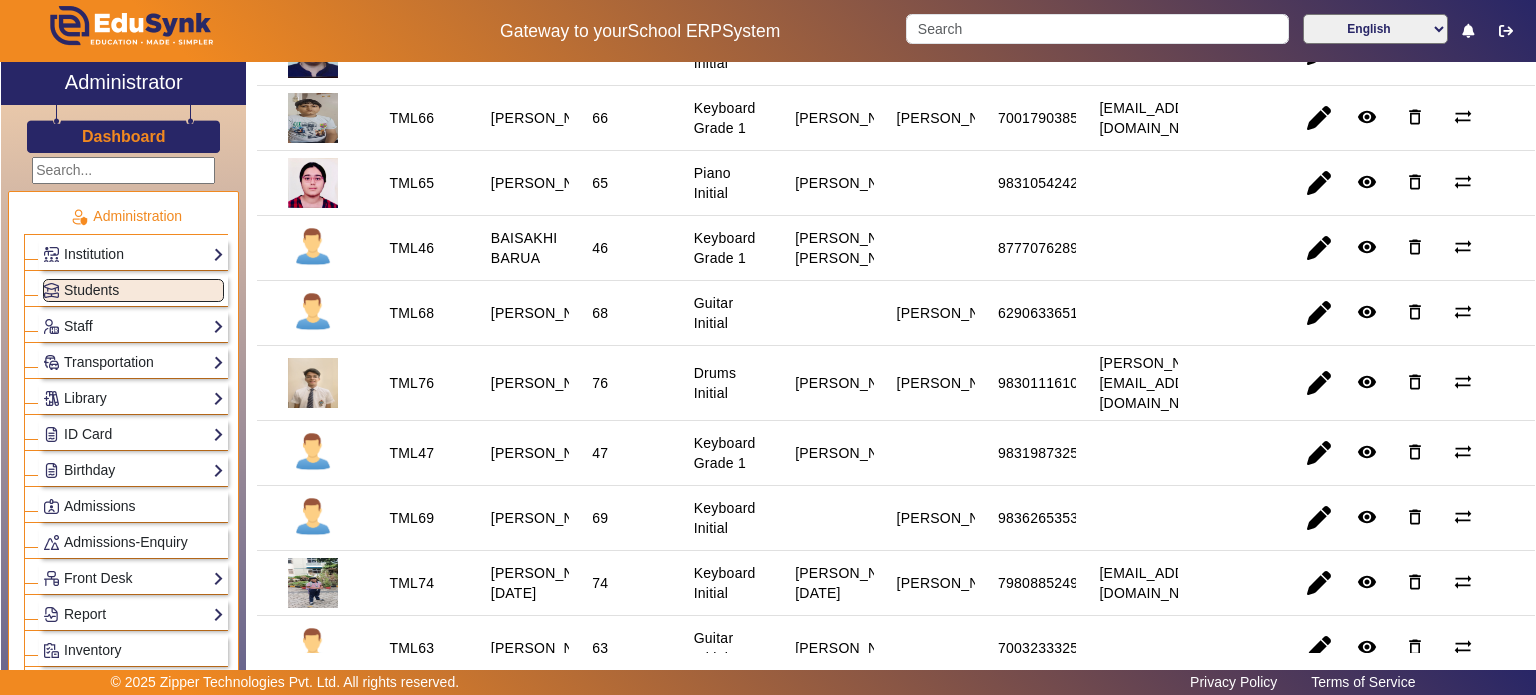 scroll, scrollTop: 0, scrollLeft: 0, axis: both 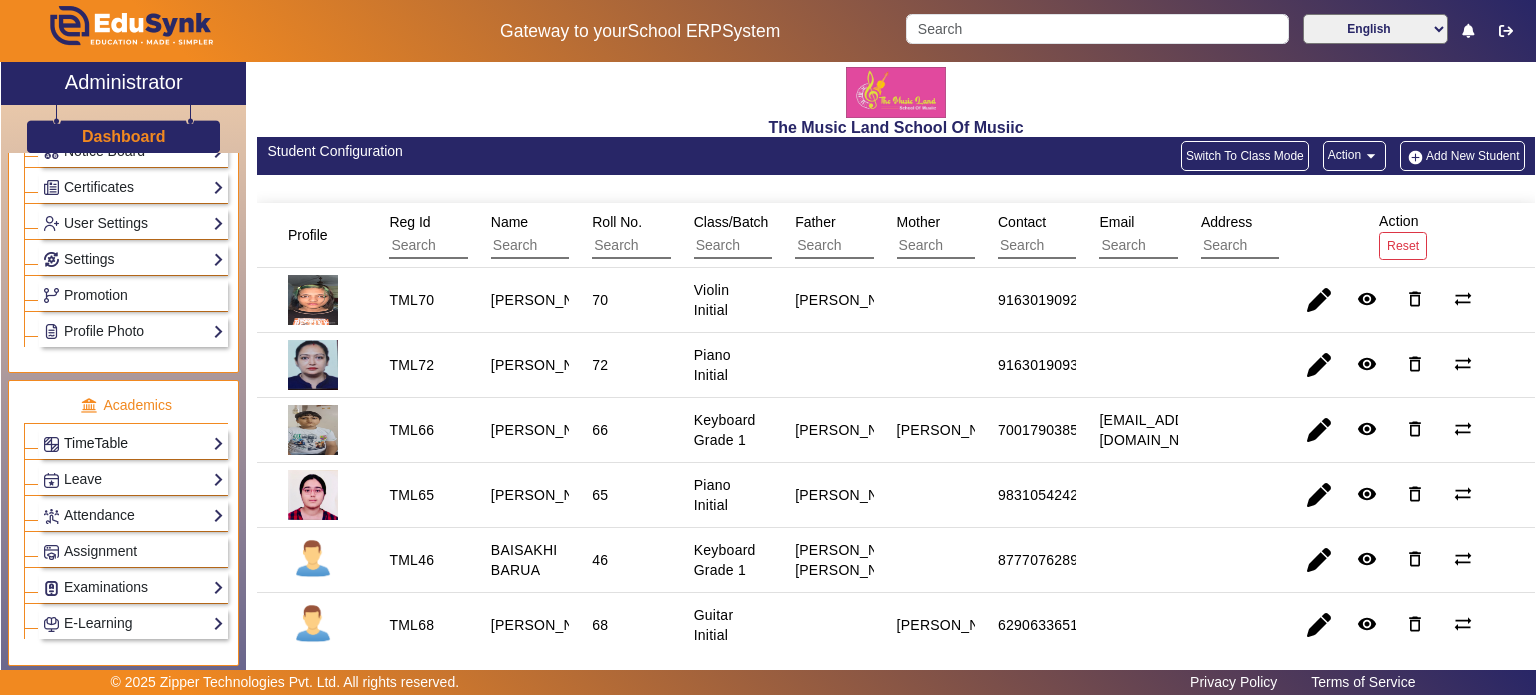 click on "TimeTable" 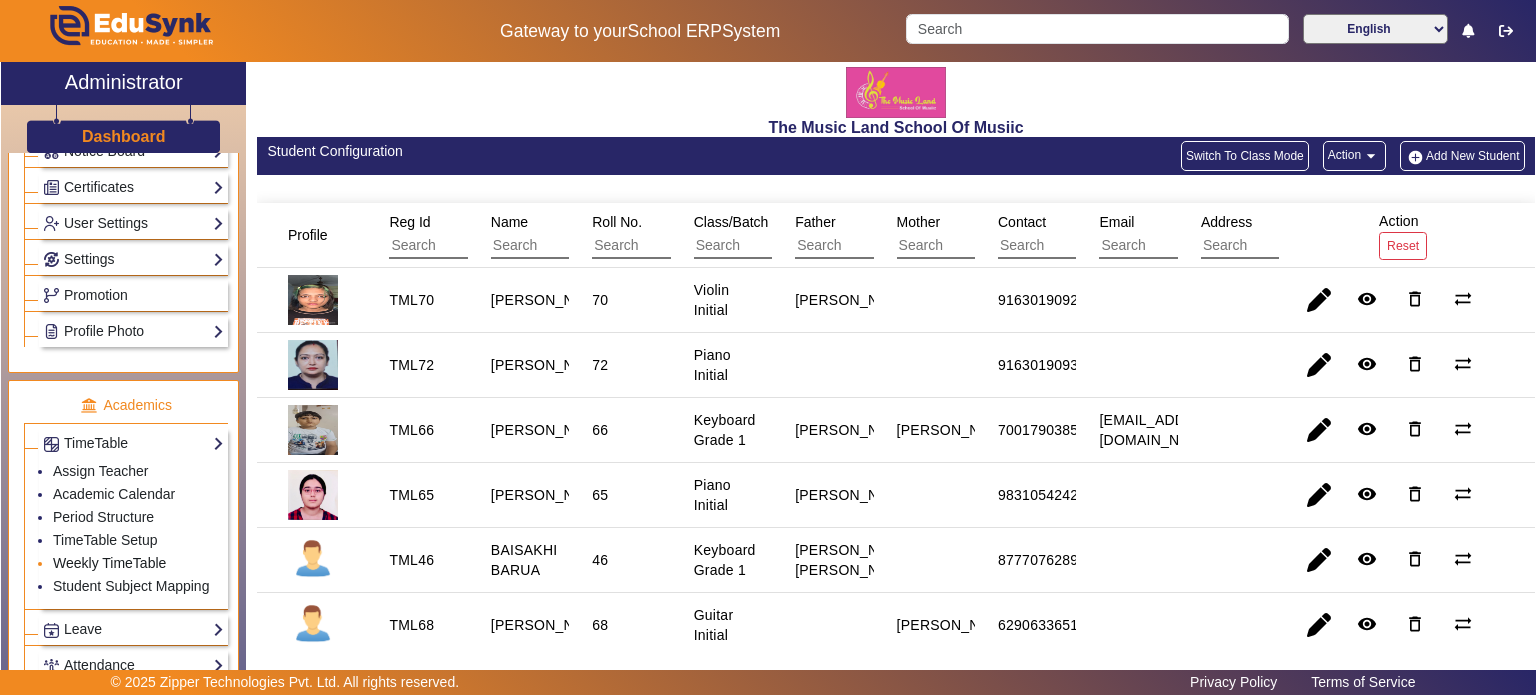 click on "Weekly TimeTable" 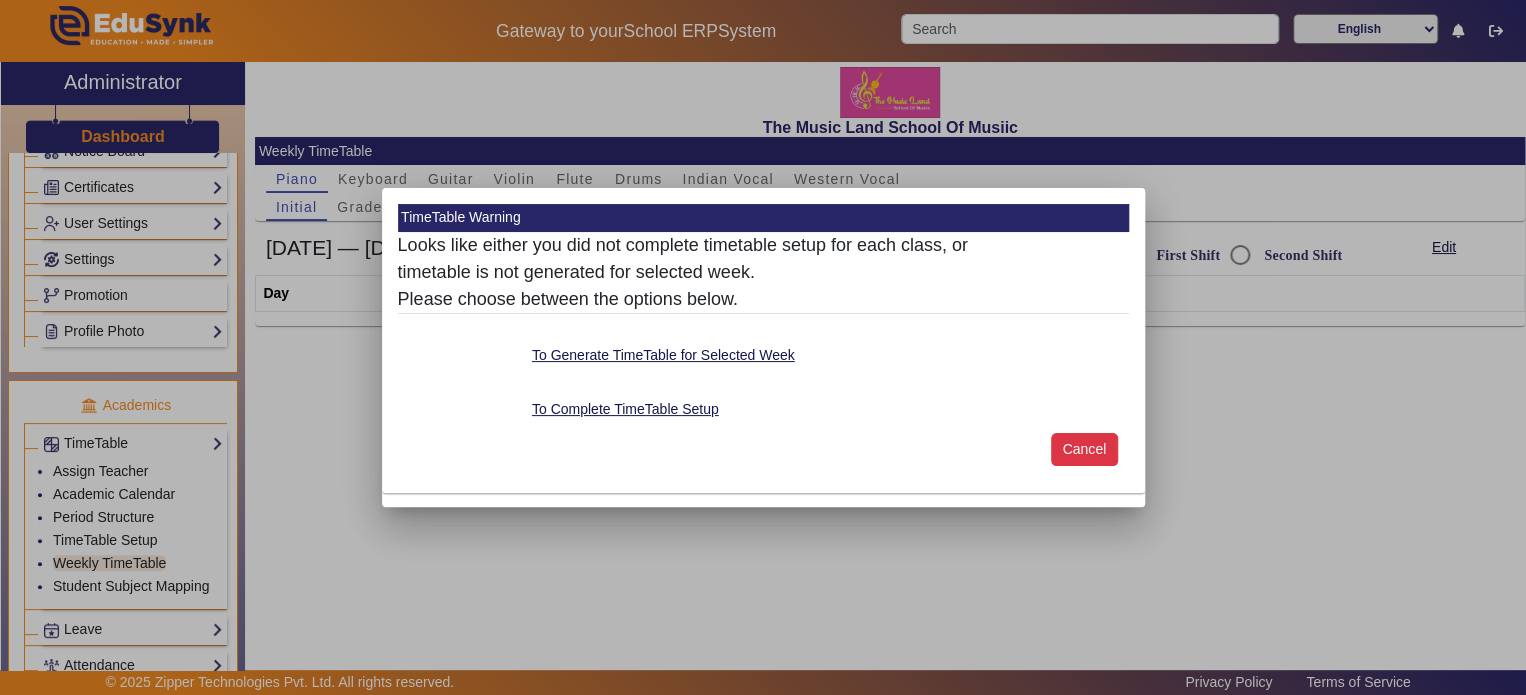 click on "Cancel" 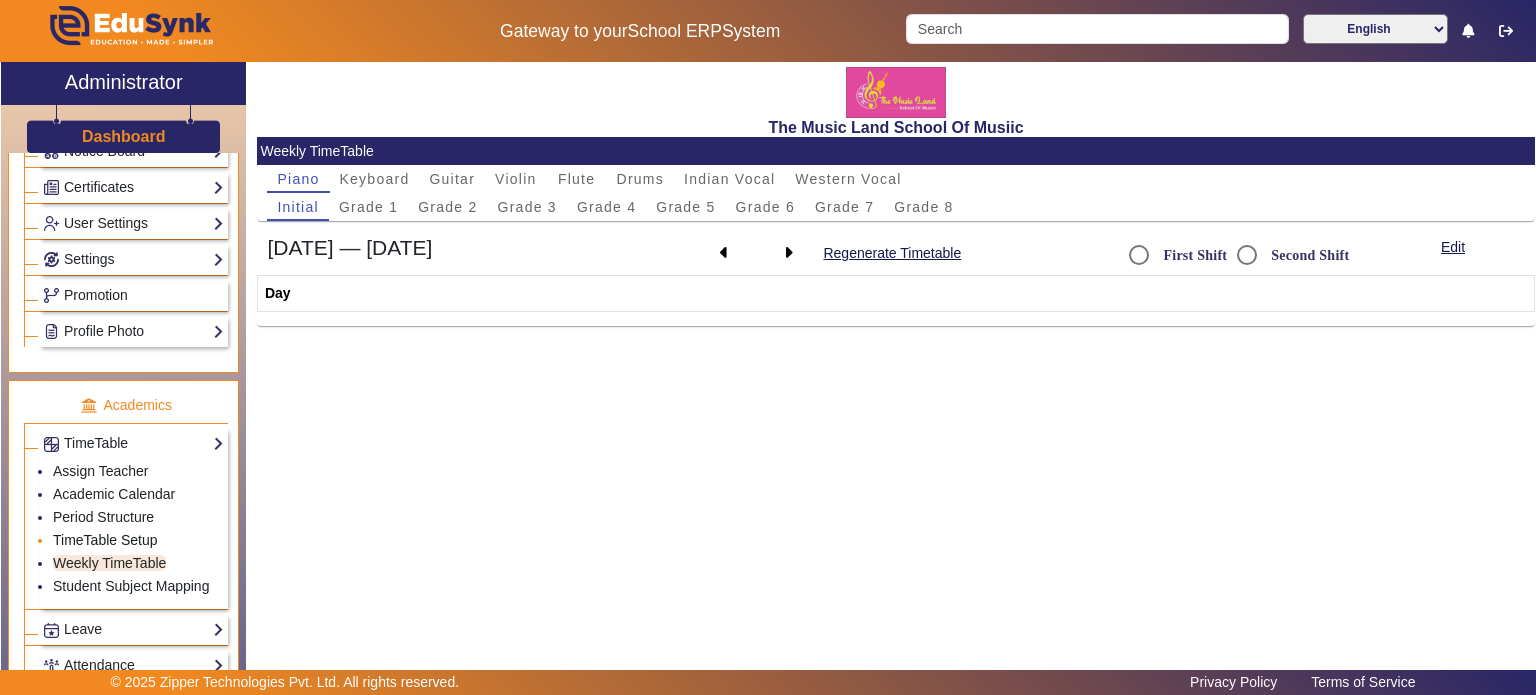 click on "TimeTable Setup" 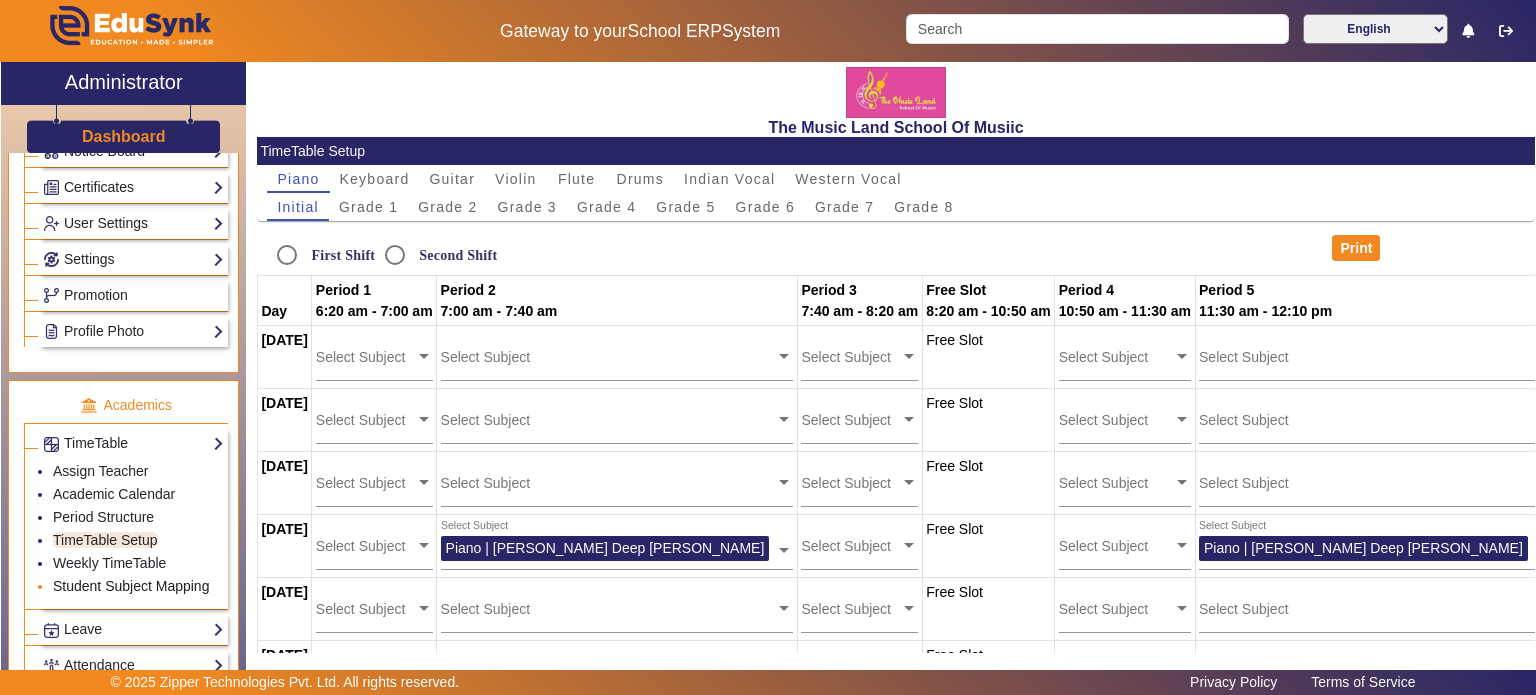 click on "Student Subject Mapping" 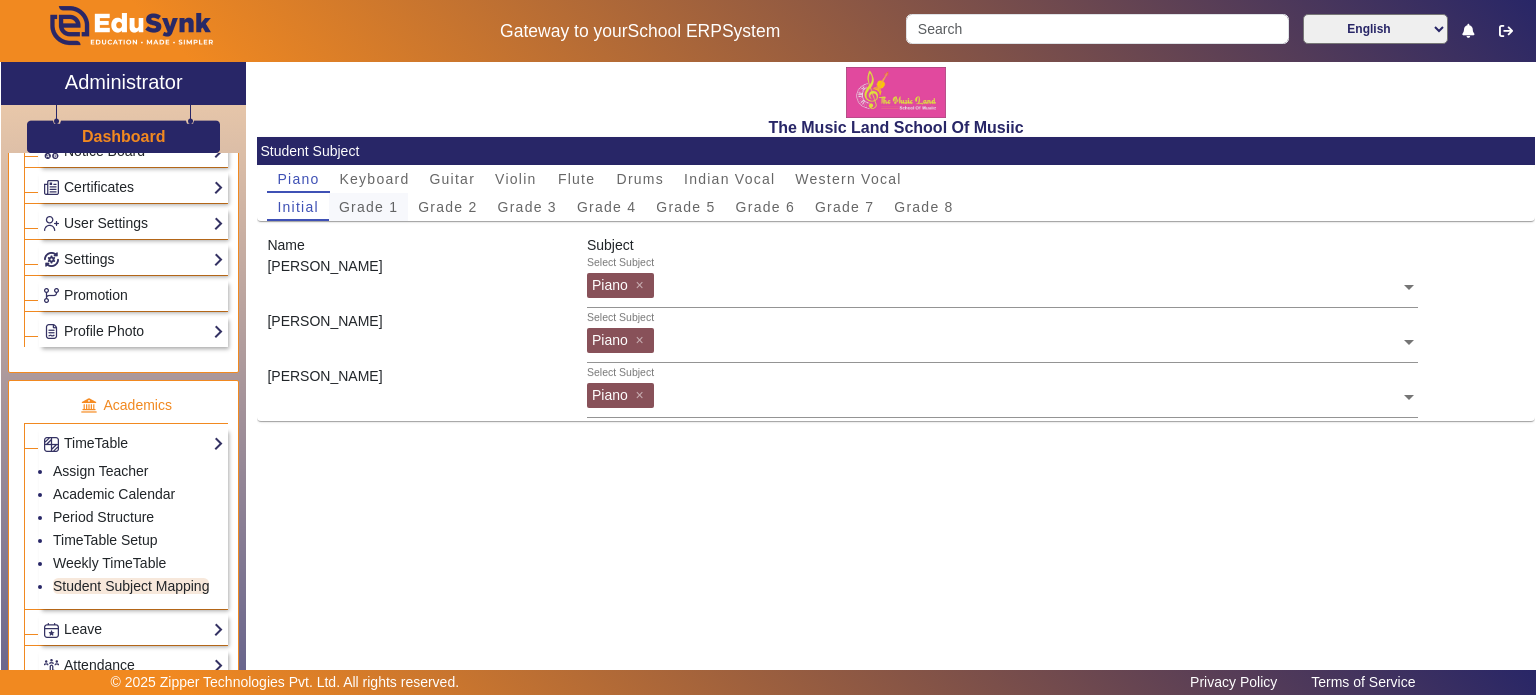 click on "Grade 1" at bounding box center (368, 207) 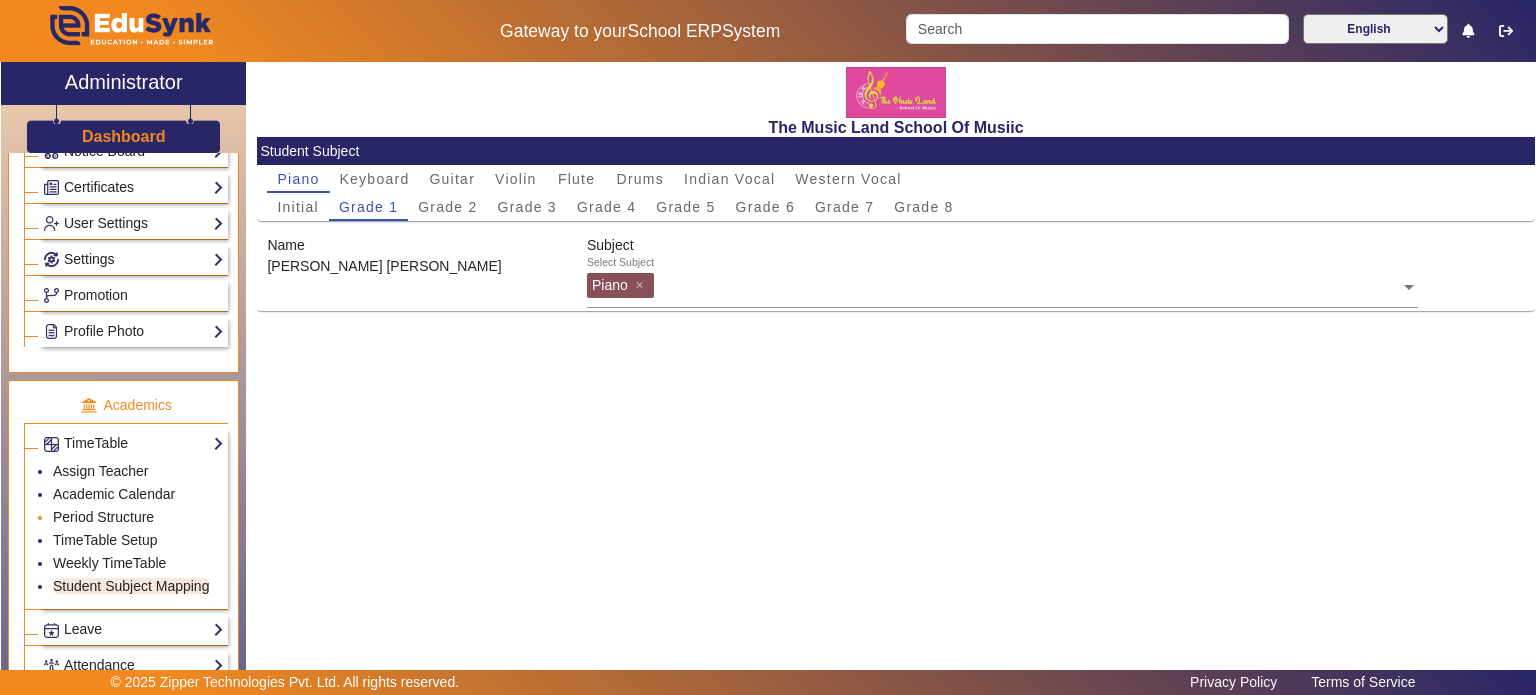 click on "Period Structure" 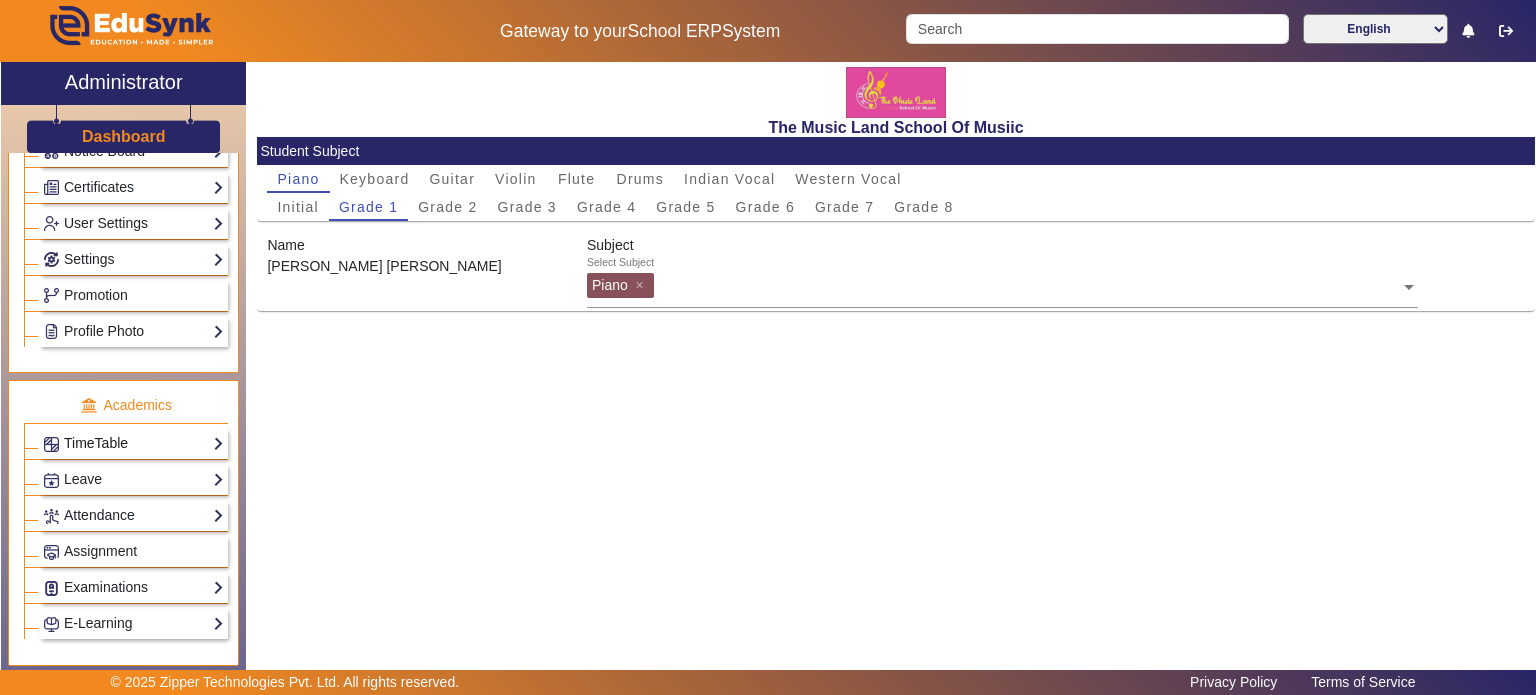 click on "TimeTable" 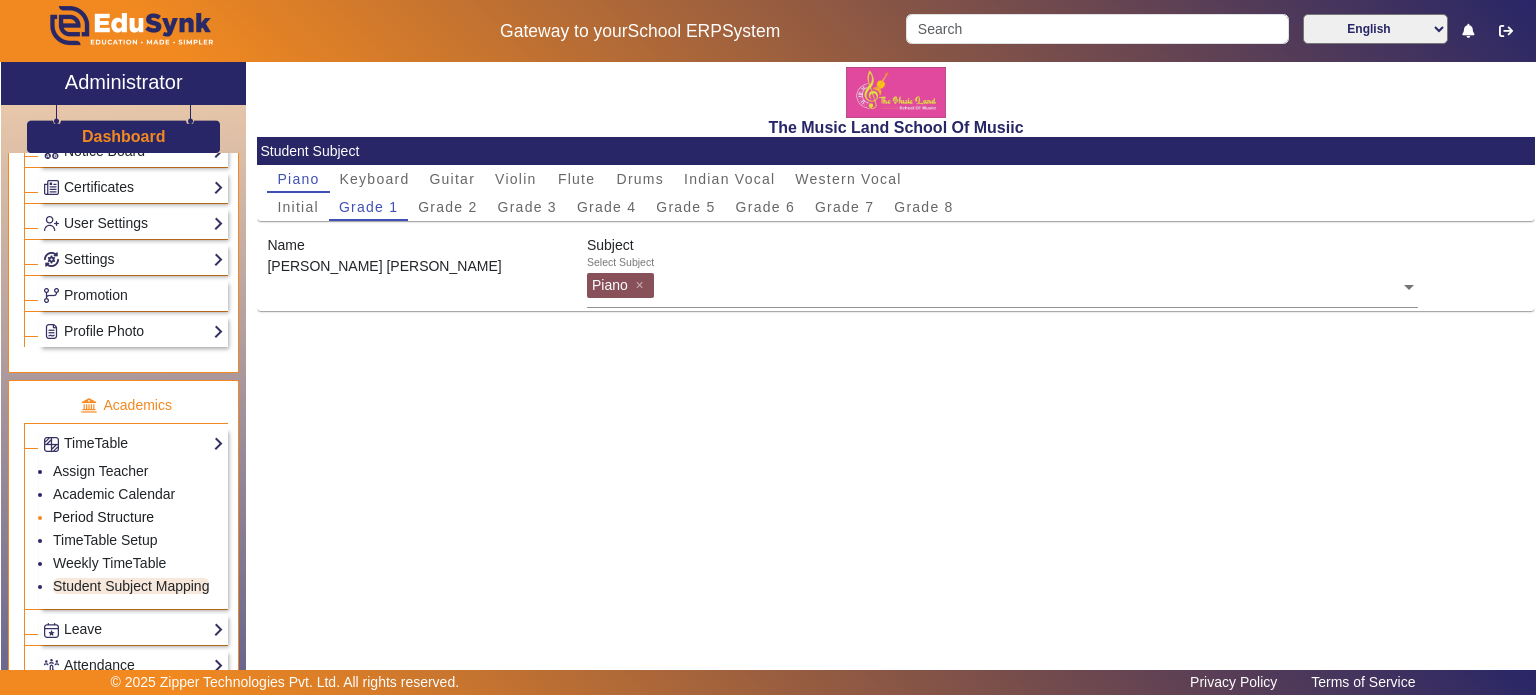 click on "Period Structure" 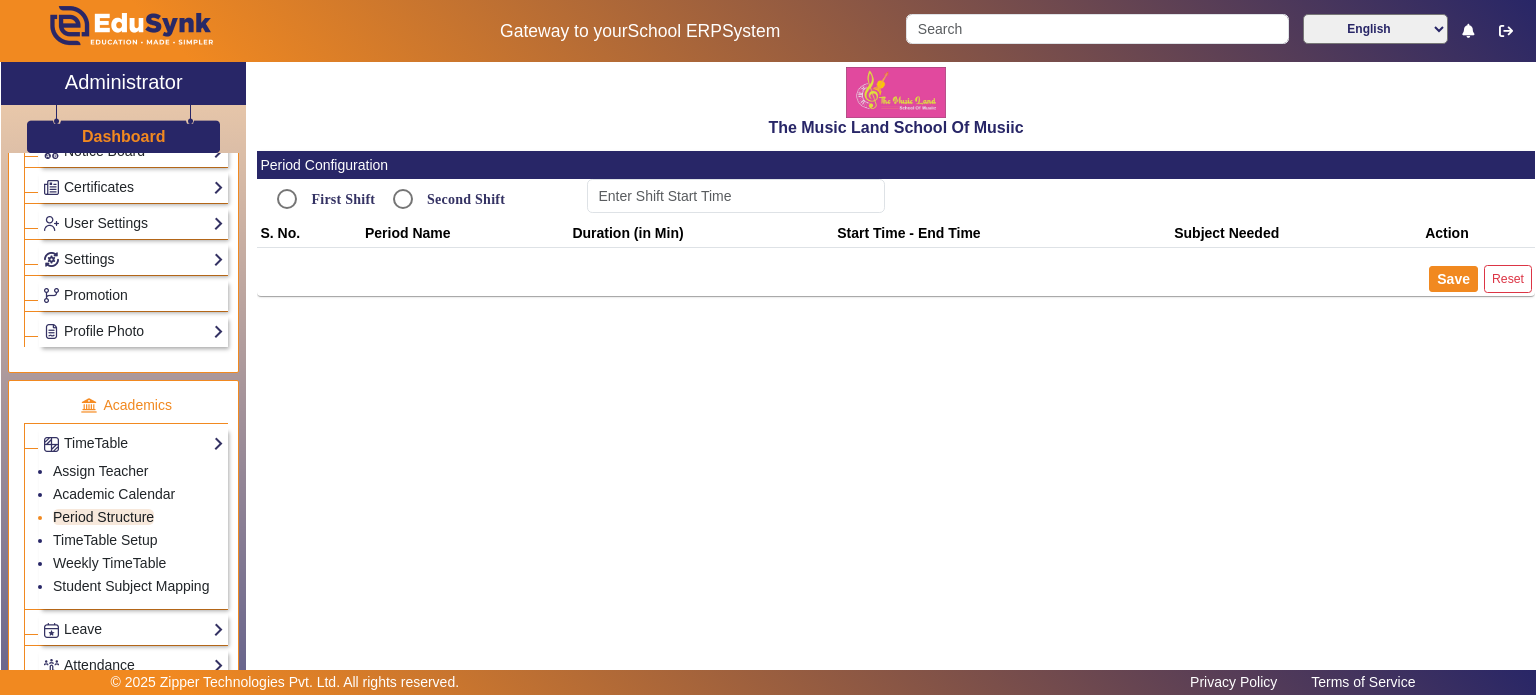 type on "6:20 AM" 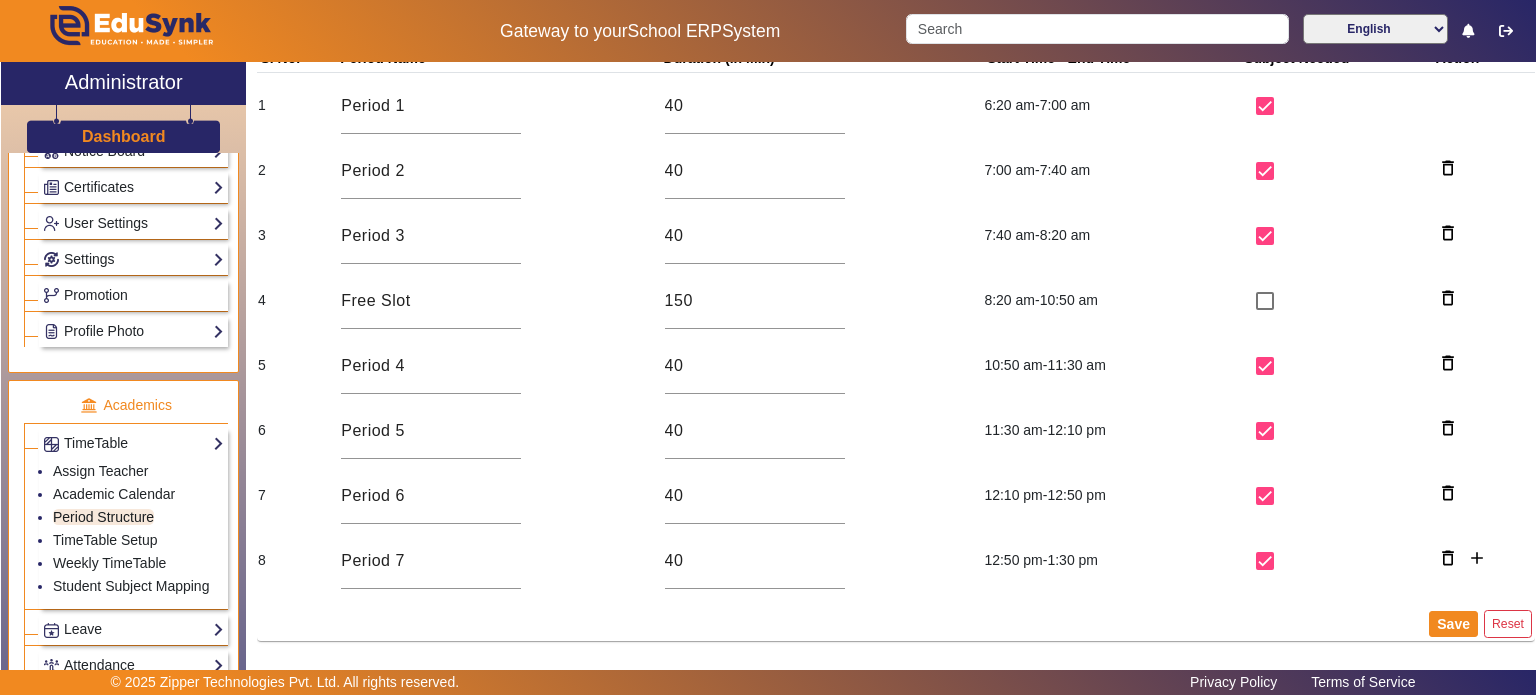 scroll, scrollTop: 0, scrollLeft: 0, axis: both 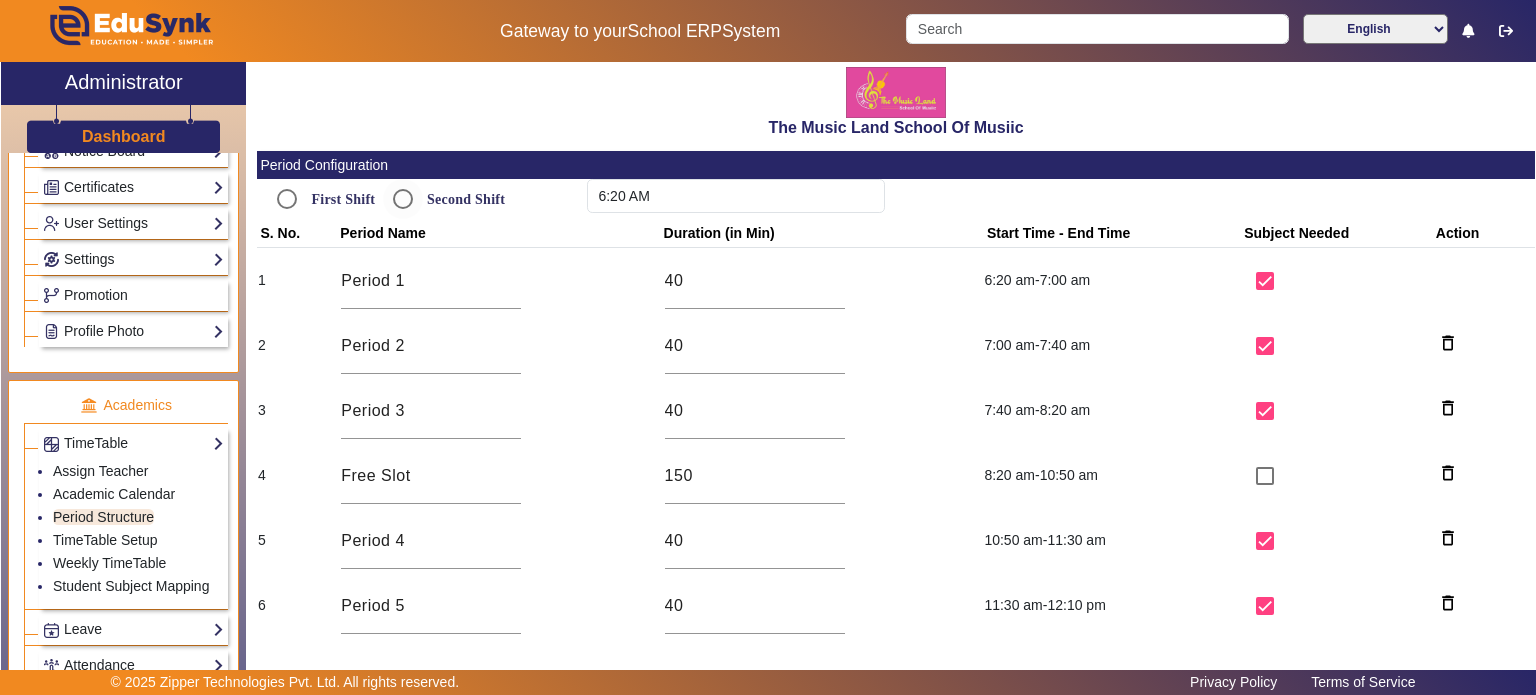 click on "Second Shift" at bounding box center [464, 199] 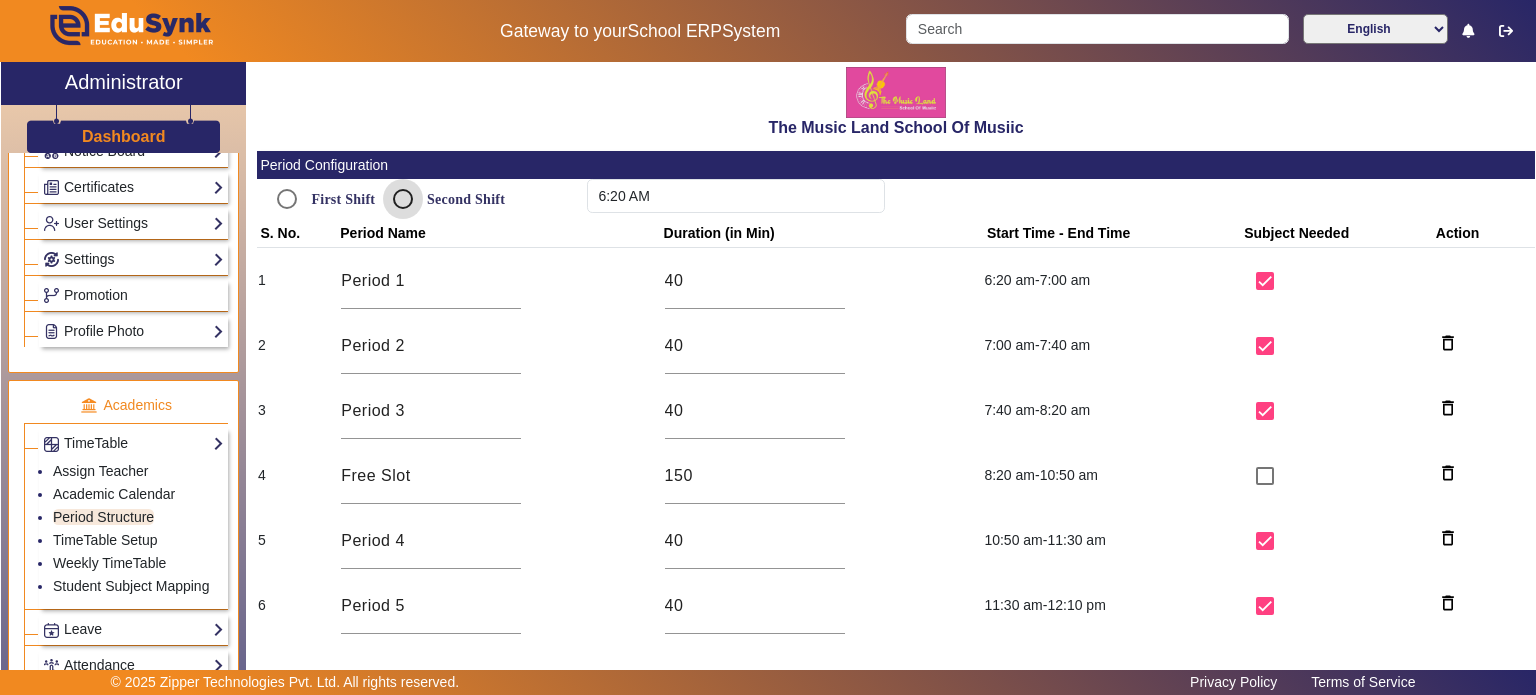 click on "Second Shift" at bounding box center (403, 199) 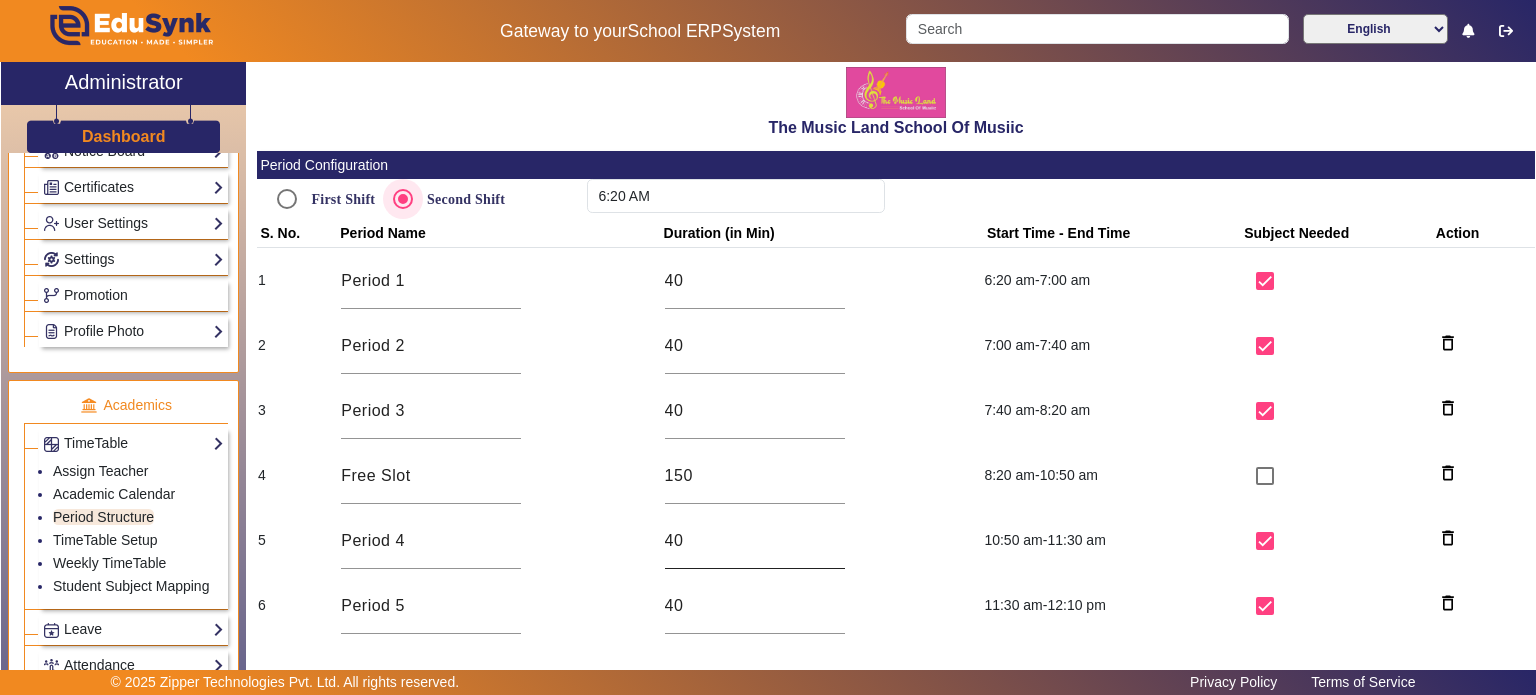 type on "2:00 PM" 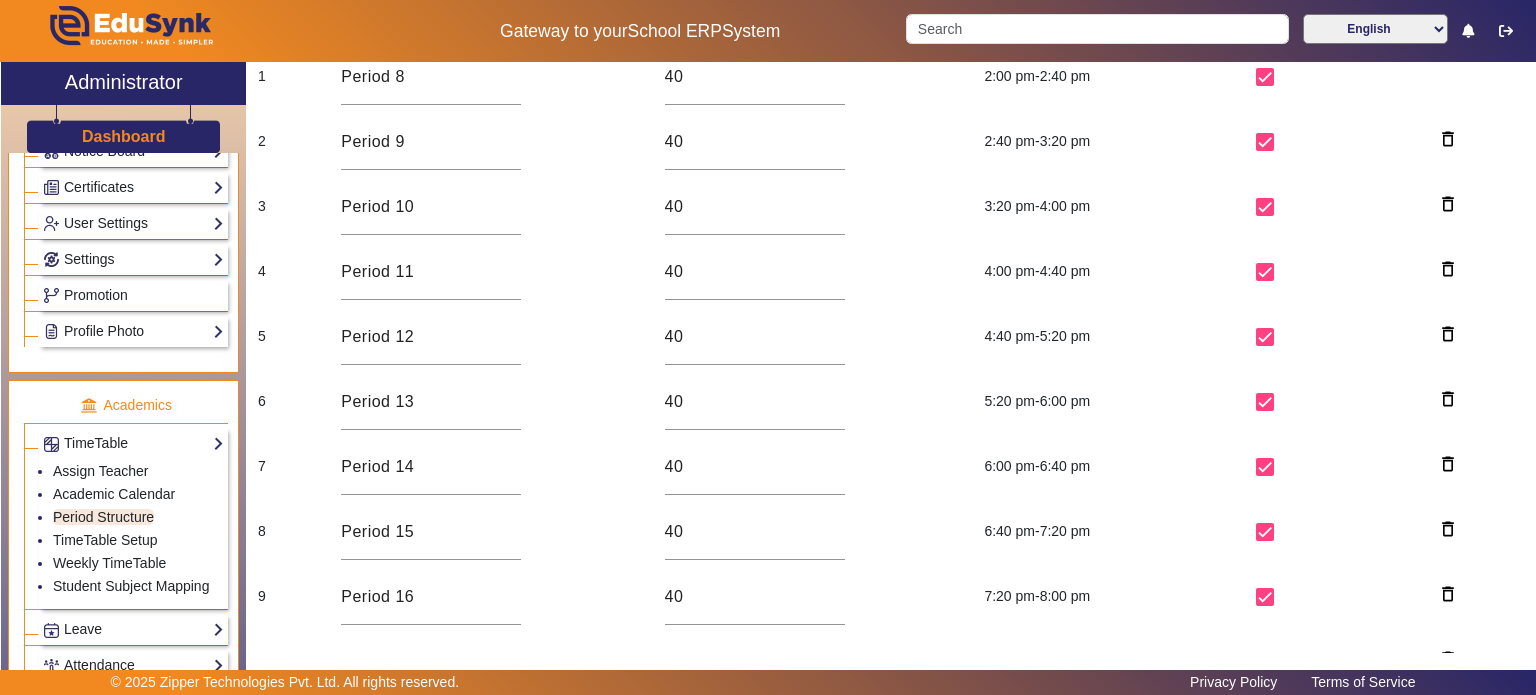 scroll, scrollTop: 500, scrollLeft: 0, axis: vertical 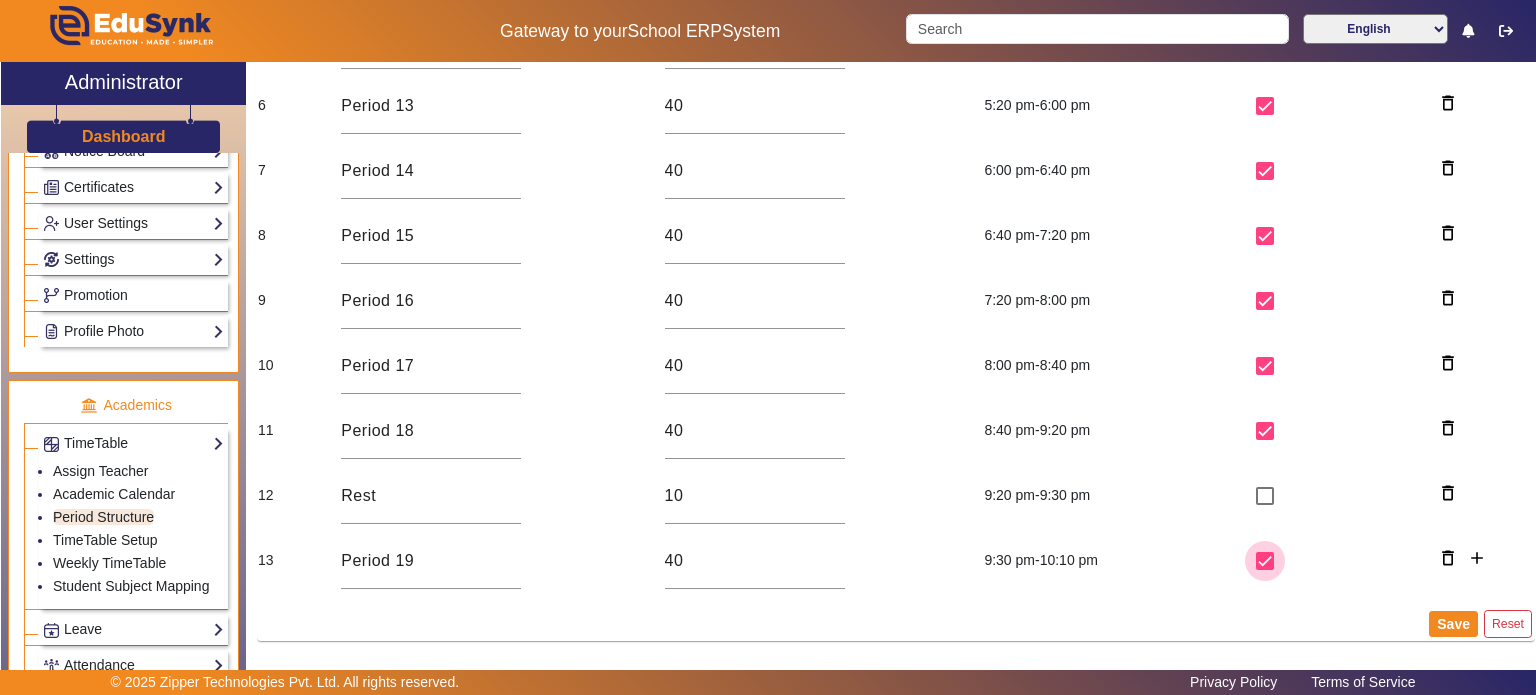 click at bounding box center (1265, 561) 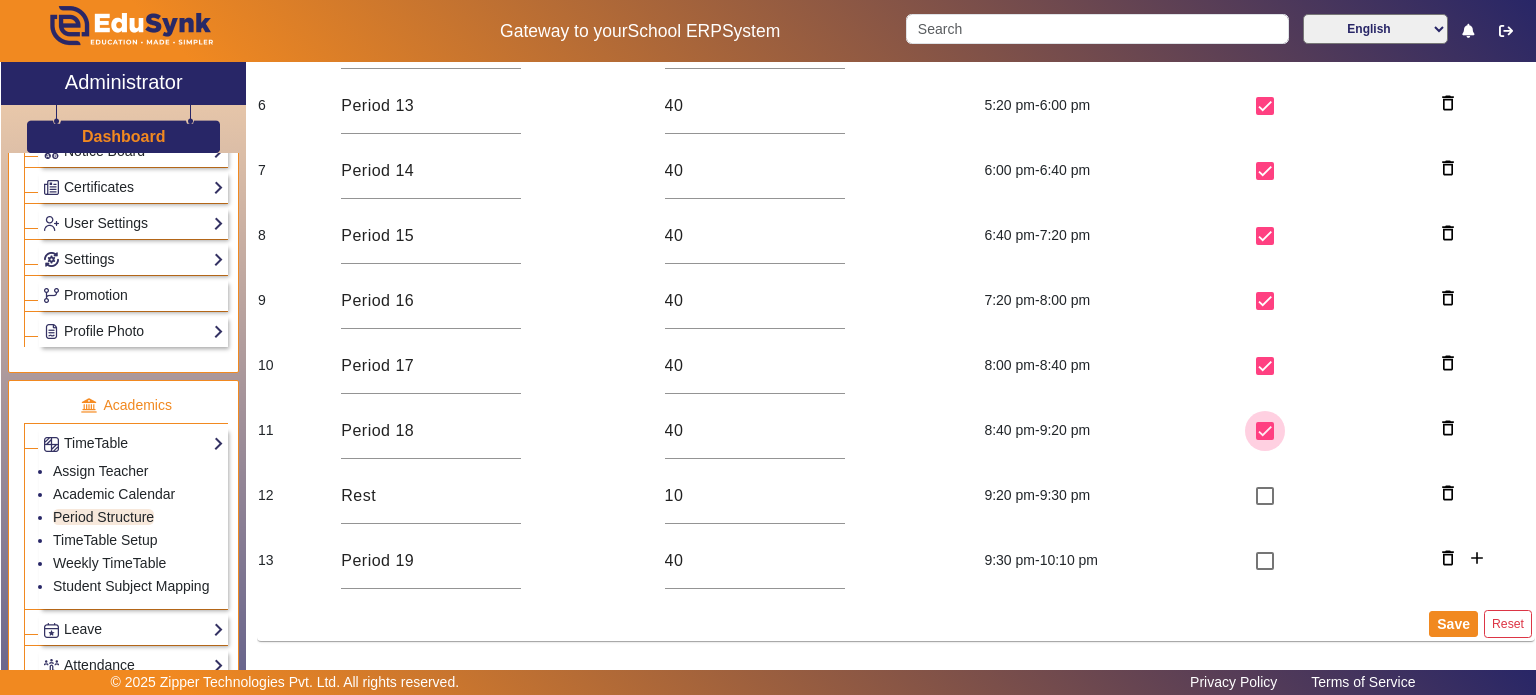 click at bounding box center [1265, 431] 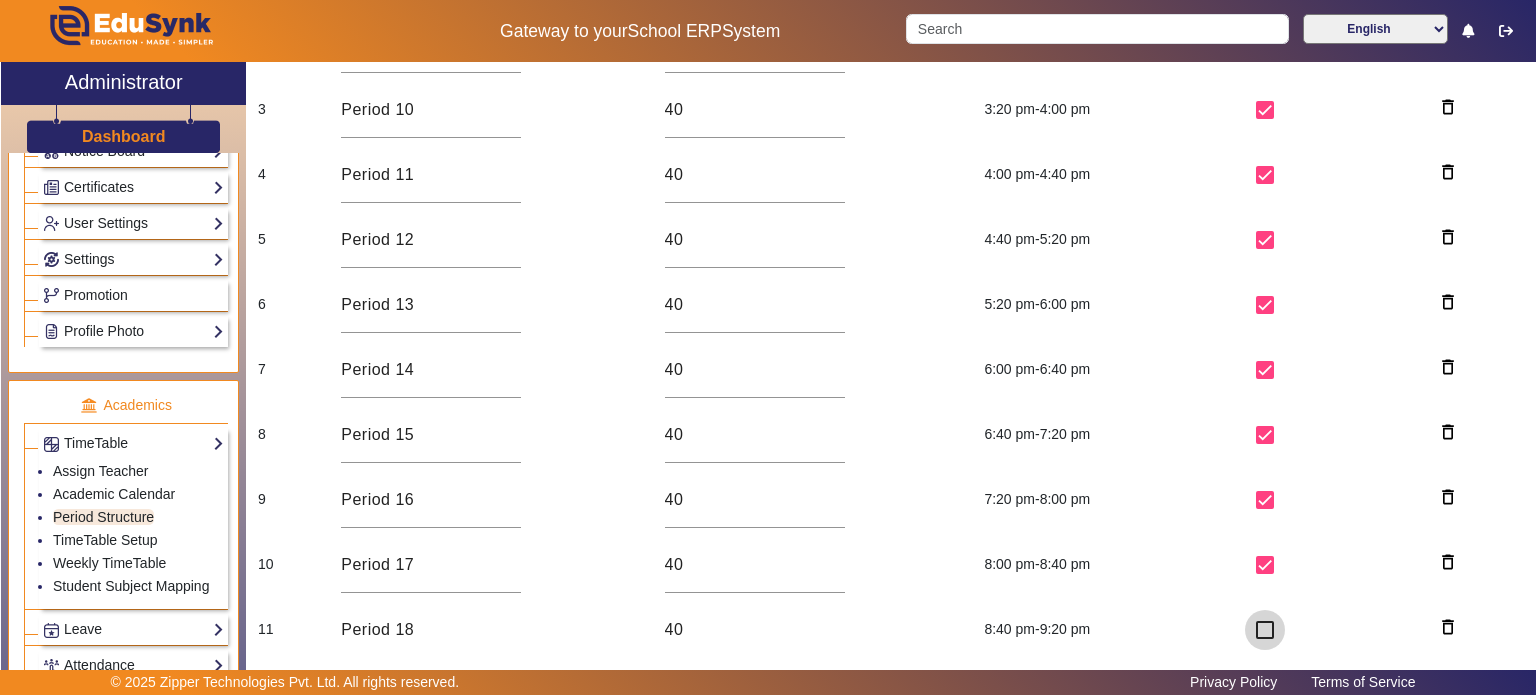 scroll, scrollTop: 300, scrollLeft: 0, axis: vertical 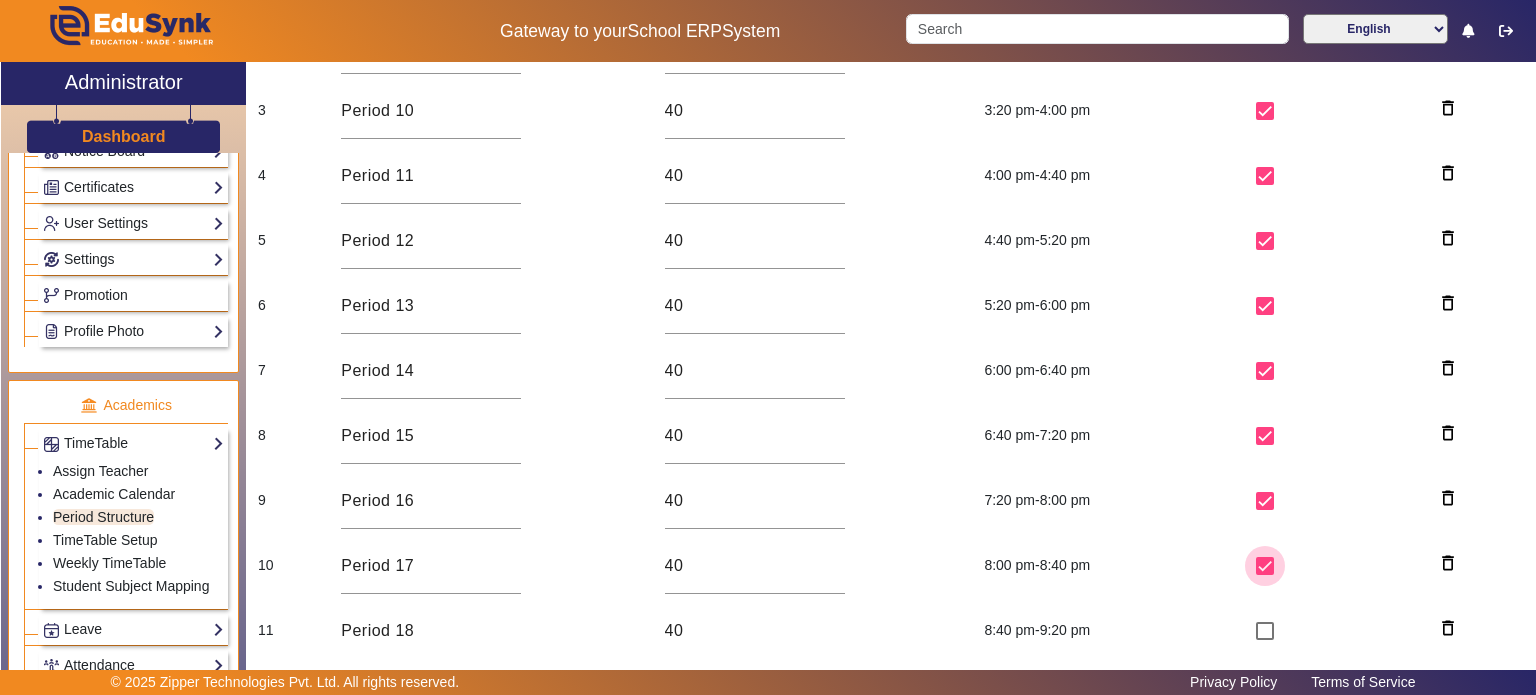 click at bounding box center [1265, 566] 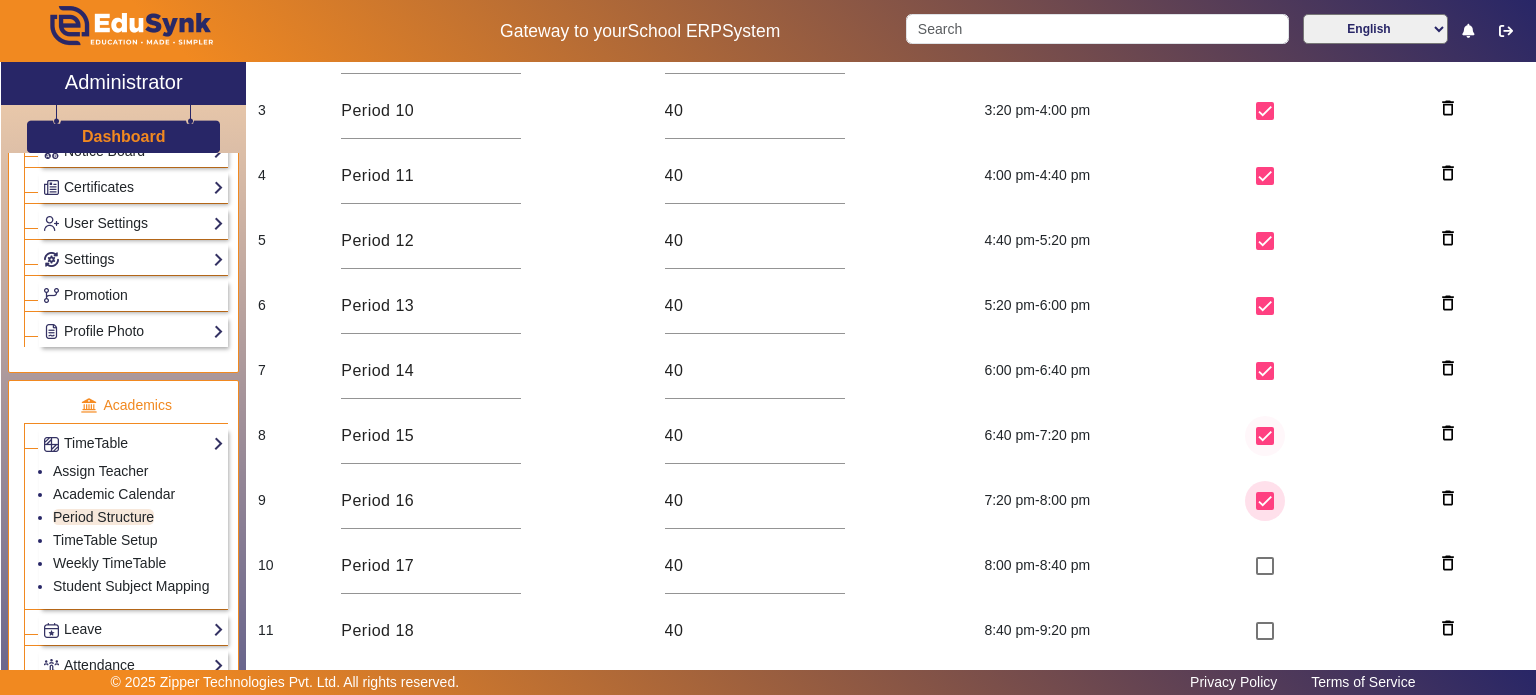 drag, startPoint x: 1257, startPoint y: 493, endPoint x: 1257, endPoint y: 436, distance: 57 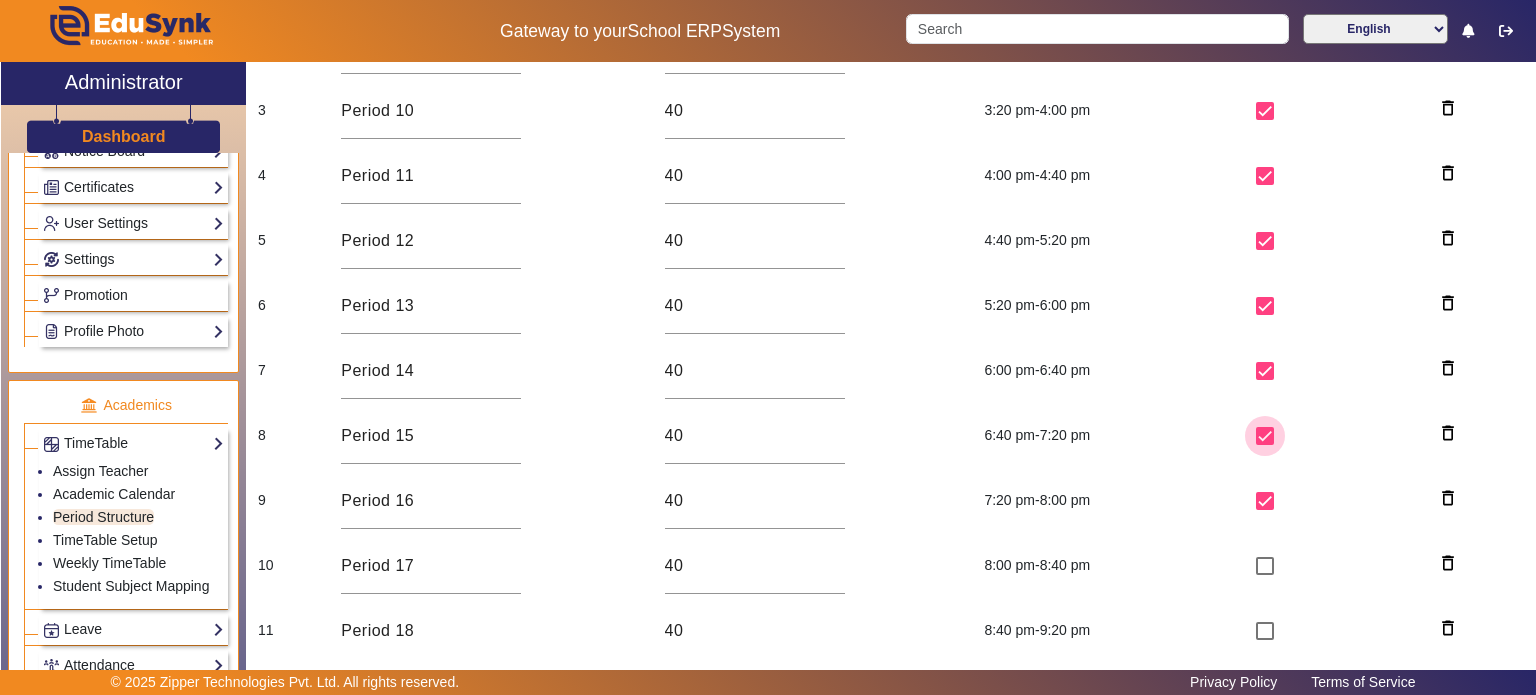 click at bounding box center [1265, 436] 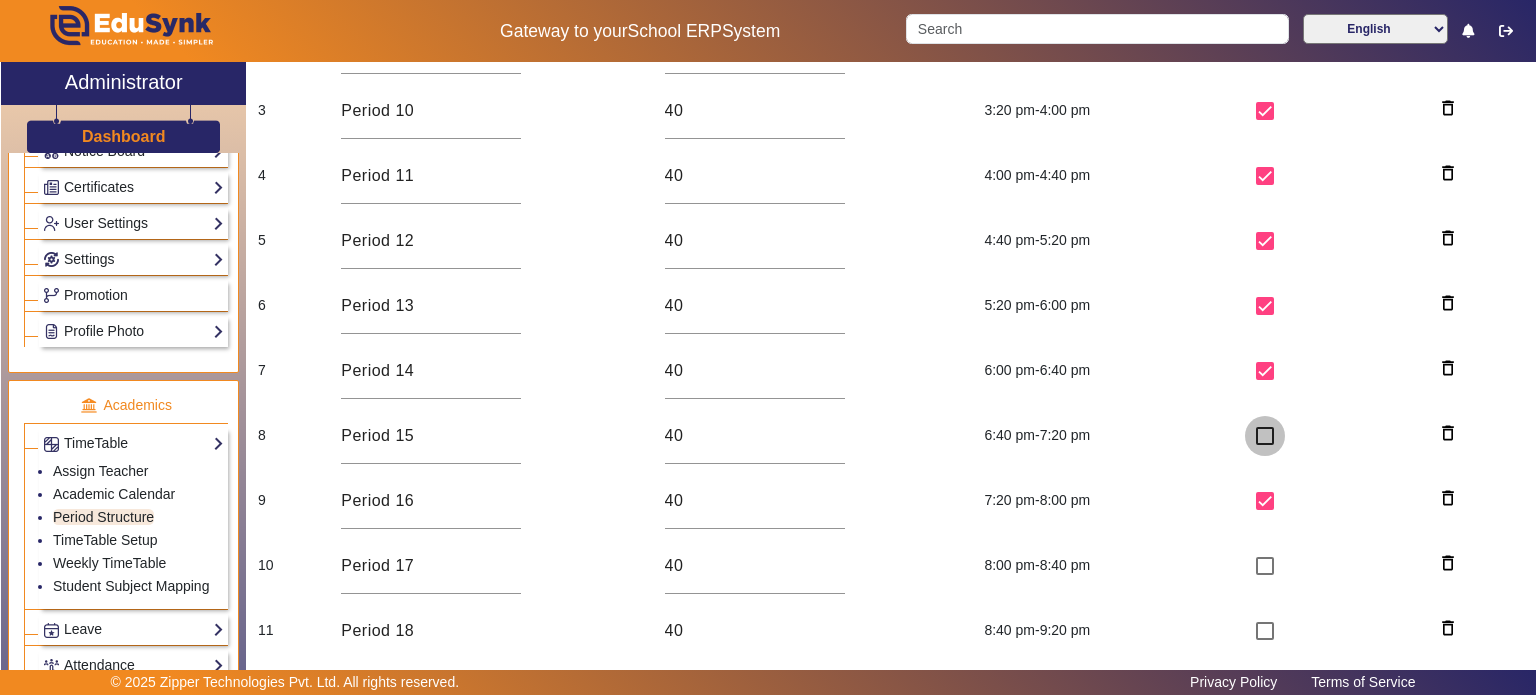 checkbox on "false" 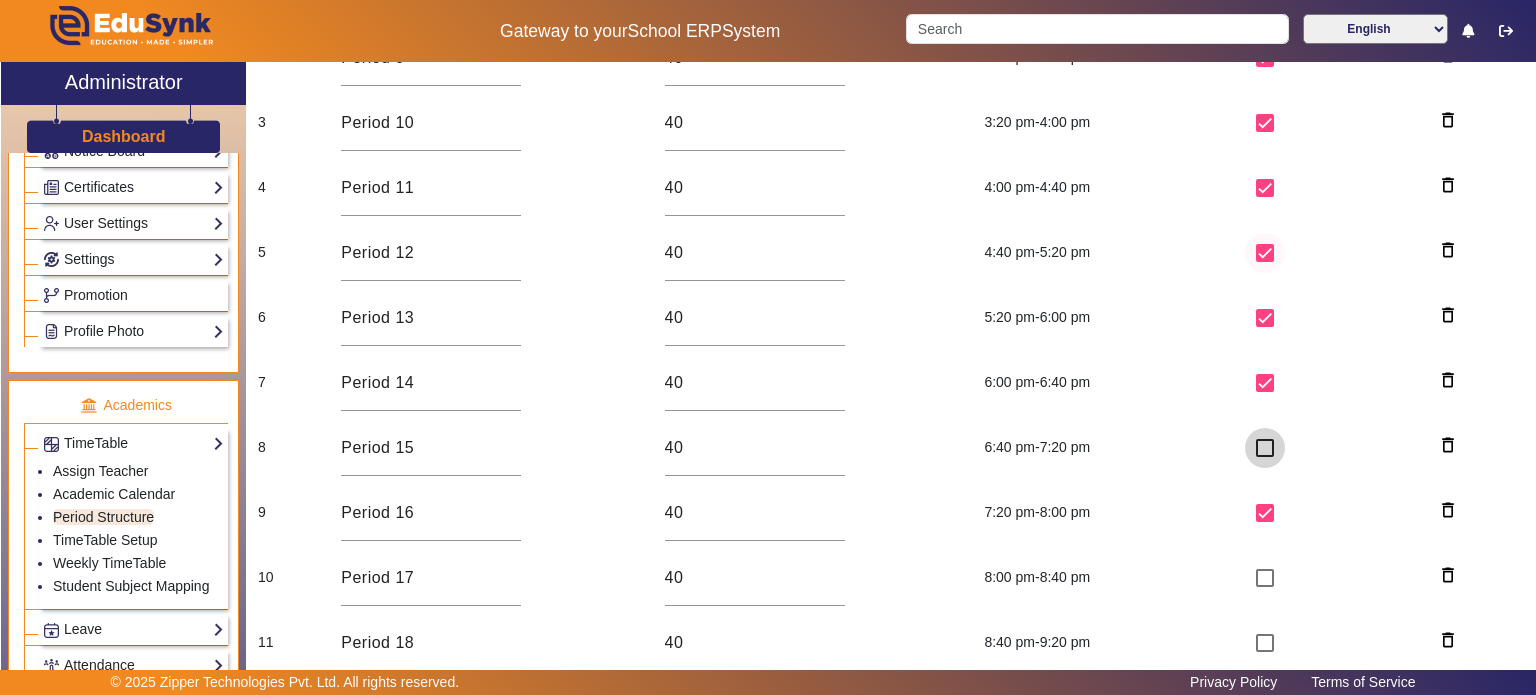 scroll, scrollTop: 288, scrollLeft: 0, axis: vertical 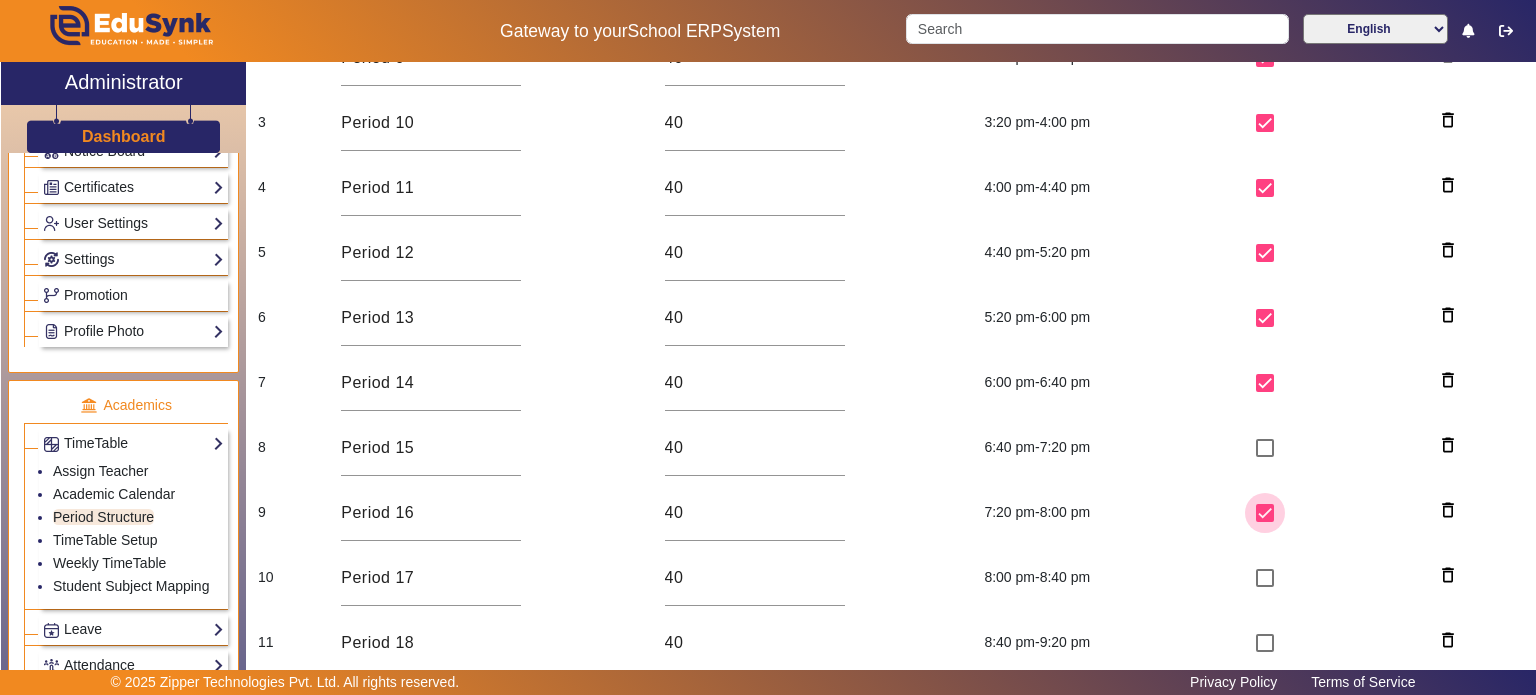 click at bounding box center (1265, 513) 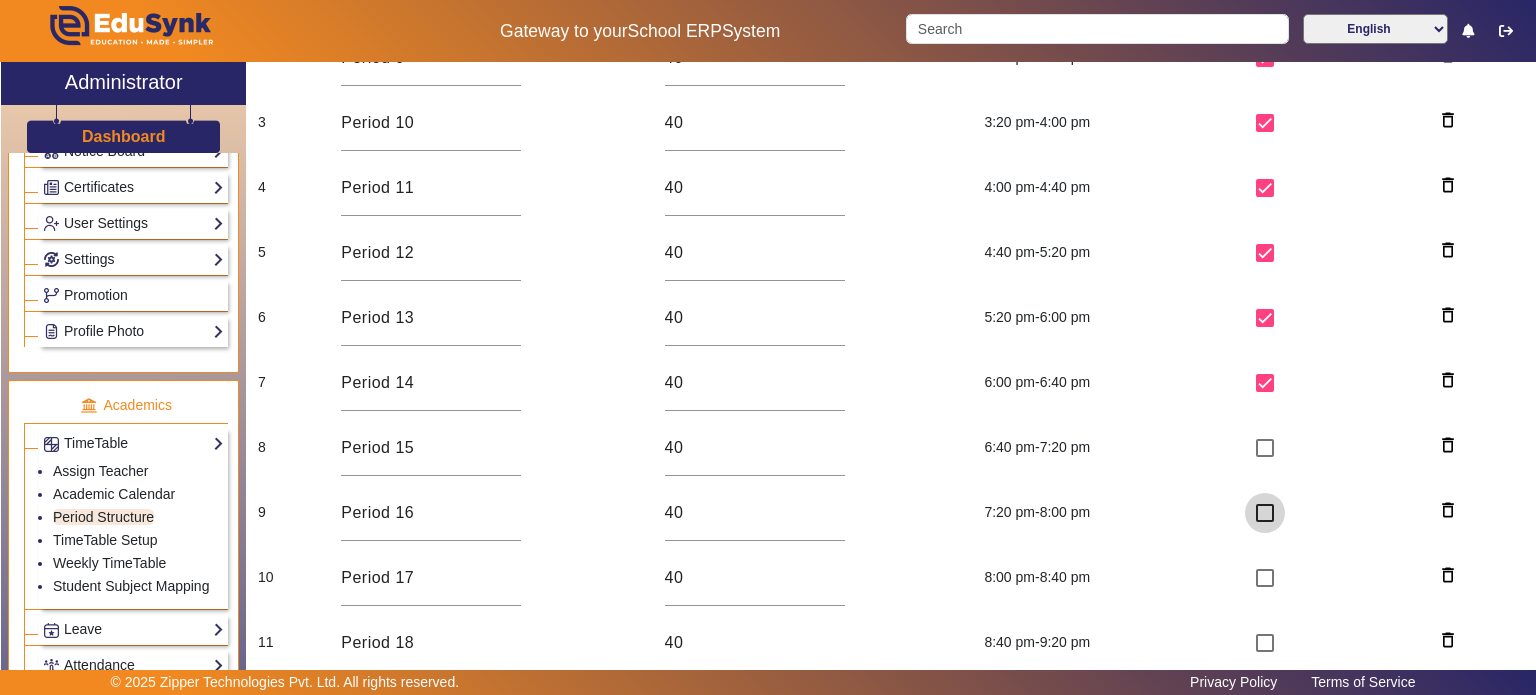 scroll, scrollTop: 167, scrollLeft: 0, axis: vertical 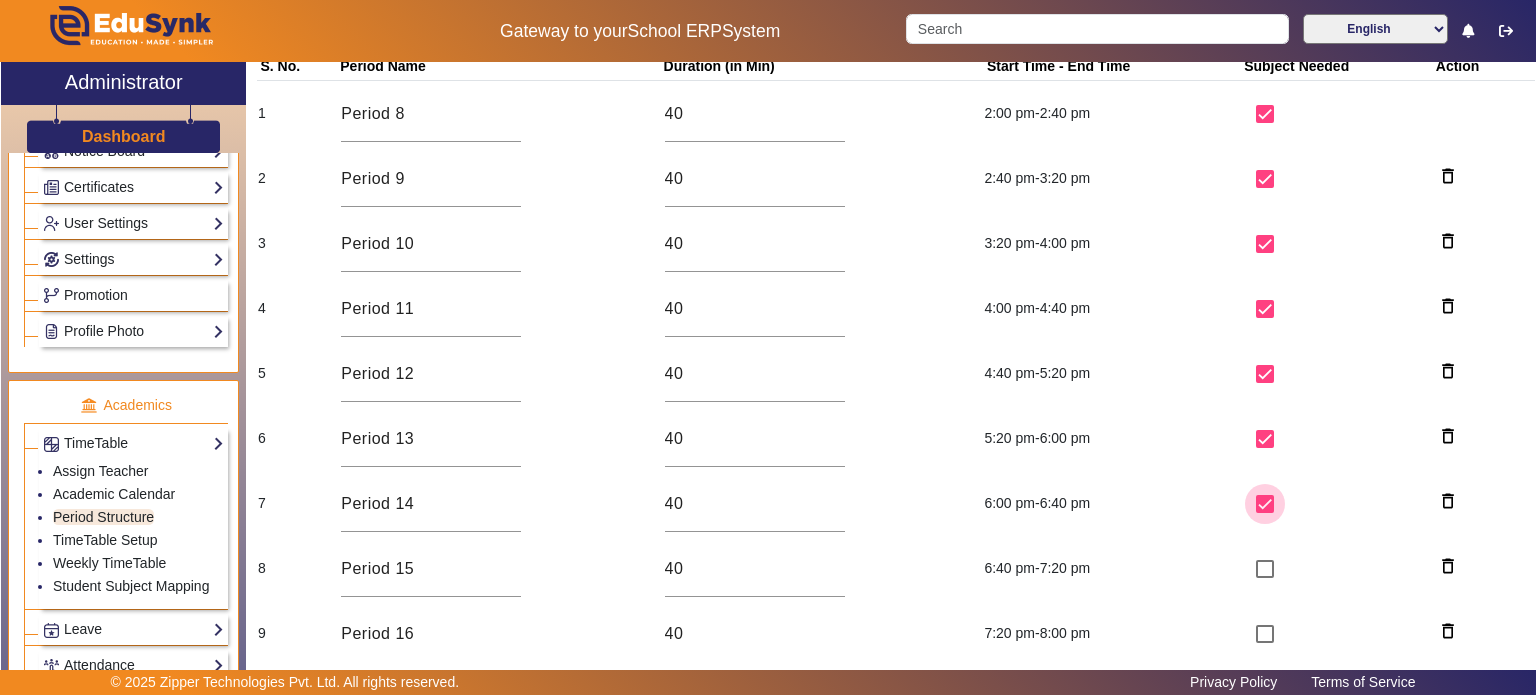 click at bounding box center (1265, 504) 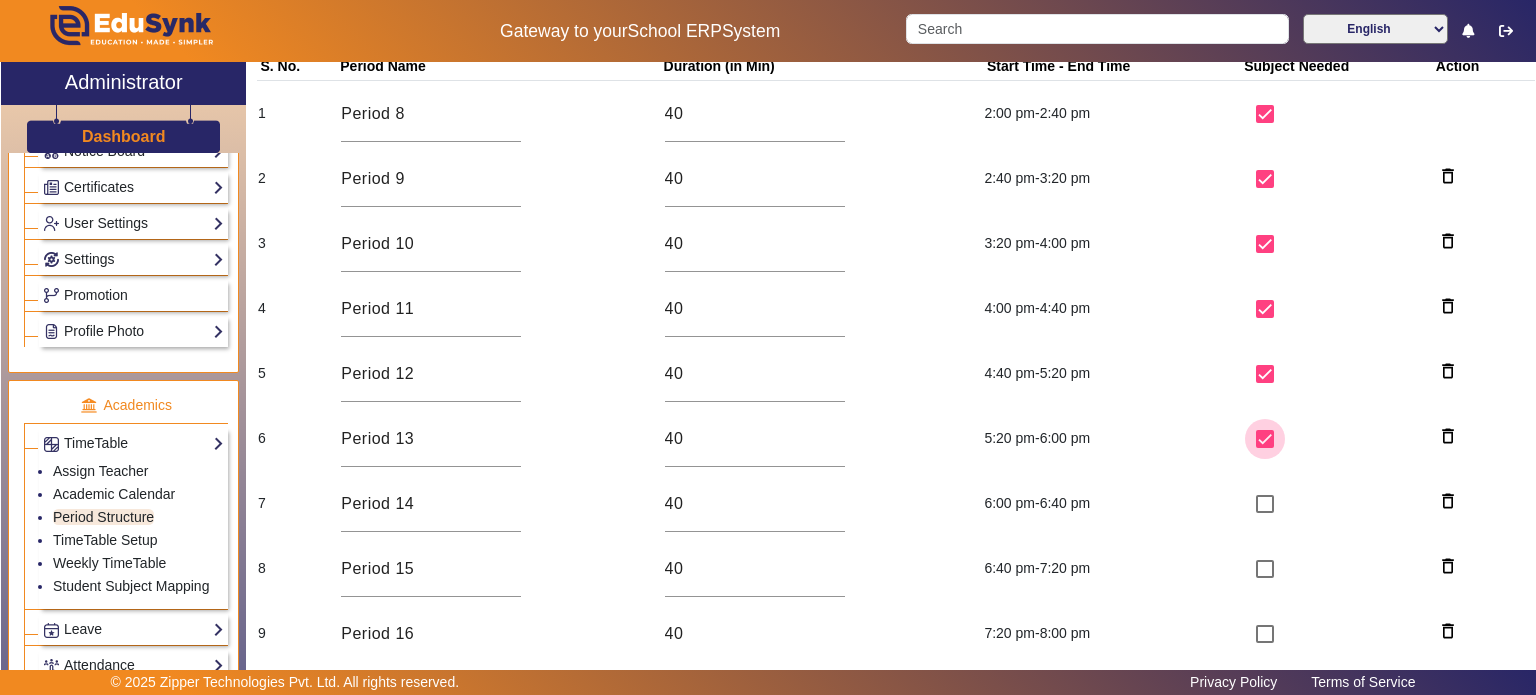 click at bounding box center (1265, 439) 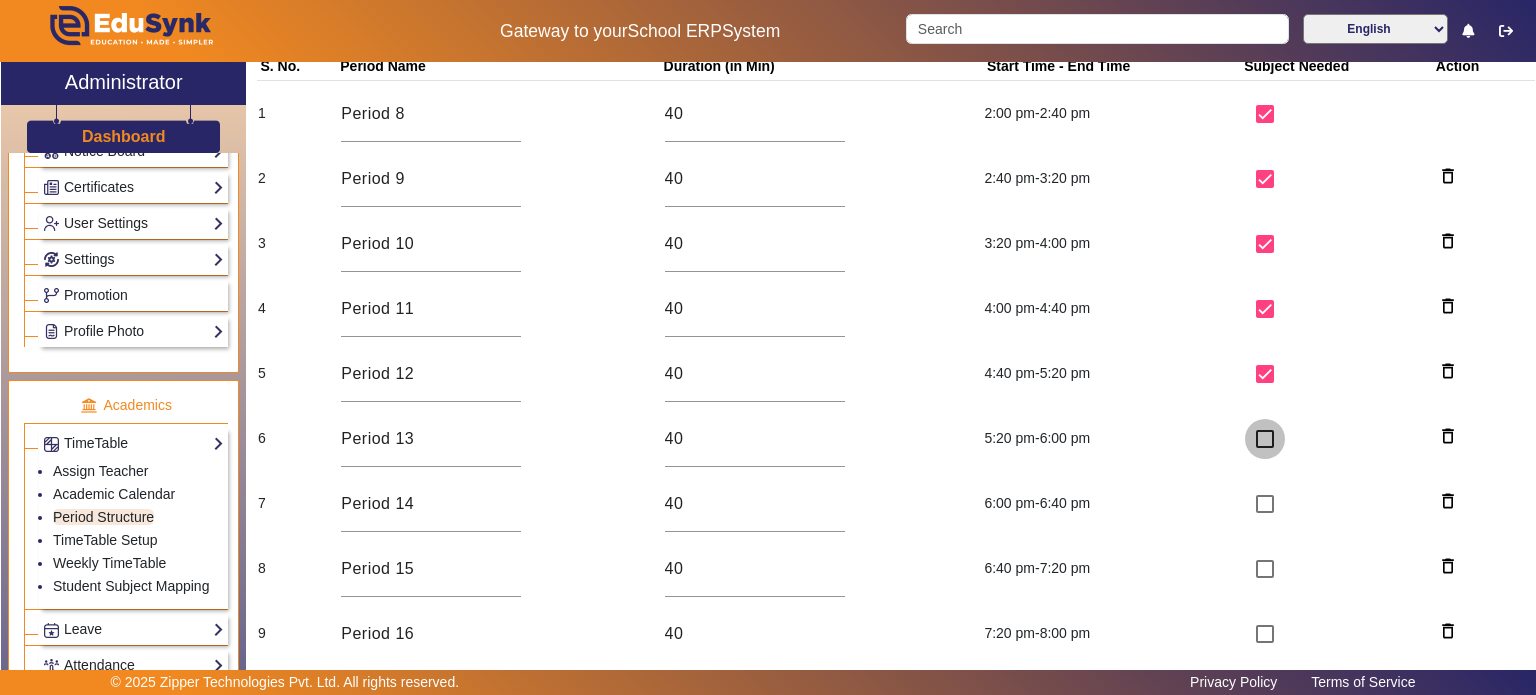 checkbox on "false" 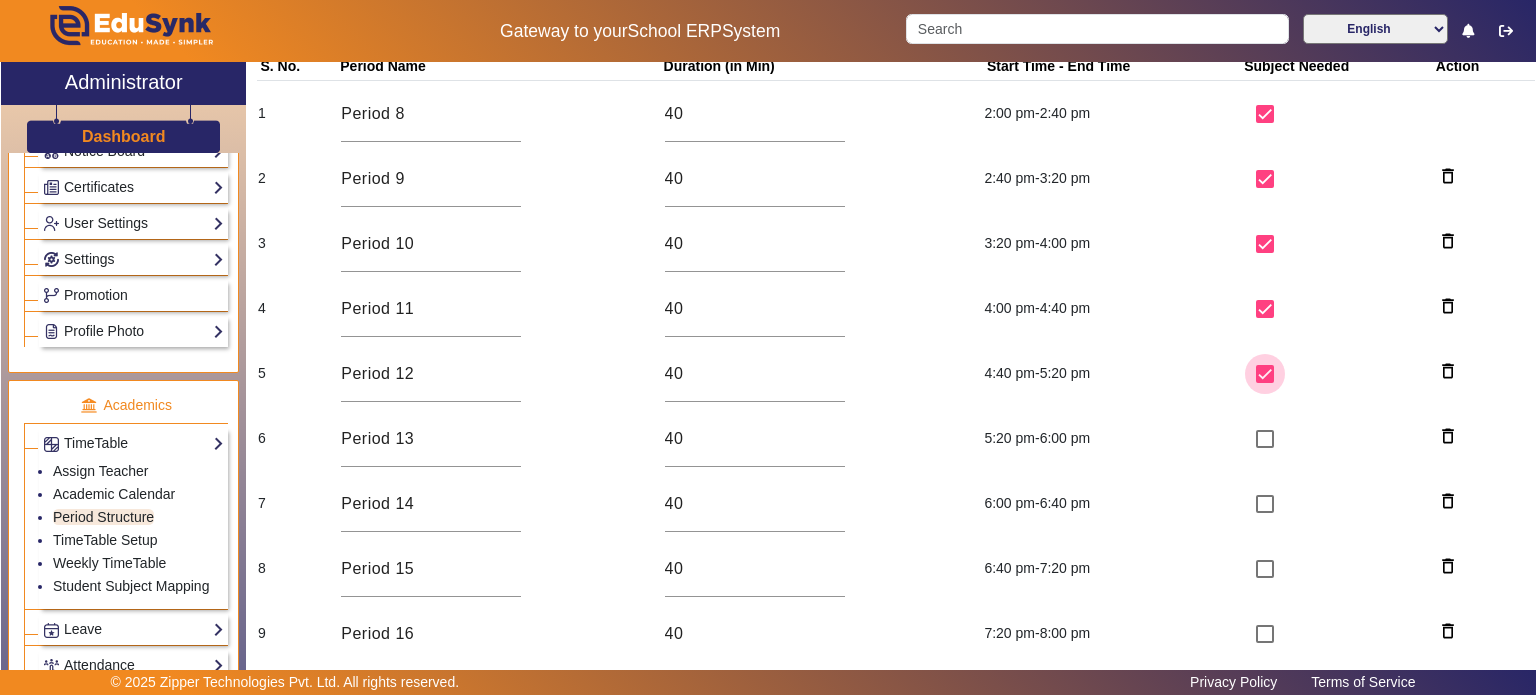 click at bounding box center [1265, 374] 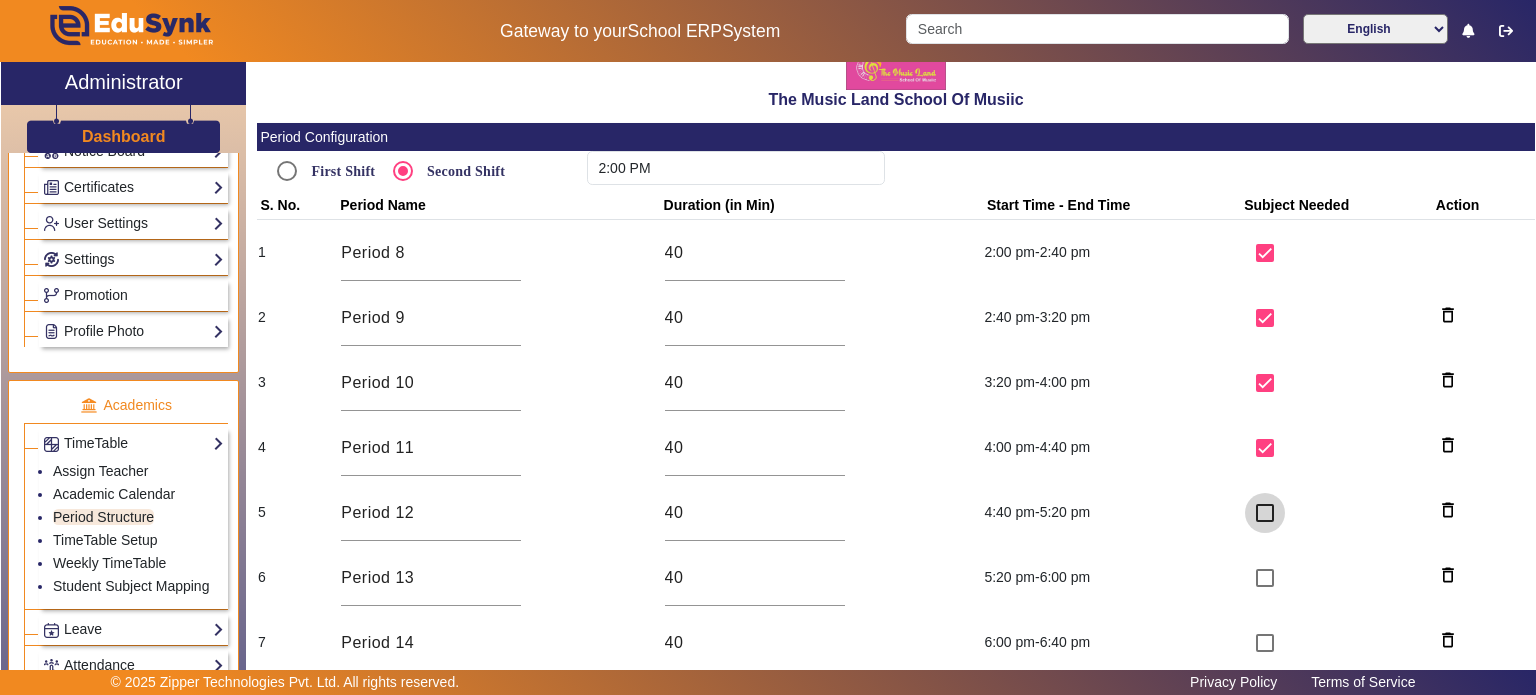 scroll, scrollTop: 0, scrollLeft: 0, axis: both 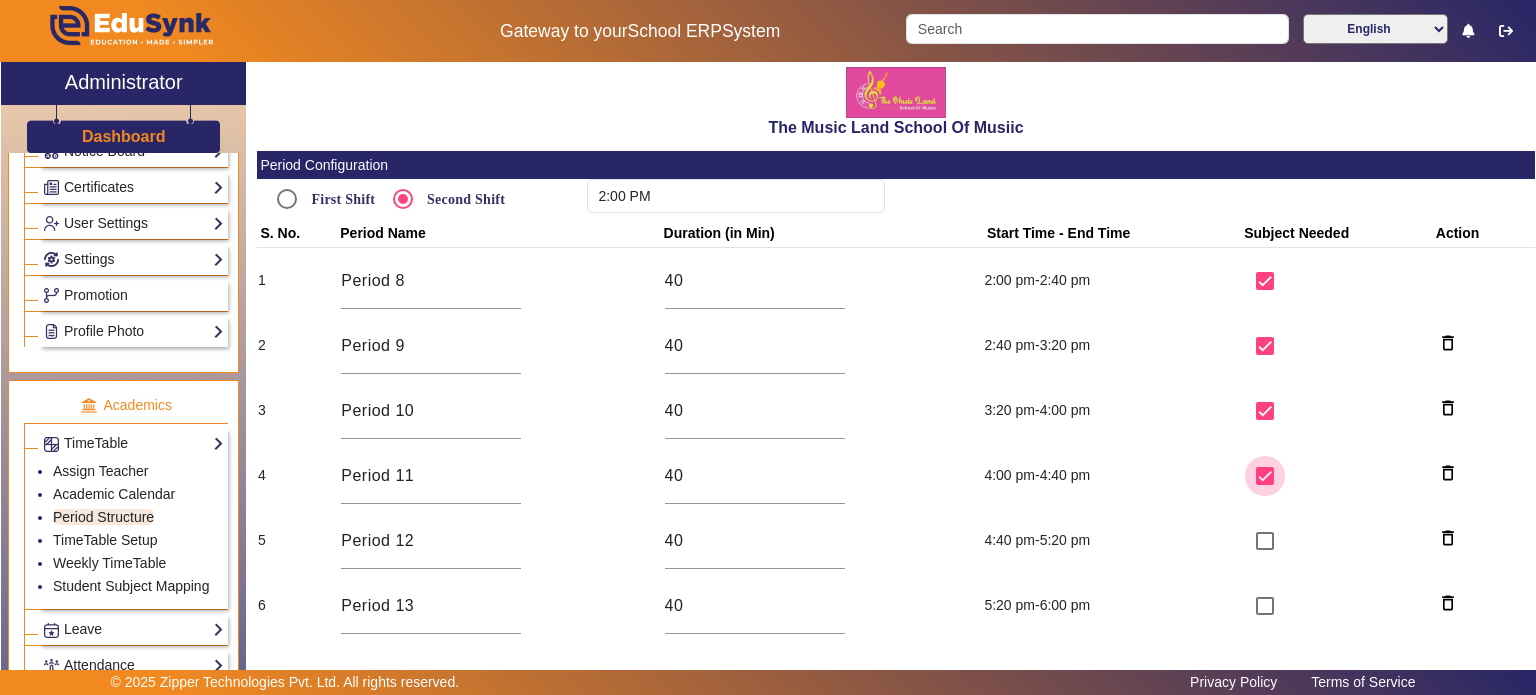 click at bounding box center [1265, 476] 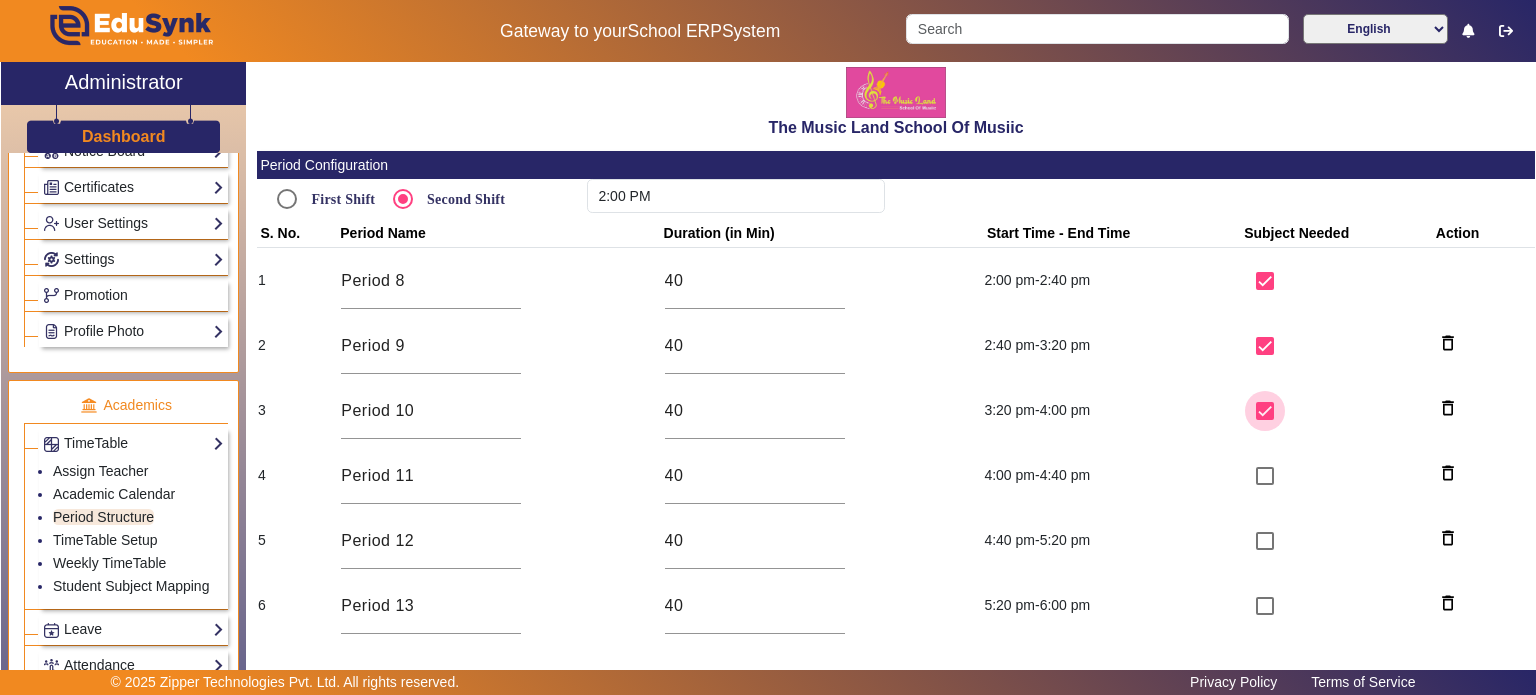 click at bounding box center [1265, 411] 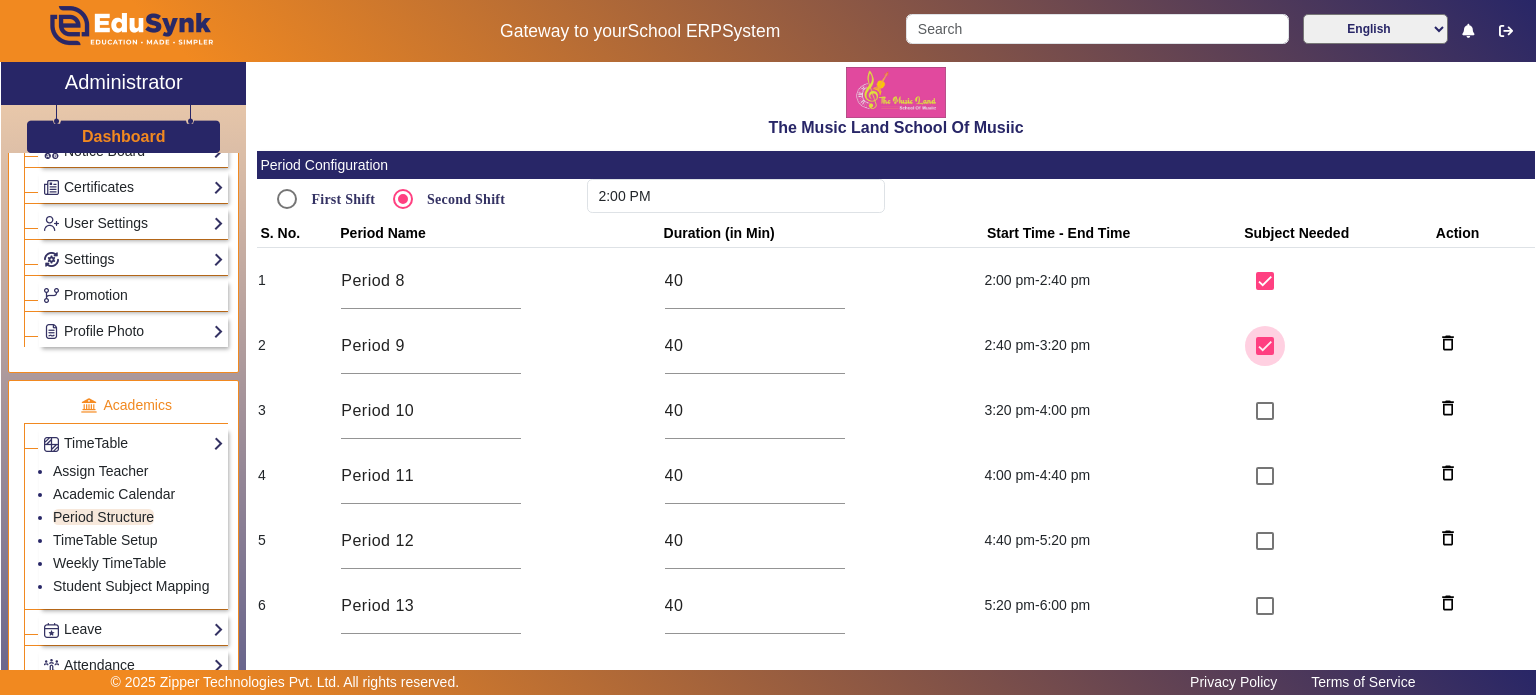 click at bounding box center (1265, 346) 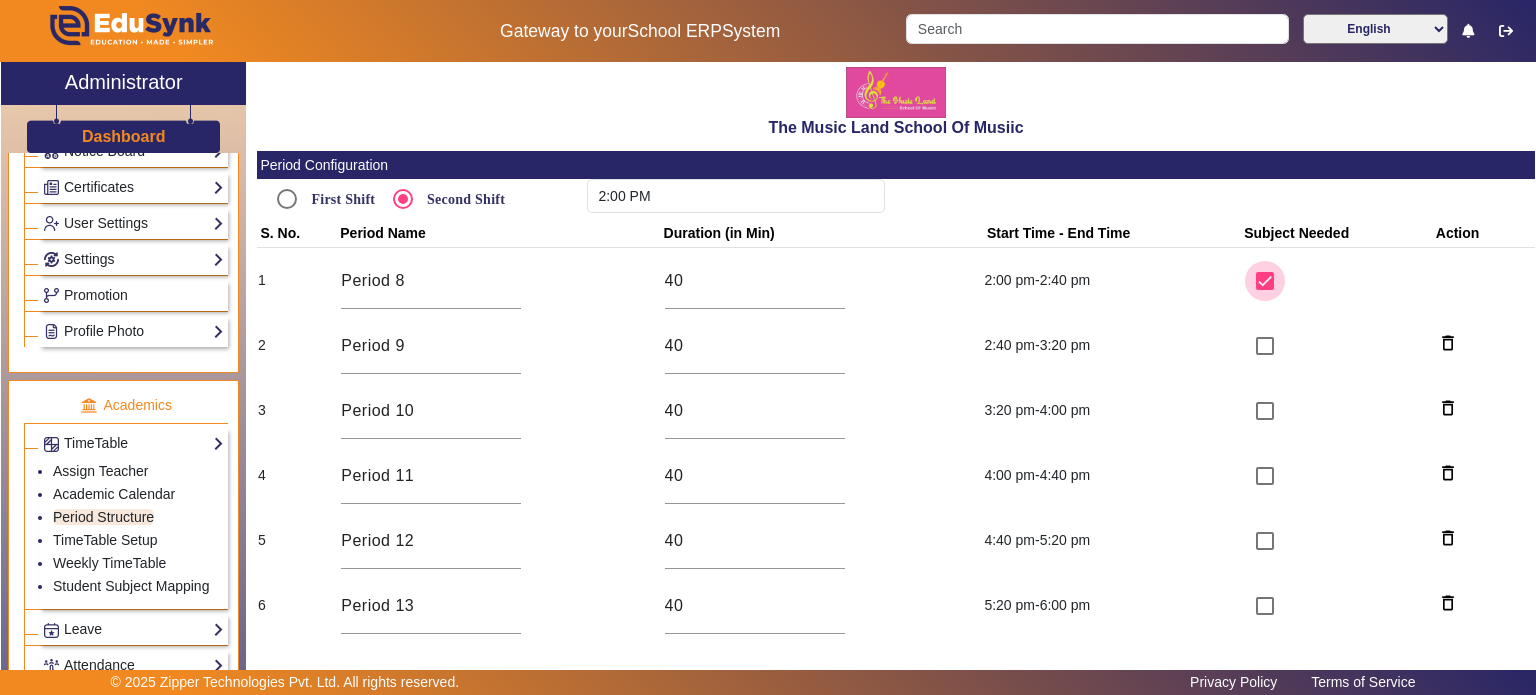 click at bounding box center [1265, 281] 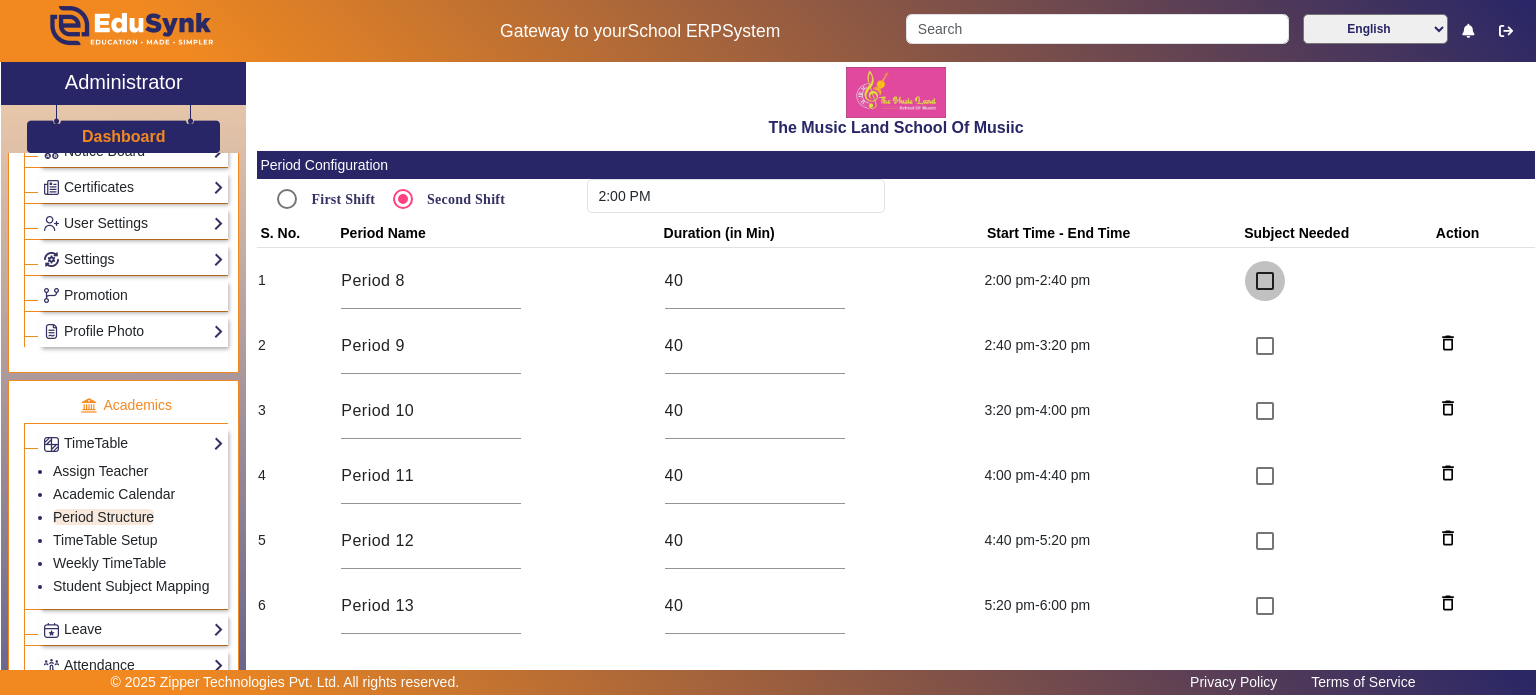 checkbox on "false" 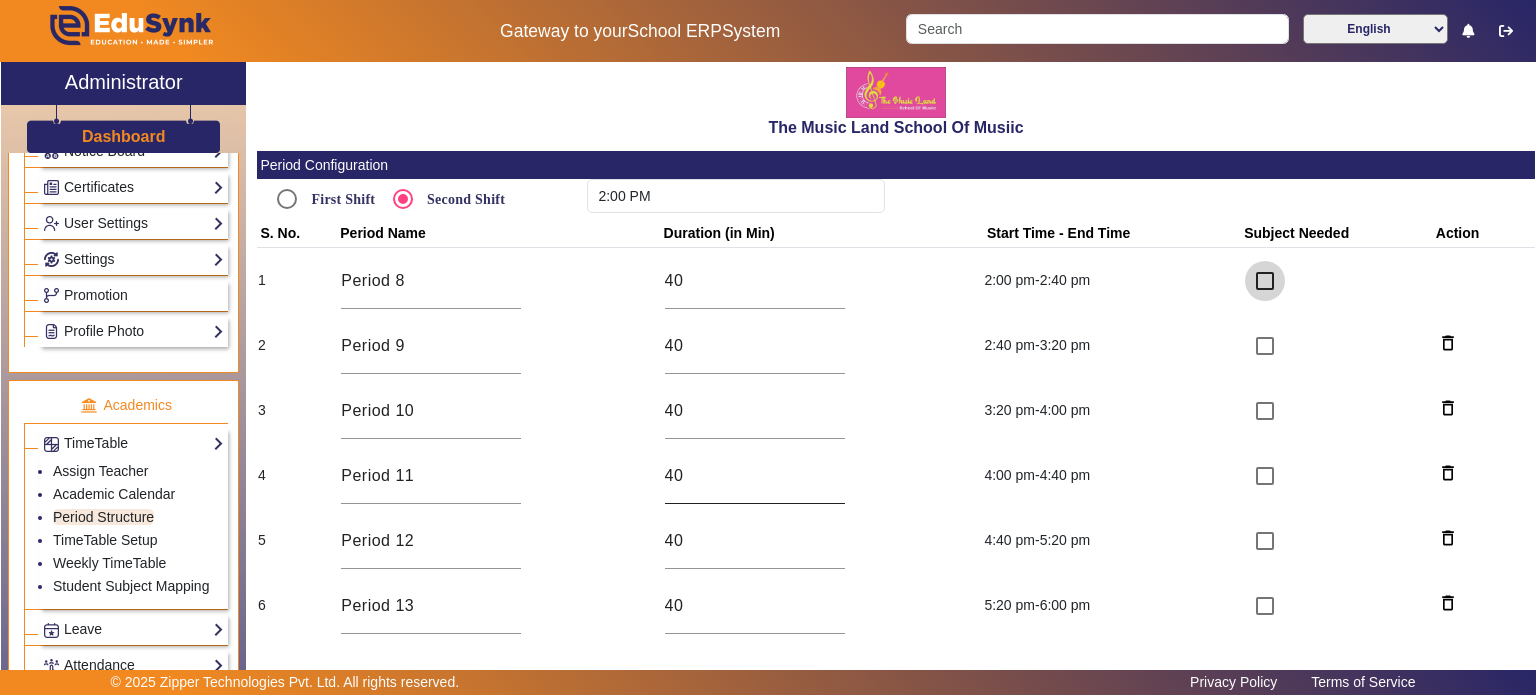 scroll, scrollTop: 500, scrollLeft: 0, axis: vertical 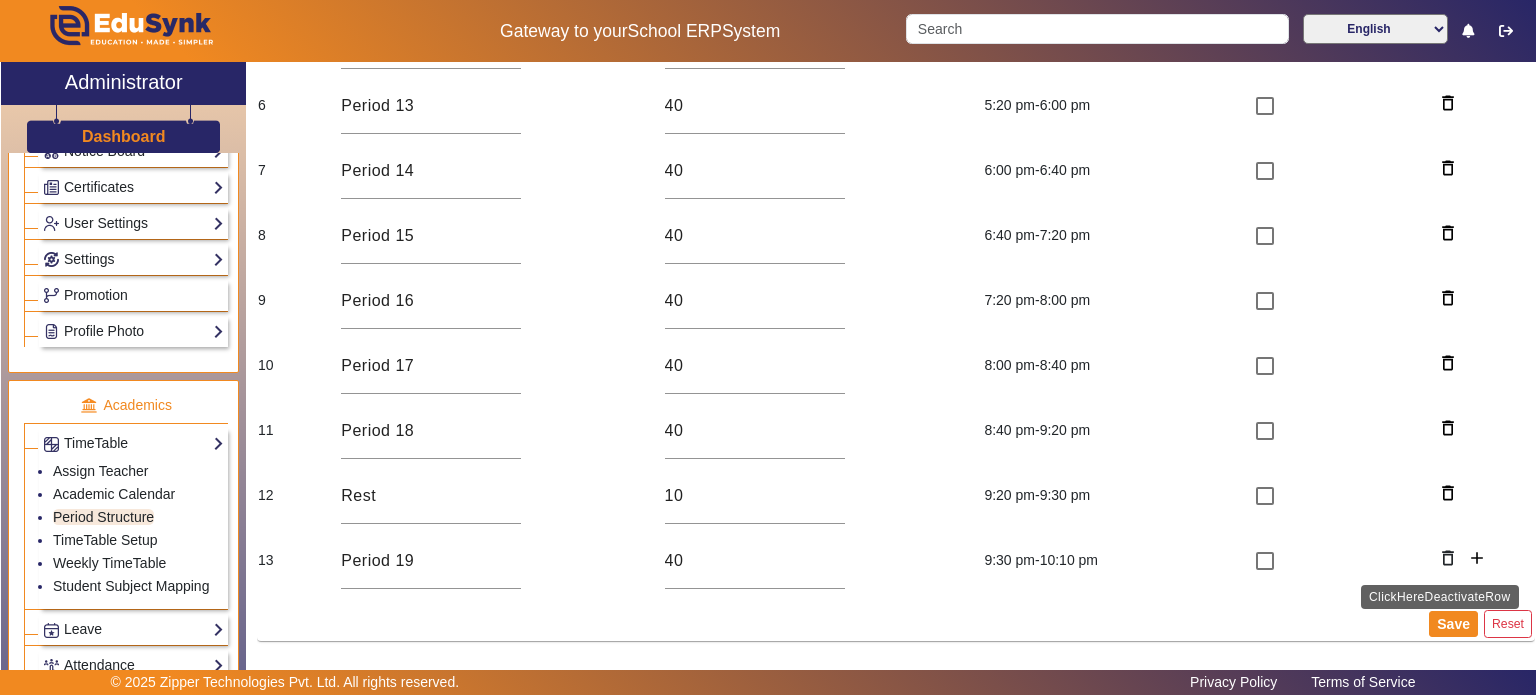 click on "delete_outline" 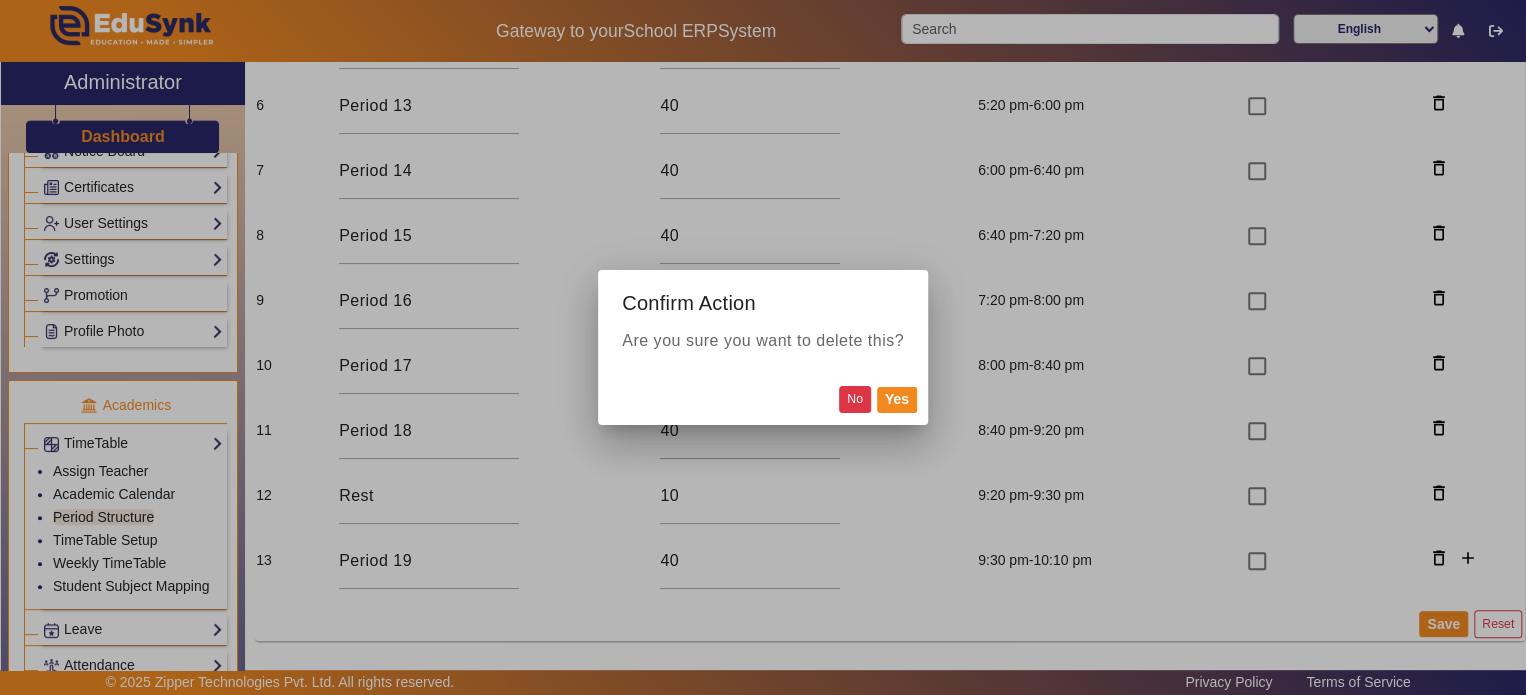 click on "No" at bounding box center (855, 399) 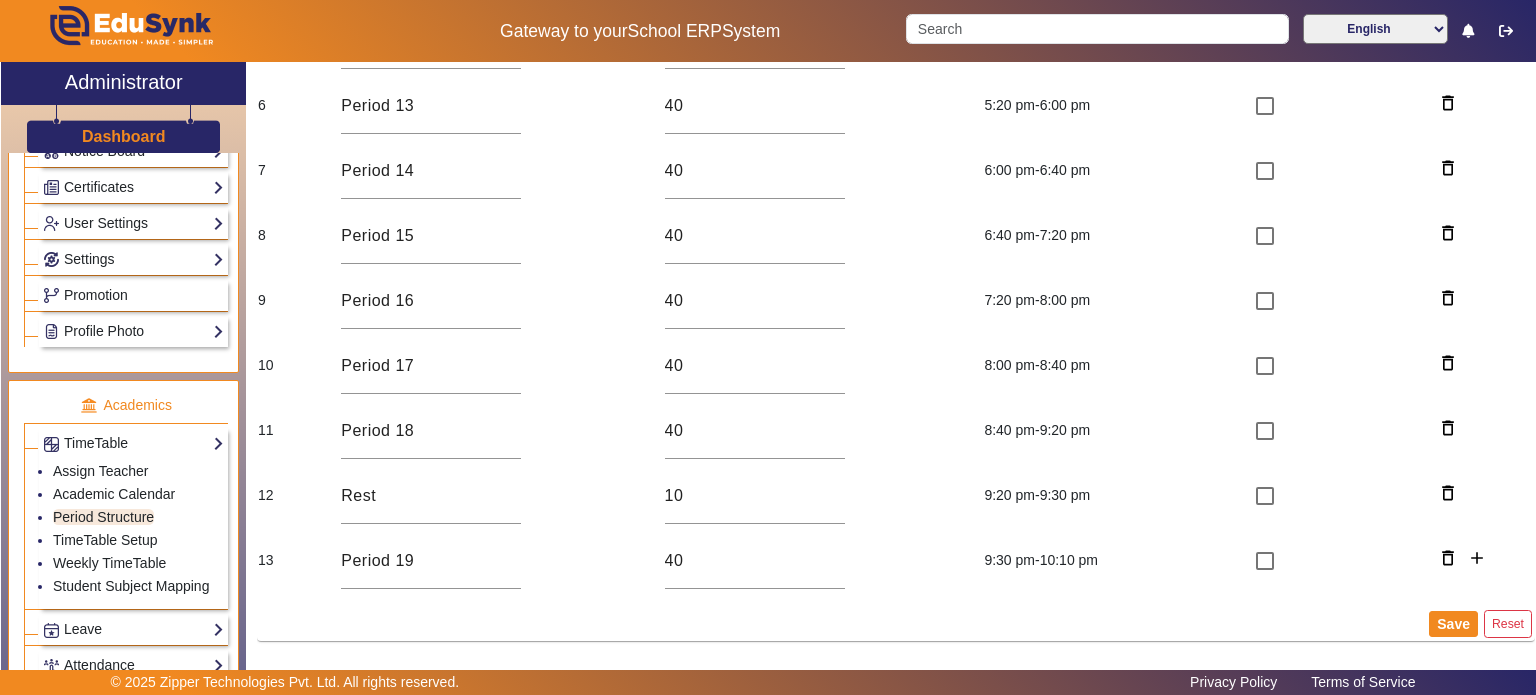 drag, startPoint x: 737, startPoint y: 578, endPoint x: 635, endPoint y: 521, distance: 116.846054 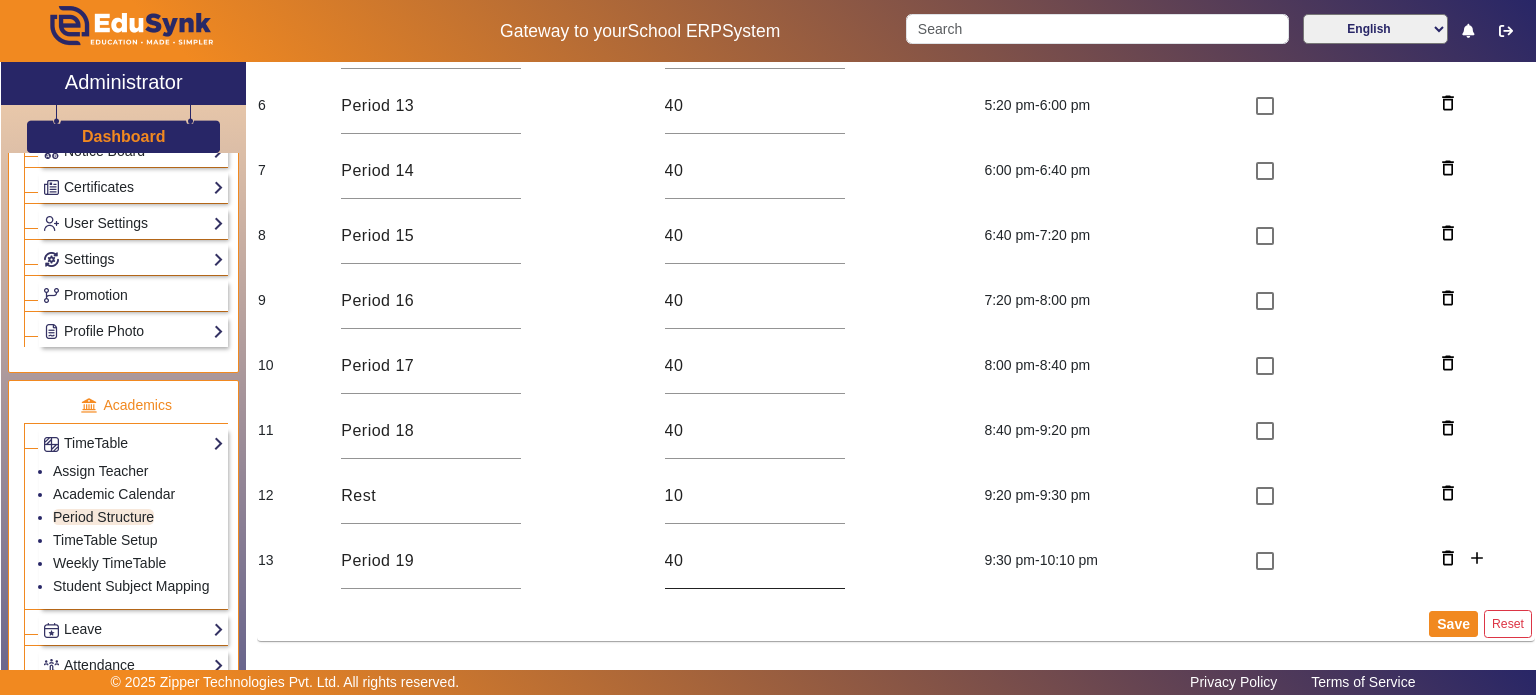 click on "40" at bounding box center (755, 561) 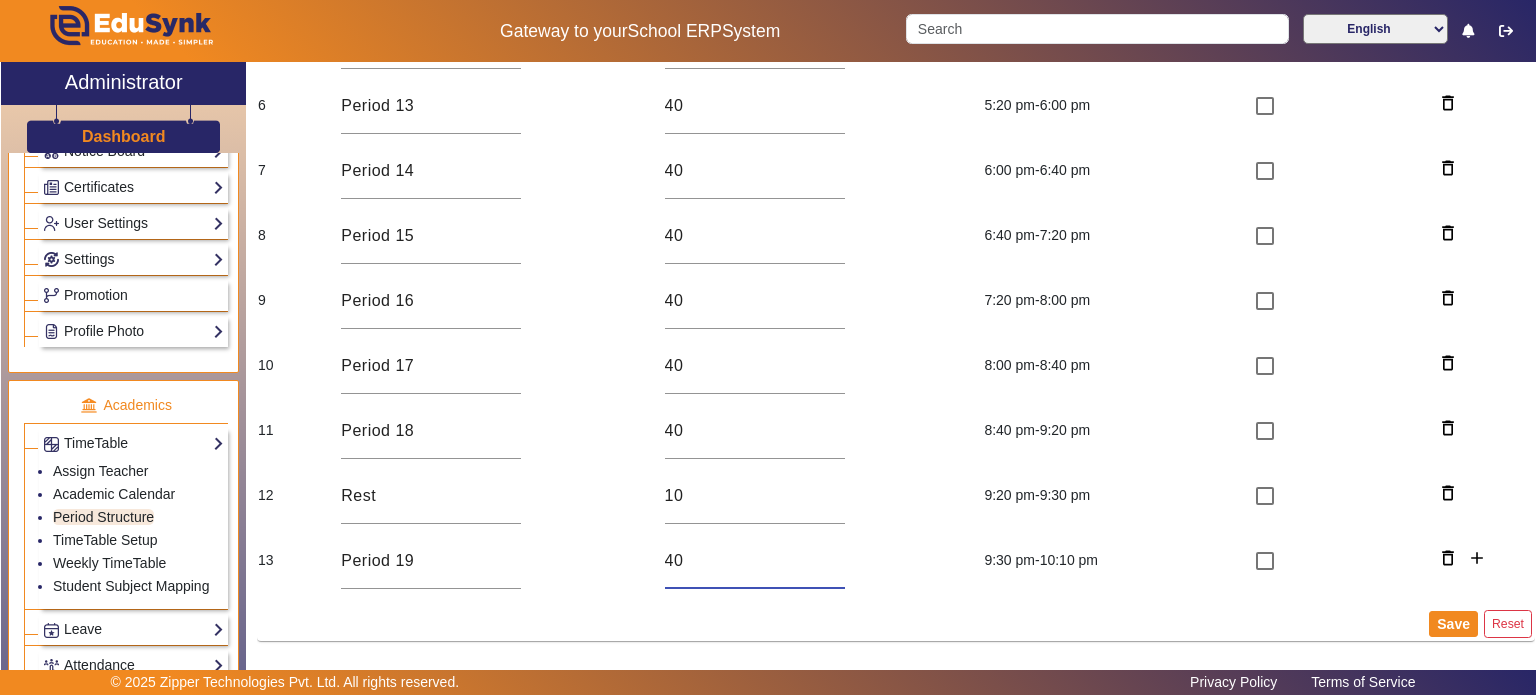 type on "4" 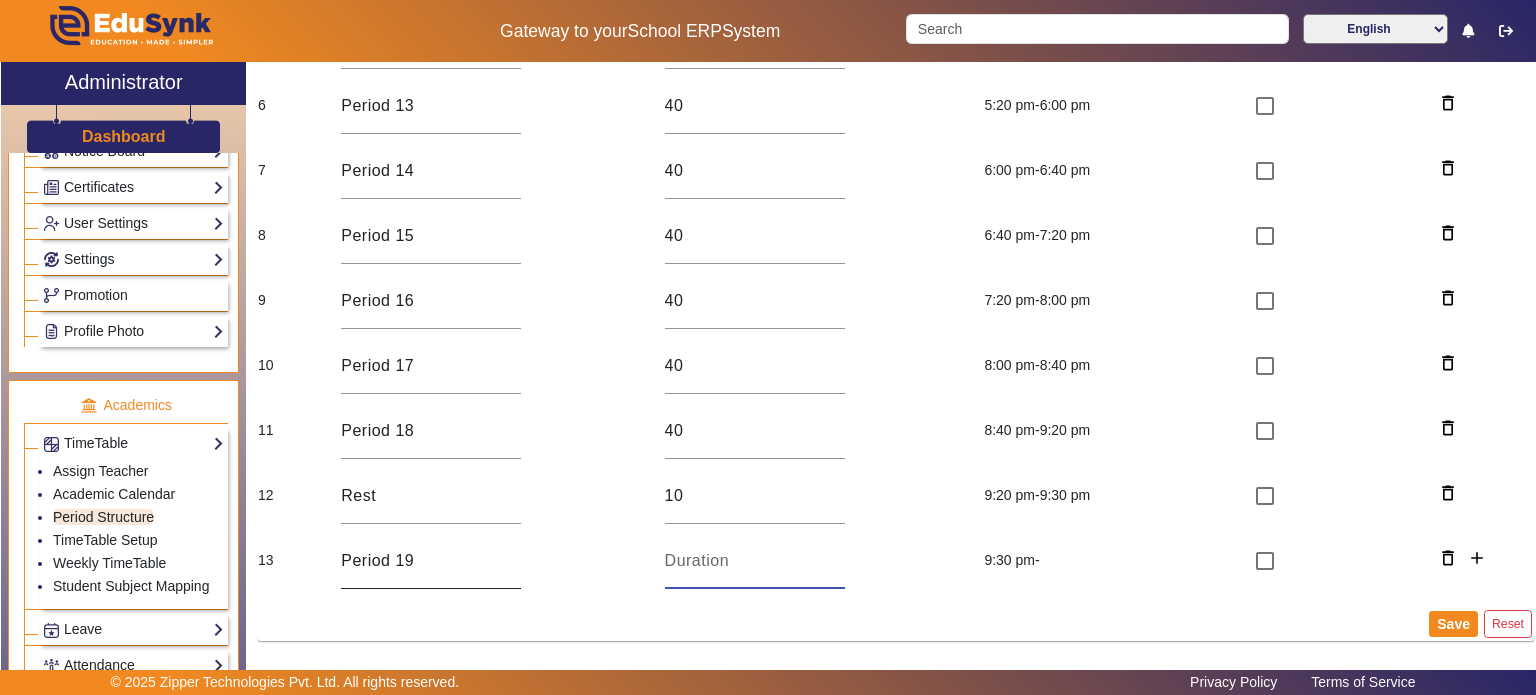 type 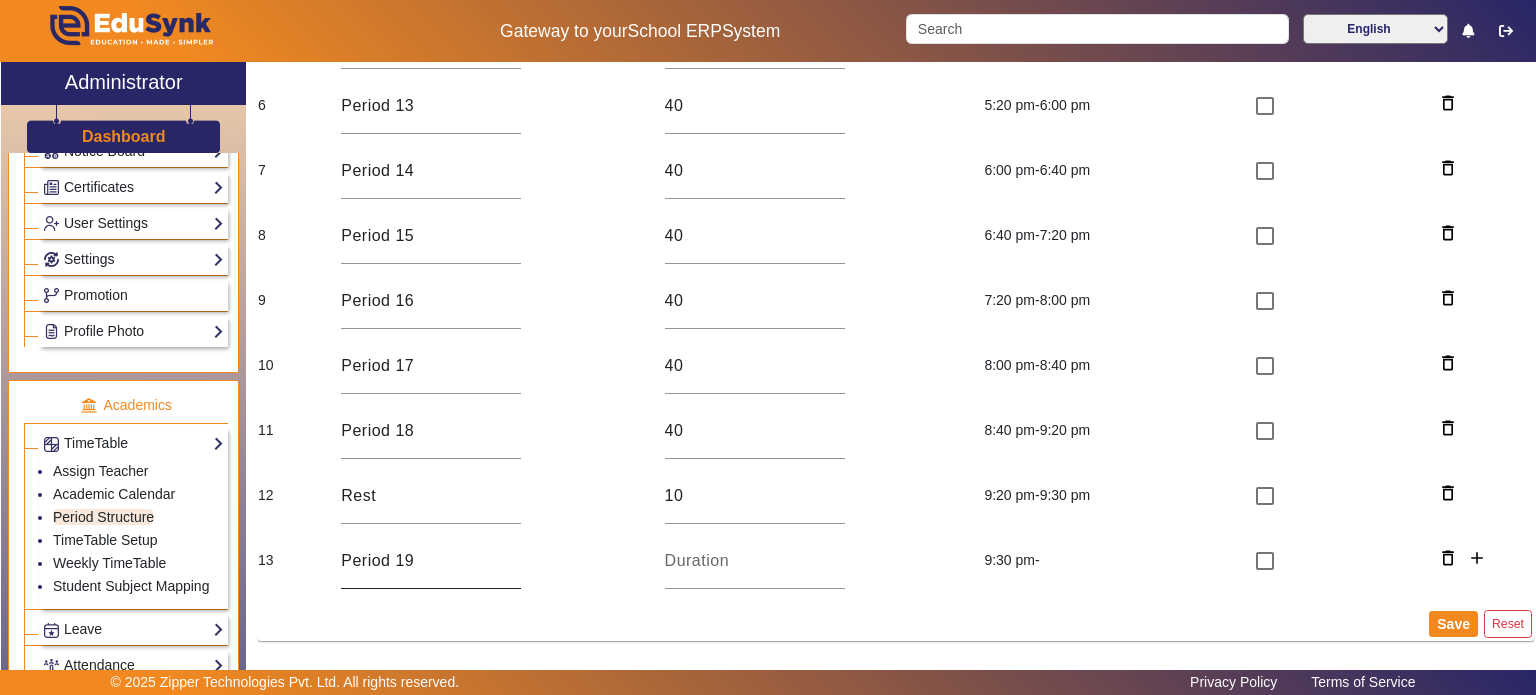 click on "Period 19" 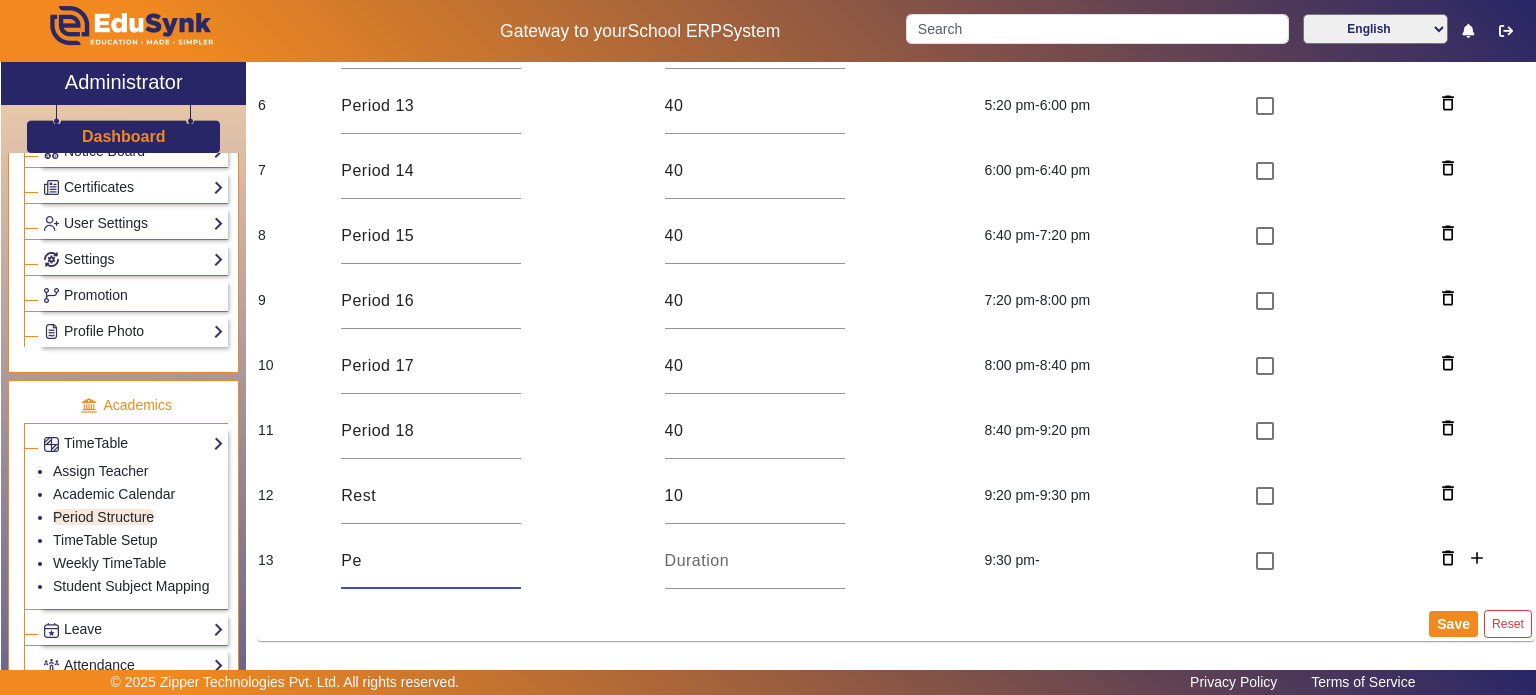 type on "P" 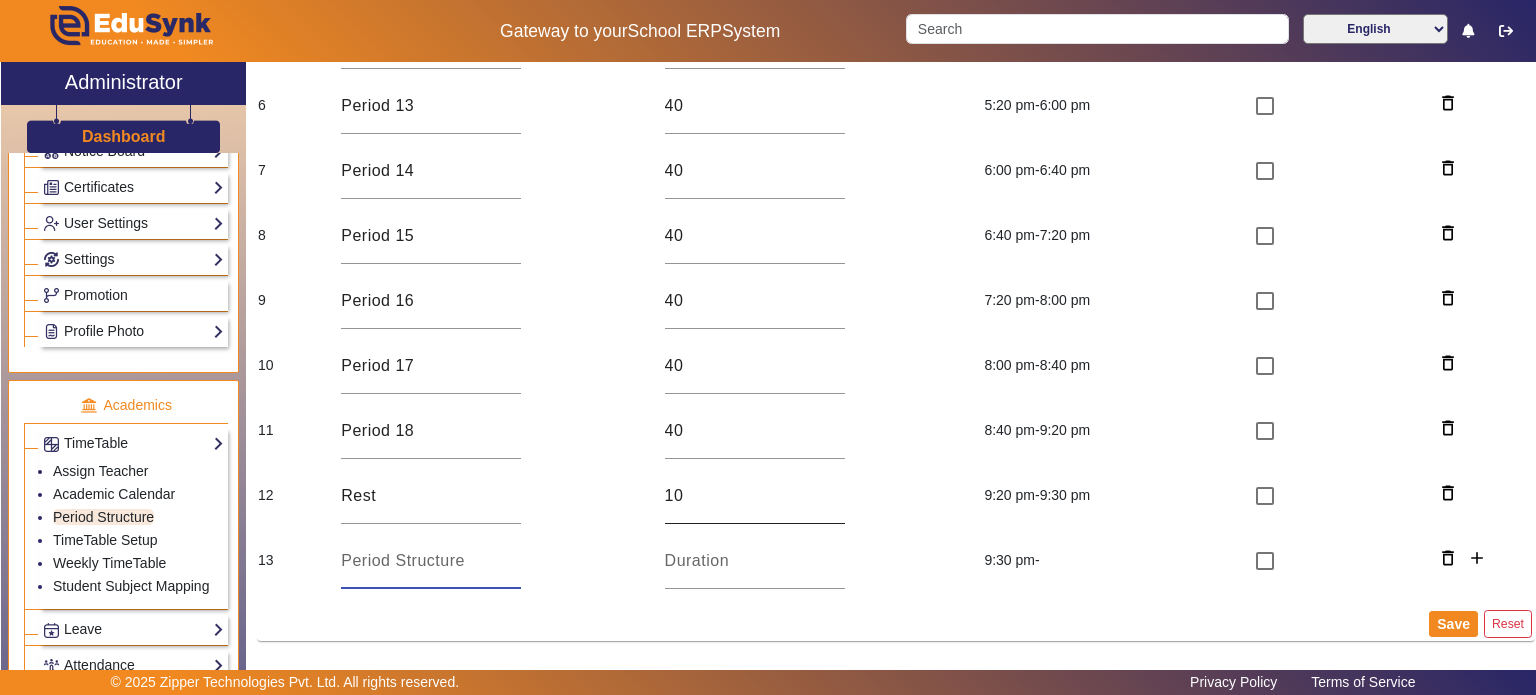 type 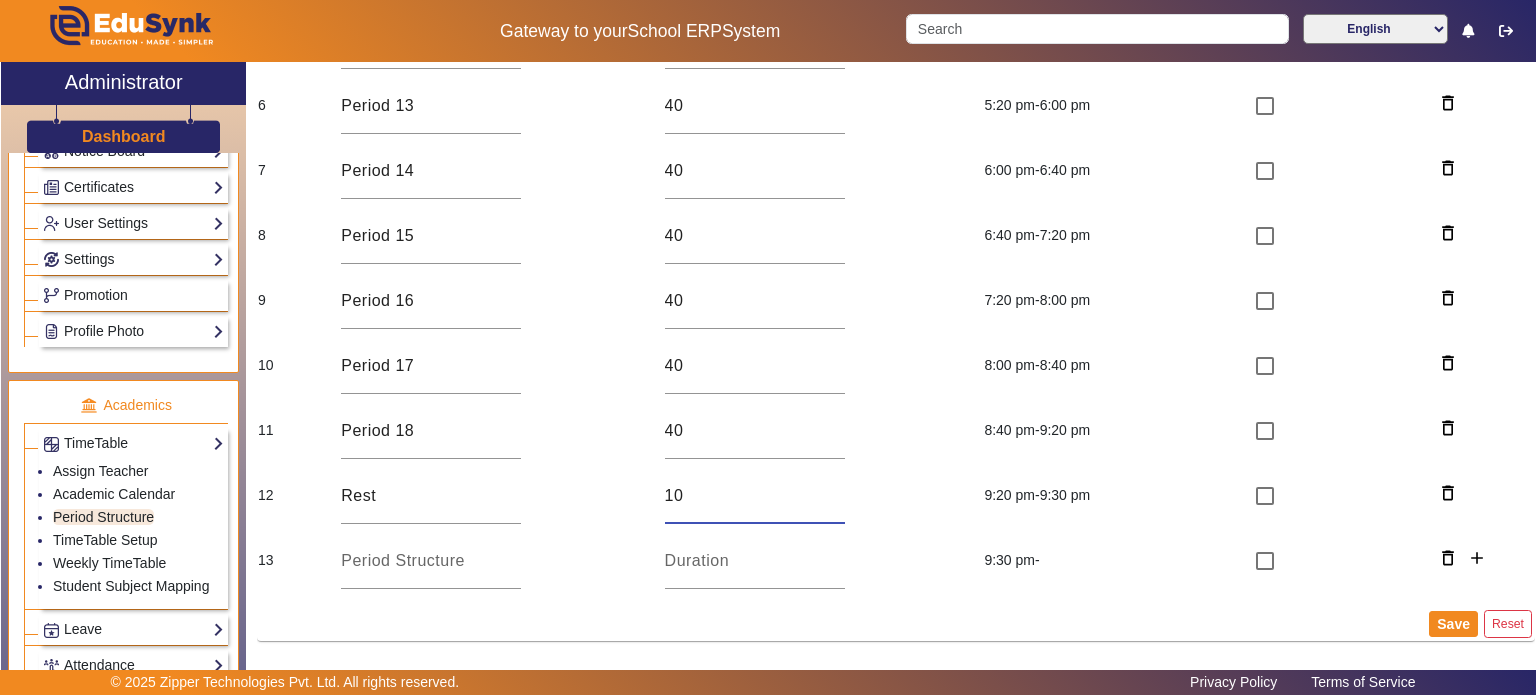 click on "10" at bounding box center (755, 496) 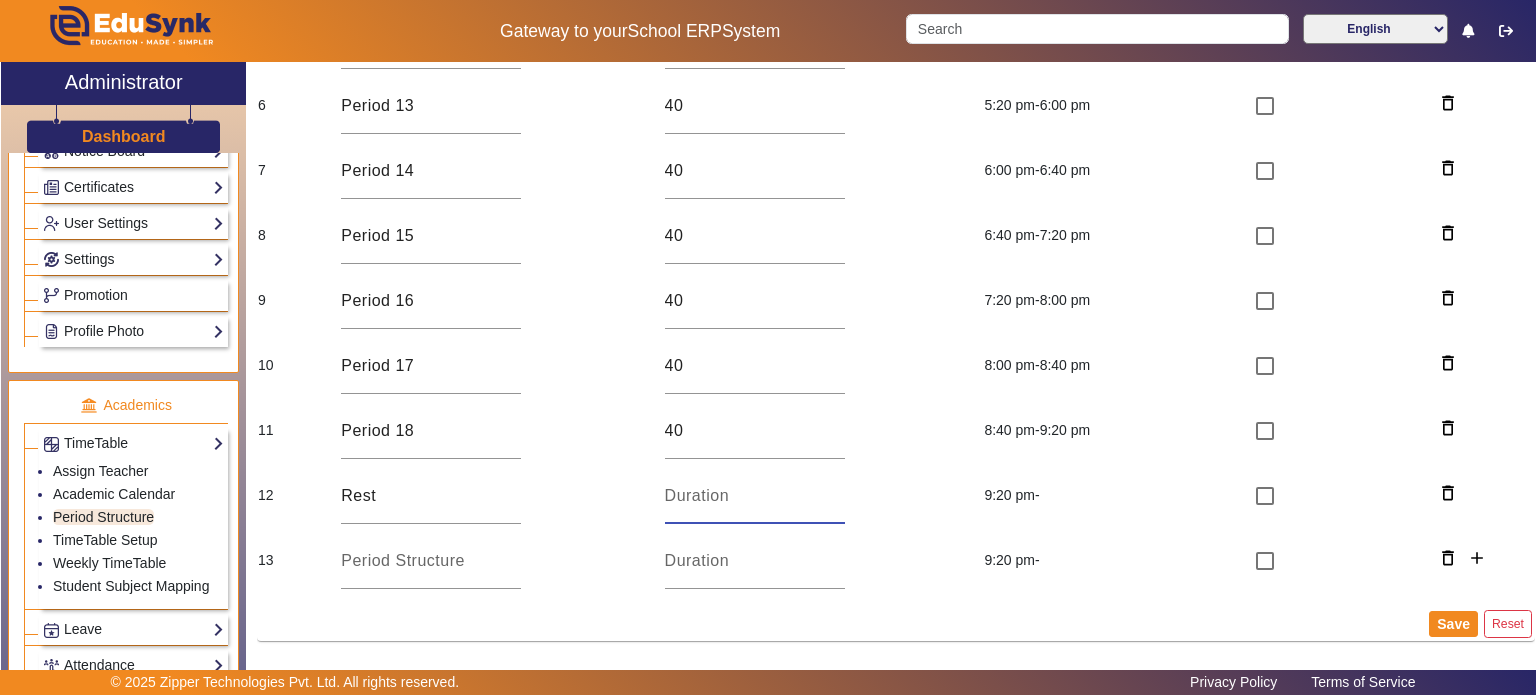 type 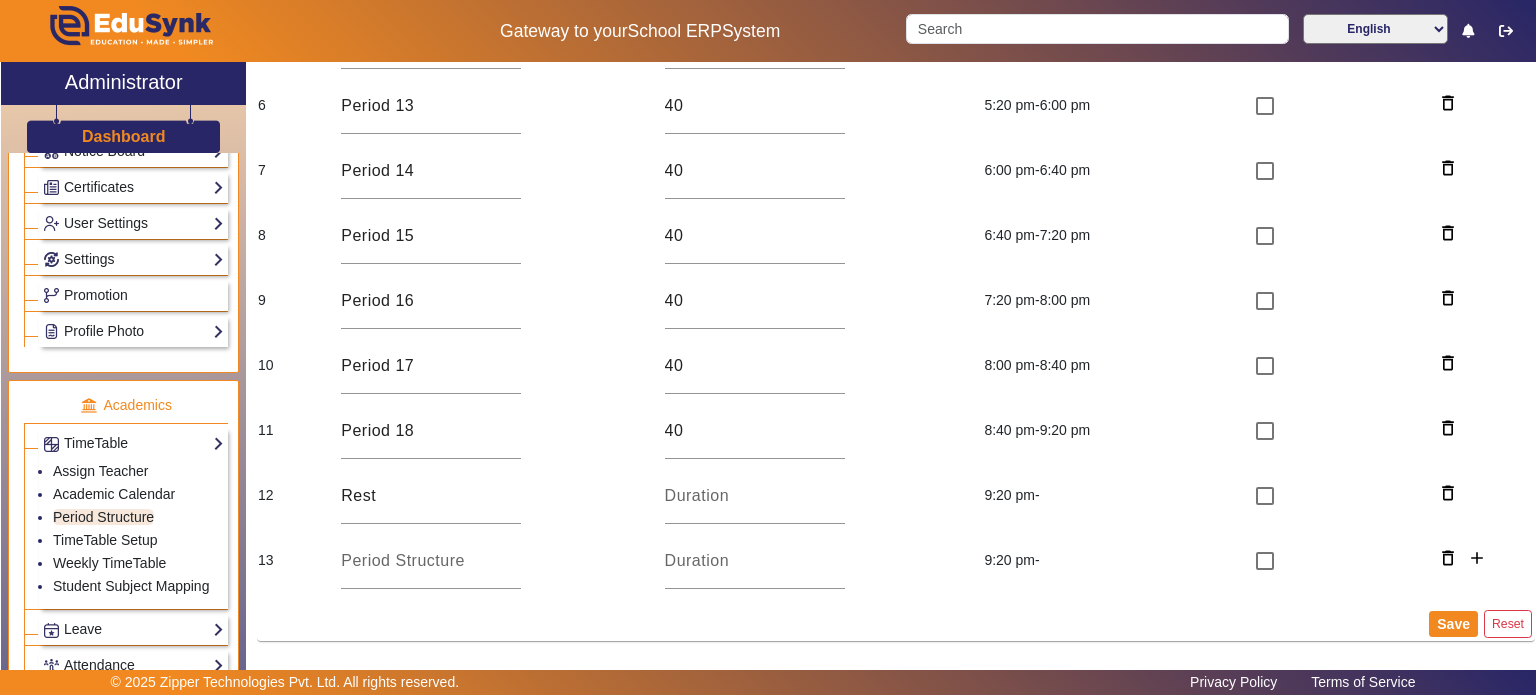 click on "Rest" 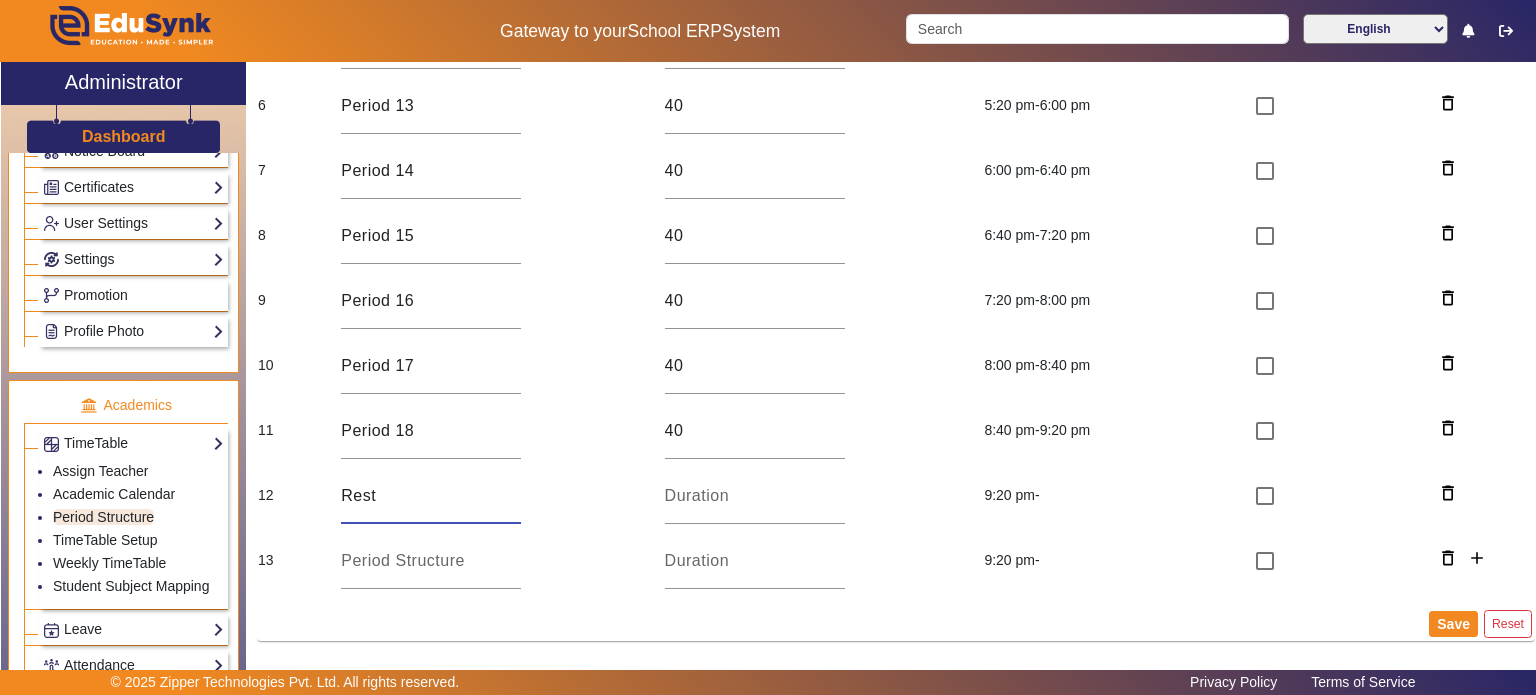 click on "Rest" at bounding box center (431, 496) 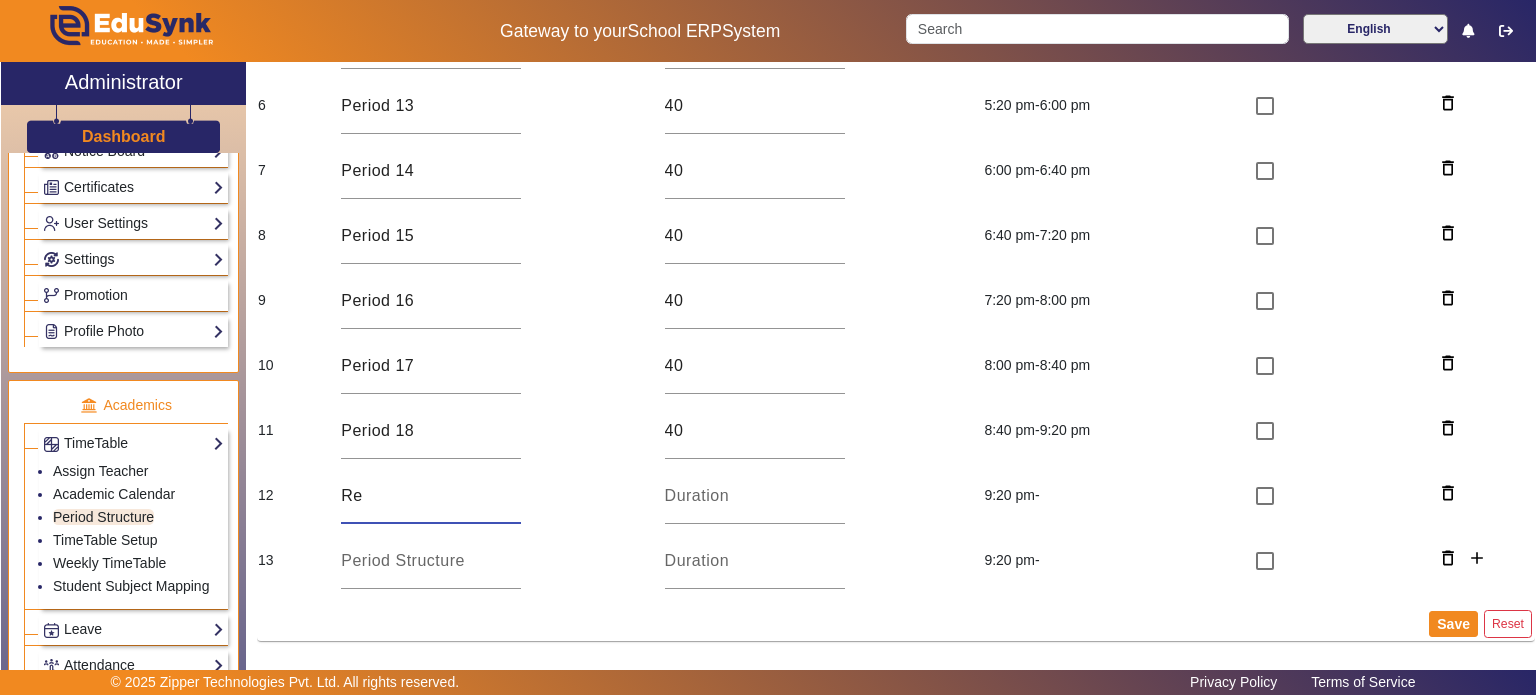 type on "R" 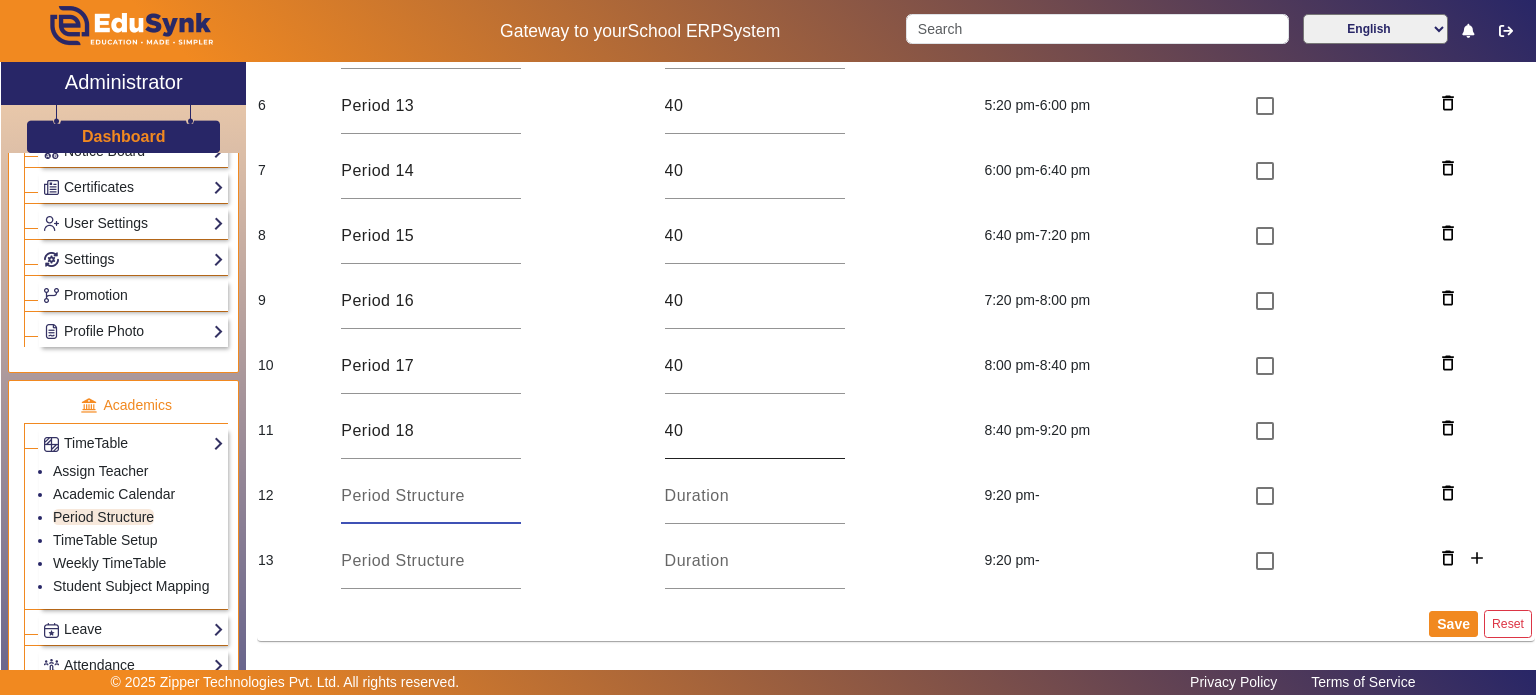 type 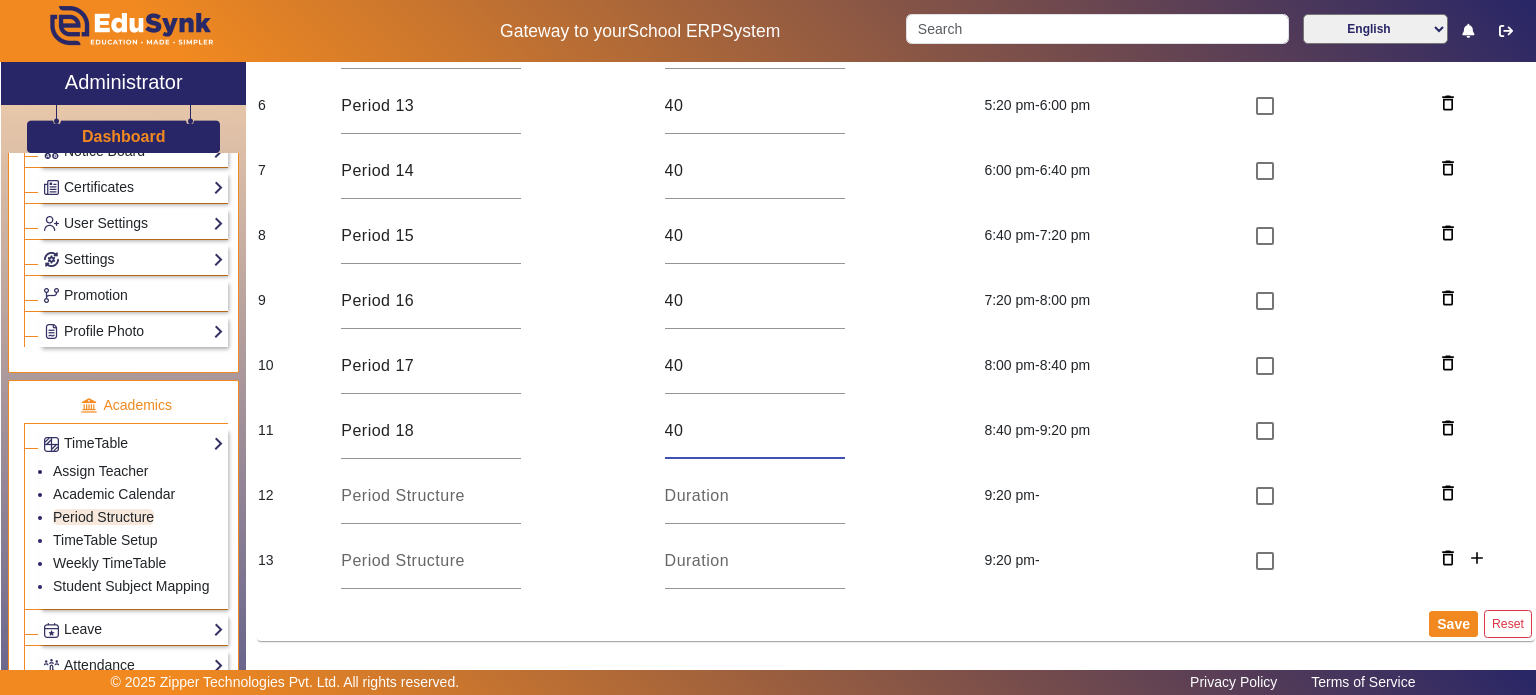 click on "40" at bounding box center (755, 431) 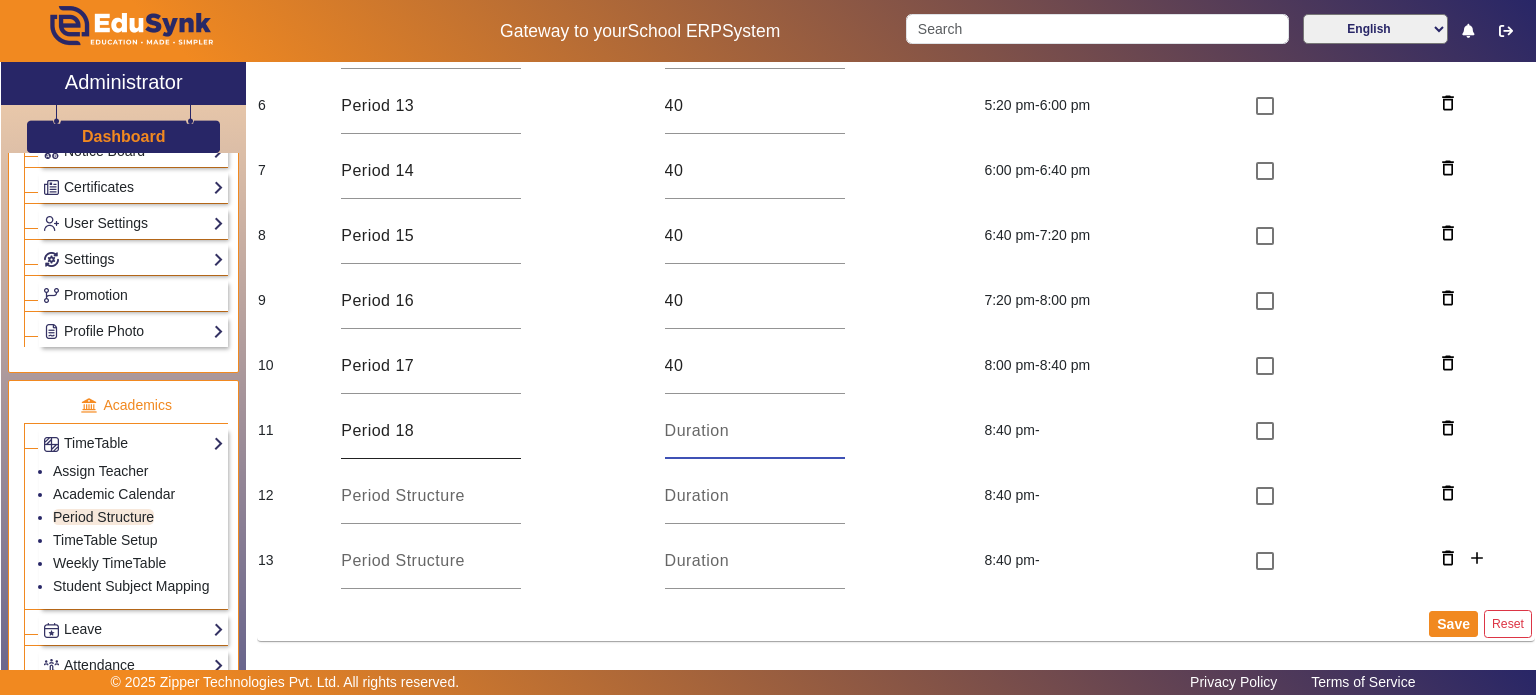 type 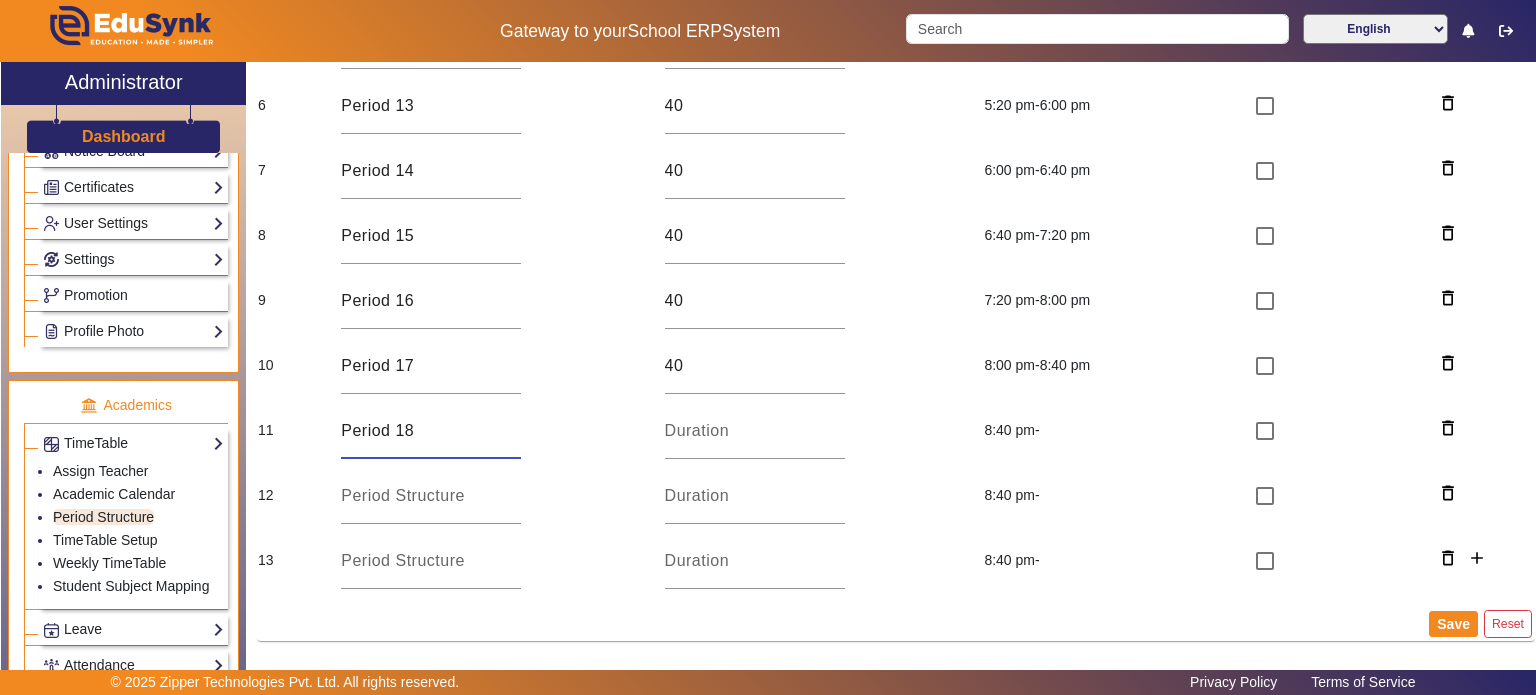click on "Period 18" at bounding box center (431, 431) 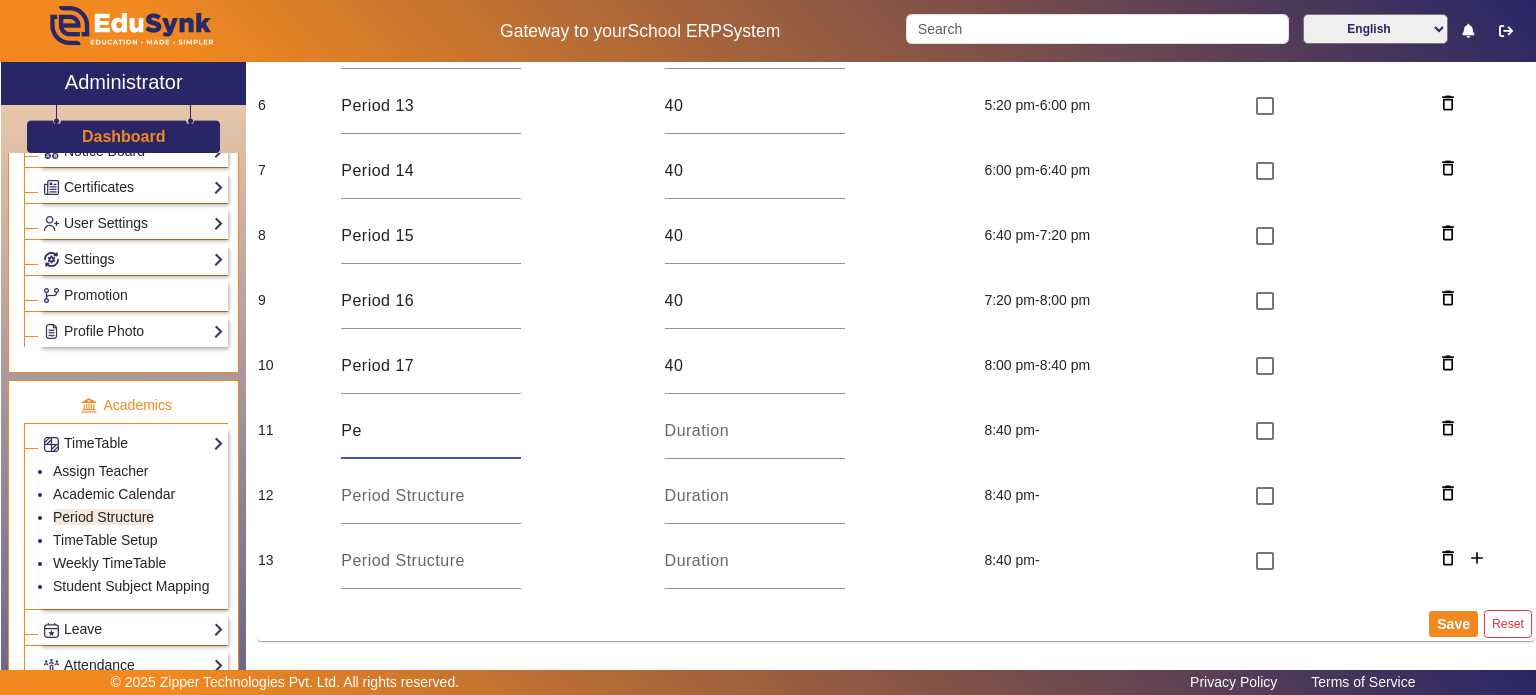 type on "P" 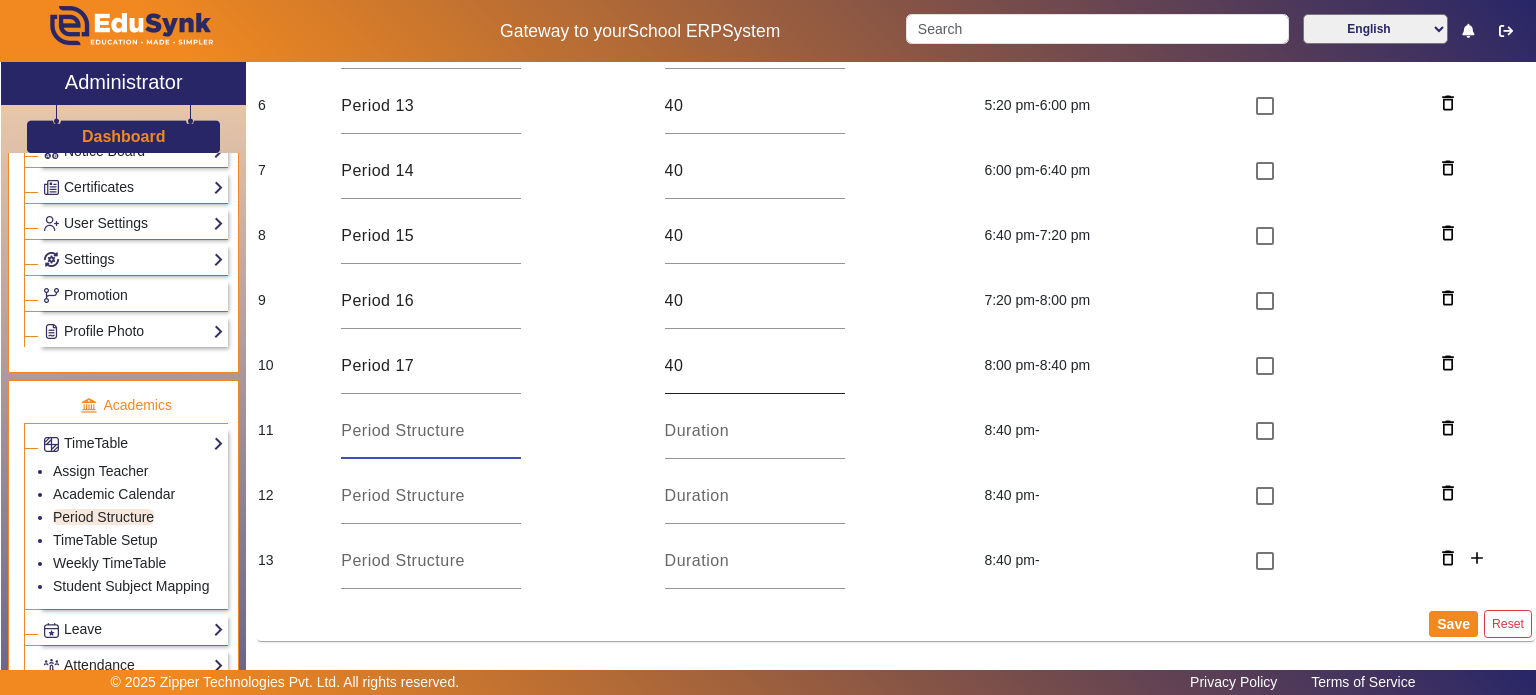 type 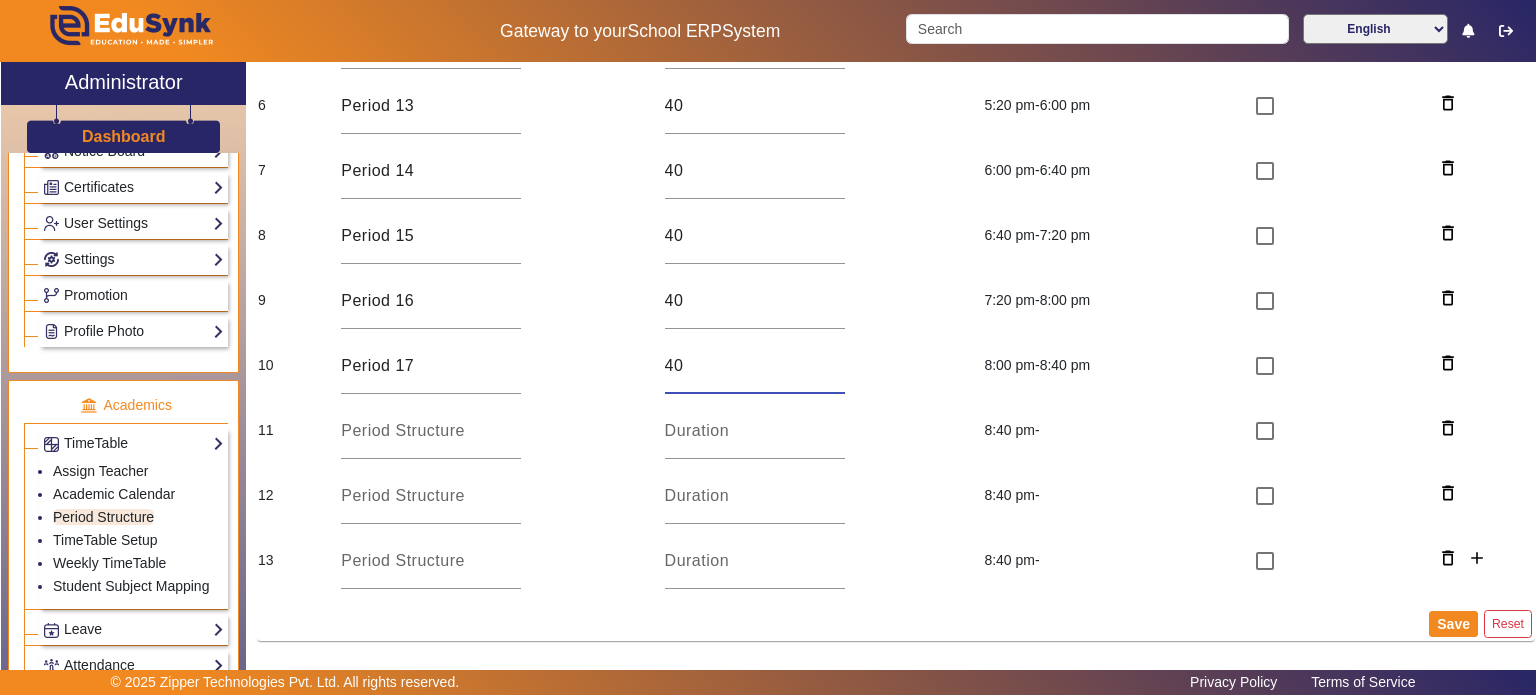 type on "4" 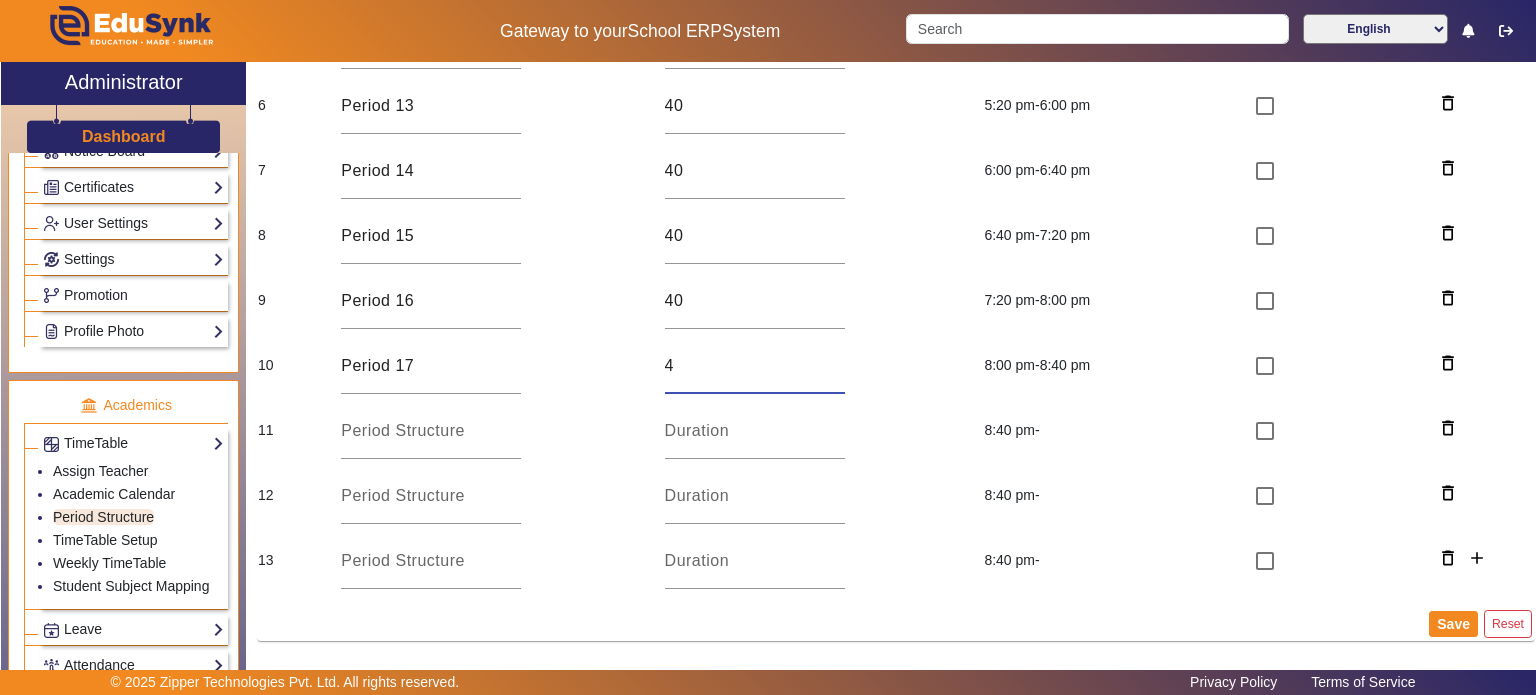 click on "4" at bounding box center [755, 366] 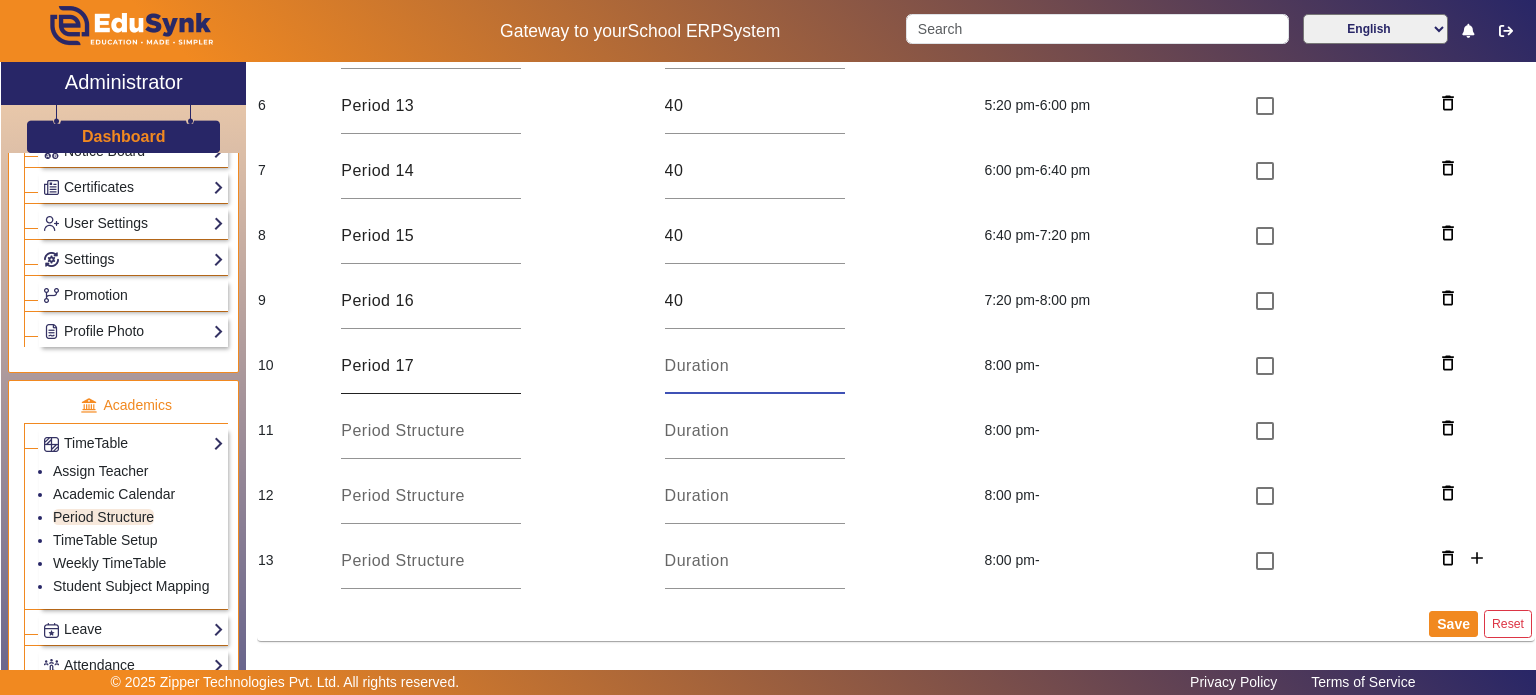 type 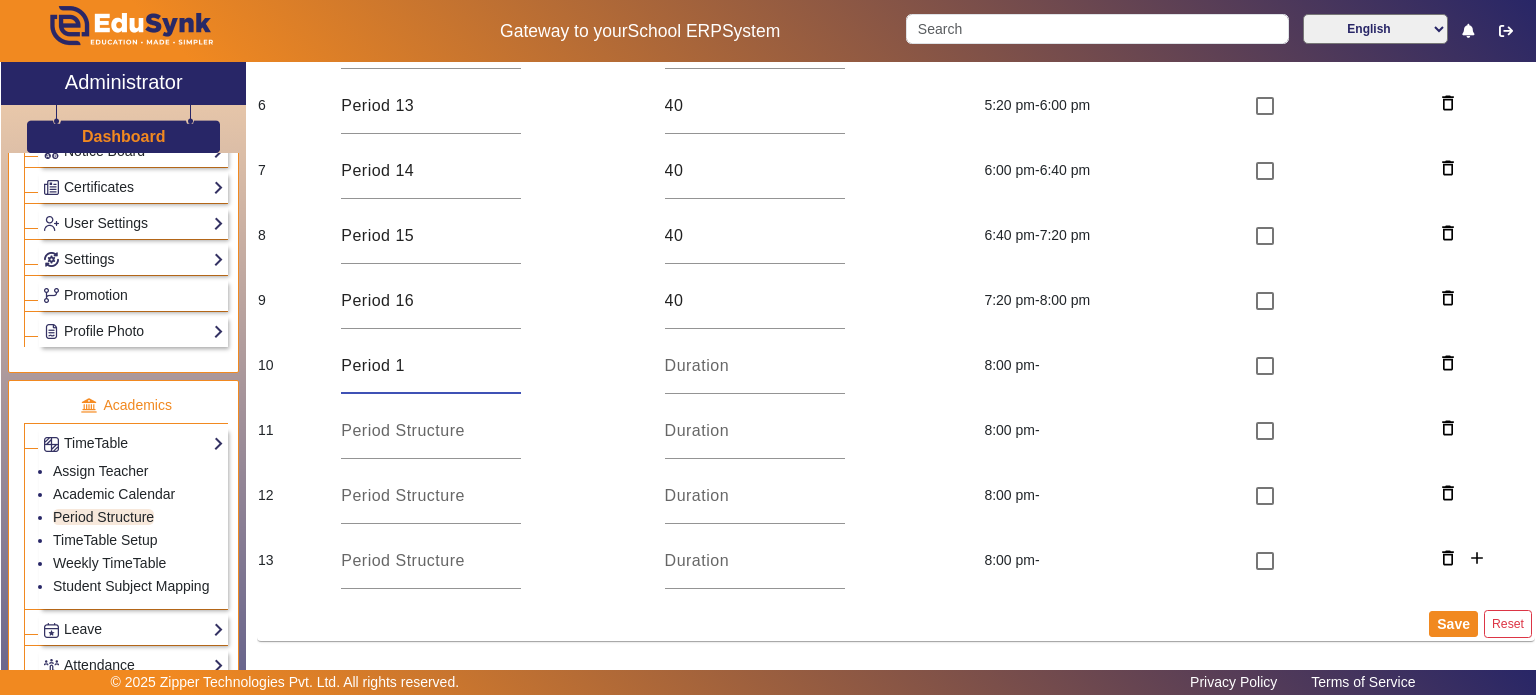 click on "Period 1" at bounding box center [431, 366] 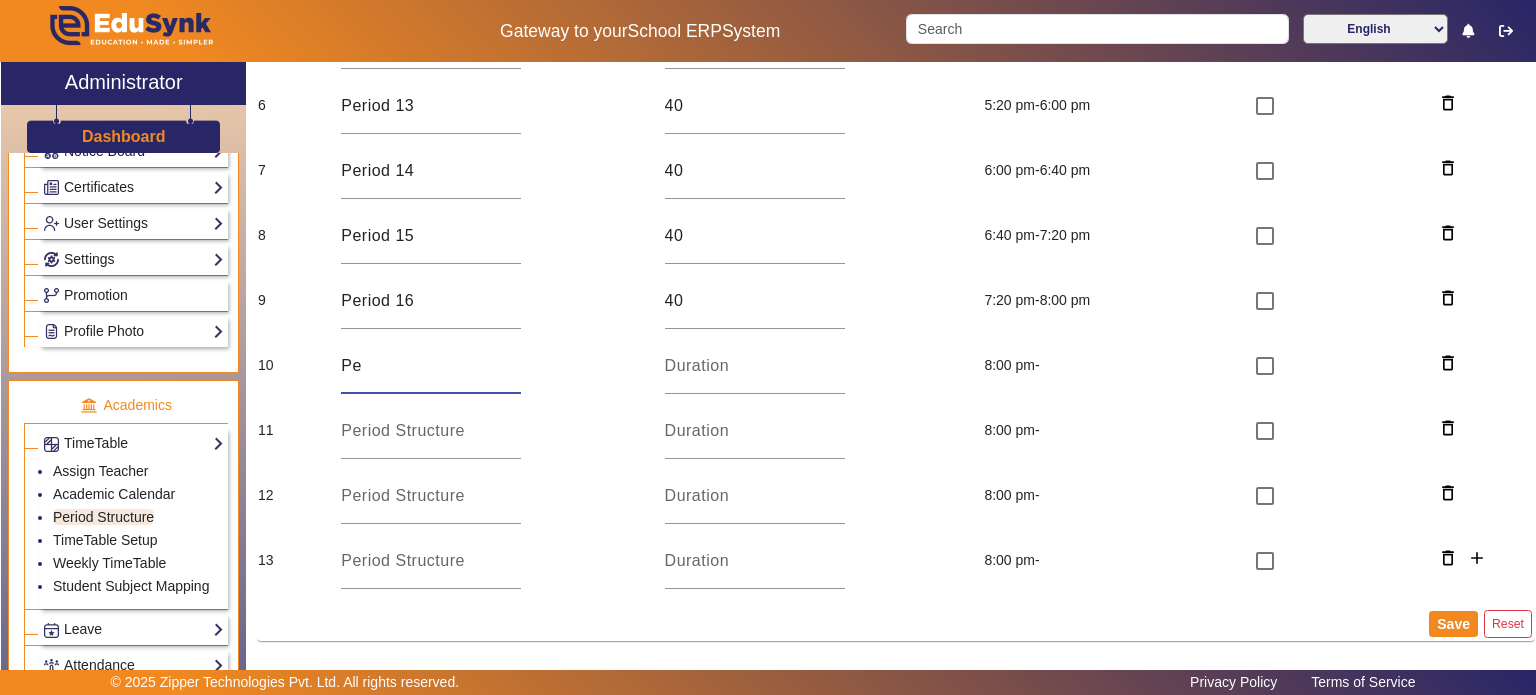 type on "P" 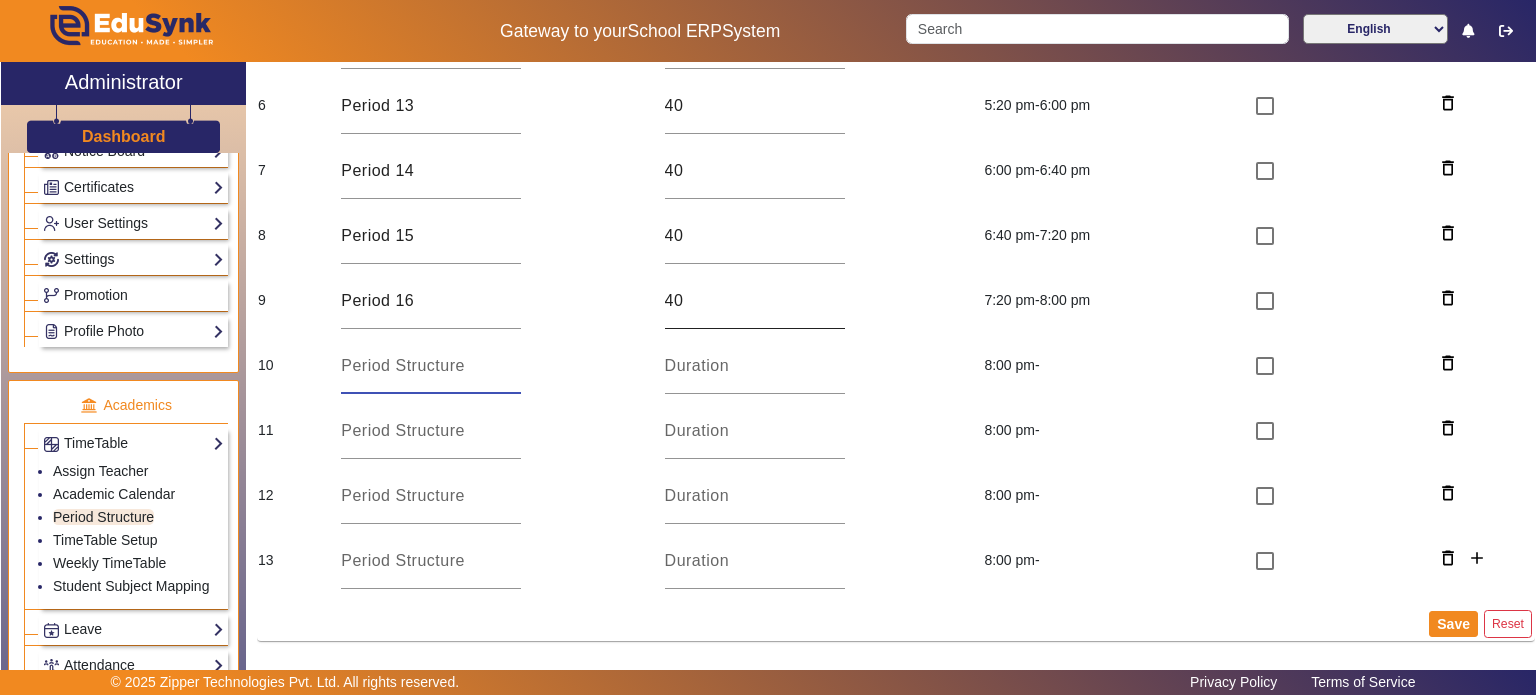 type 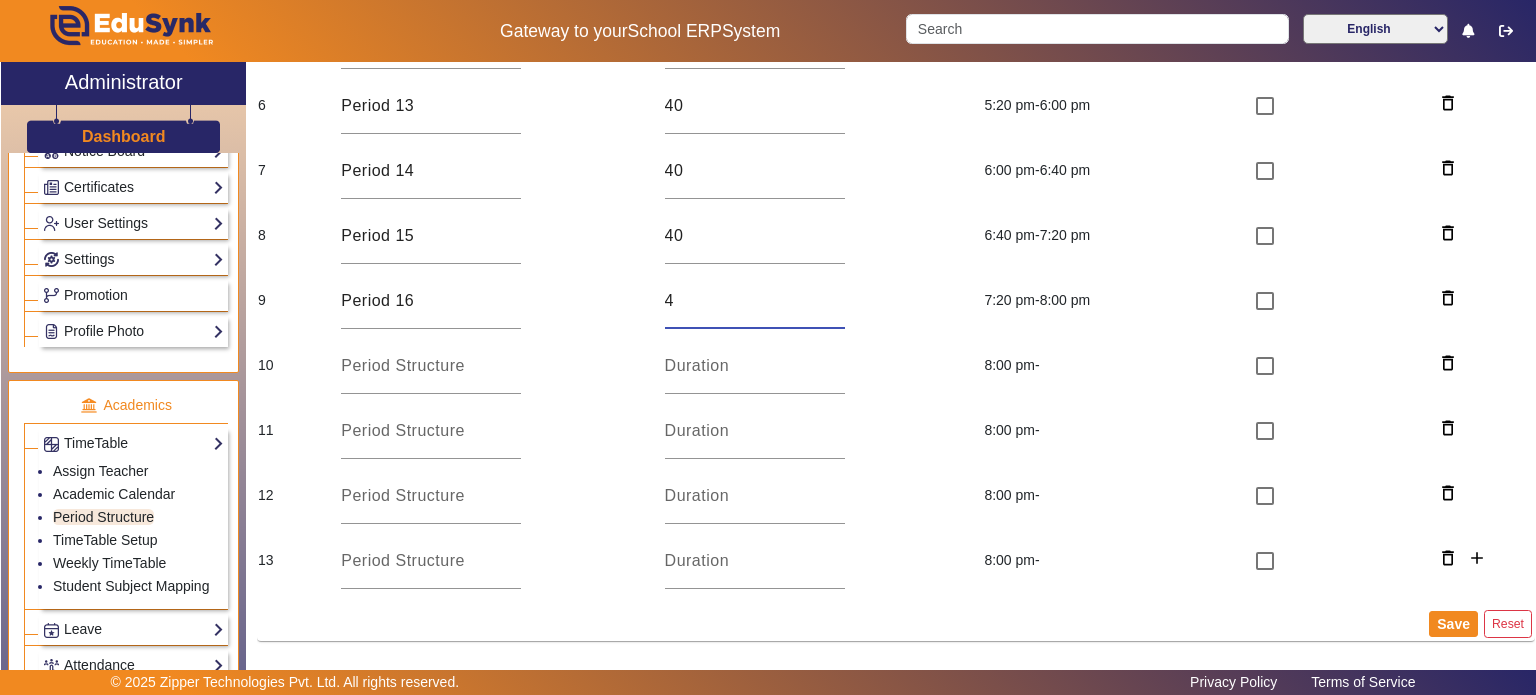 click on "4" at bounding box center [755, 301] 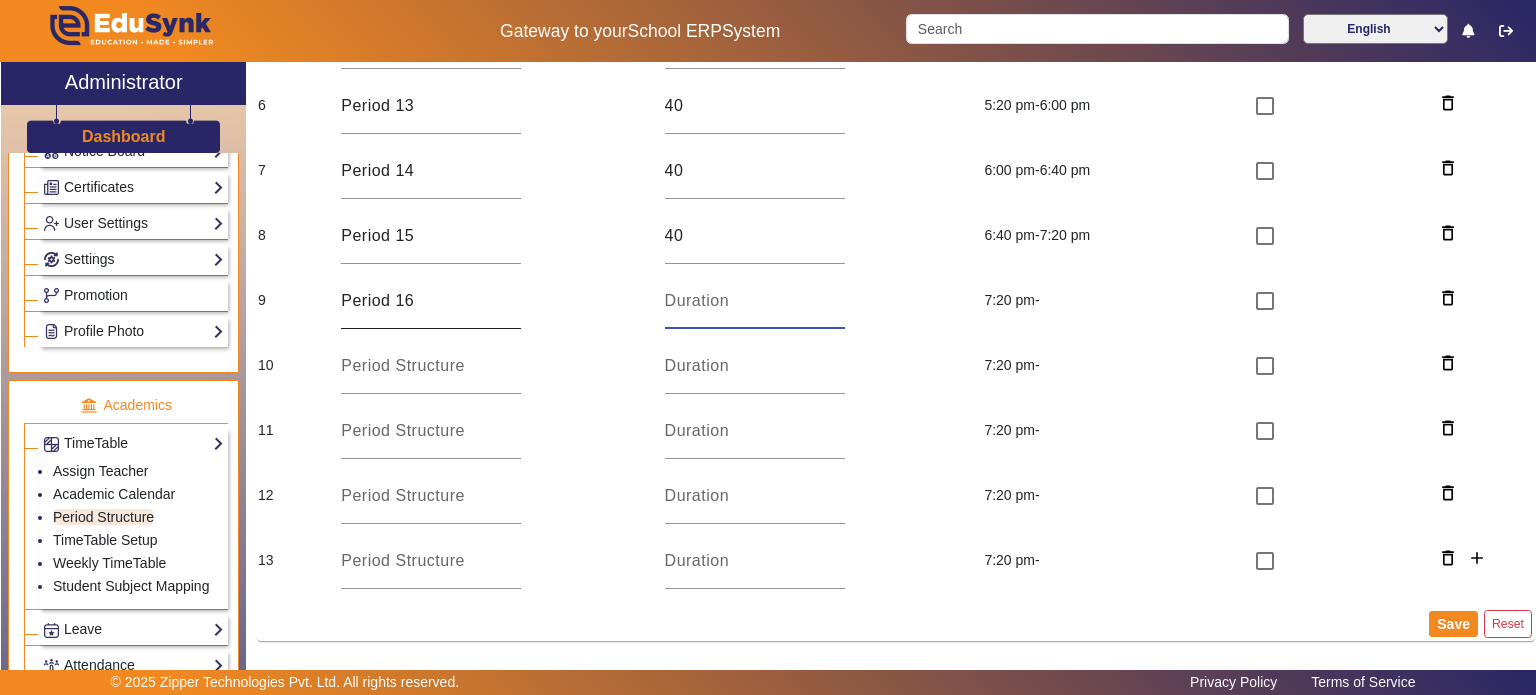 type 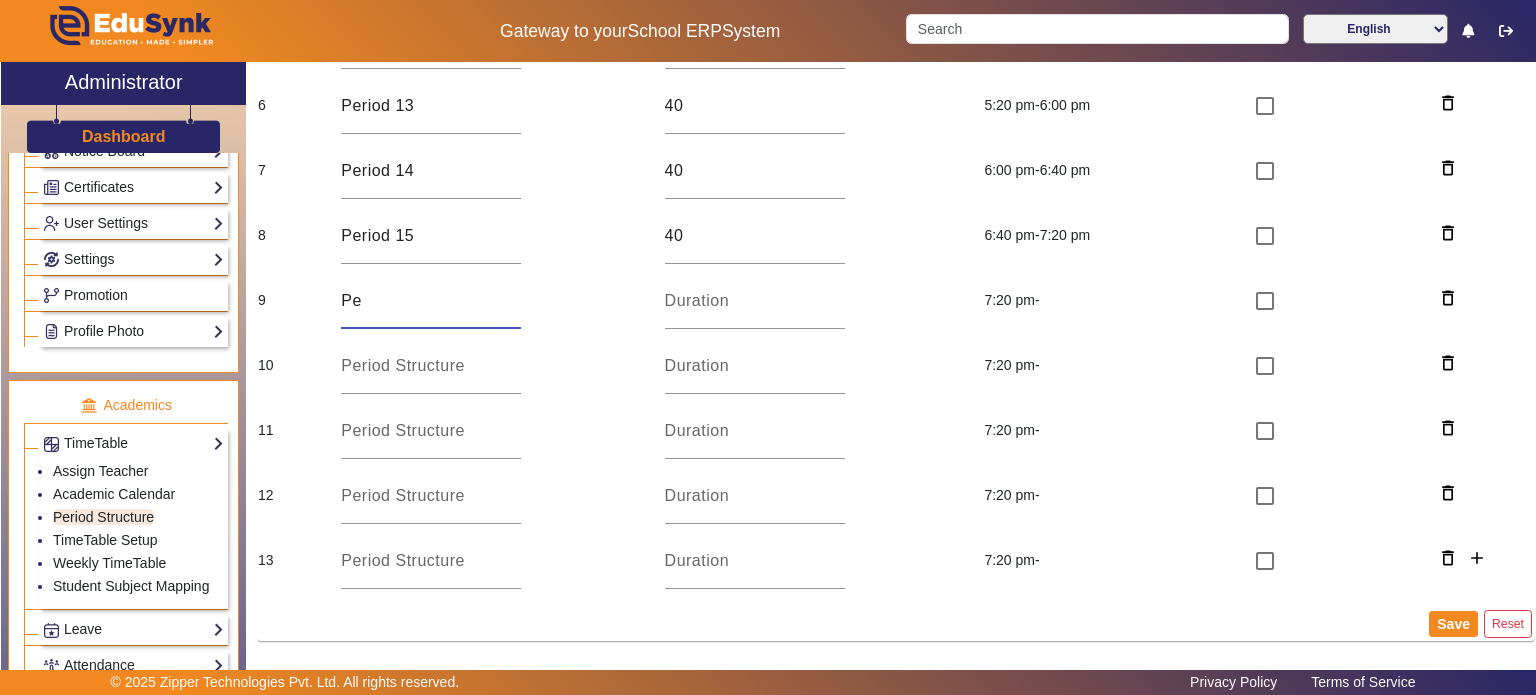 type on "P" 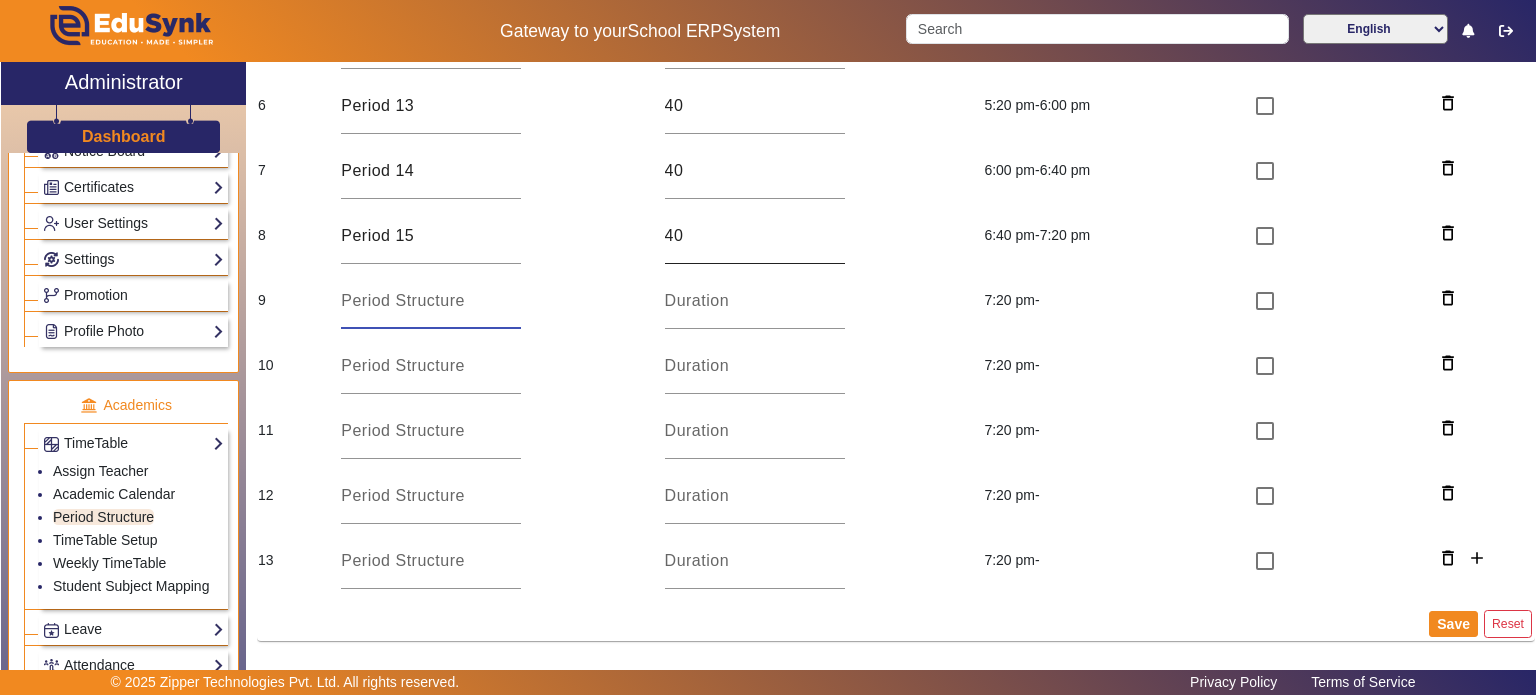 type 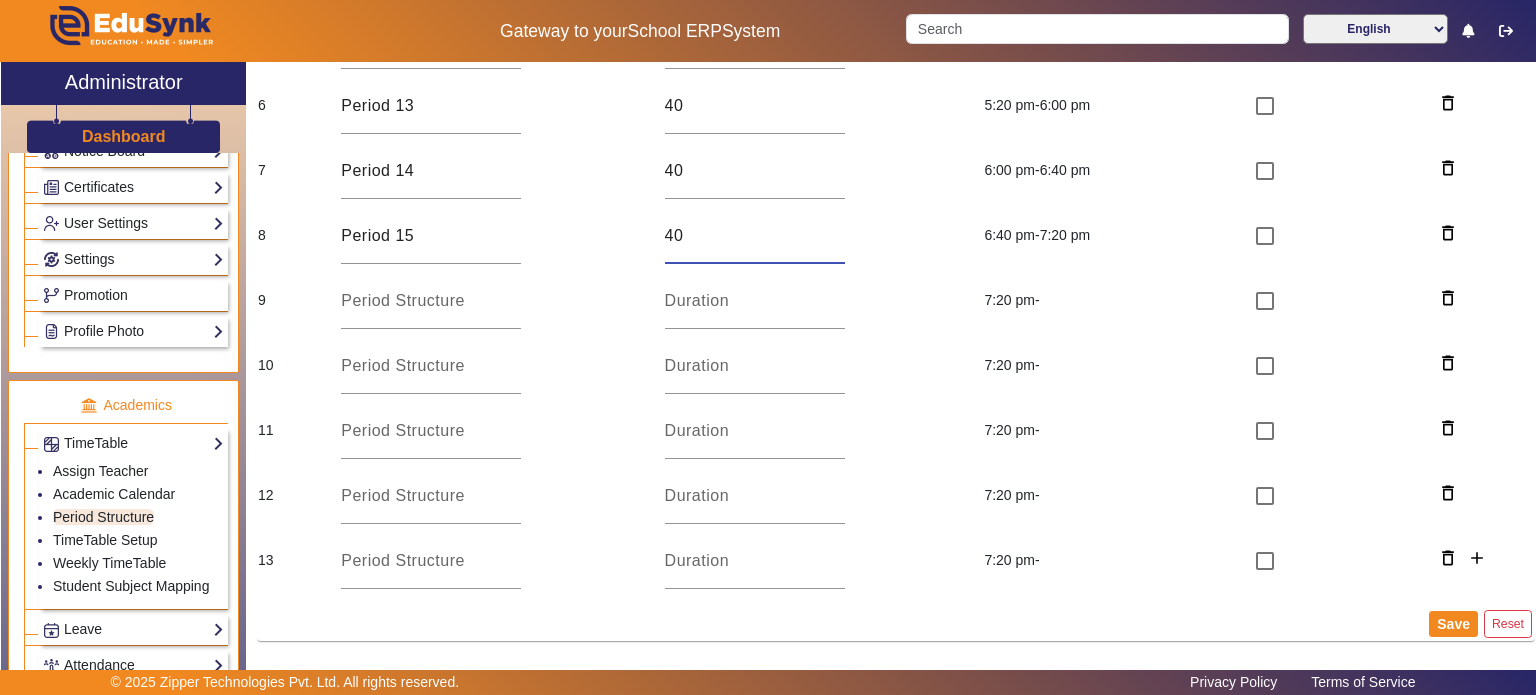 type on "4" 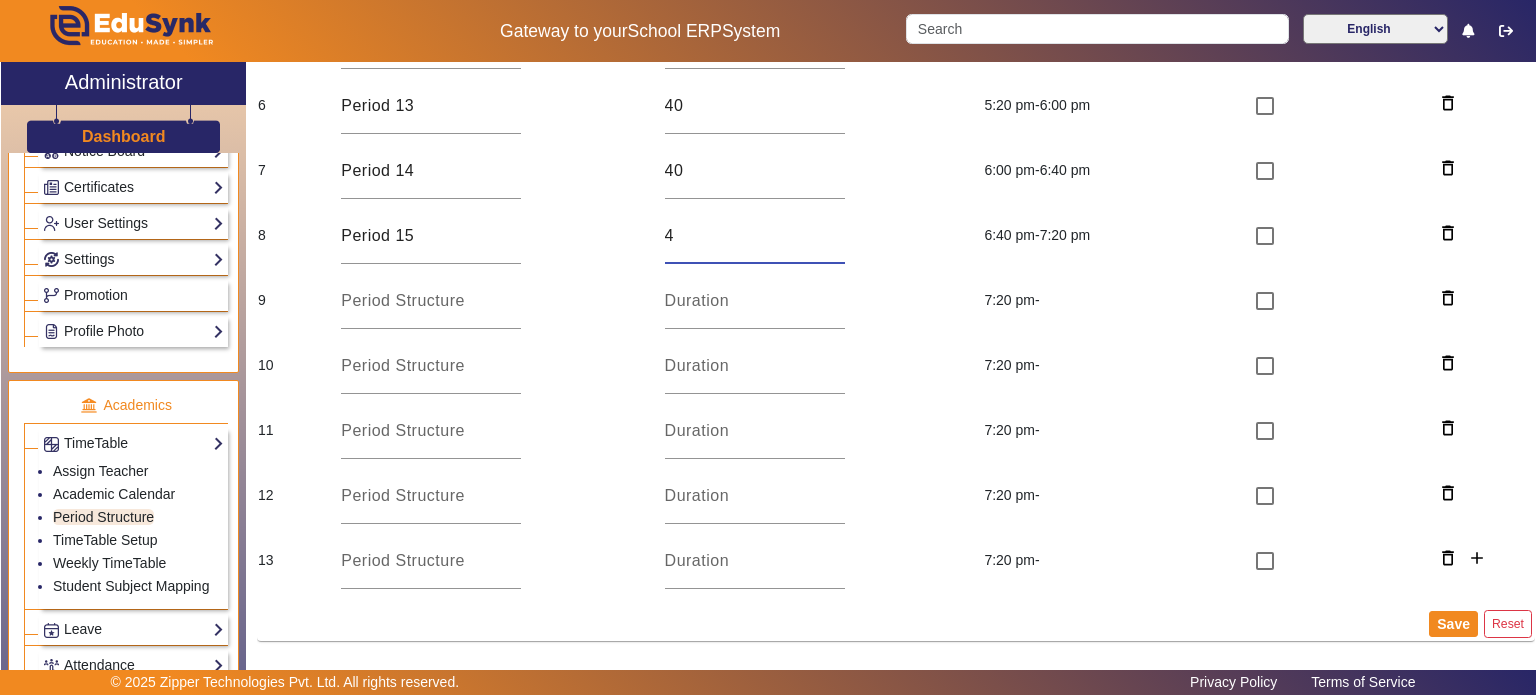 click on "4" at bounding box center [755, 236] 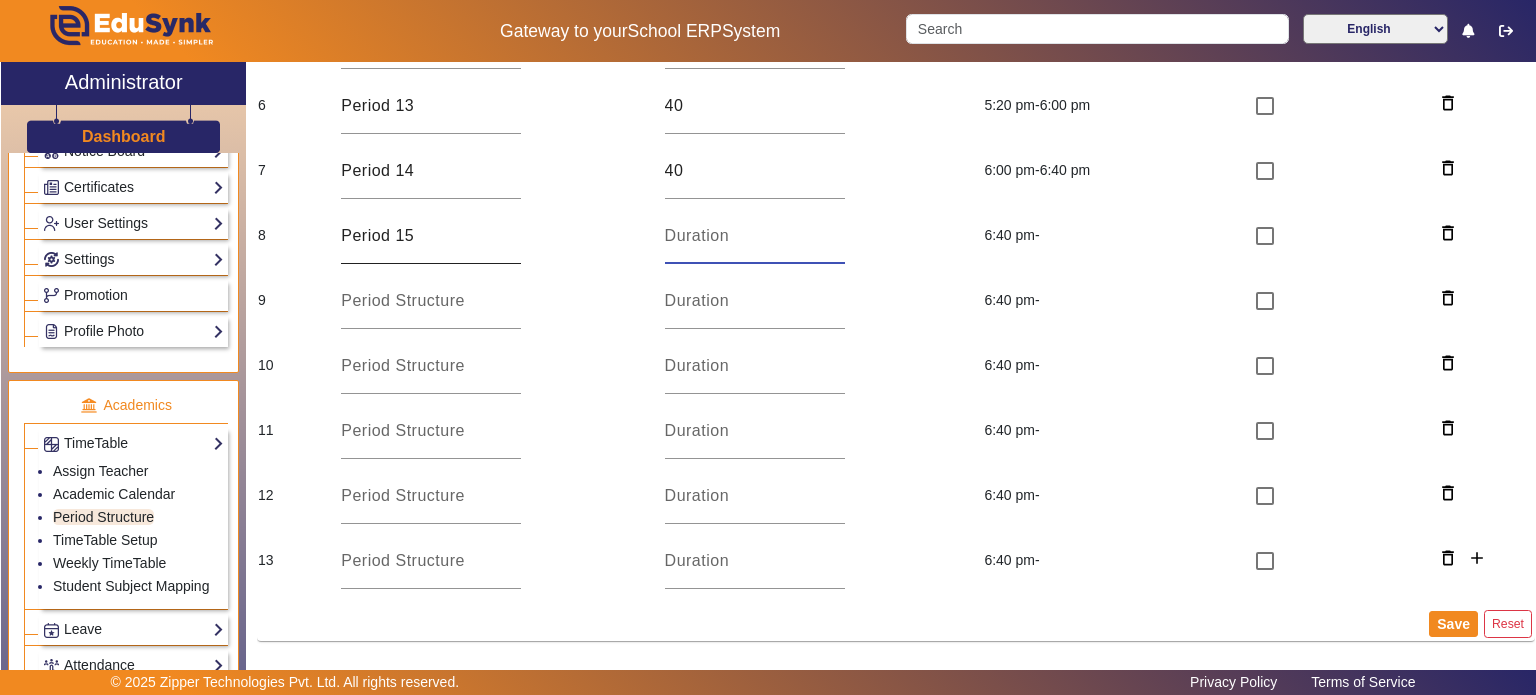 type 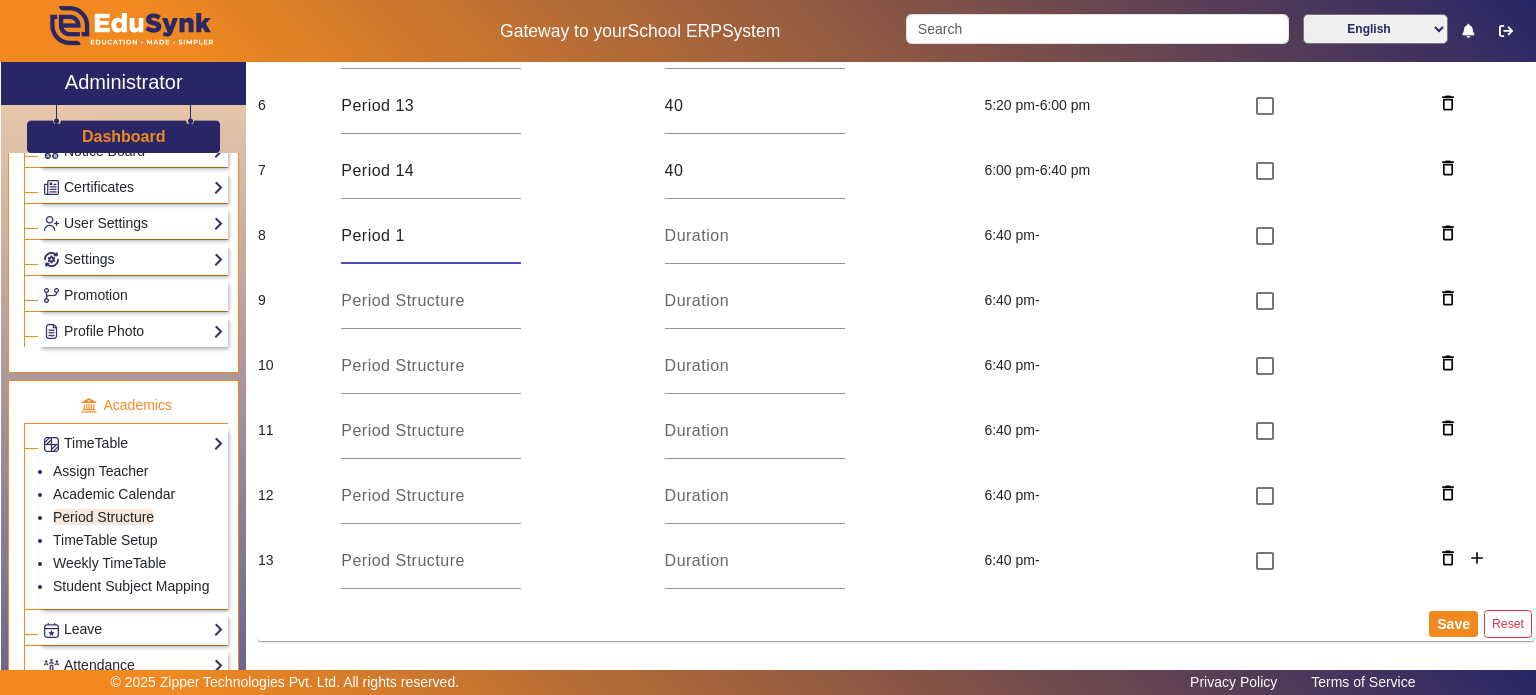 click on "Period 1" at bounding box center (431, 236) 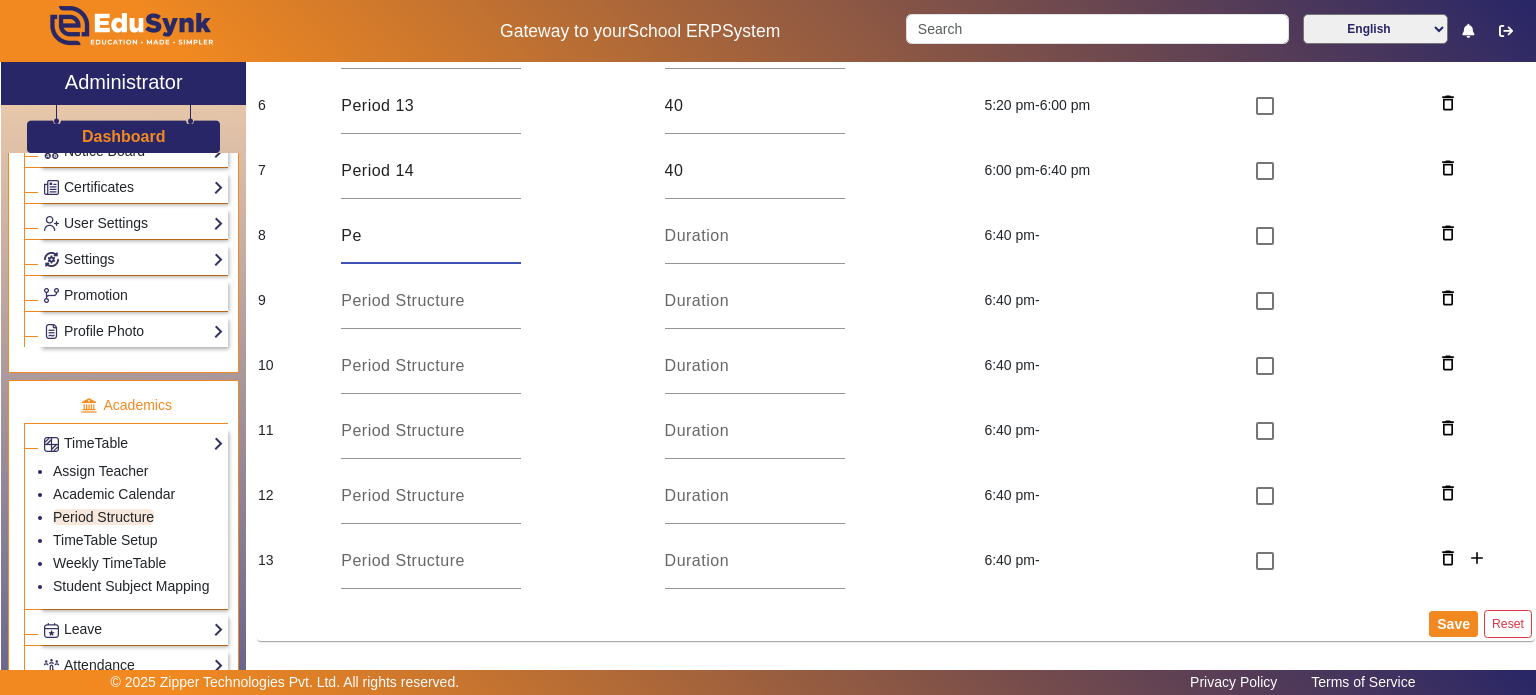 type on "P" 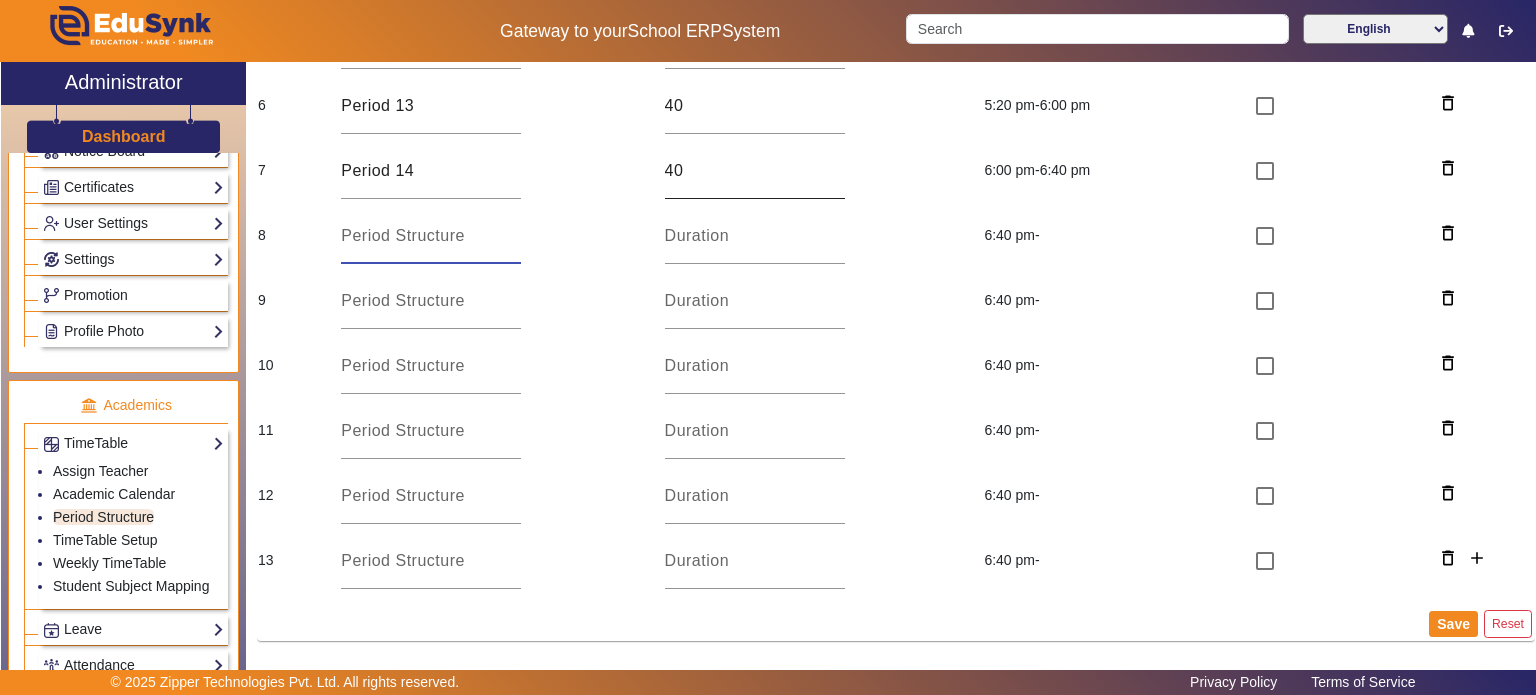 type 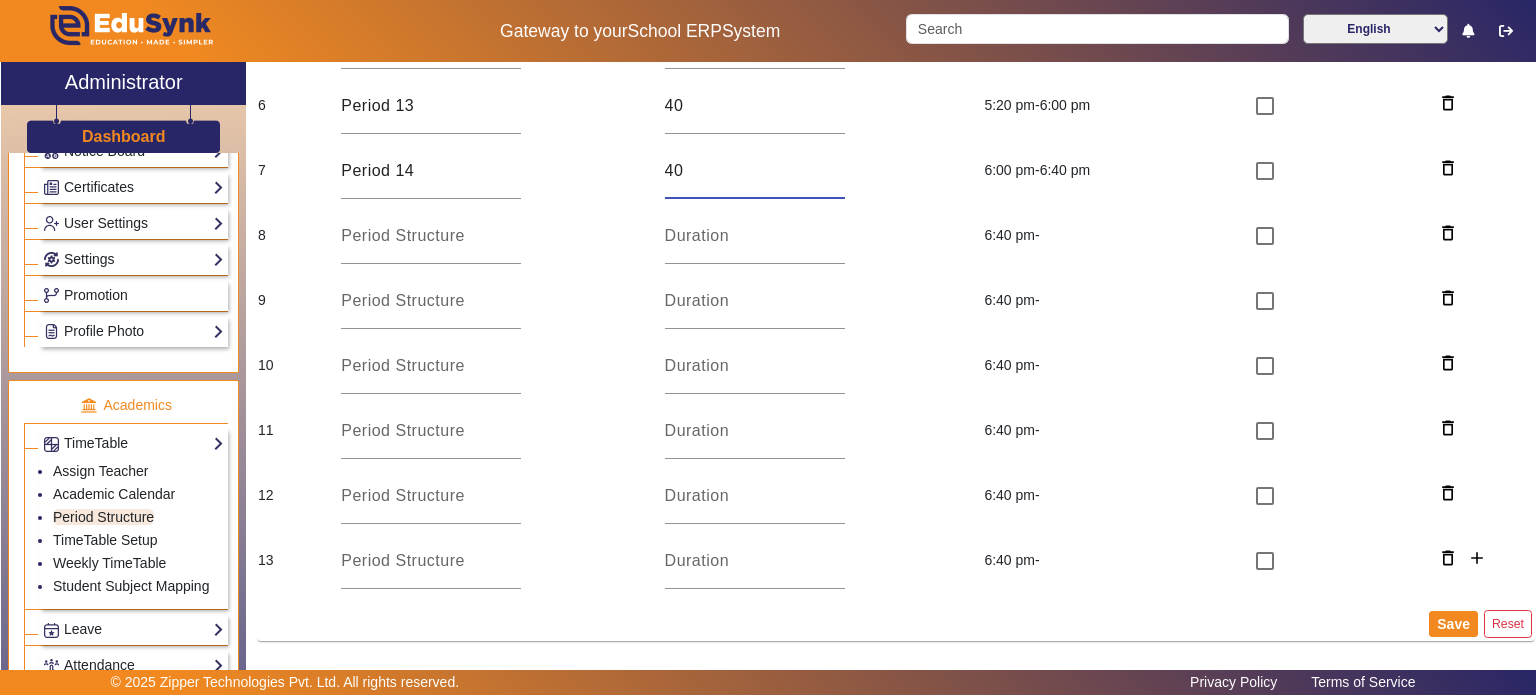 click on "40" at bounding box center [755, 171] 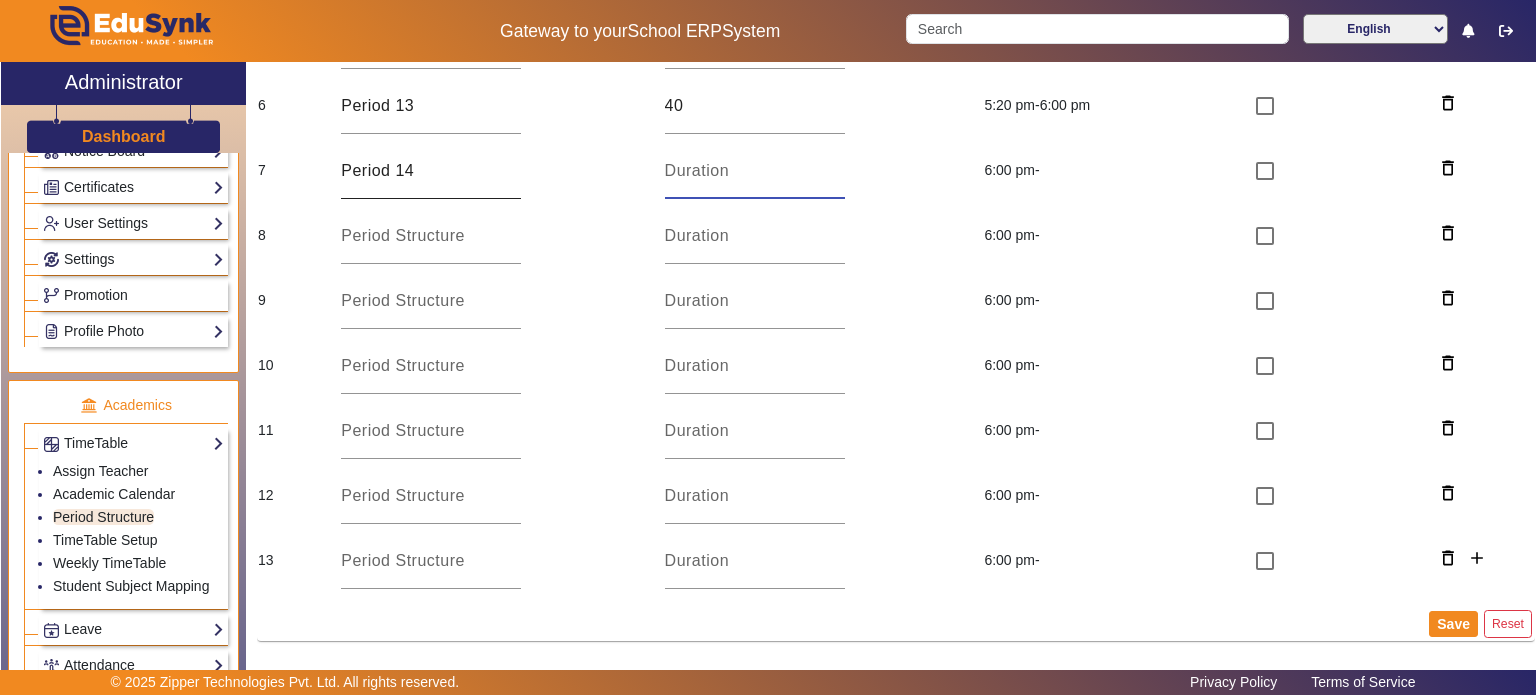 type 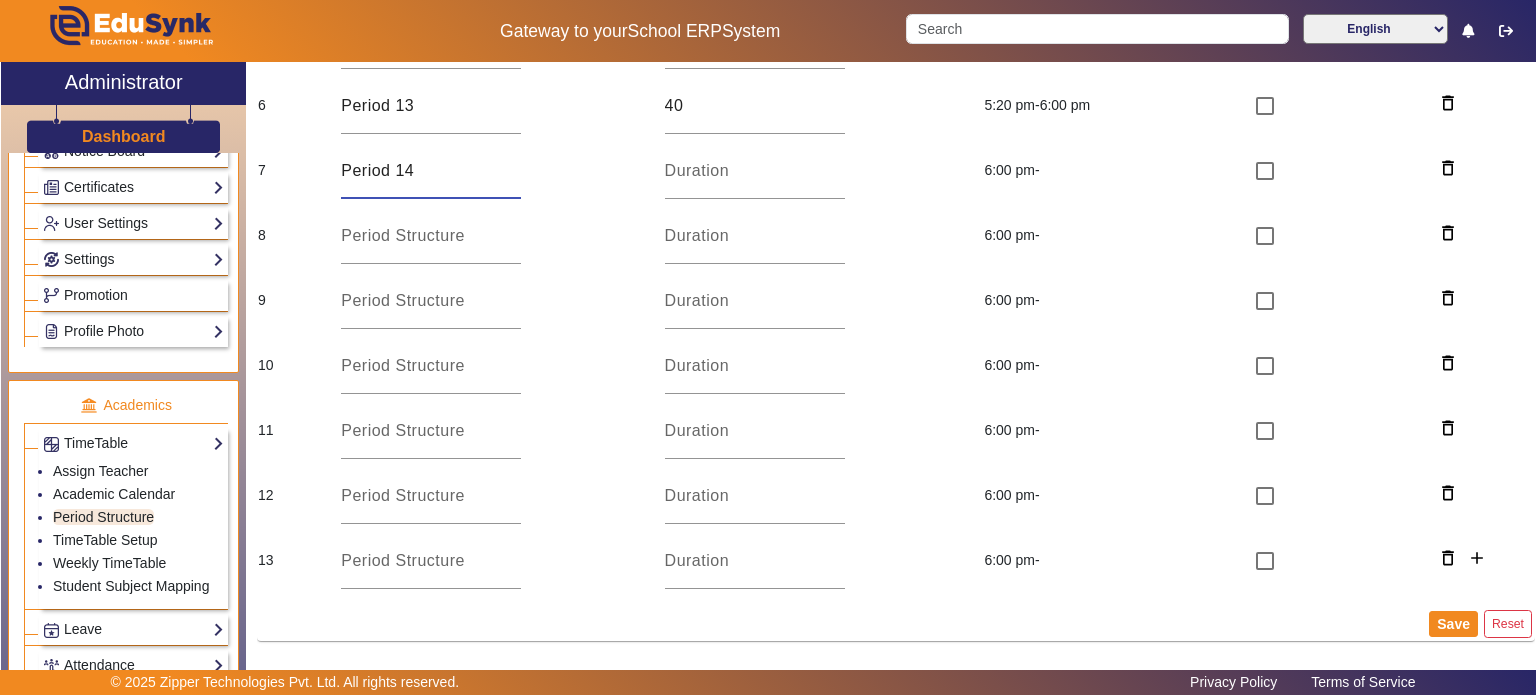 click on "Period 14" at bounding box center (431, 171) 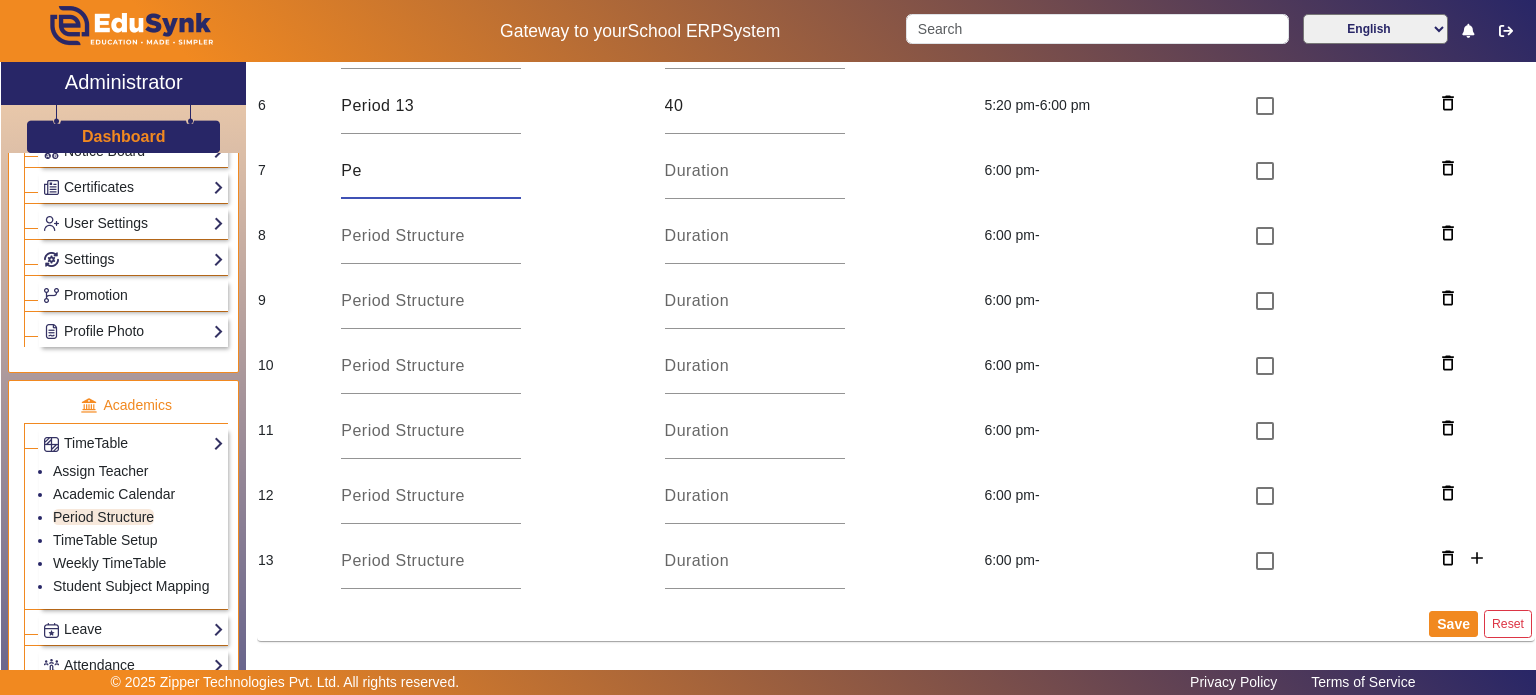 type on "P" 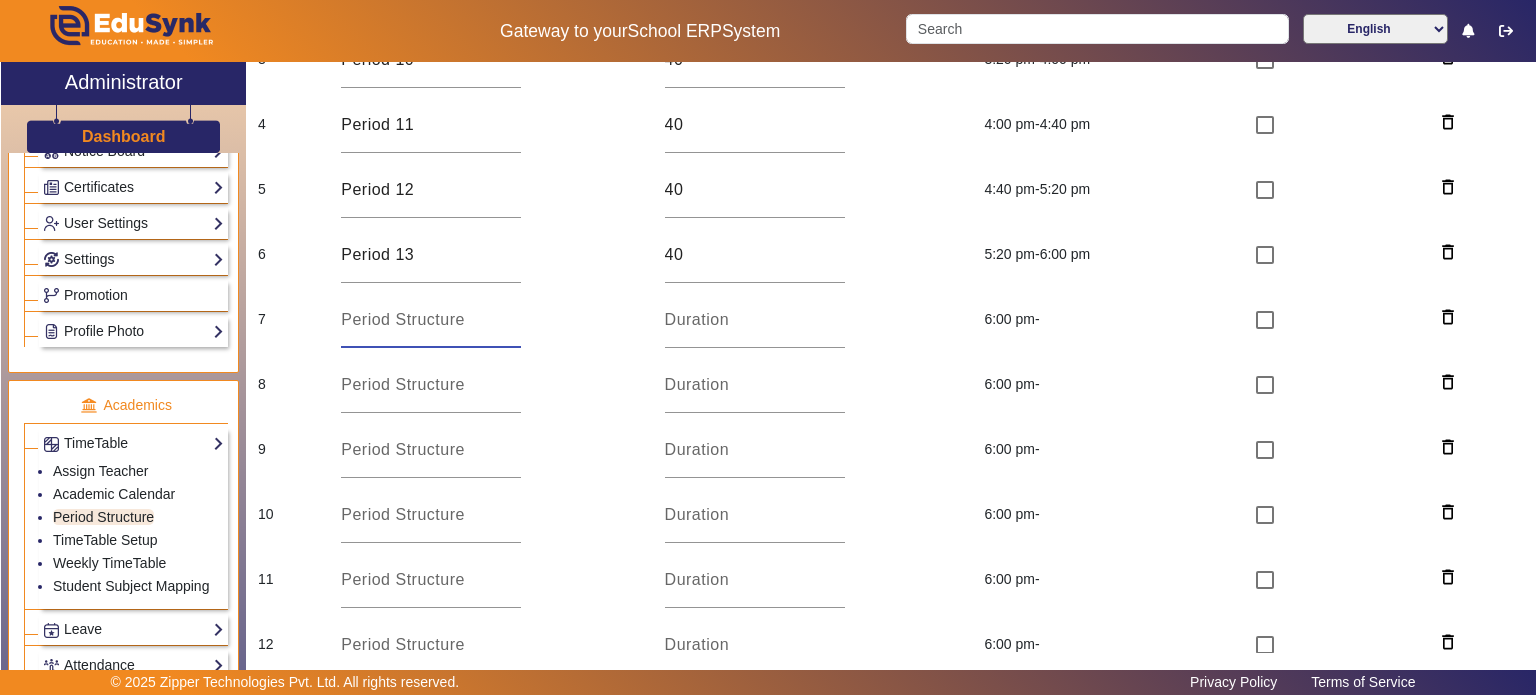 scroll, scrollTop: 349, scrollLeft: 0, axis: vertical 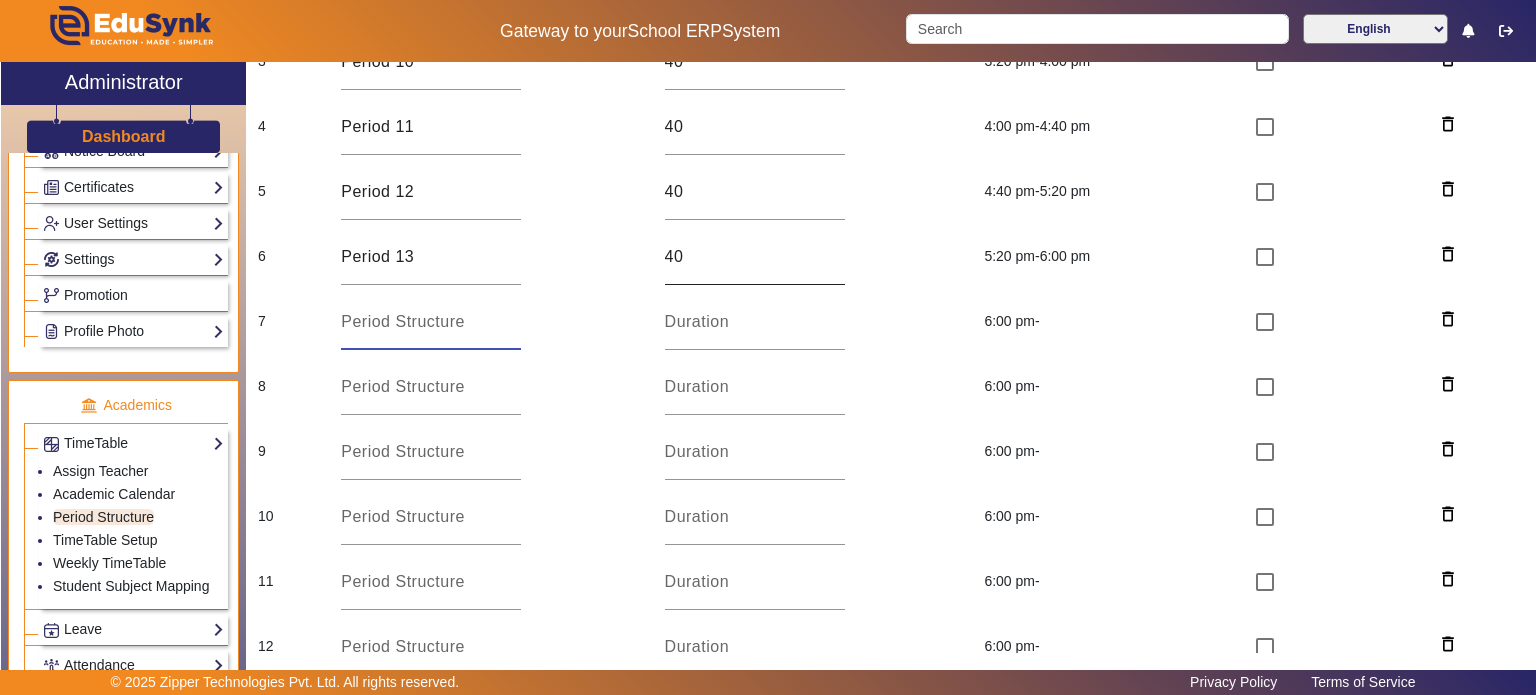 type 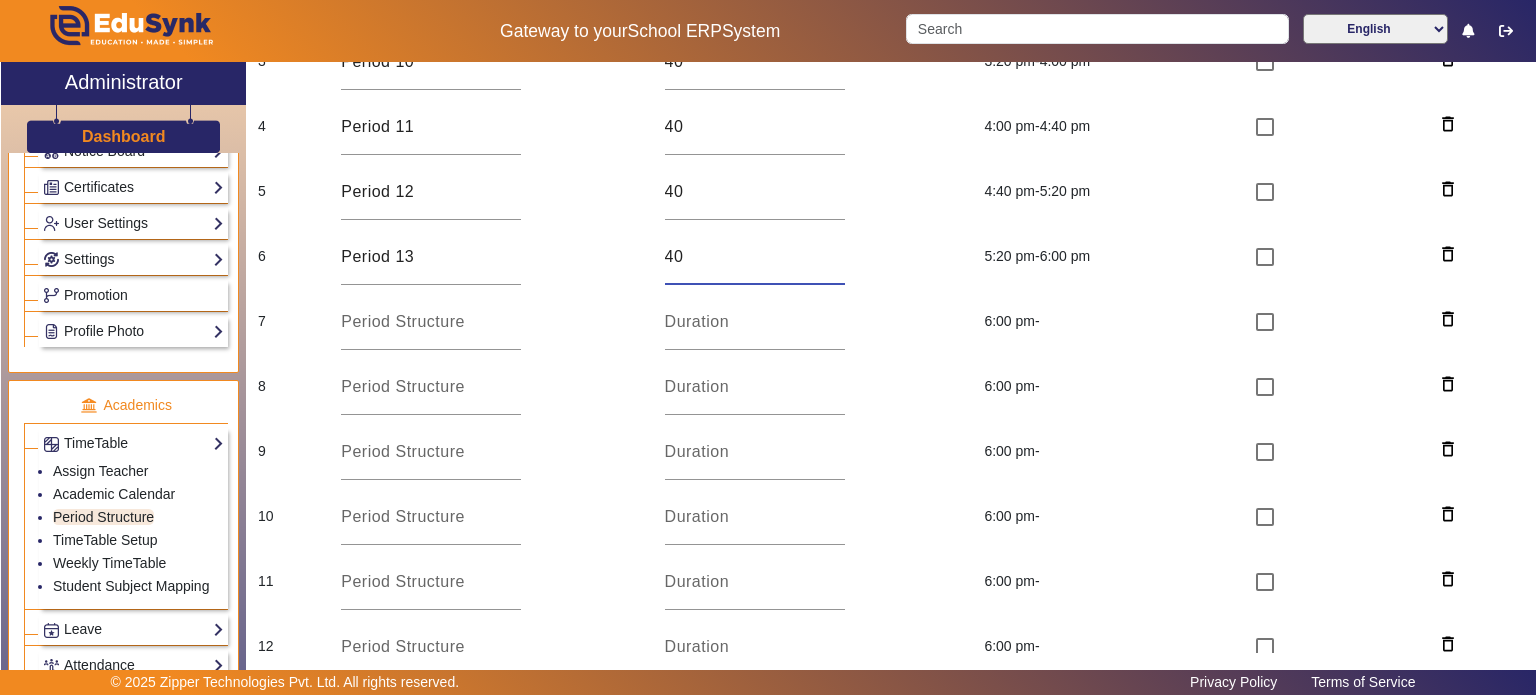 click on "40" at bounding box center (755, 257) 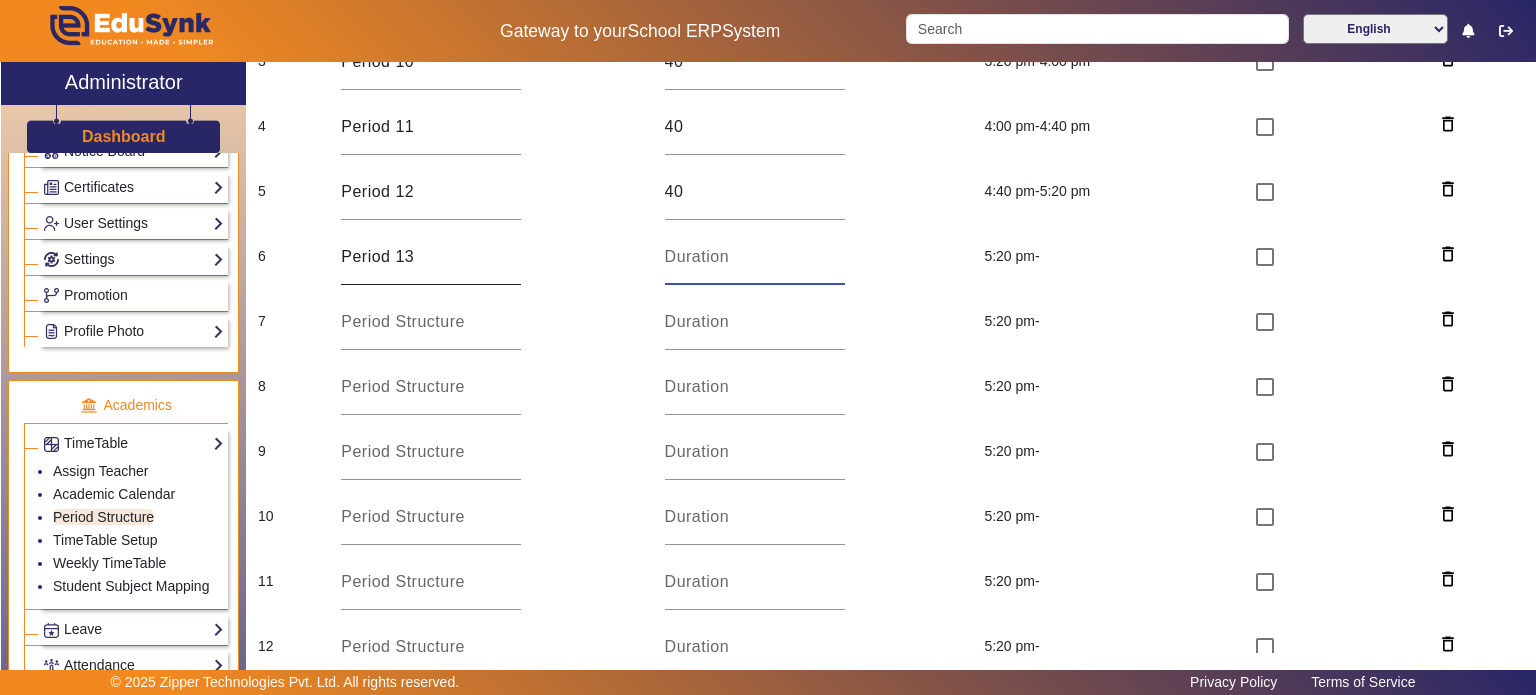 type 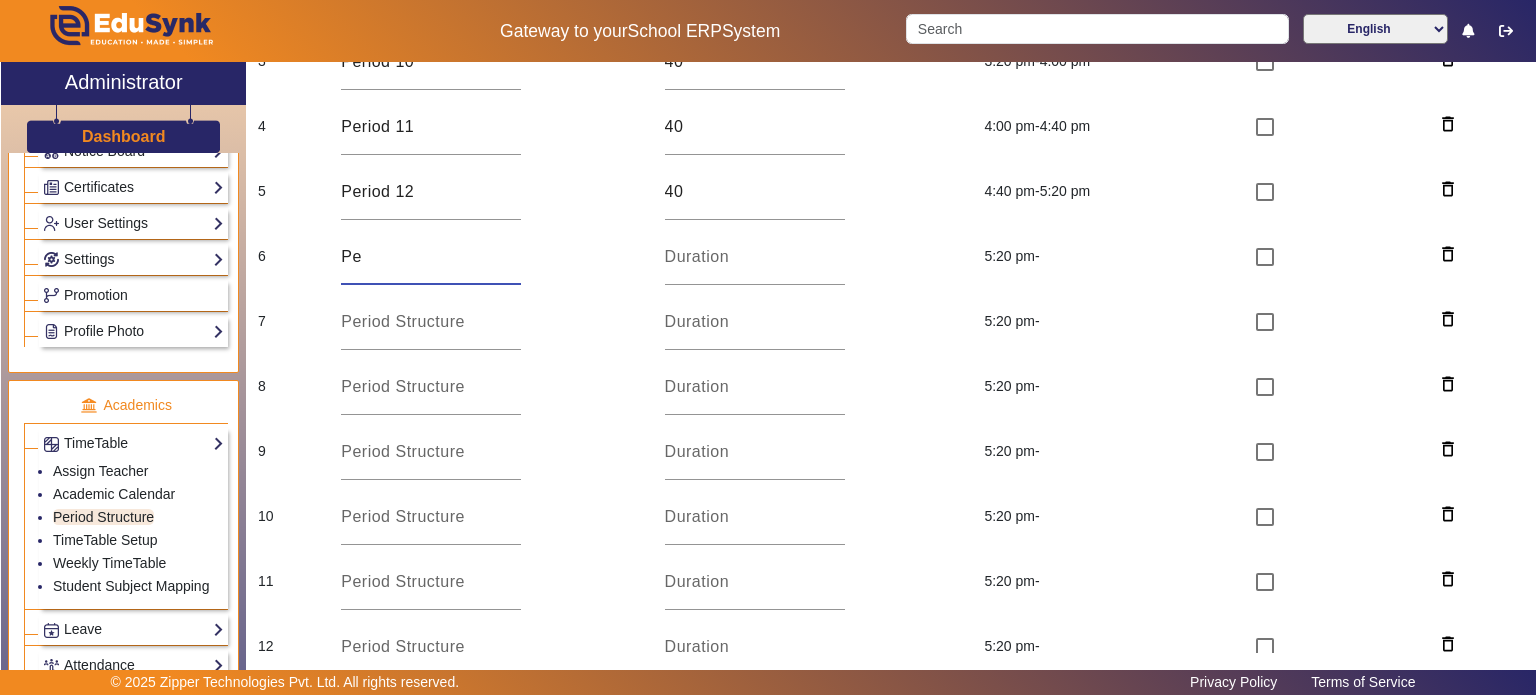 type on "P" 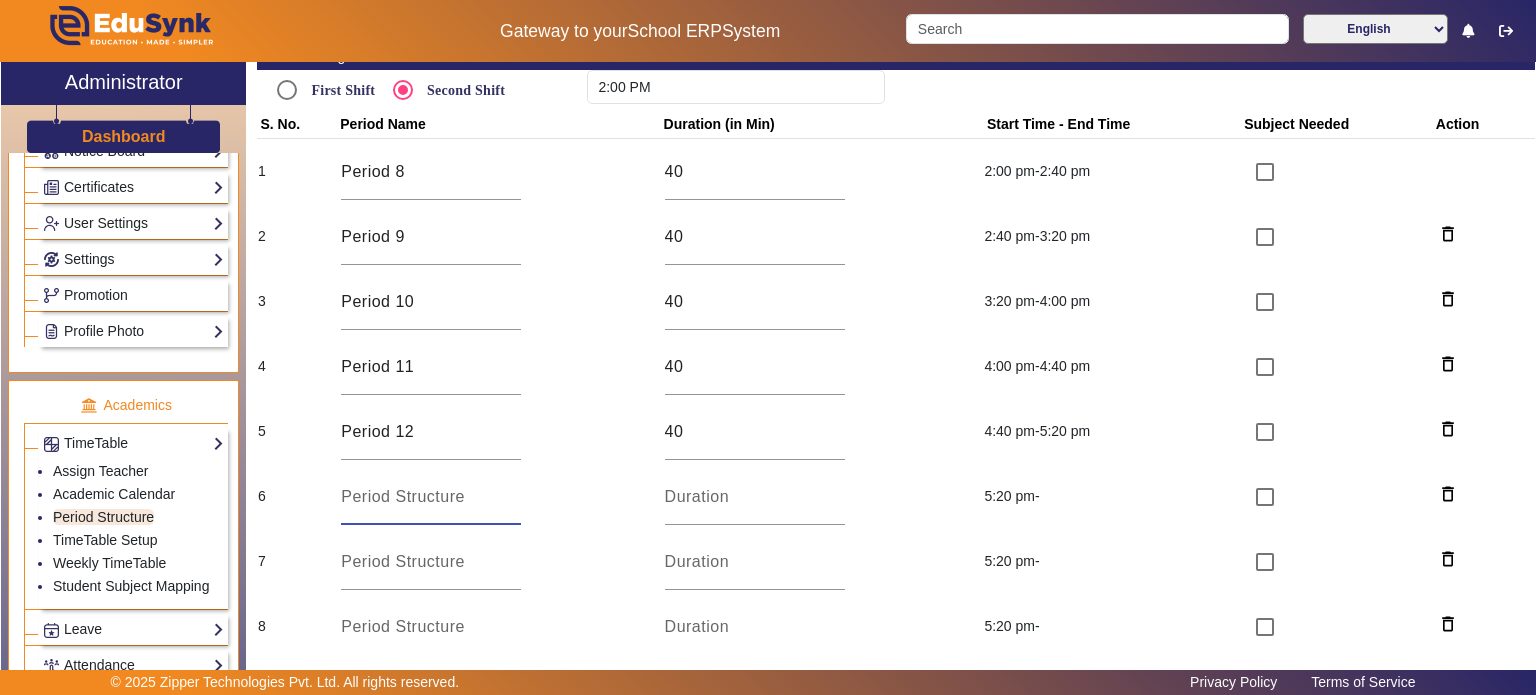 scroll, scrollTop: 105, scrollLeft: 0, axis: vertical 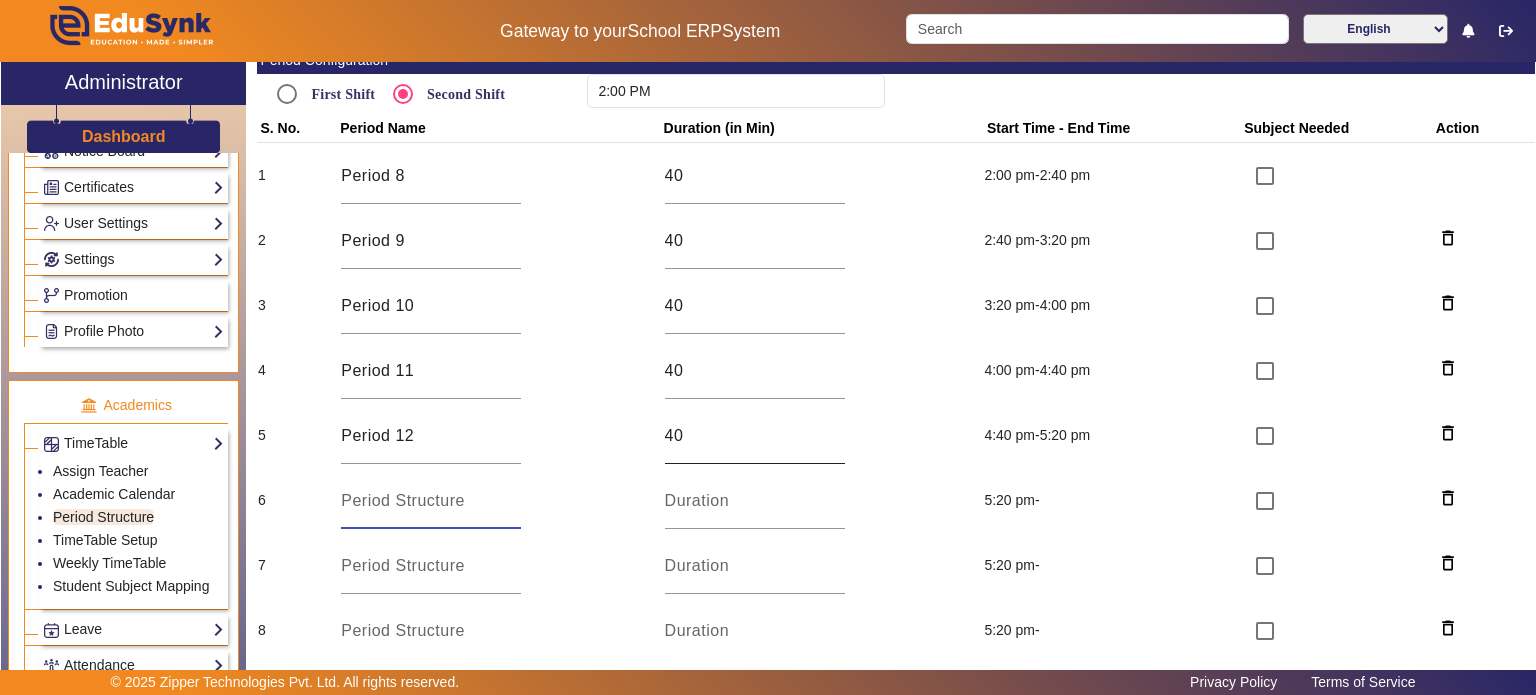 type 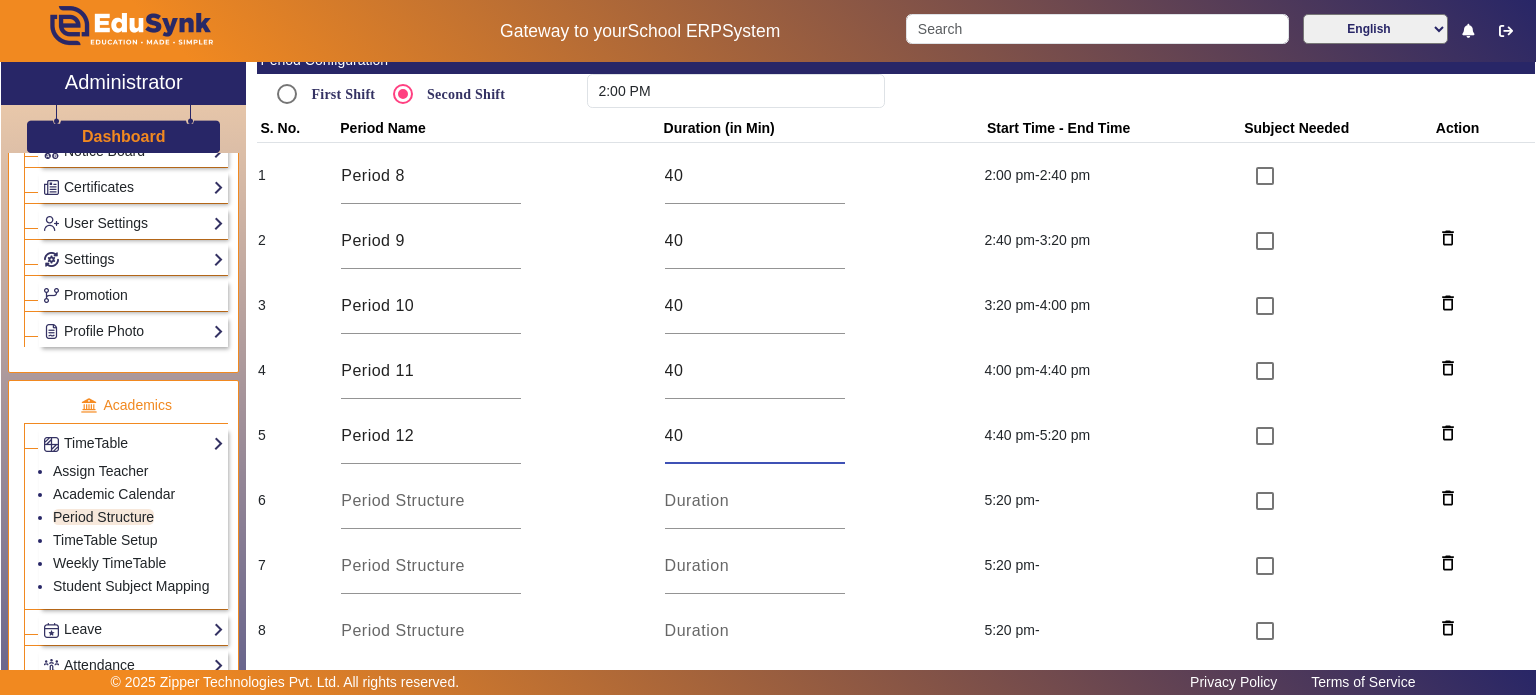 click on "40" at bounding box center (755, 436) 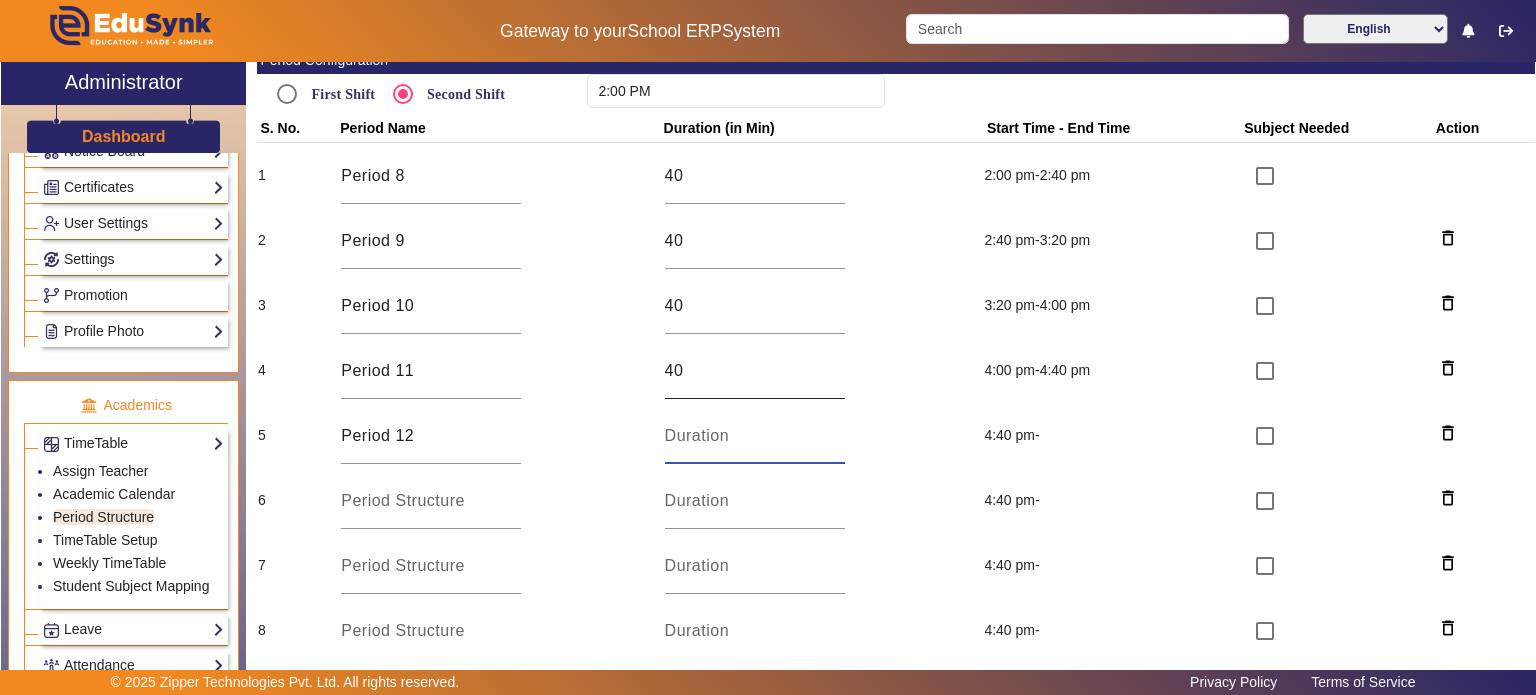 type 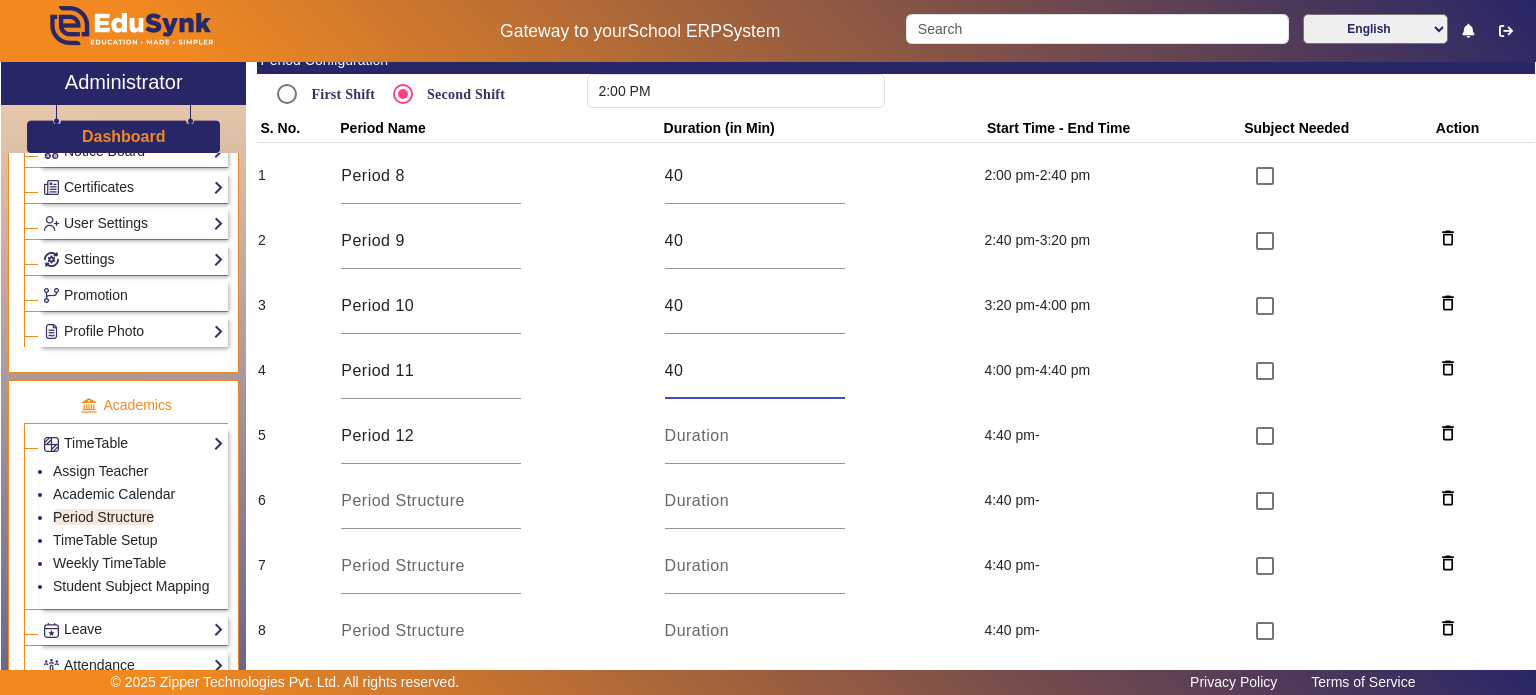 click on "40" at bounding box center (755, 371) 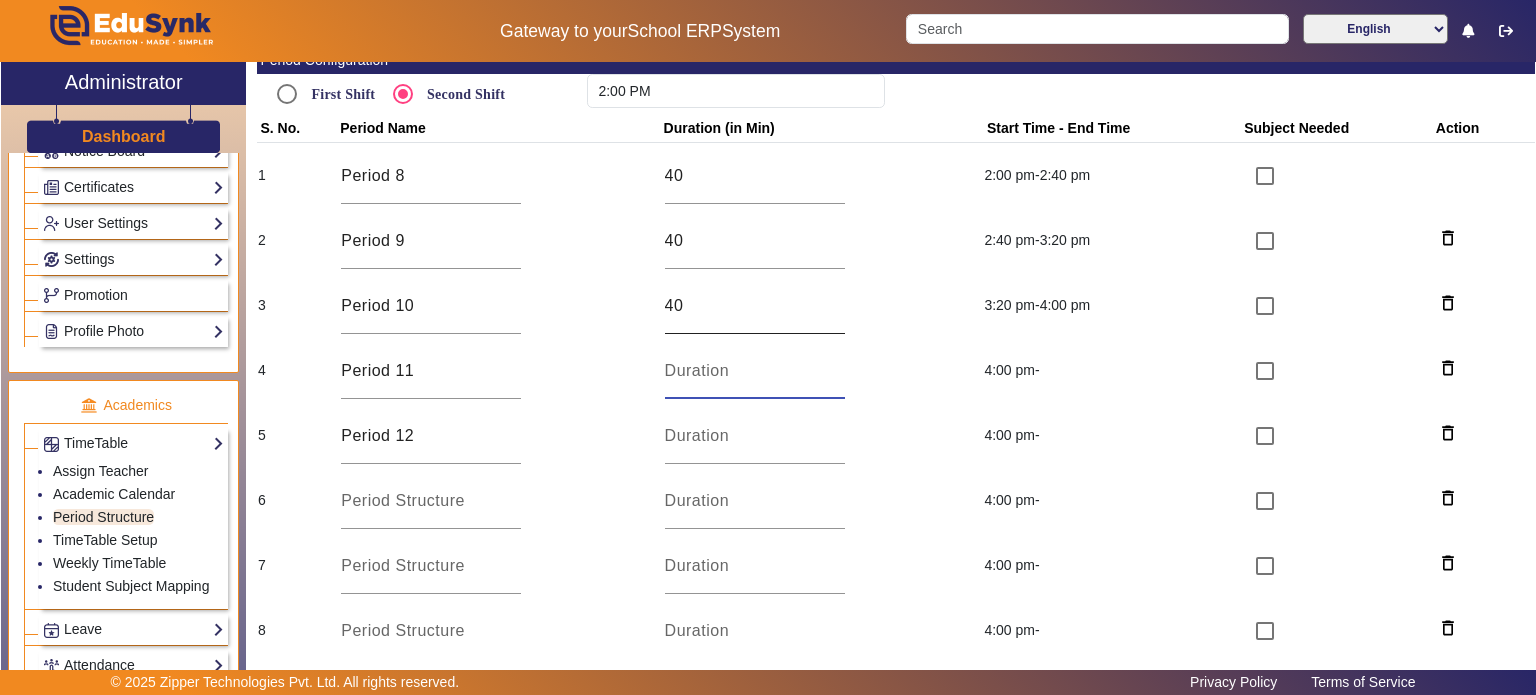 type 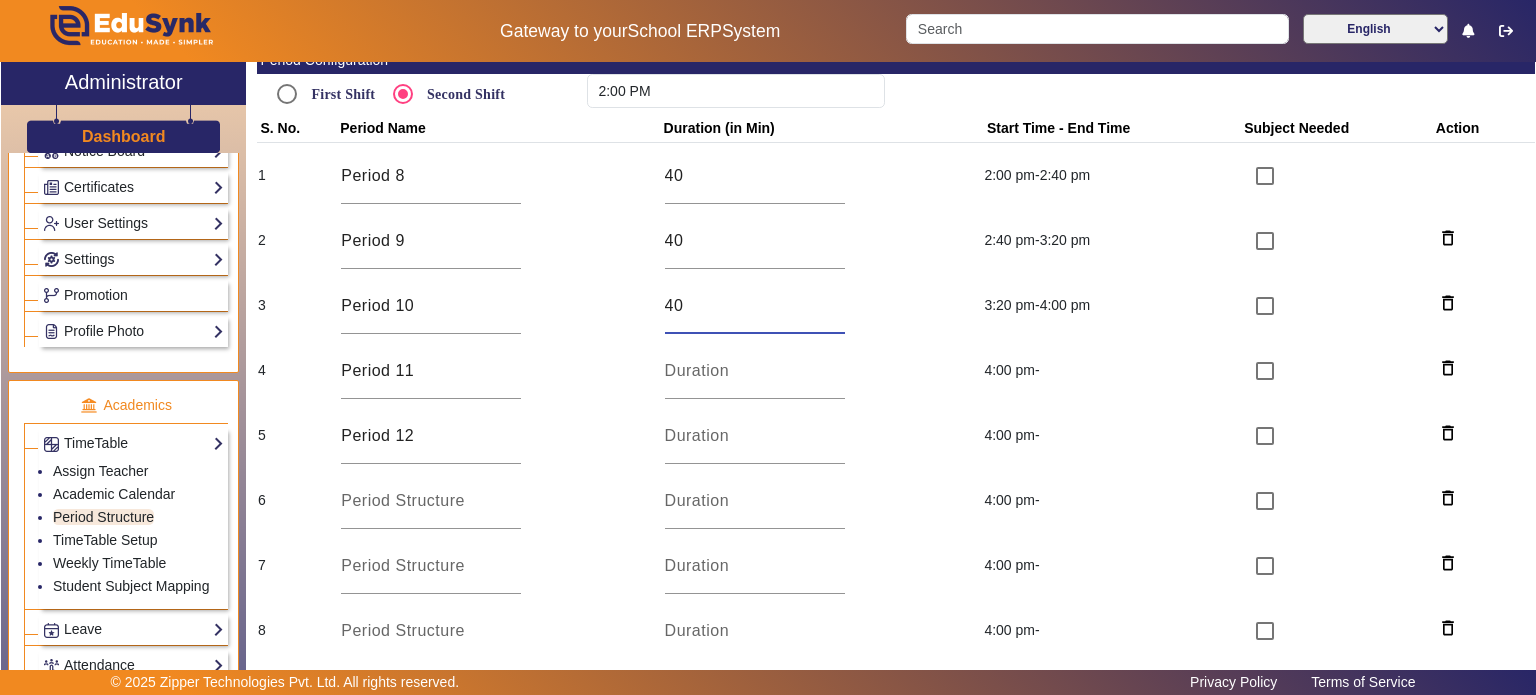 click on "40" at bounding box center (755, 306) 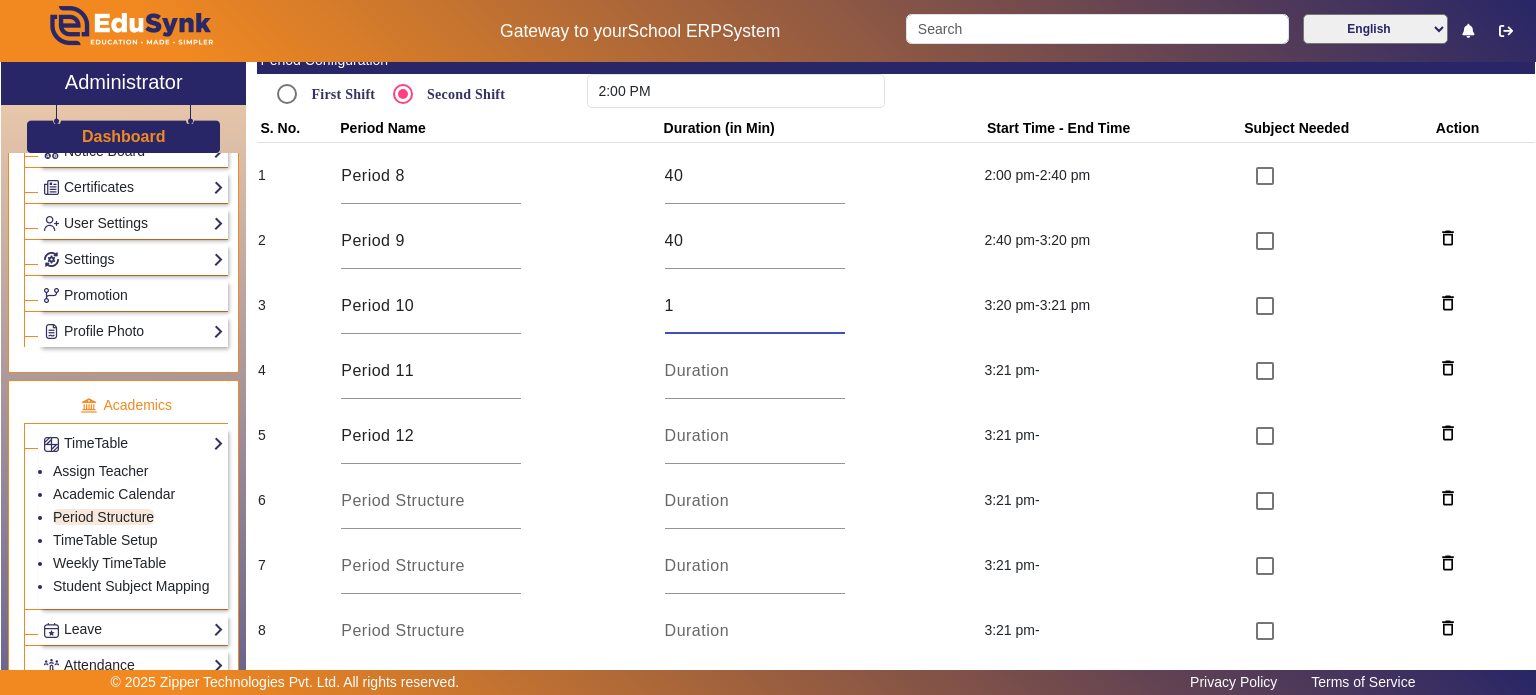 type on "0" 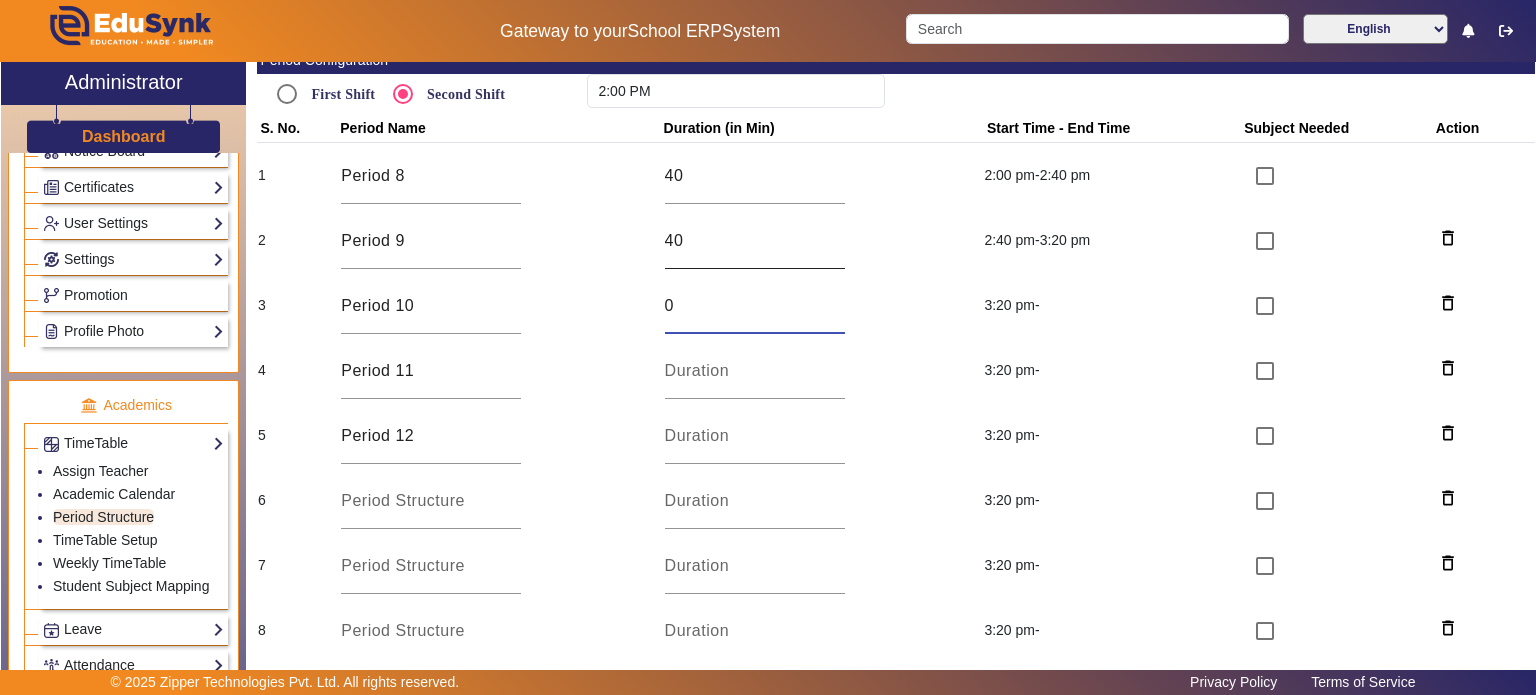 click on "40" at bounding box center [755, 241] 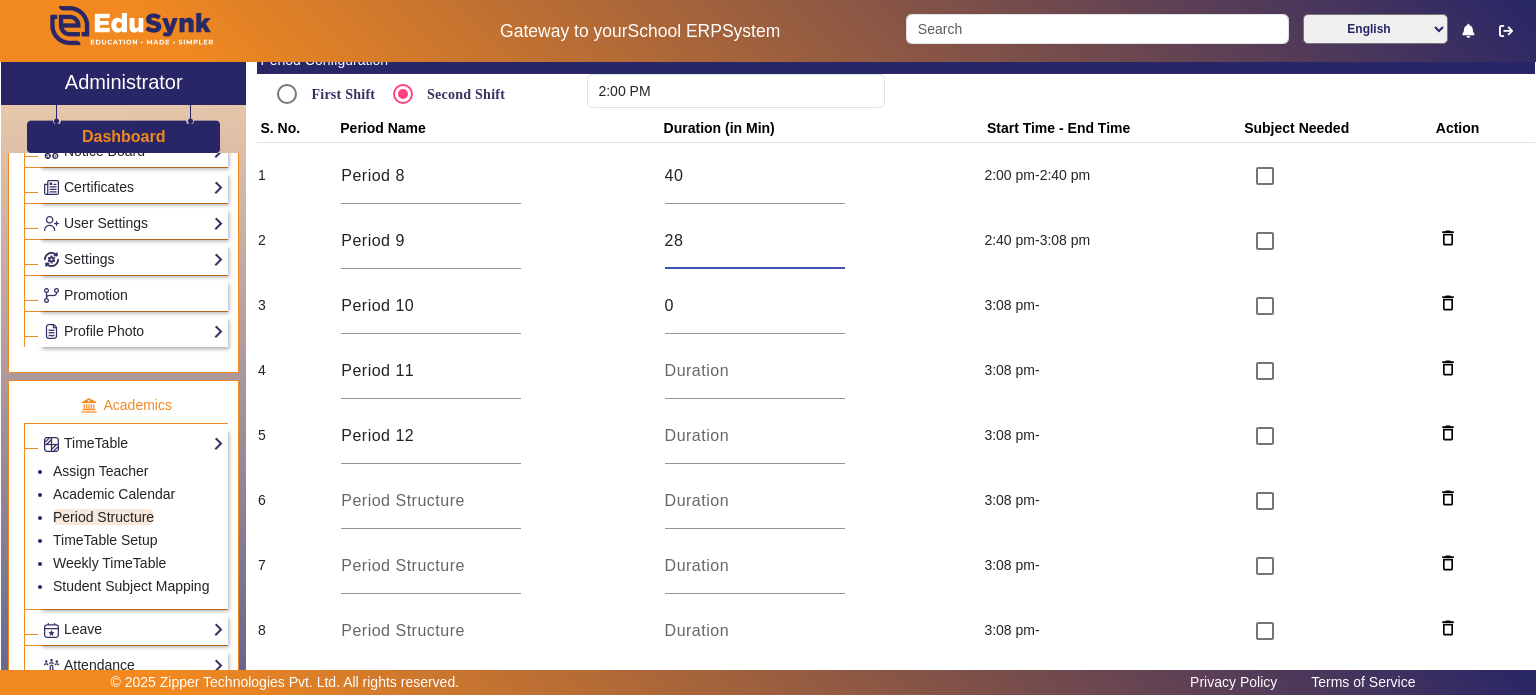 click on "28" at bounding box center (755, 241) 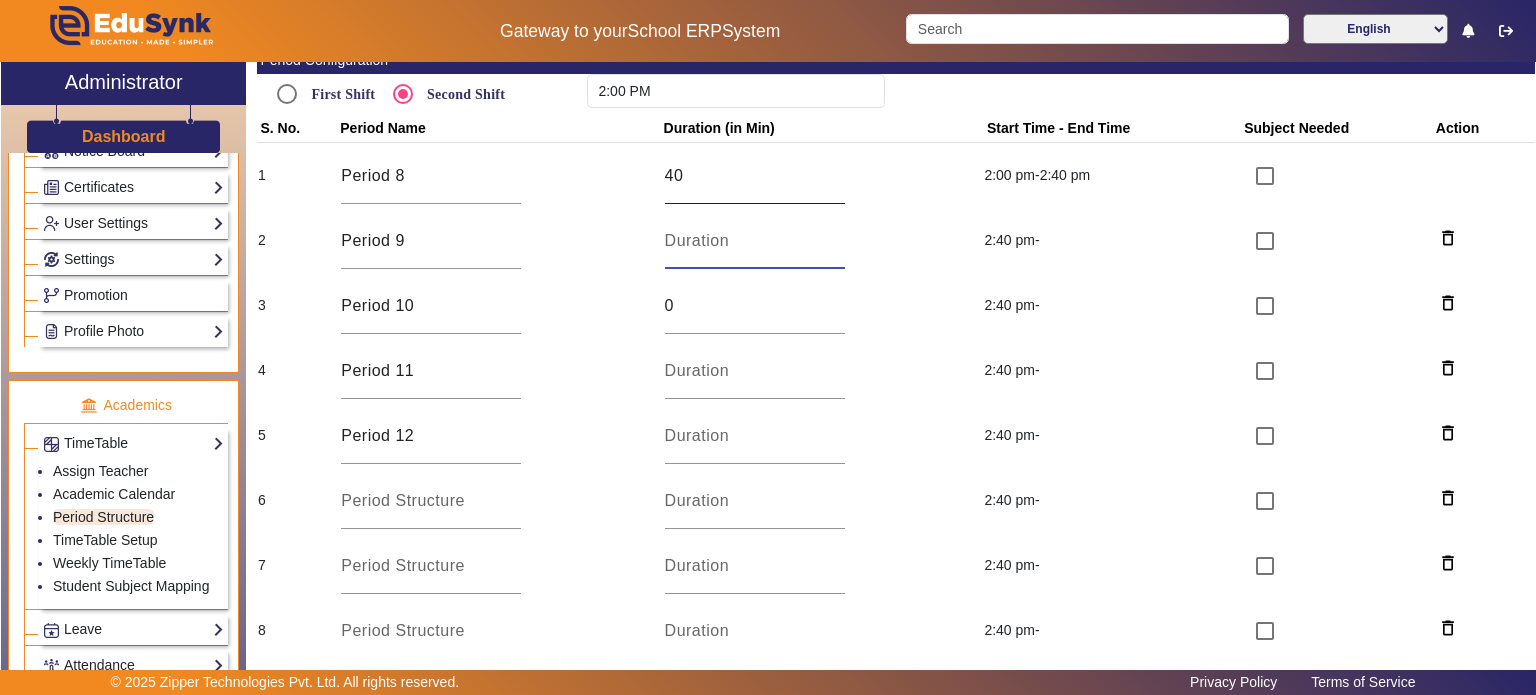type 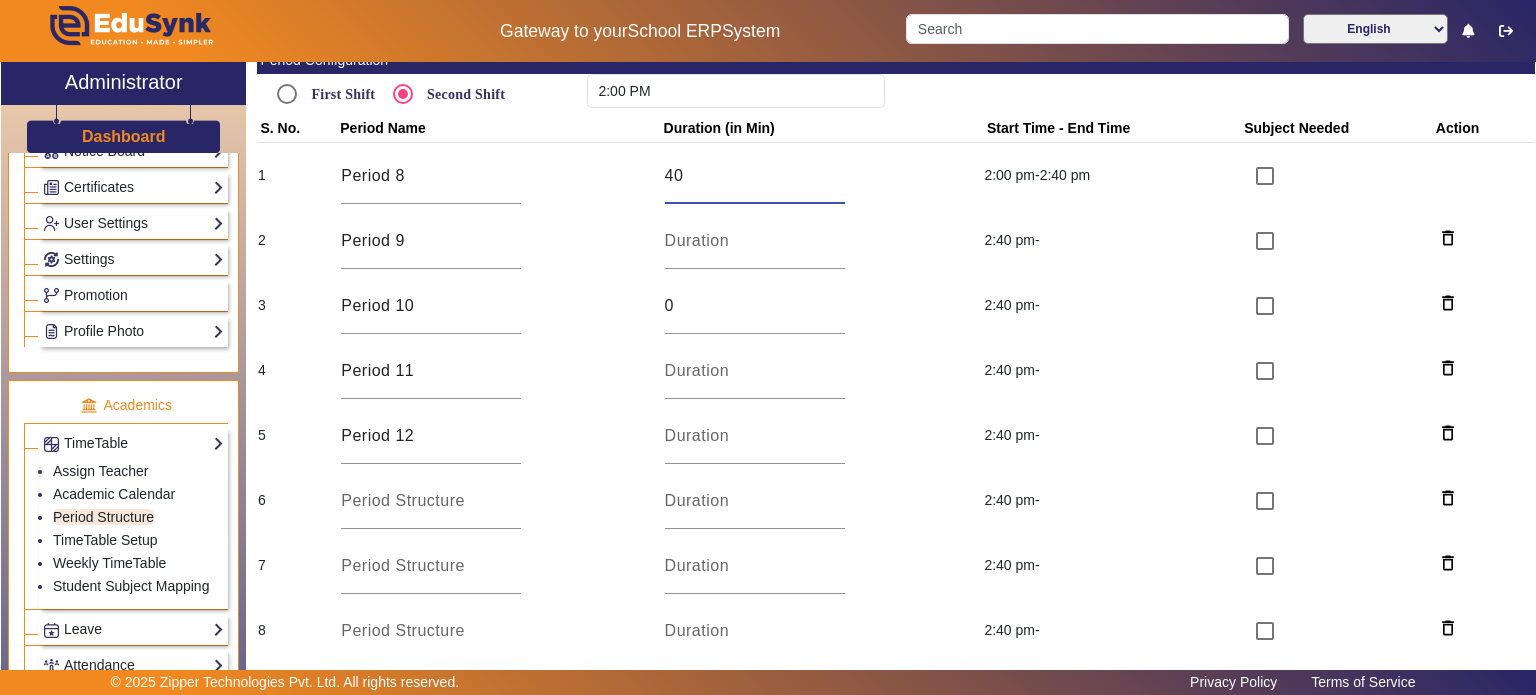 type on "4" 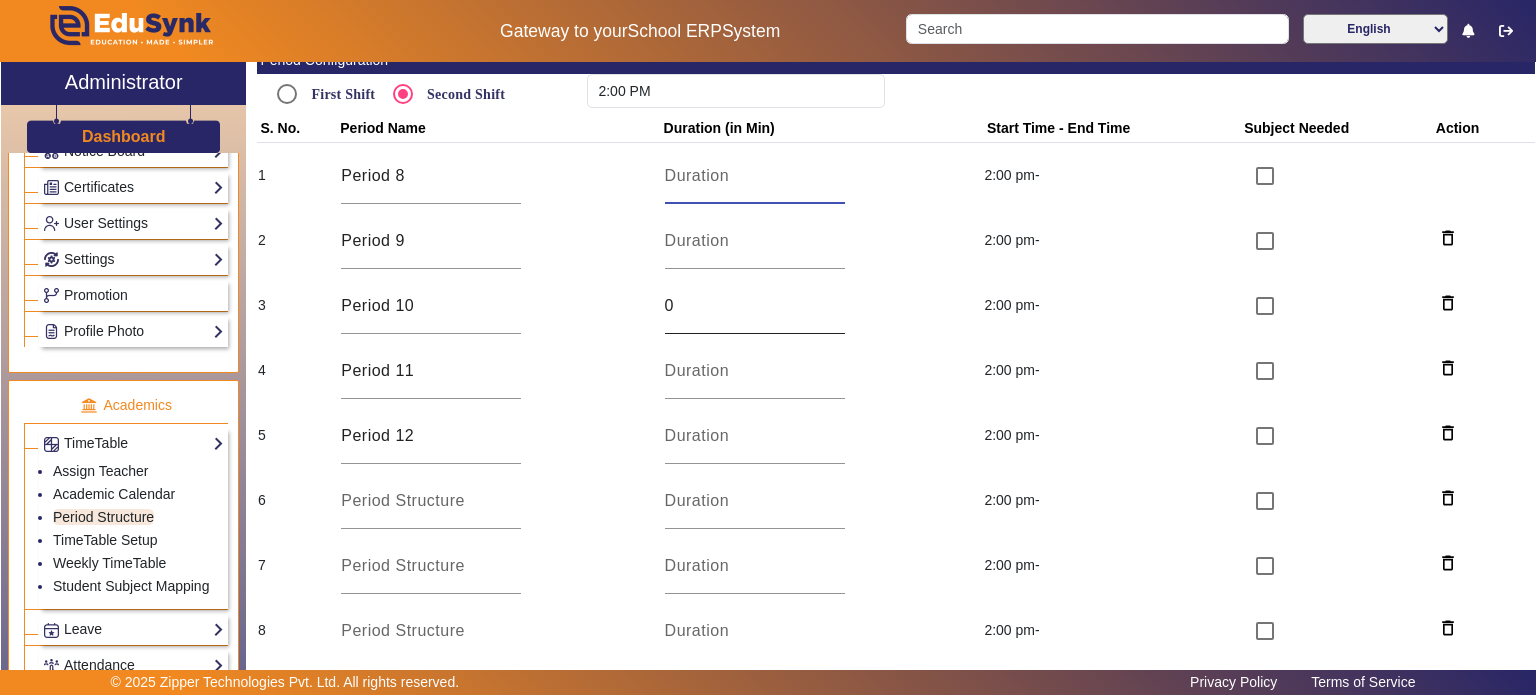type 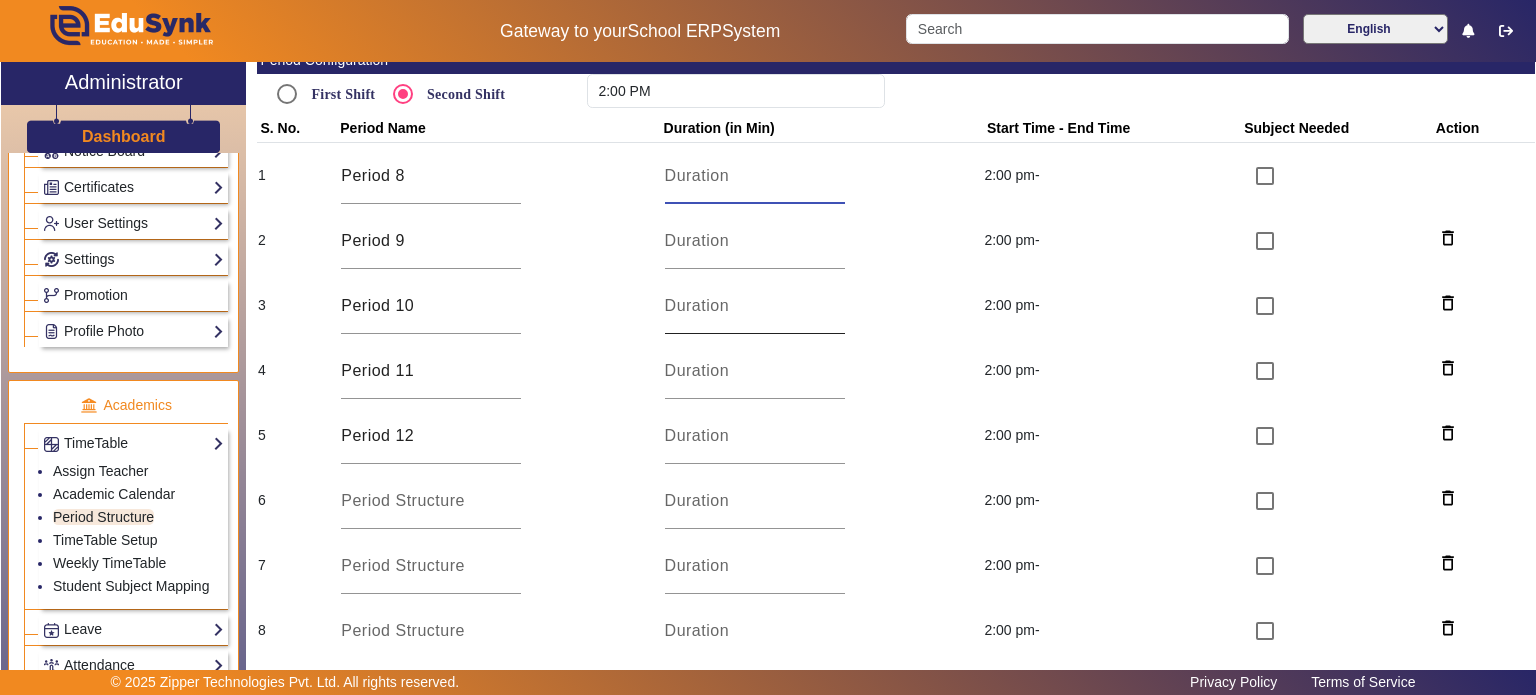 click at bounding box center (755, 306) 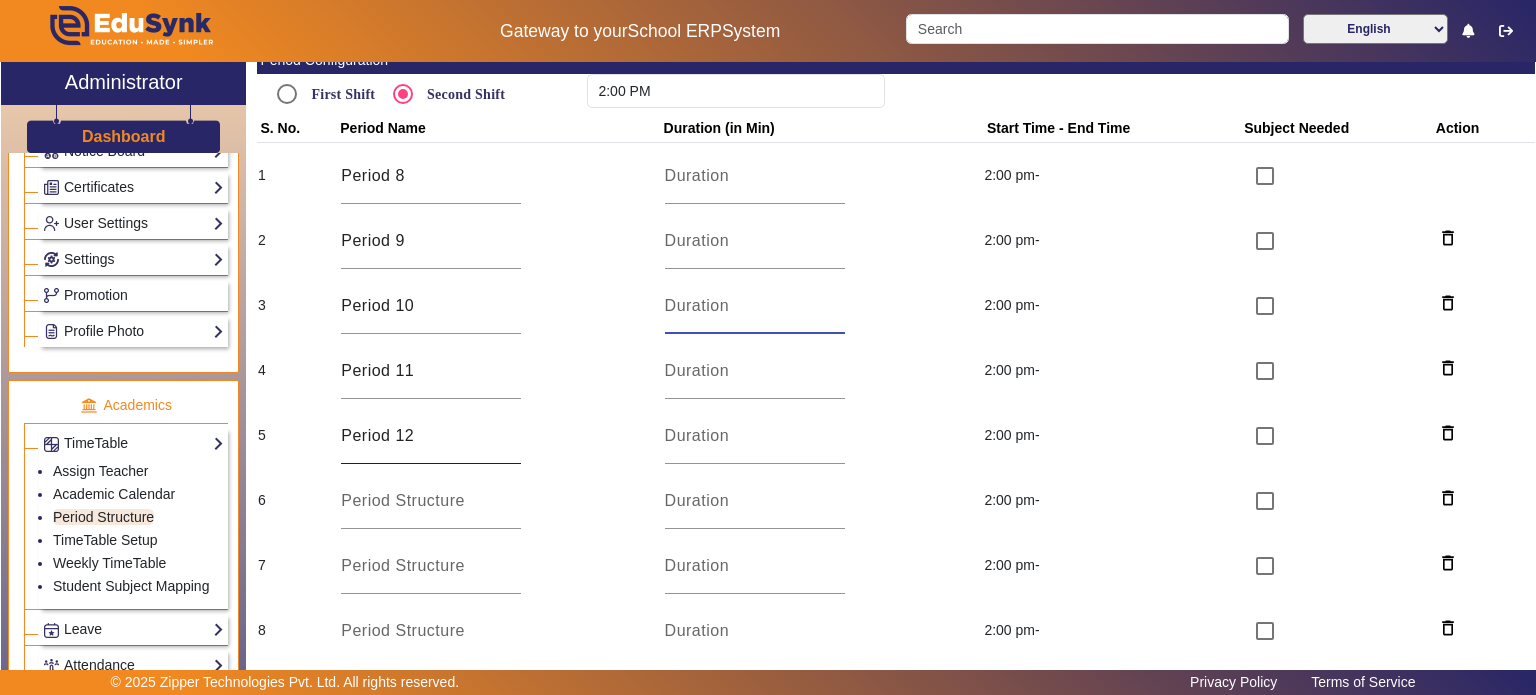 type 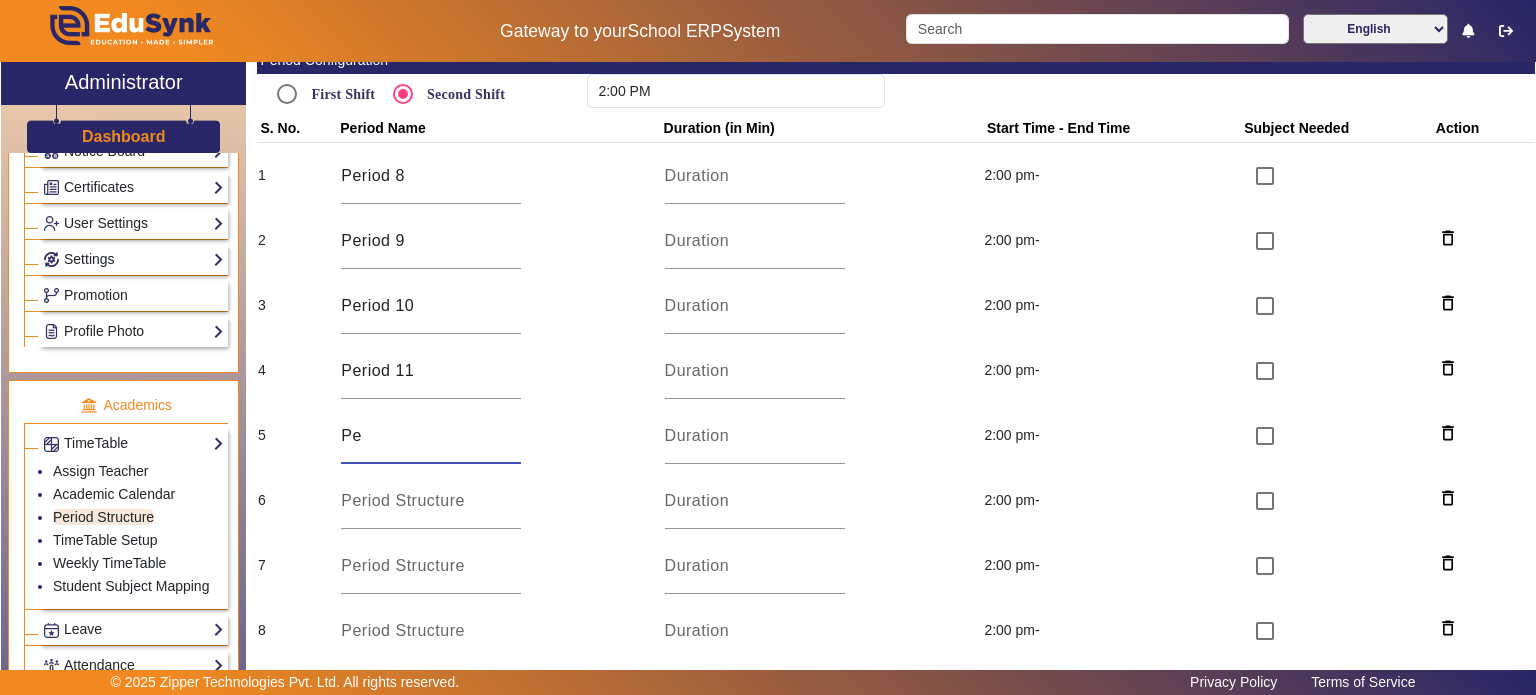 type on "P" 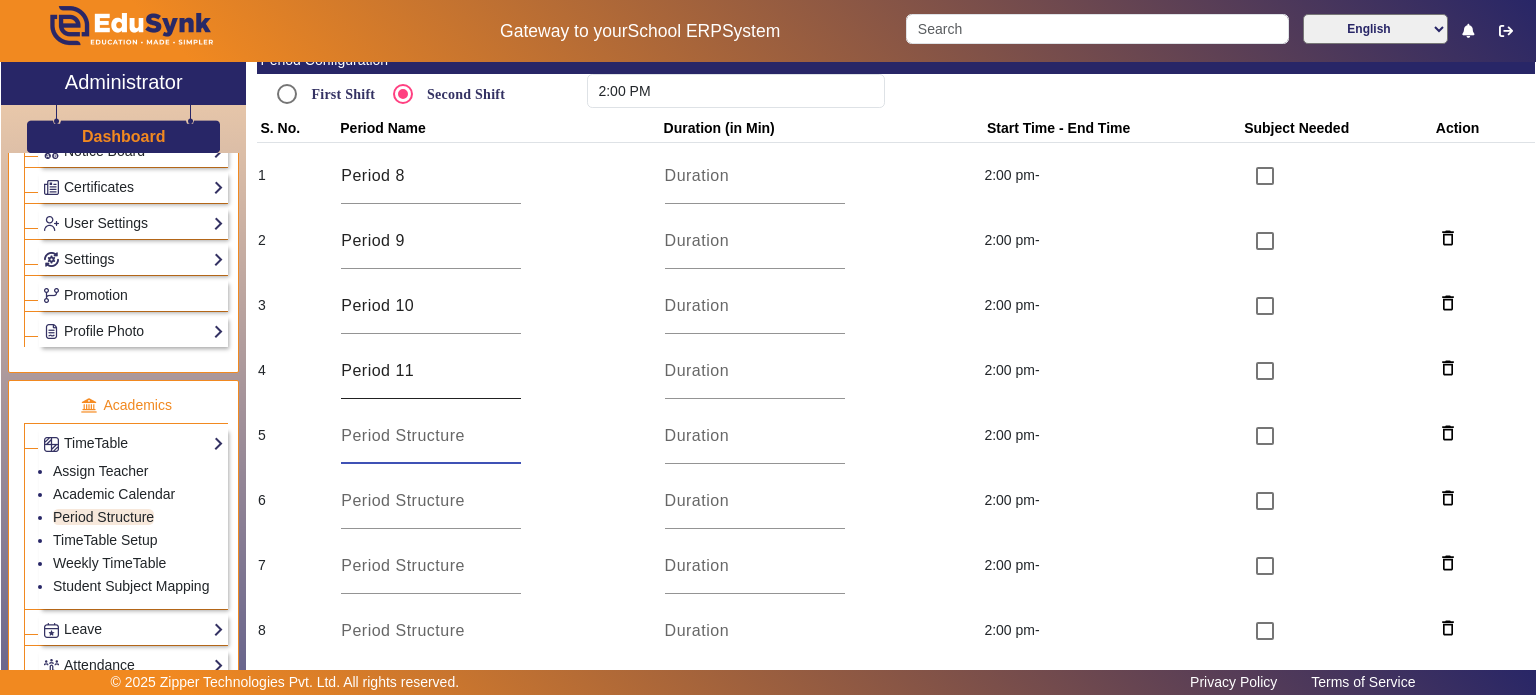 type 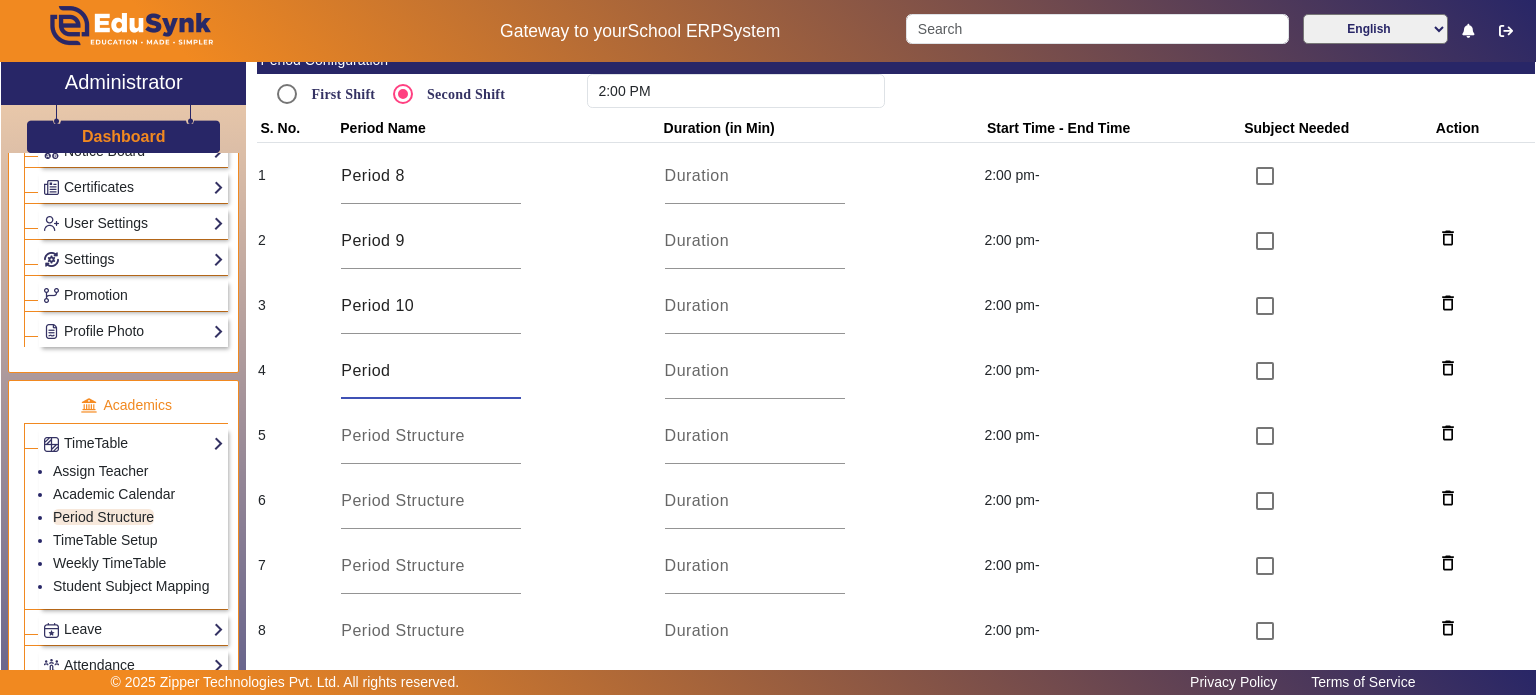click on "Period" at bounding box center (431, 371) 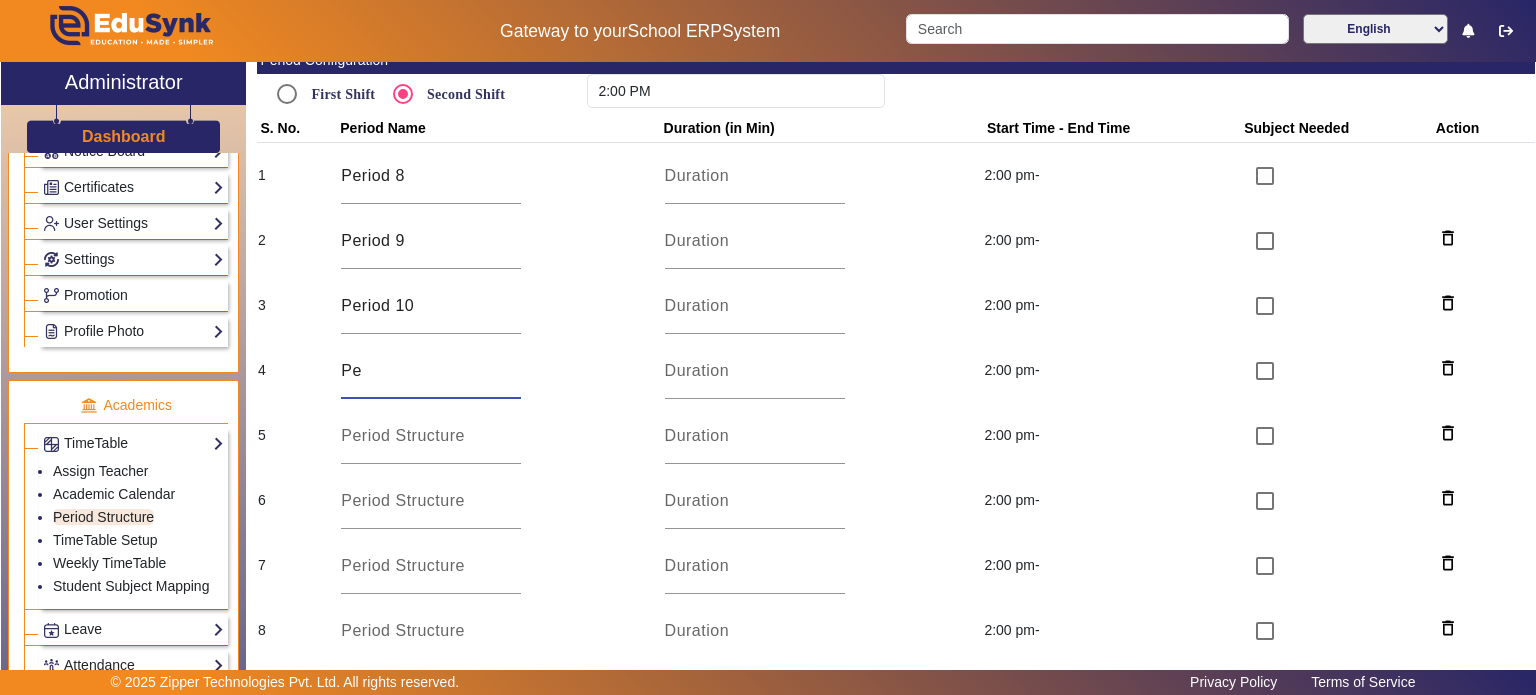 type on "P" 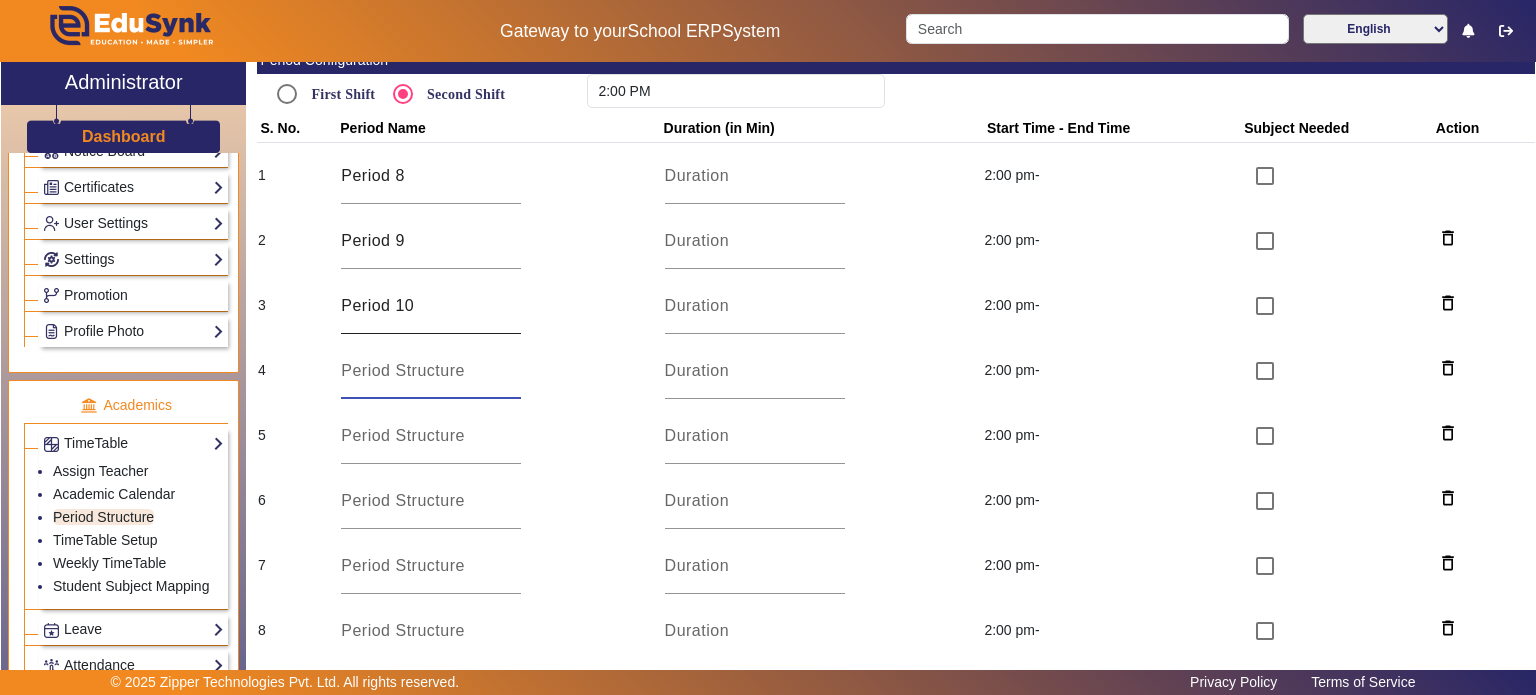 type 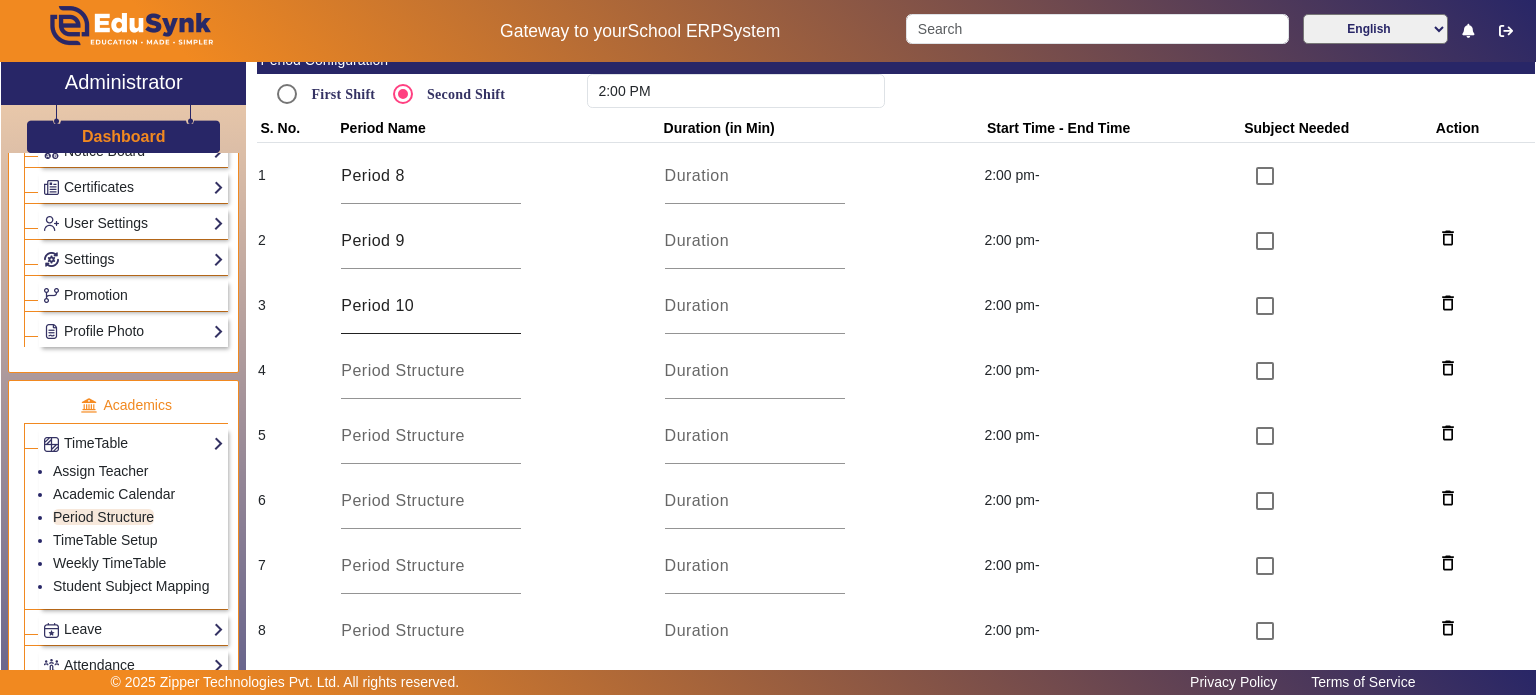 click on "Period 10" 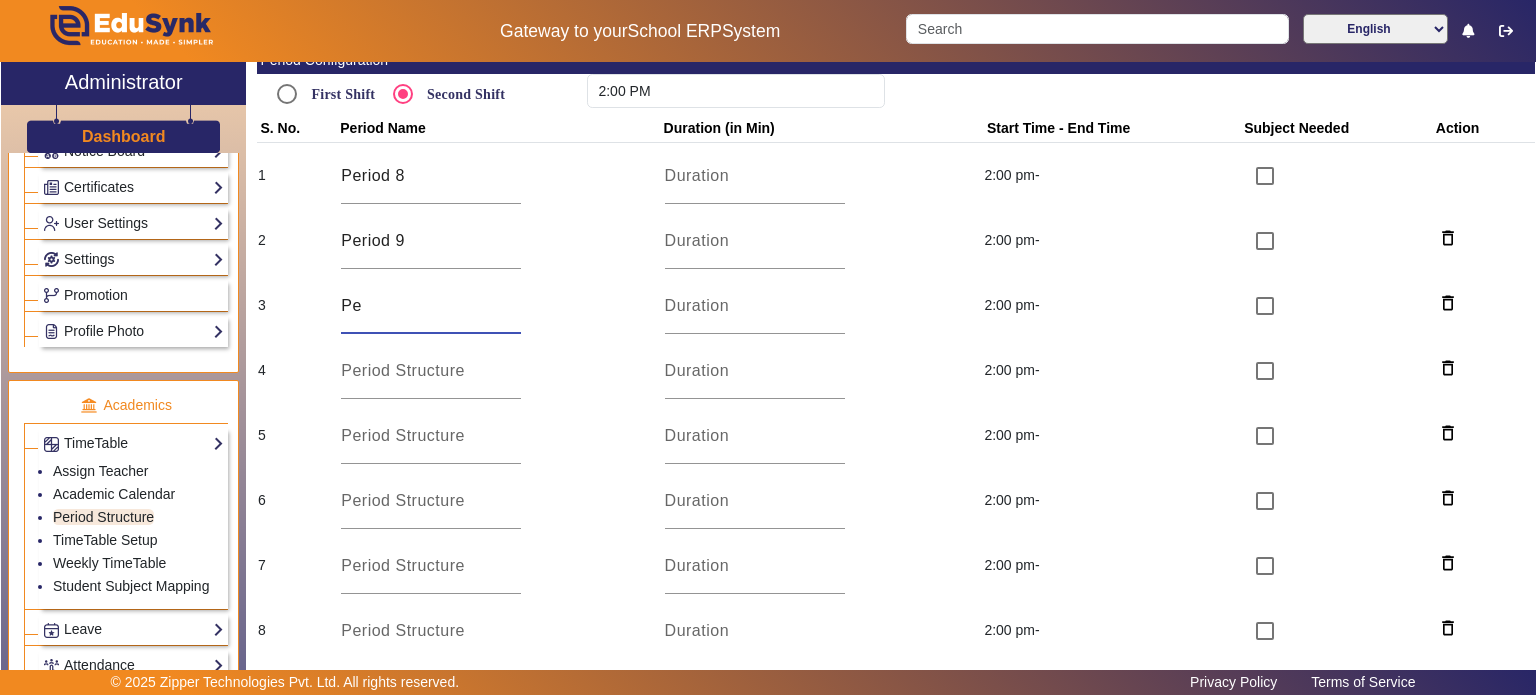 type on "P" 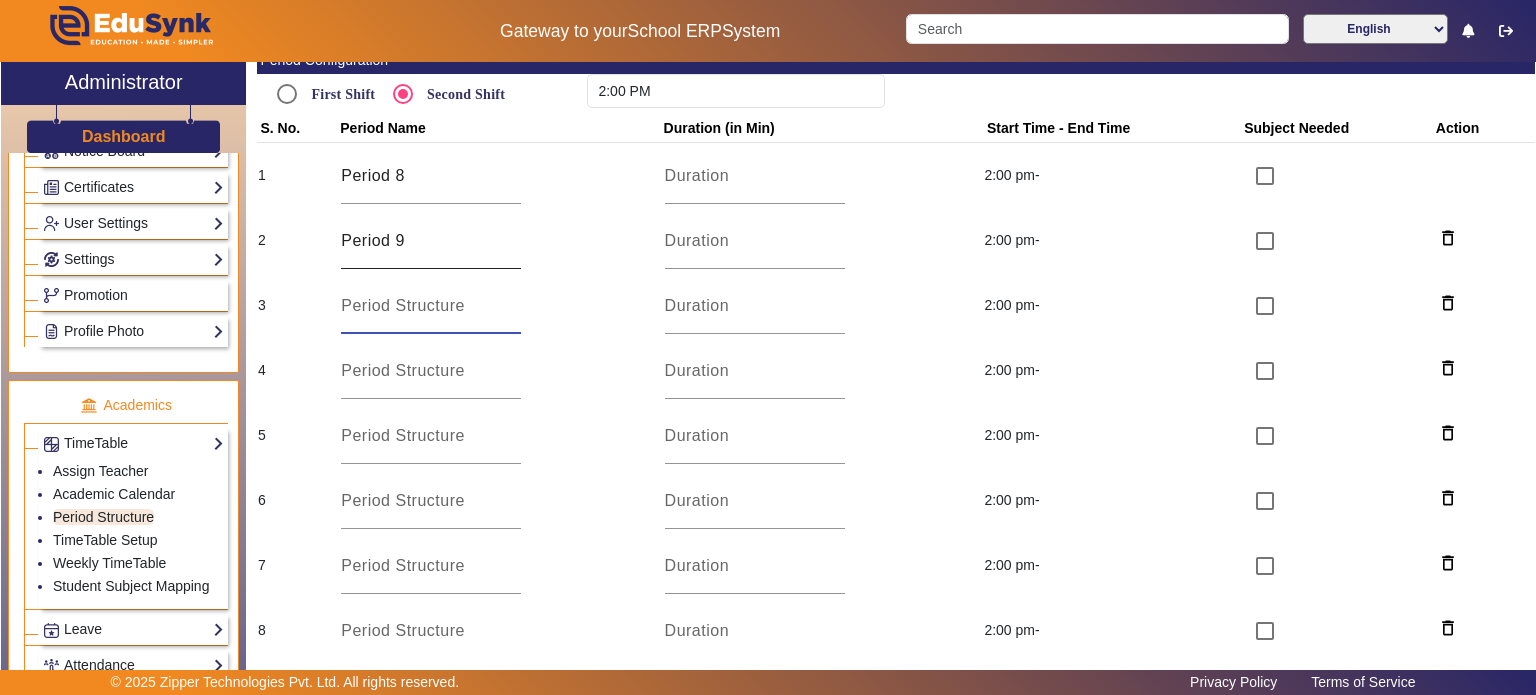 type 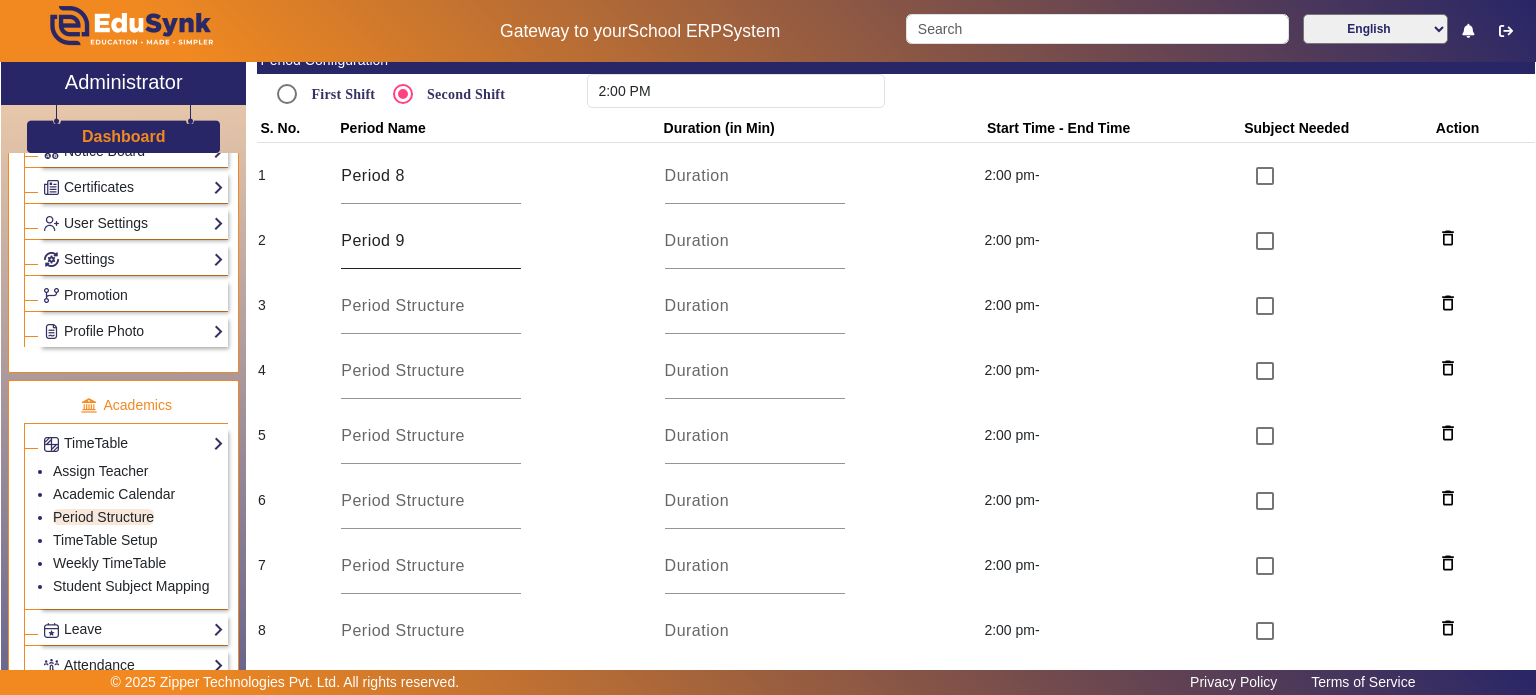 click on "Period 9" 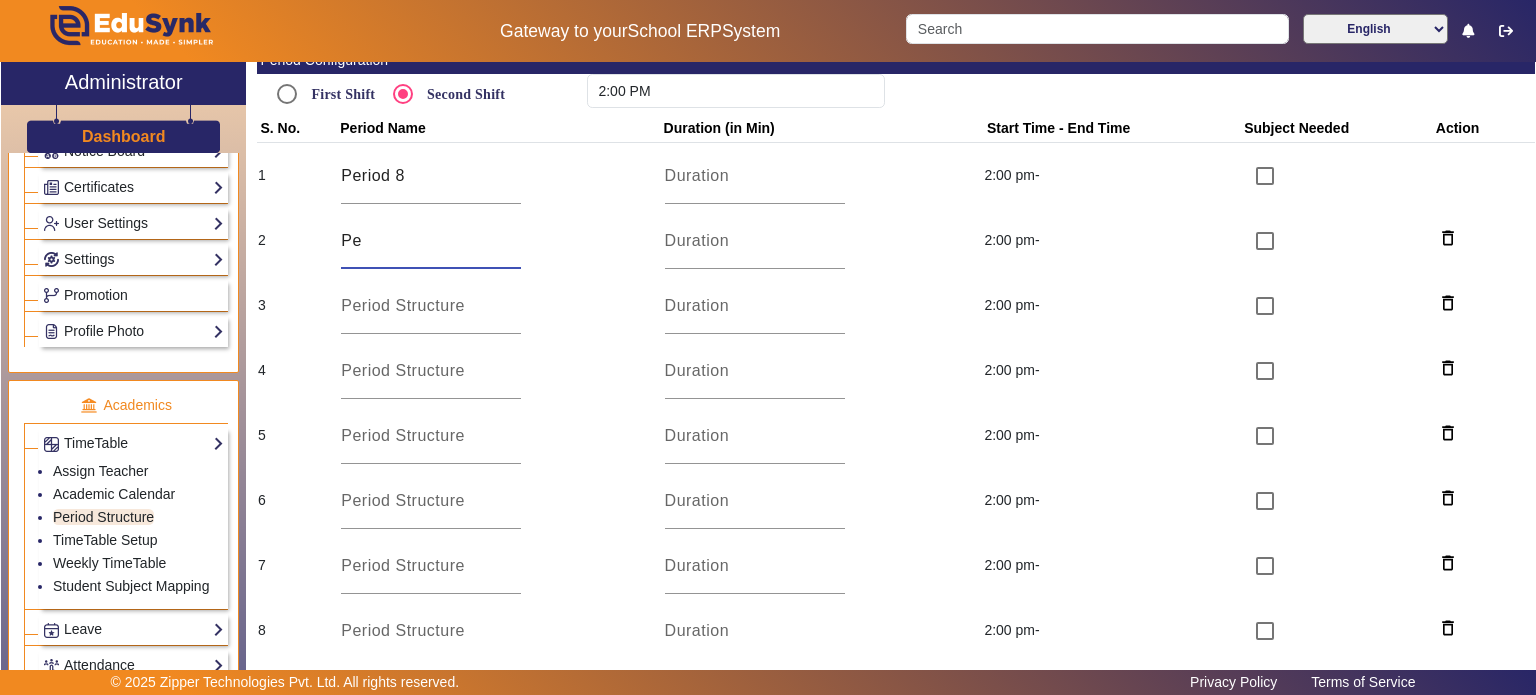 type on "P" 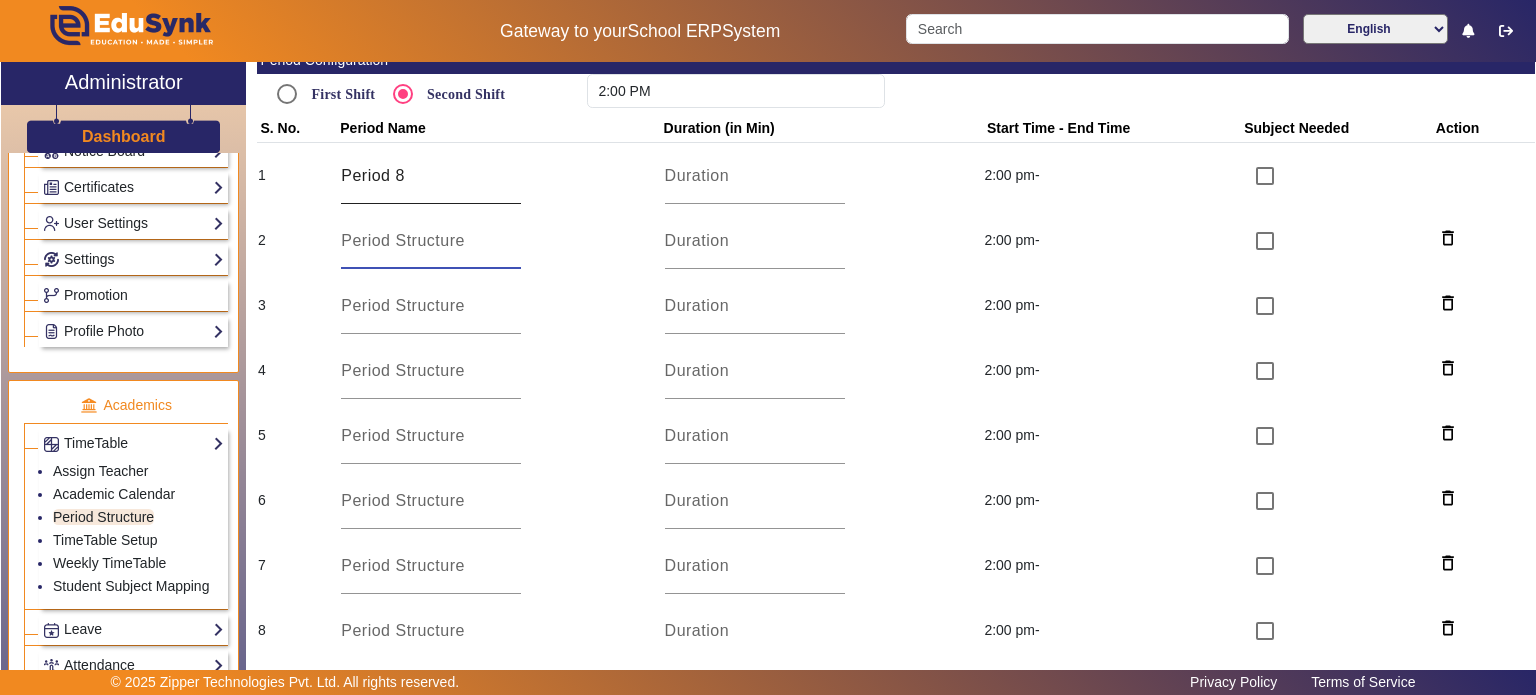 type 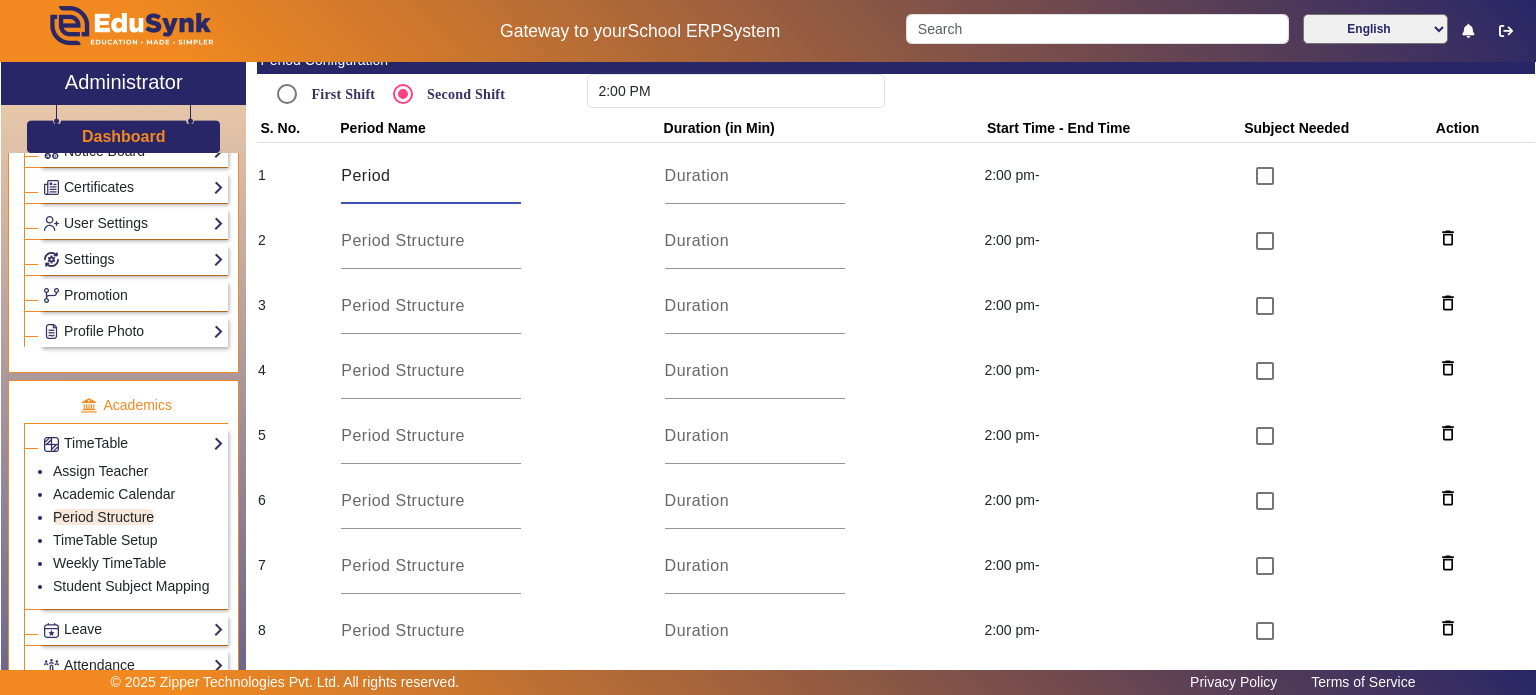 click on "Period" at bounding box center (431, 176) 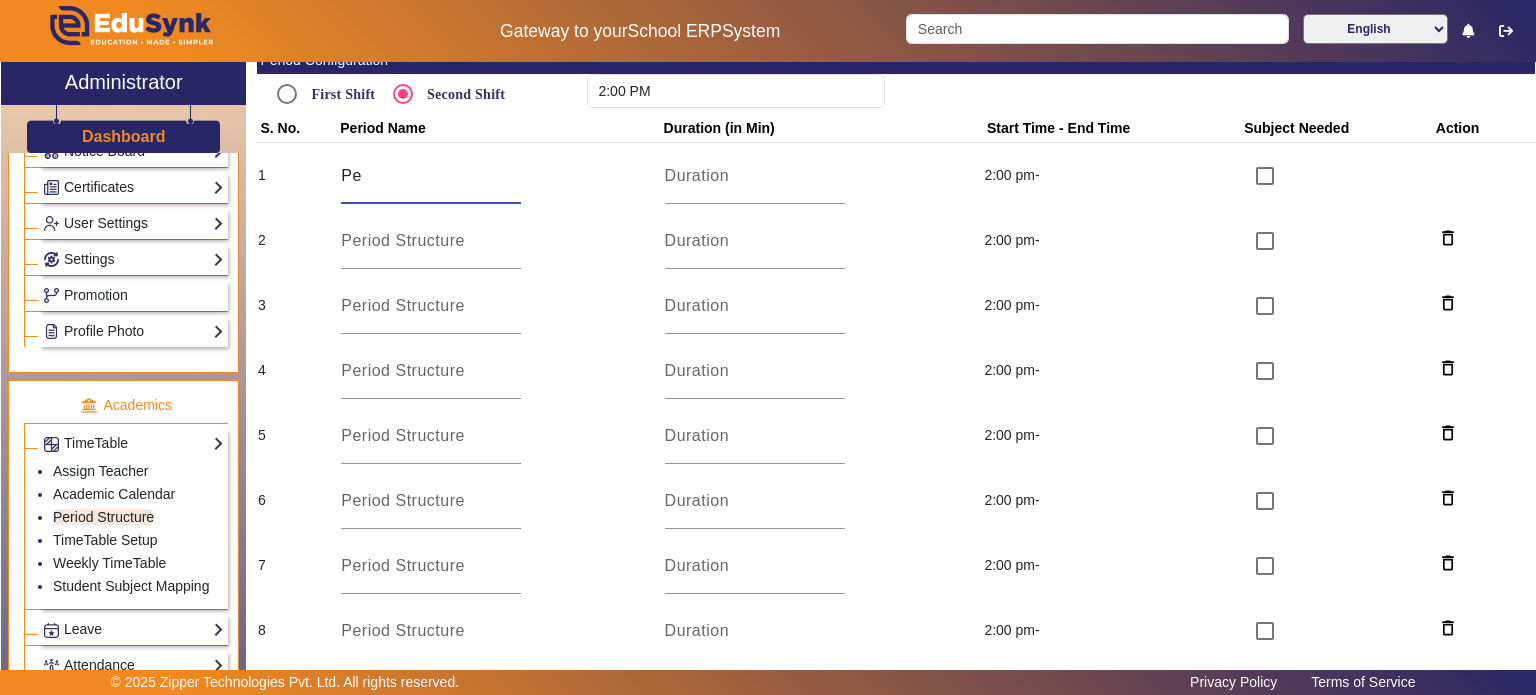 type on "P" 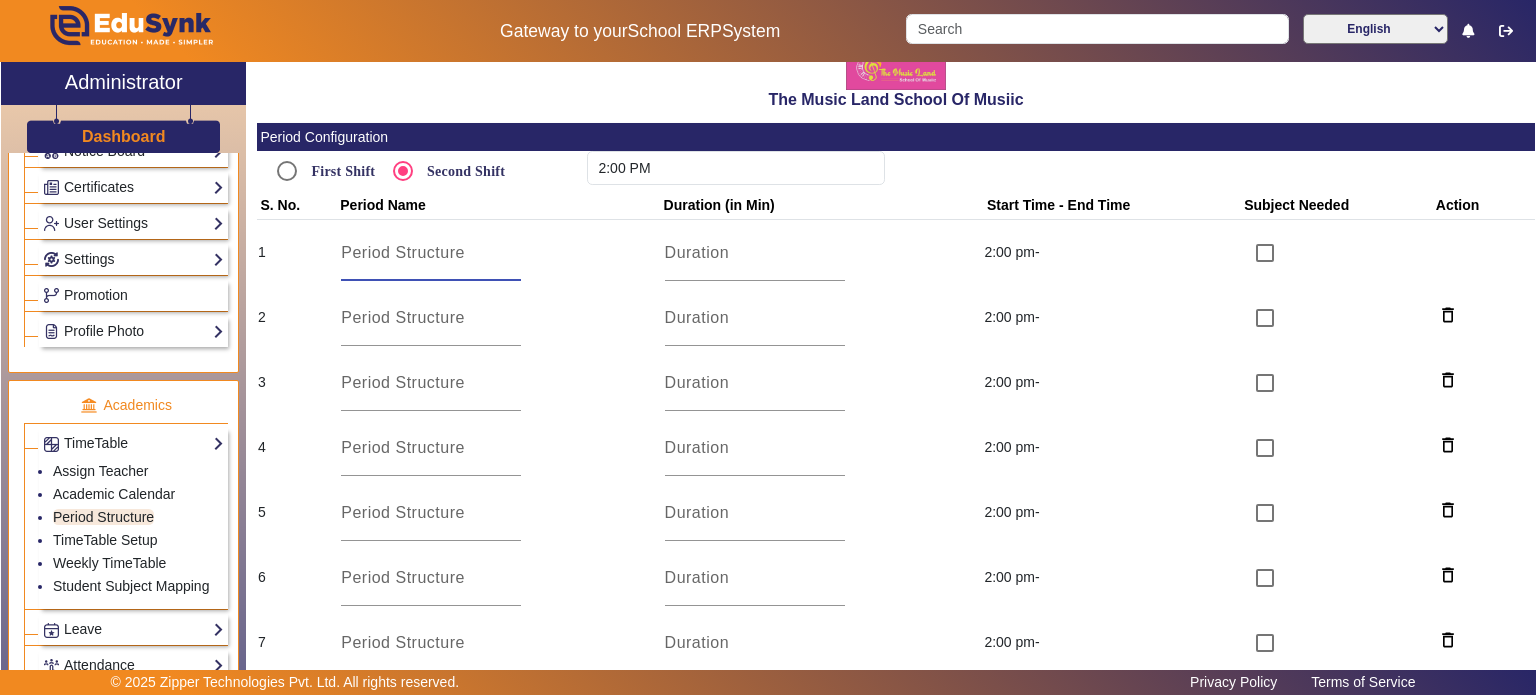 scroll, scrollTop: 0, scrollLeft: 0, axis: both 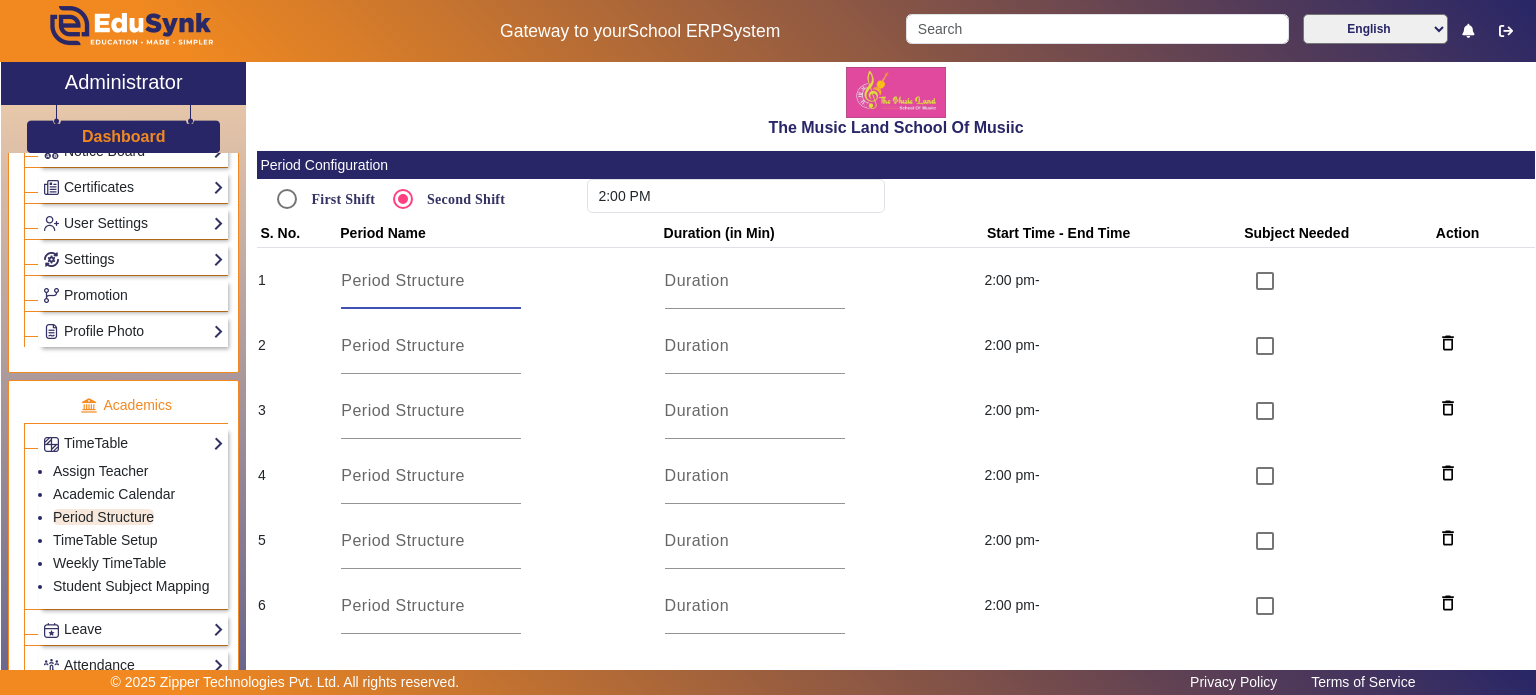 type 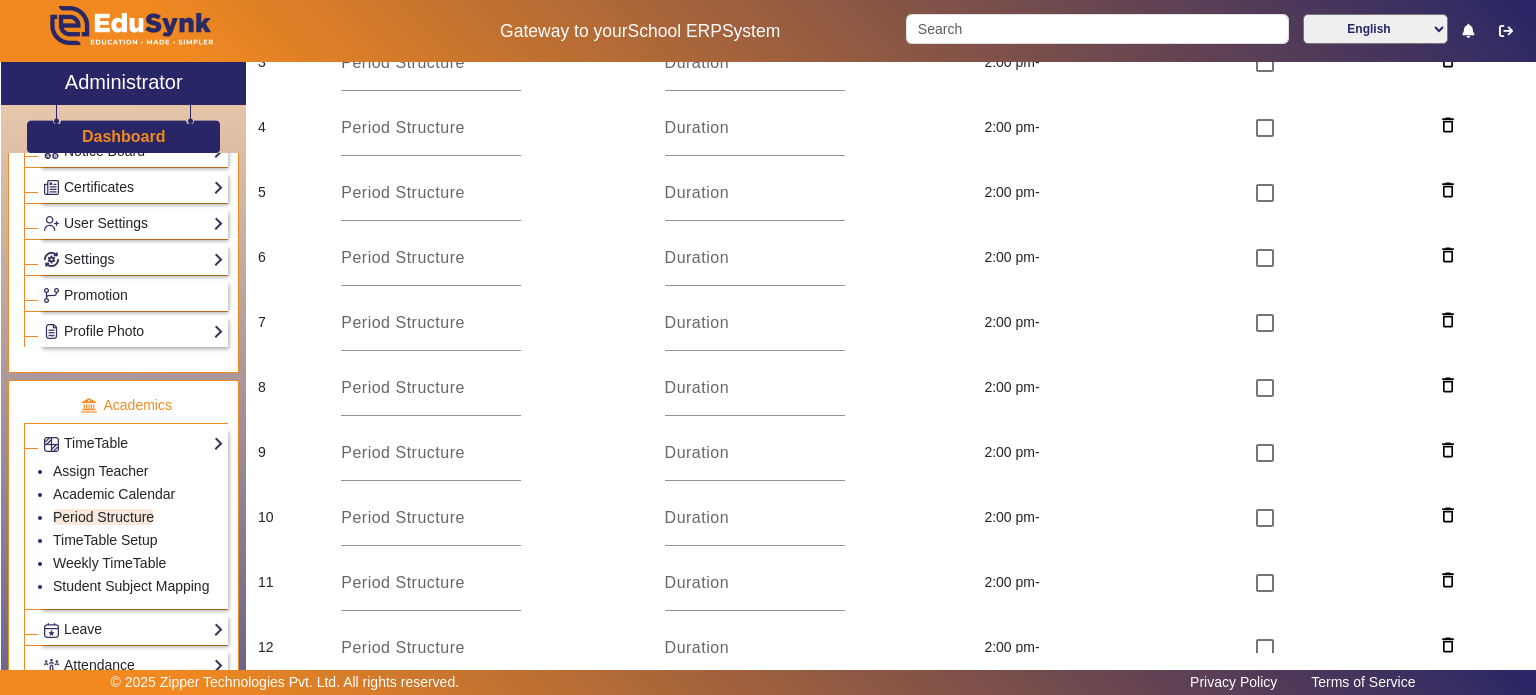 scroll, scrollTop: 500, scrollLeft: 0, axis: vertical 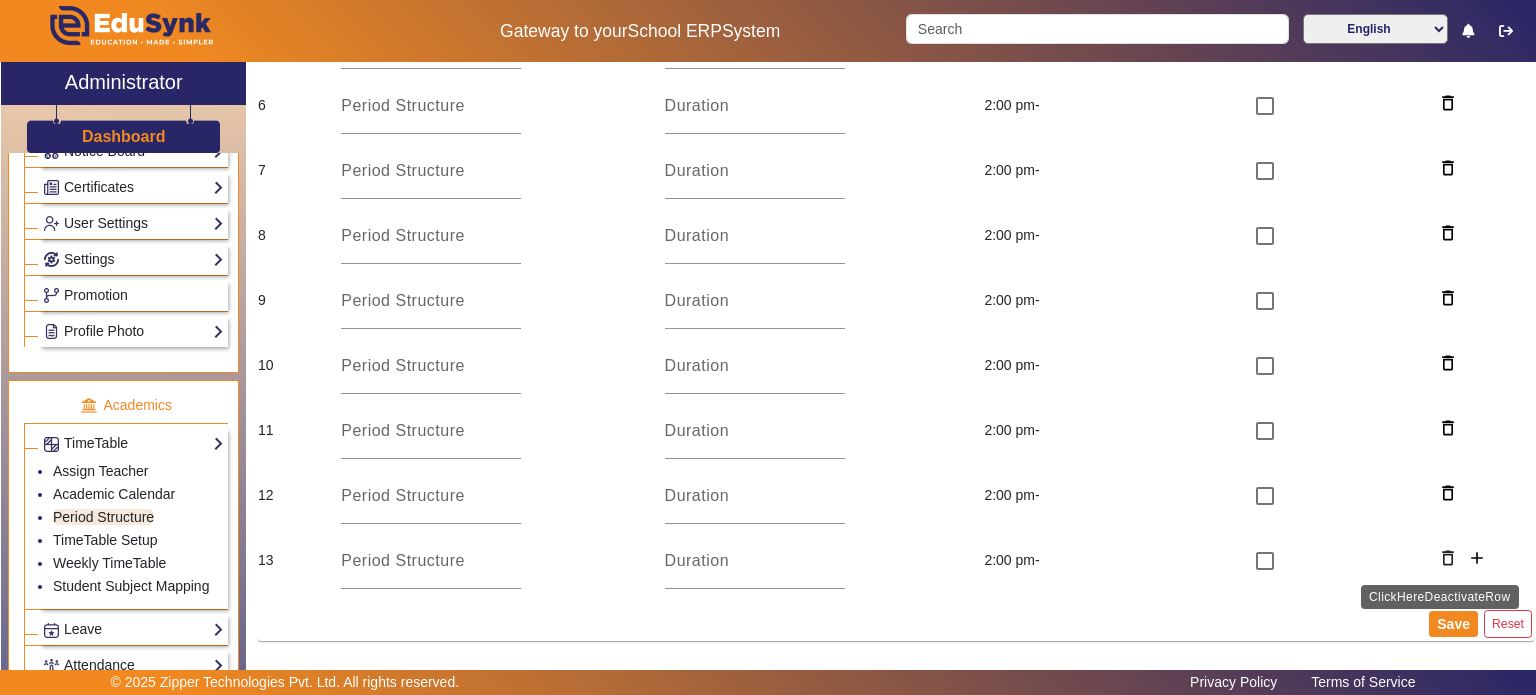 click on "delete_outline" 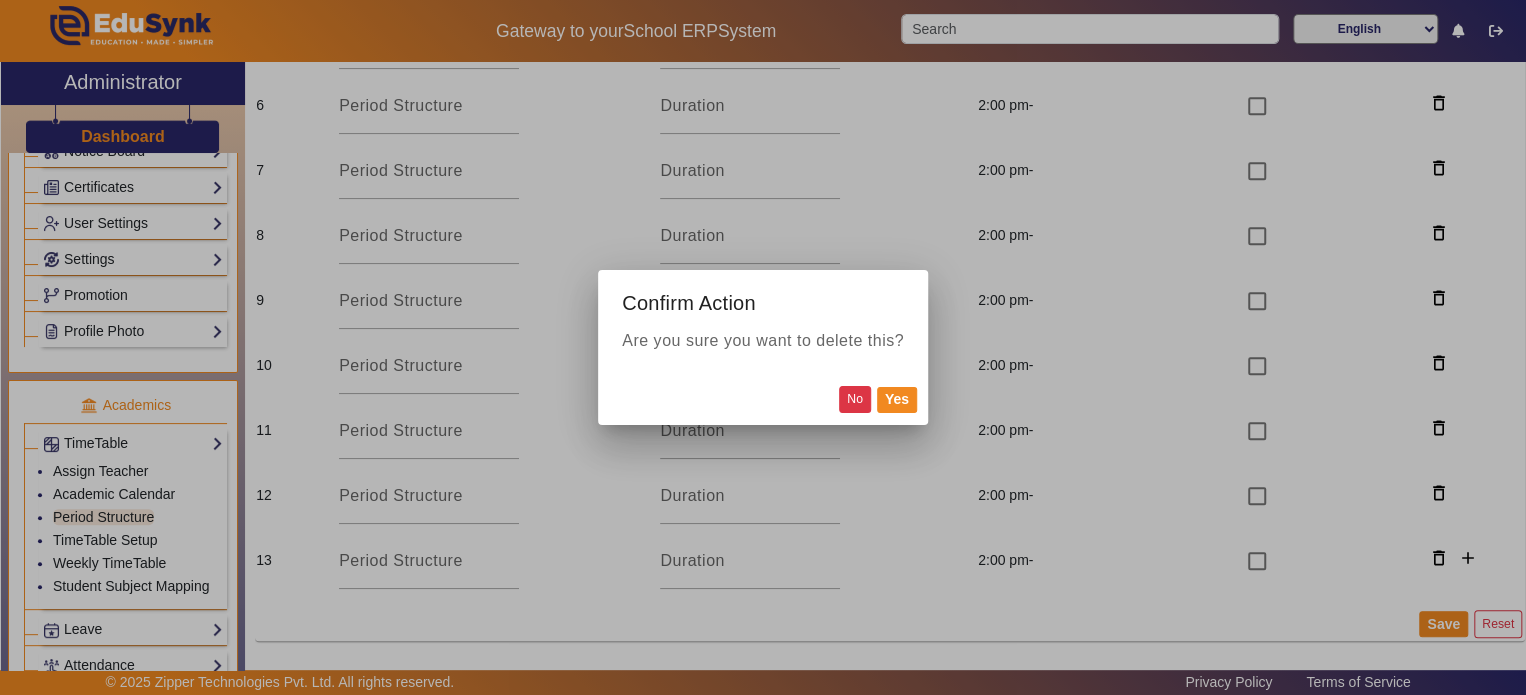 click on "No" at bounding box center [855, 399] 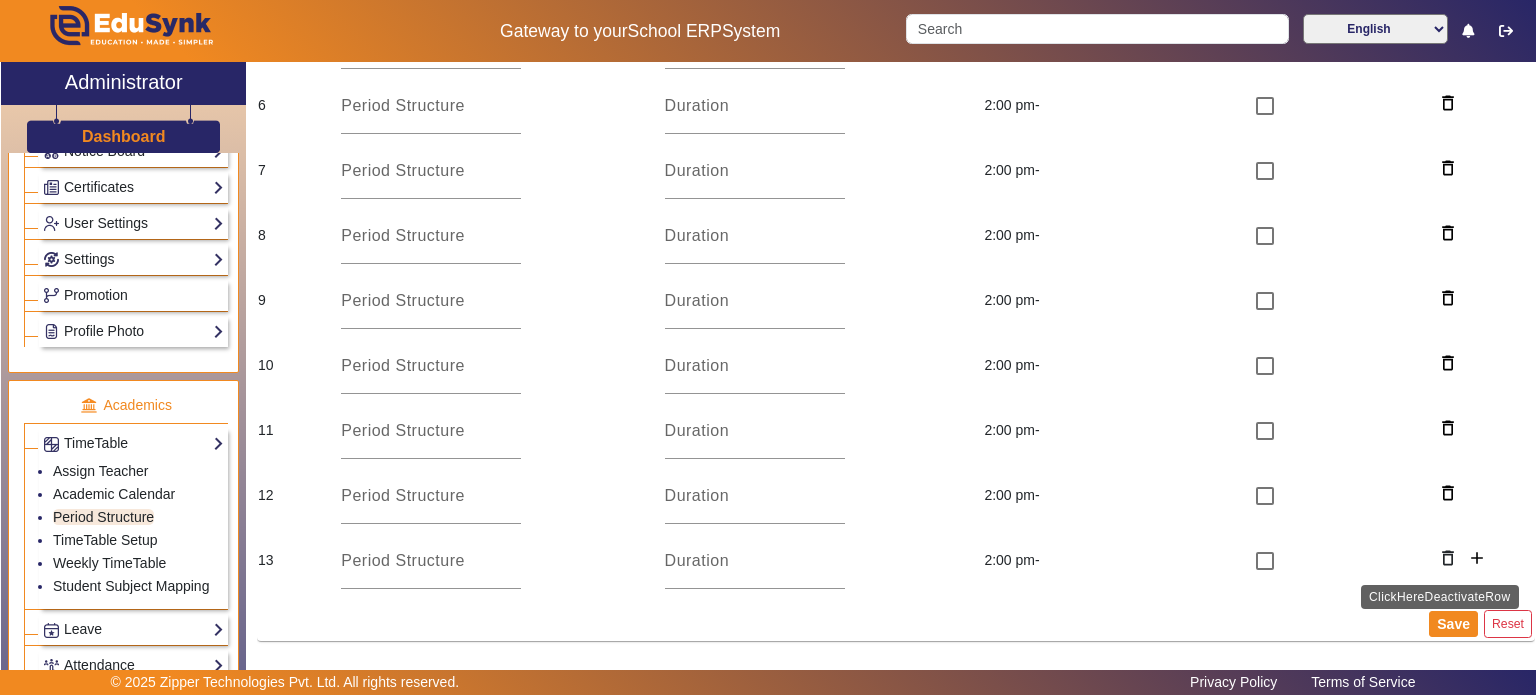 click on "delete_outline" 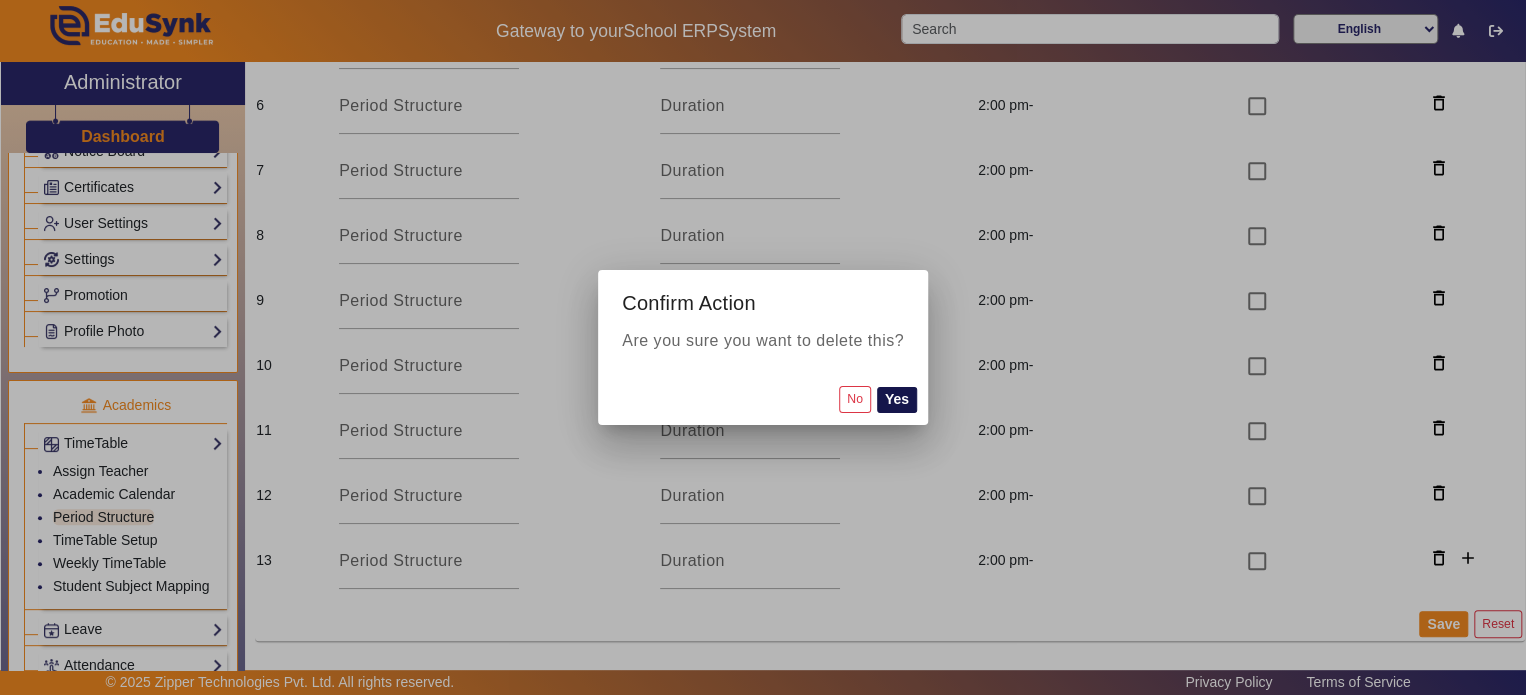 click on "Yes" at bounding box center [897, 400] 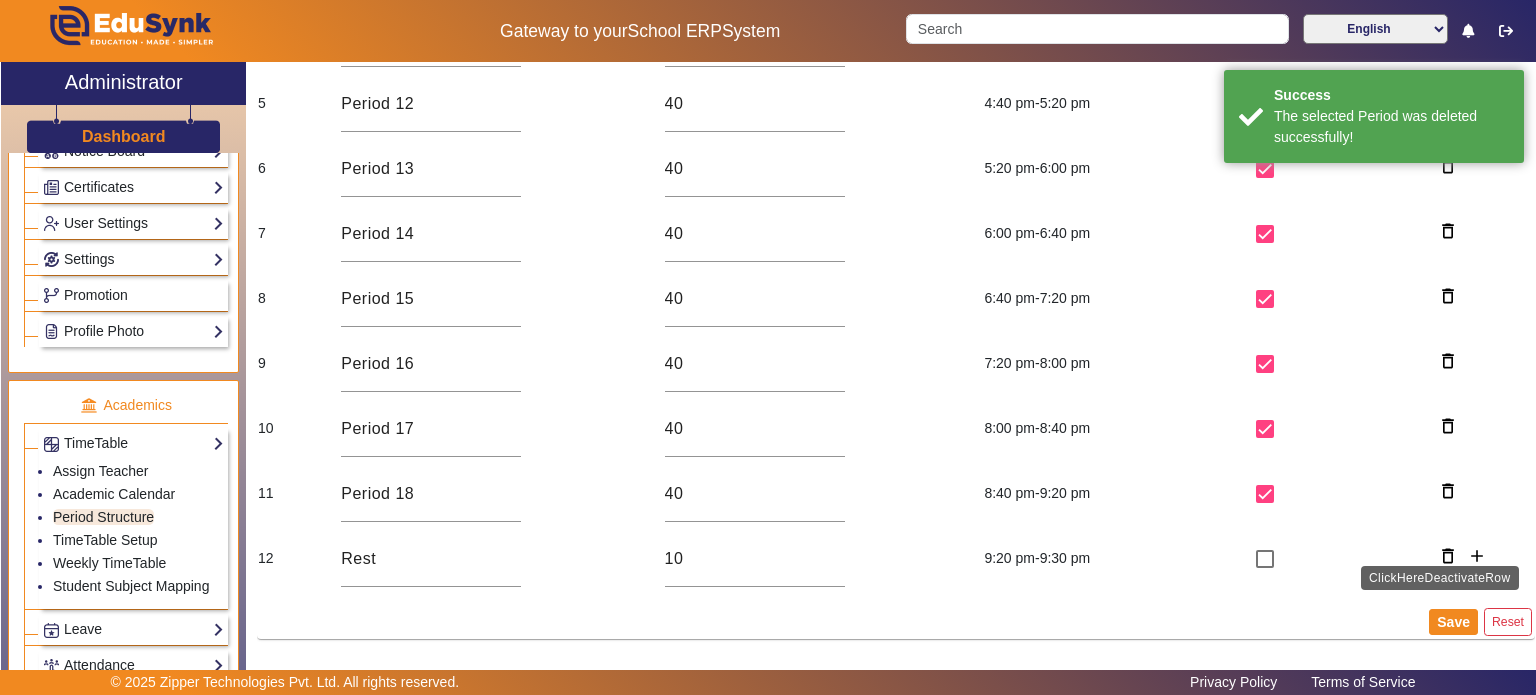 scroll, scrollTop: 0, scrollLeft: 0, axis: both 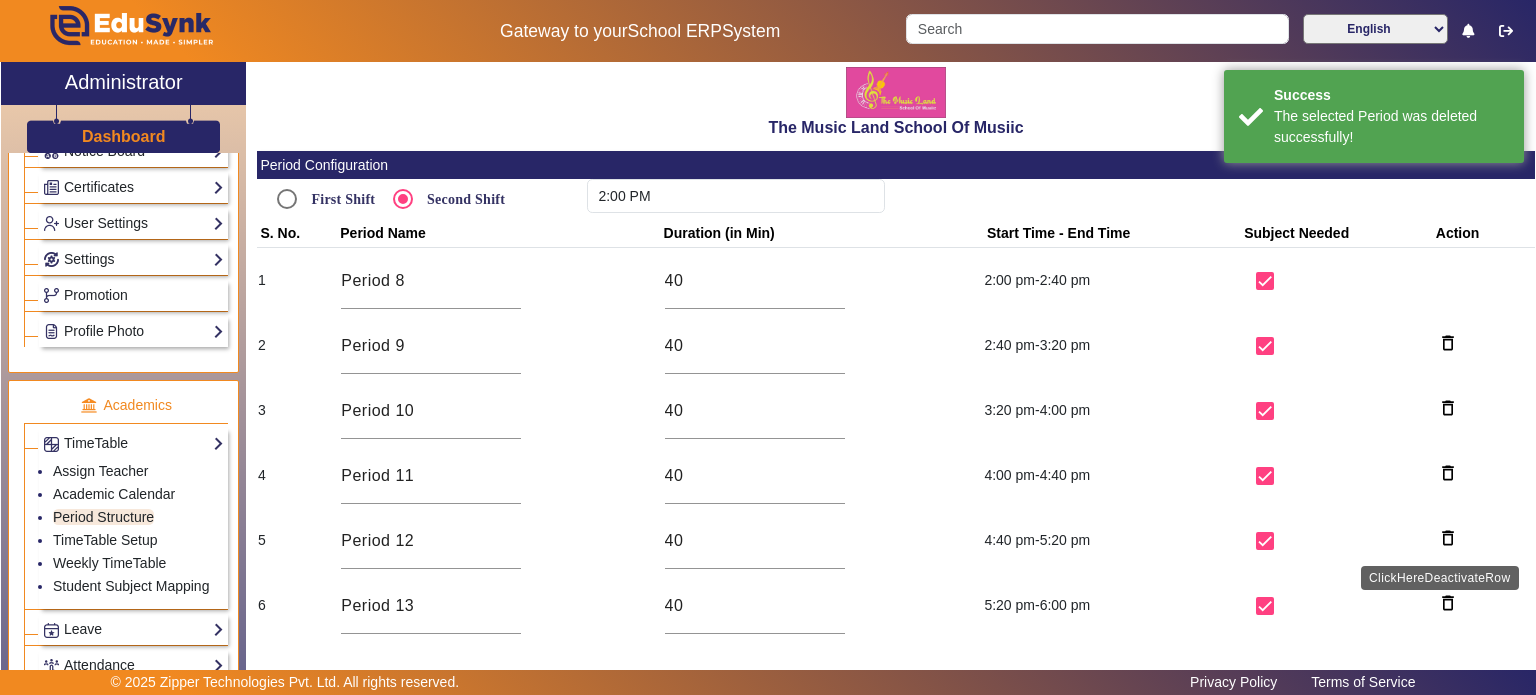 click on "delete_outline" 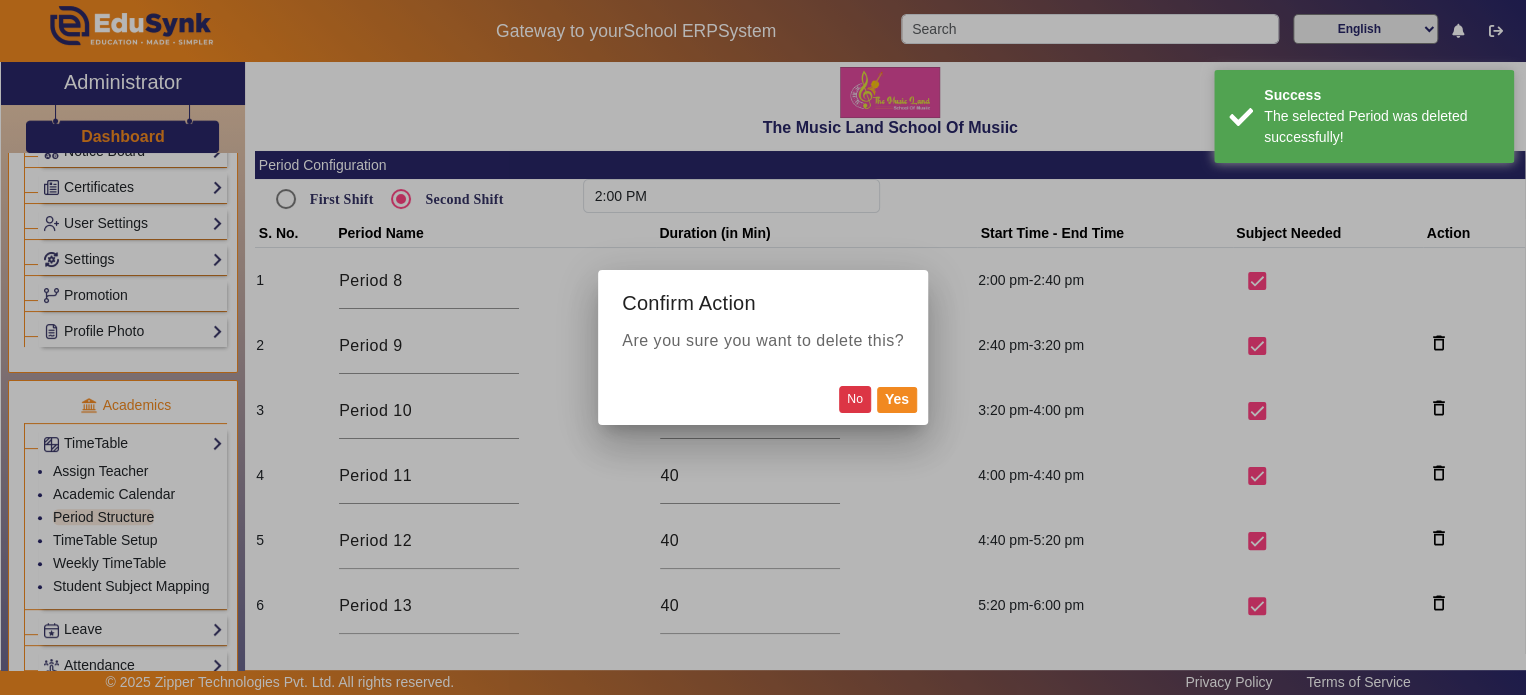 click on "No" at bounding box center (855, 399) 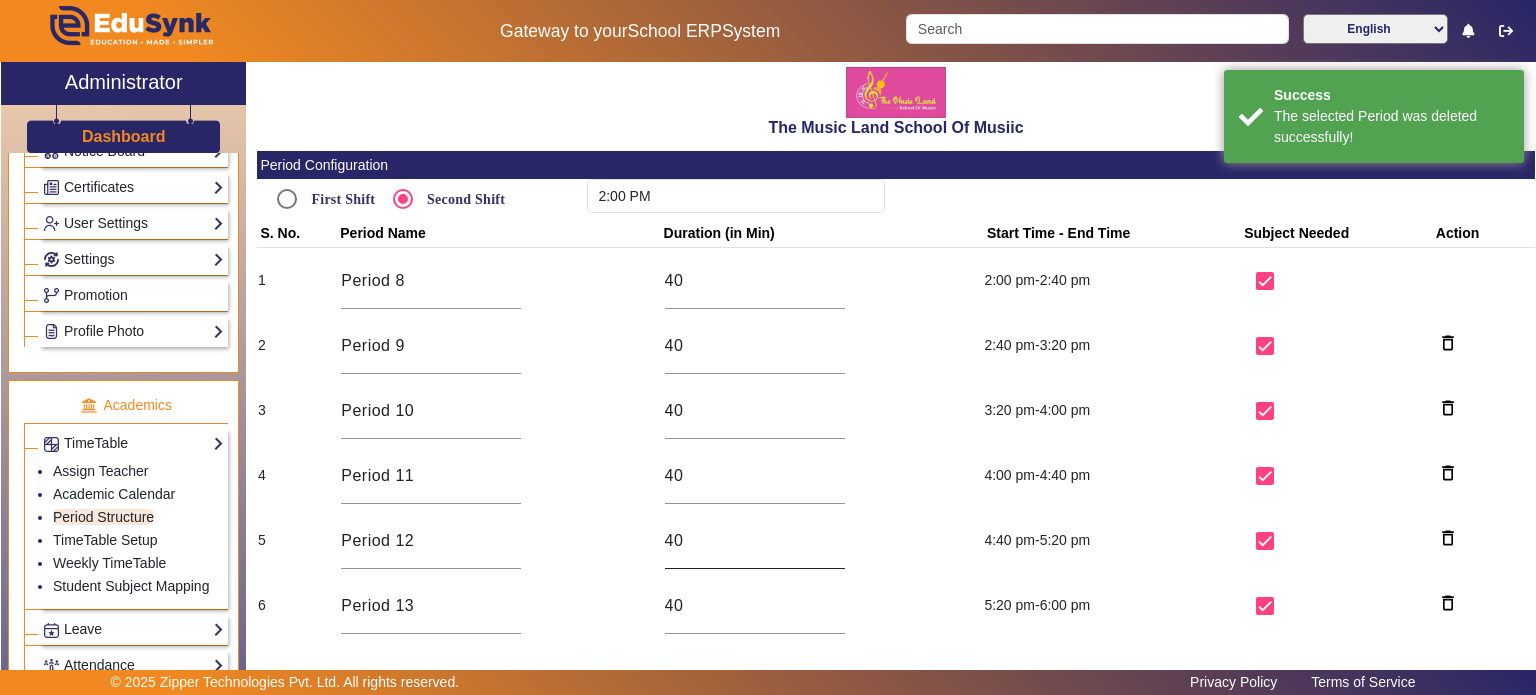 scroll, scrollTop: 436, scrollLeft: 0, axis: vertical 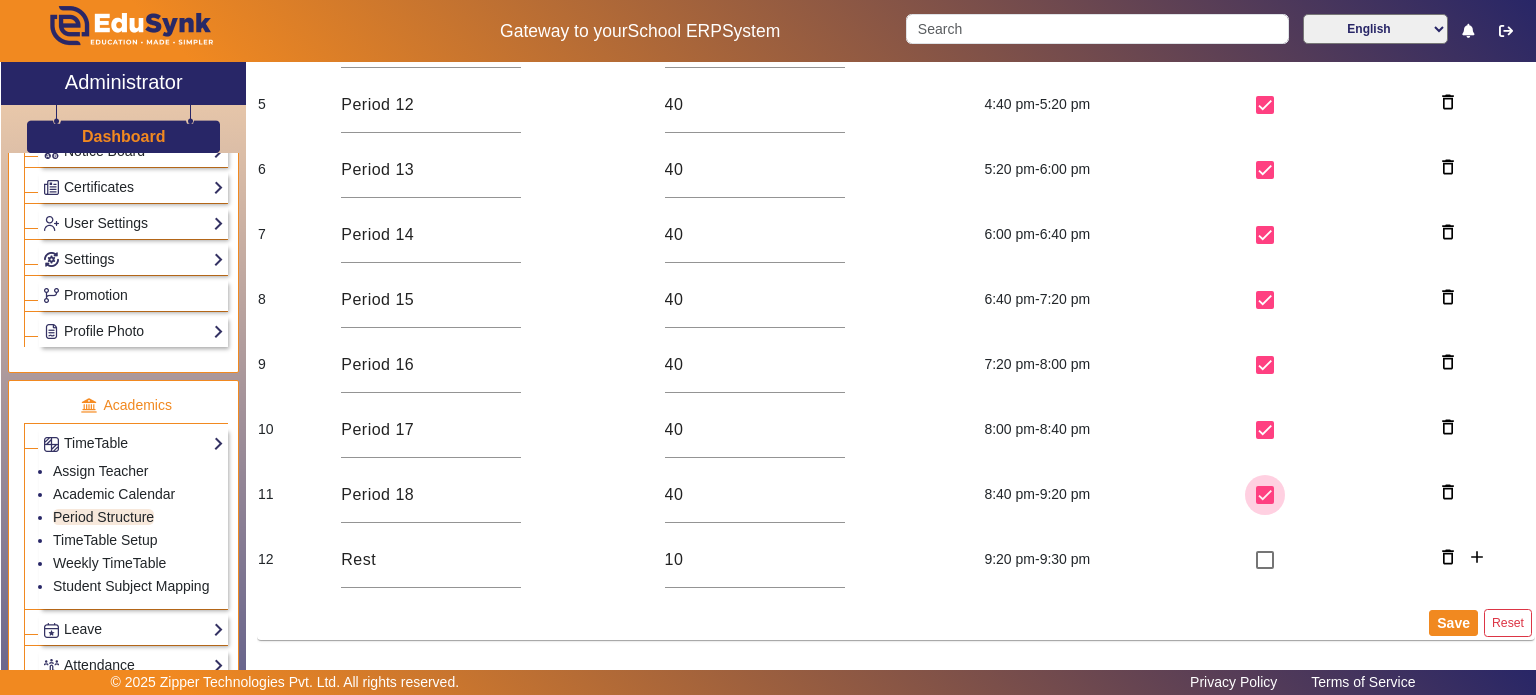 click at bounding box center [1265, 495] 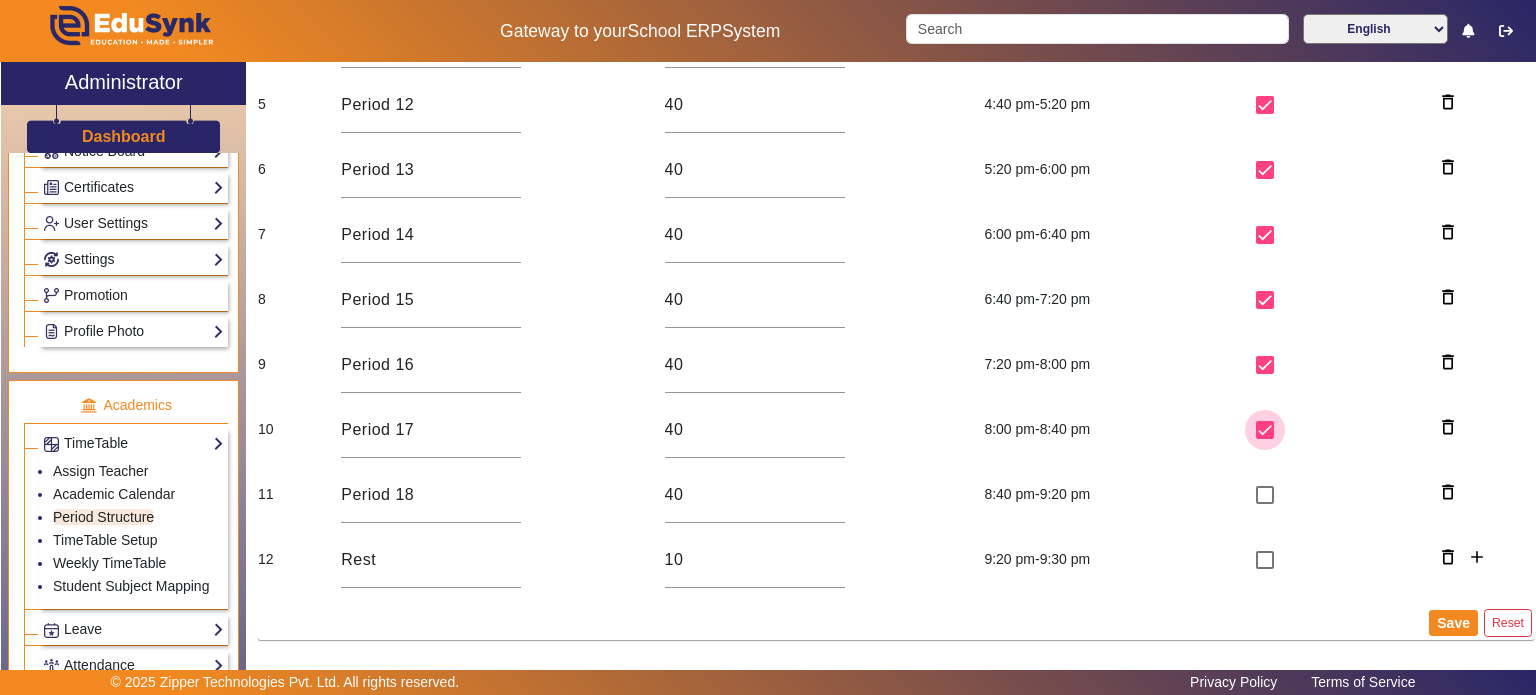 click at bounding box center (1265, 430) 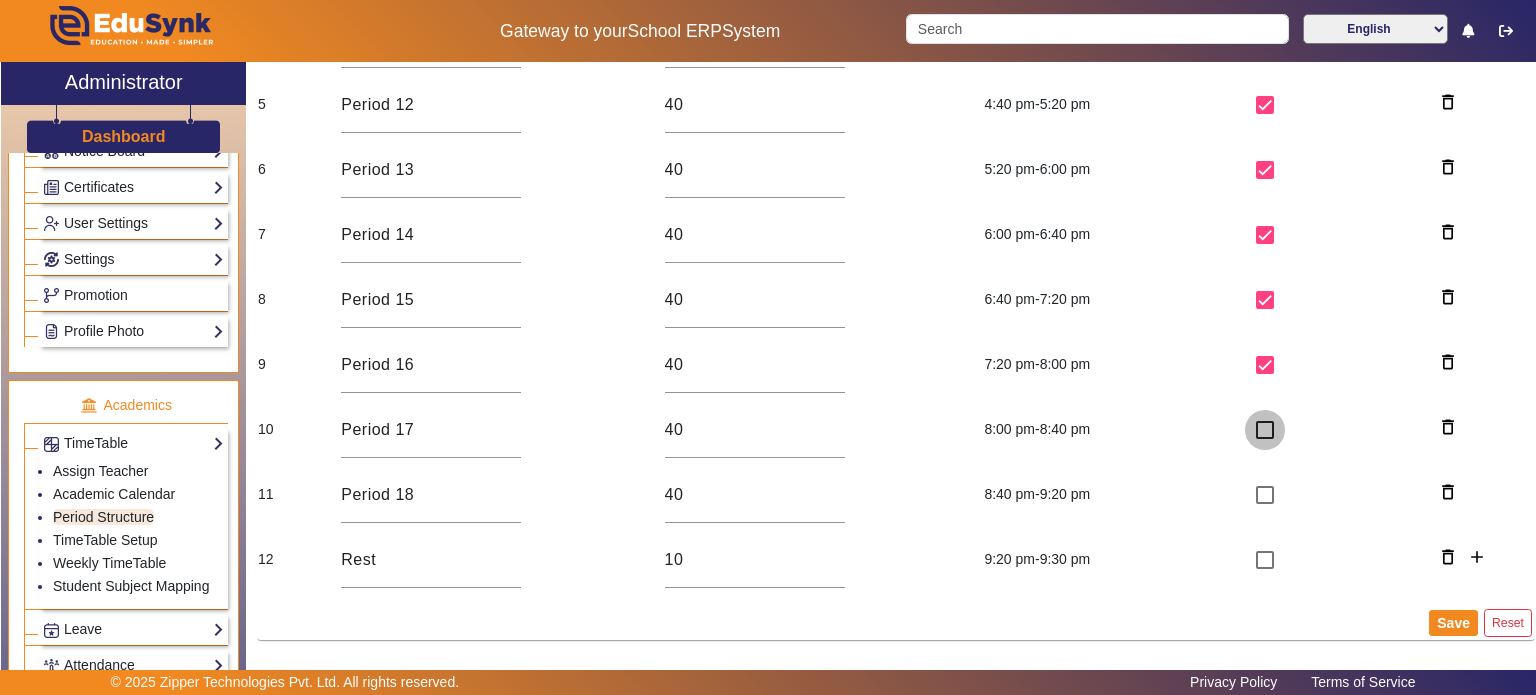 checkbox on "false" 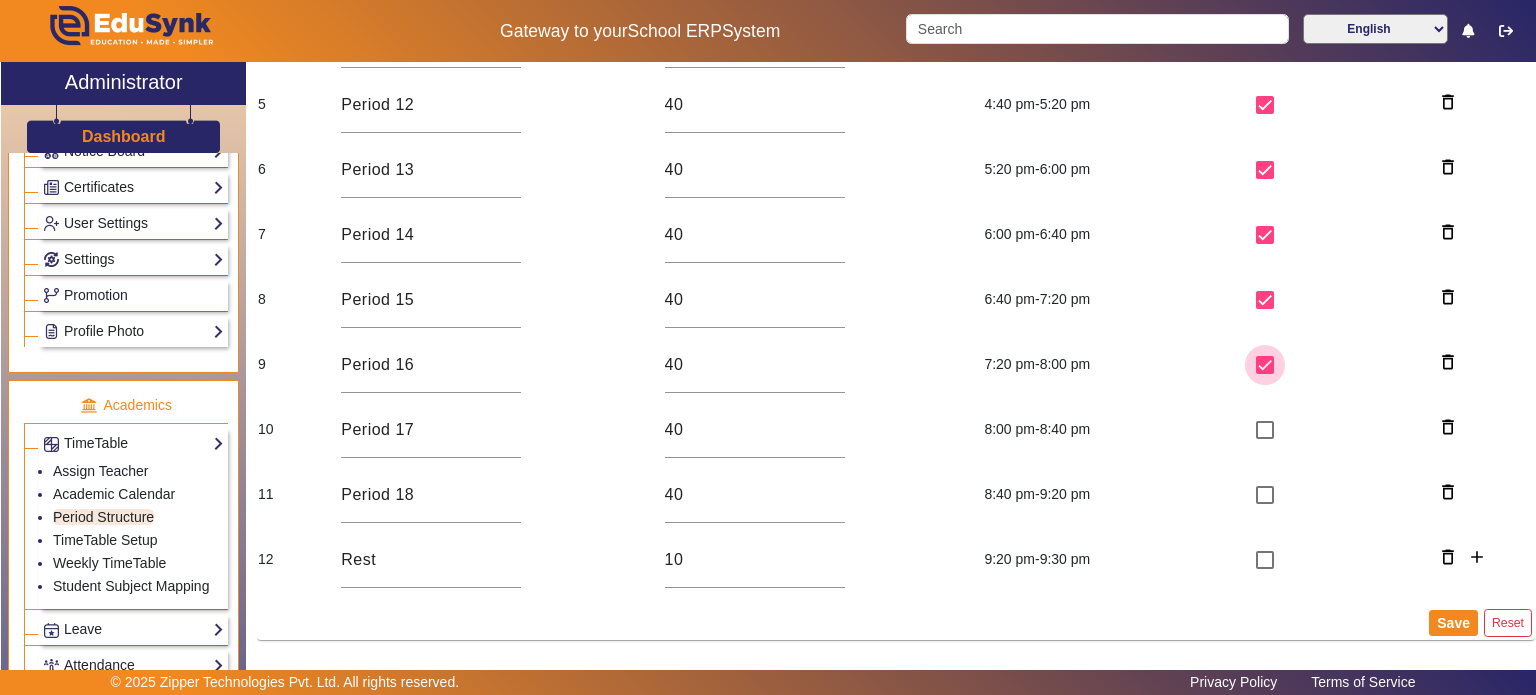 click at bounding box center [1265, 365] 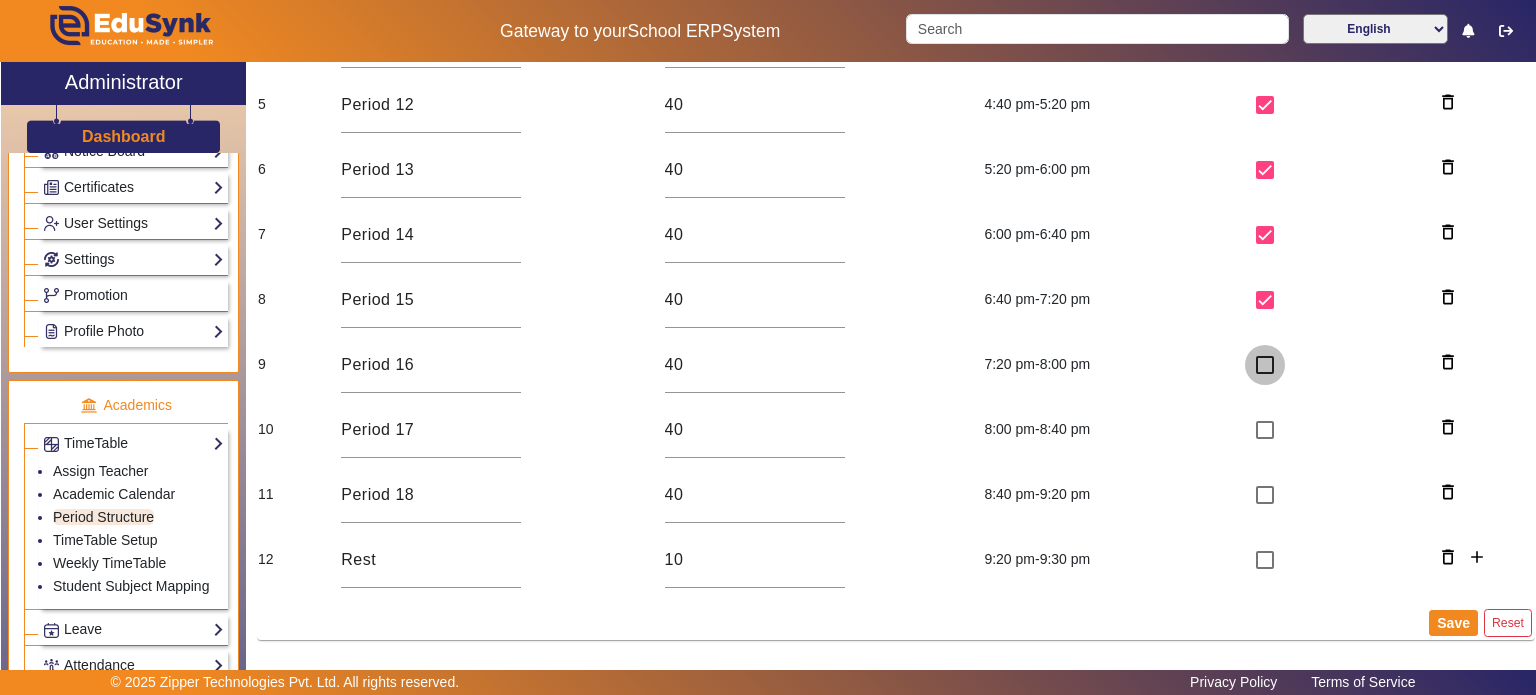 checkbox on "false" 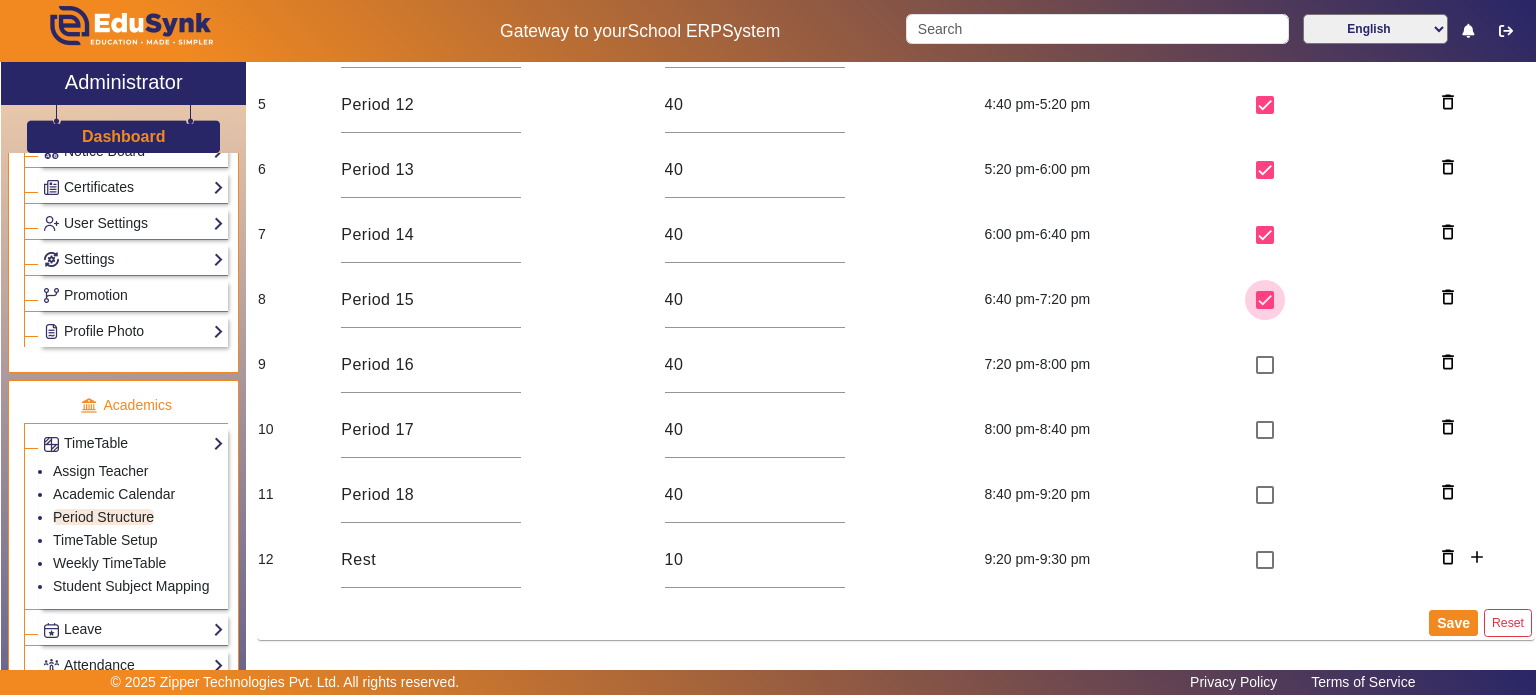 click at bounding box center (1265, 300) 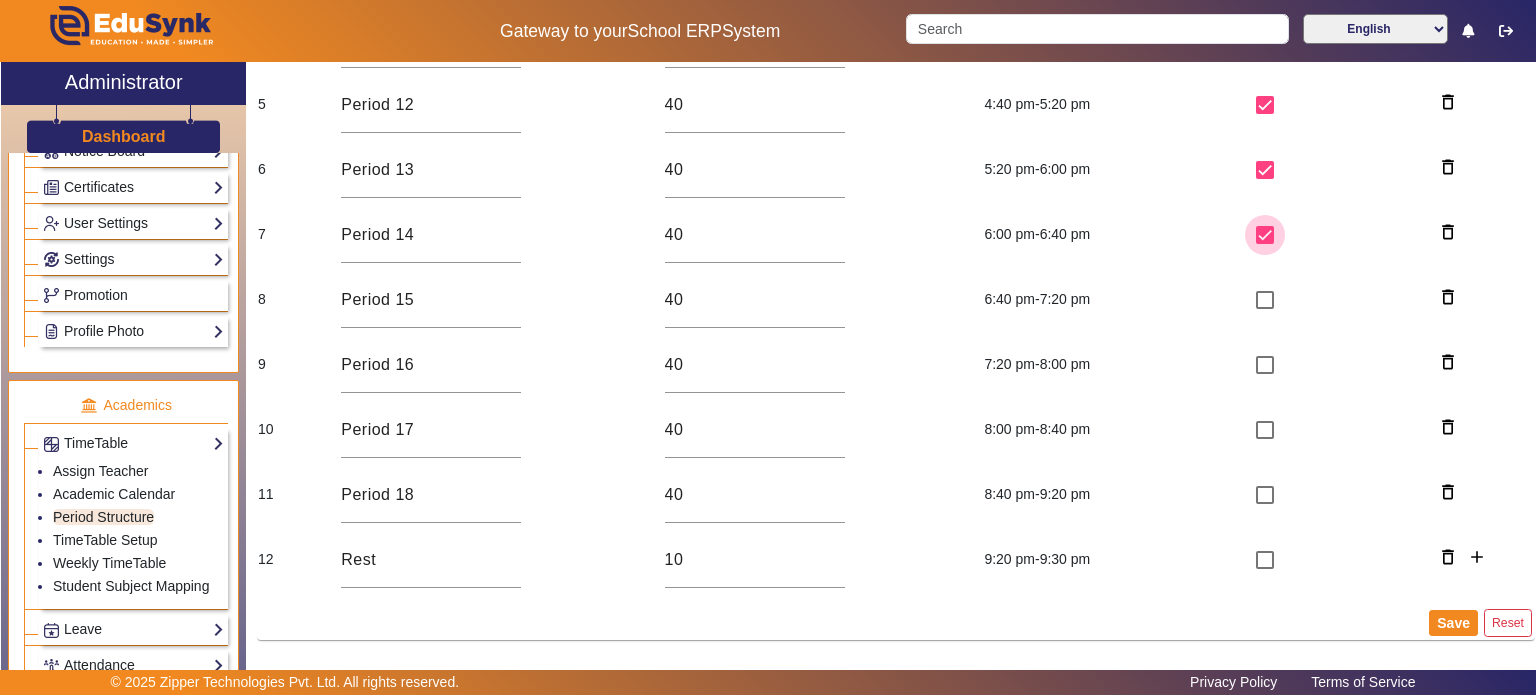 click at bounding box center [1265, 235] 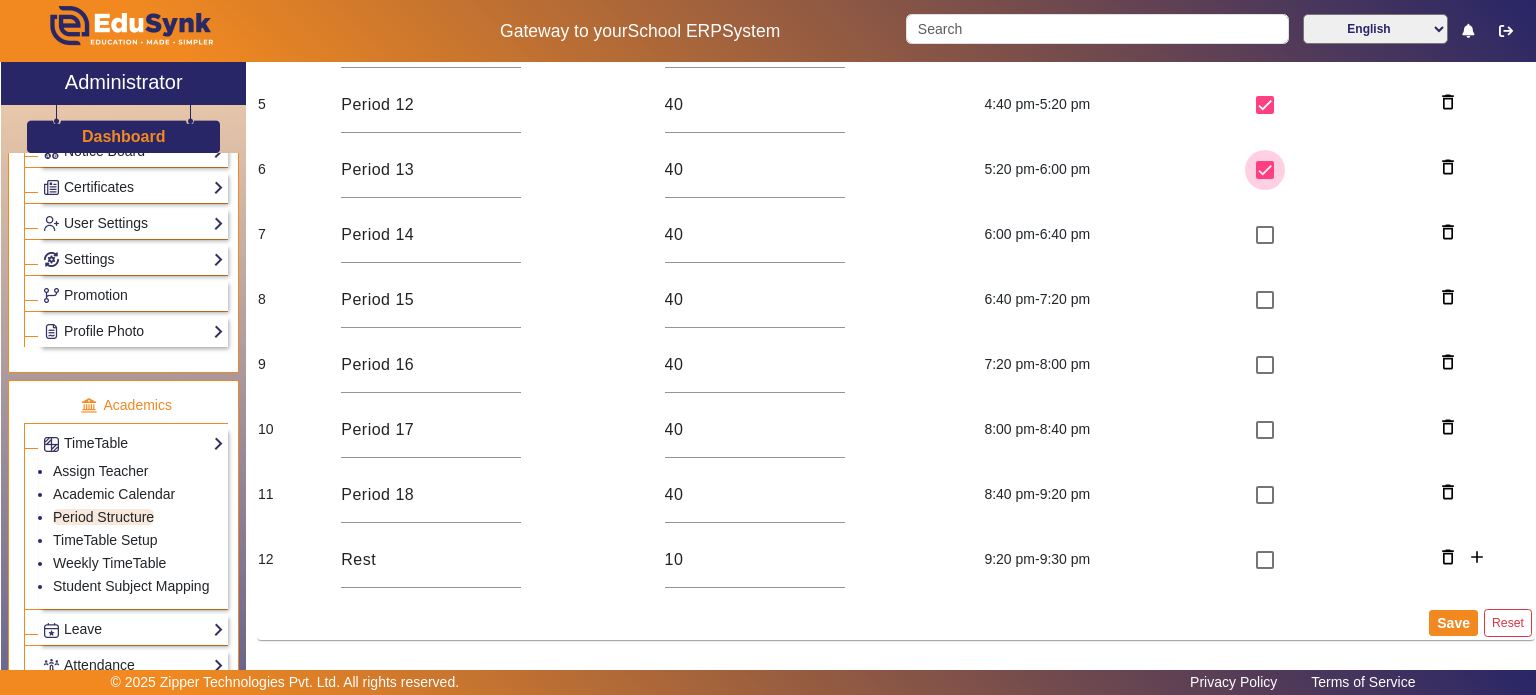 click at bounding box center [1265, 170] 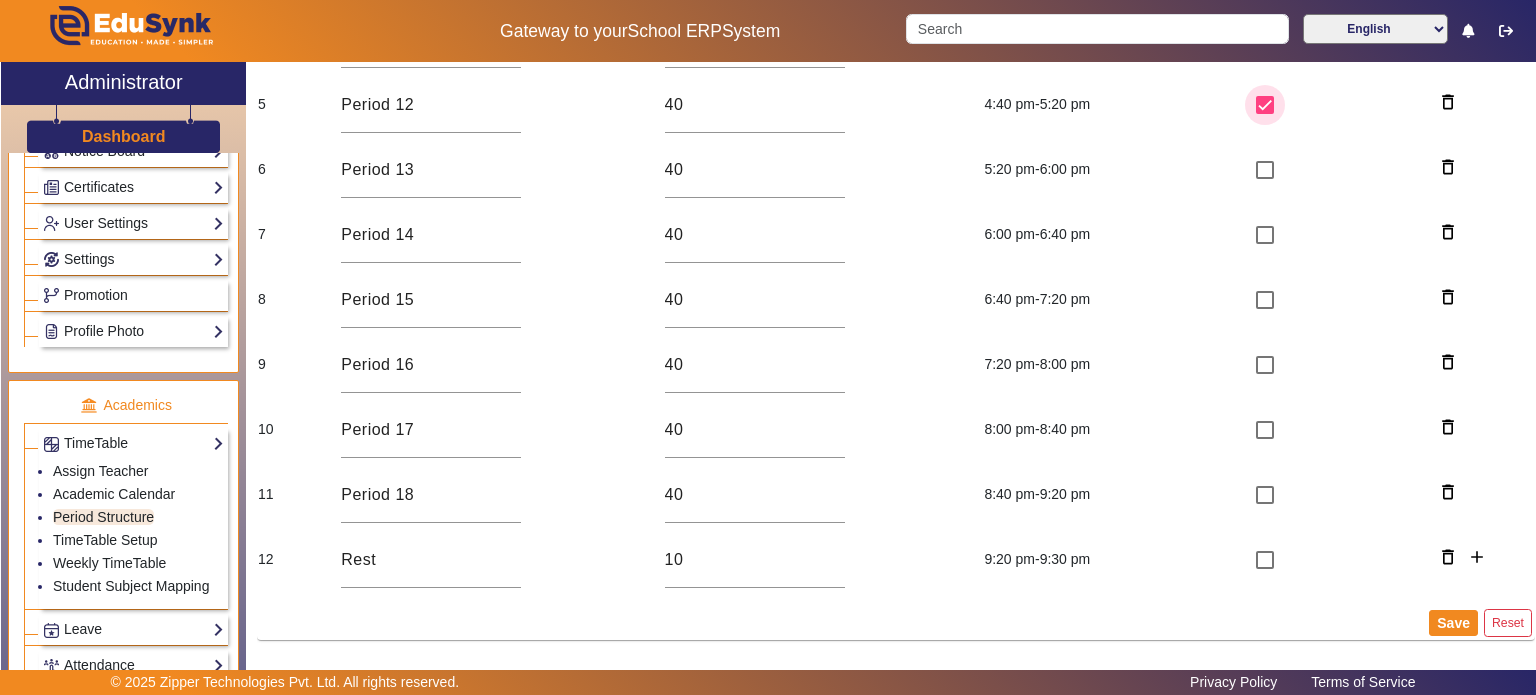 click at bounding box center [1265, 105] 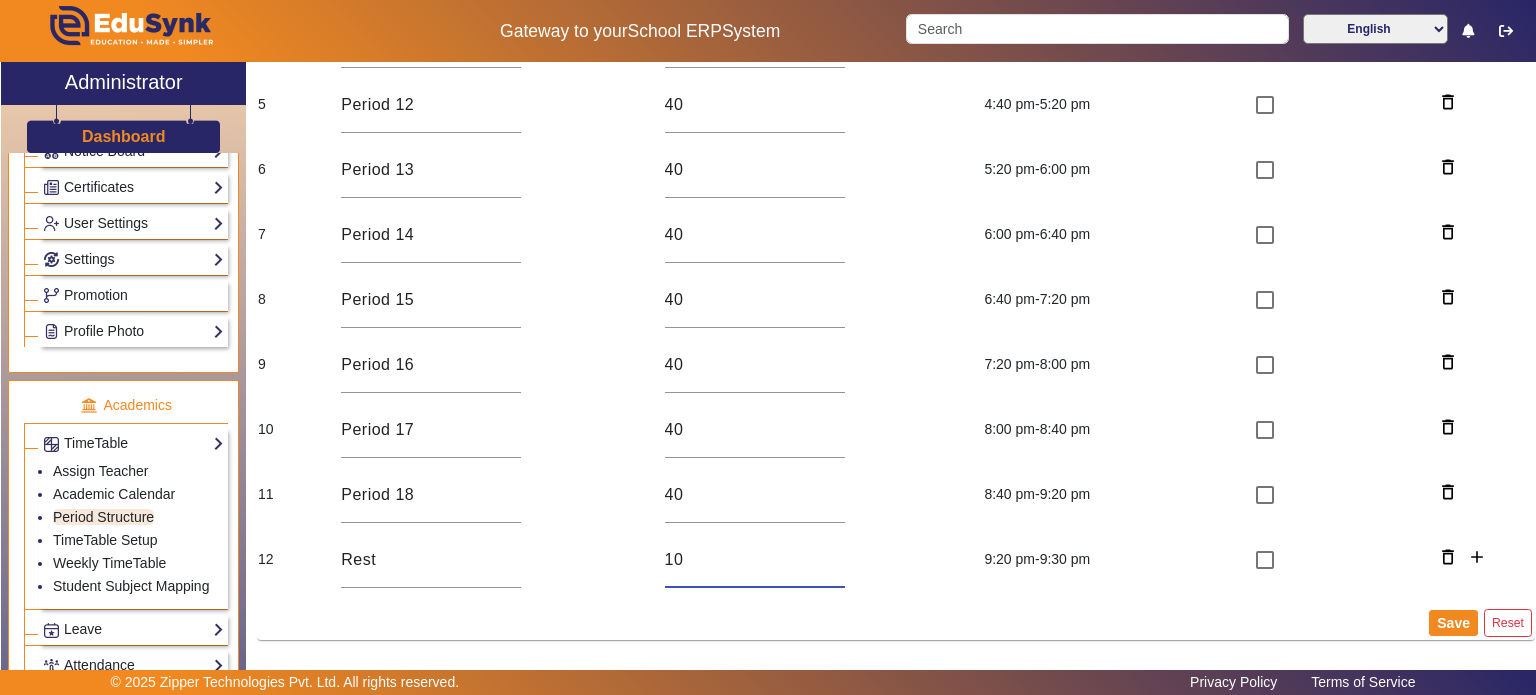click on "10" at bounding box center (755, 560) 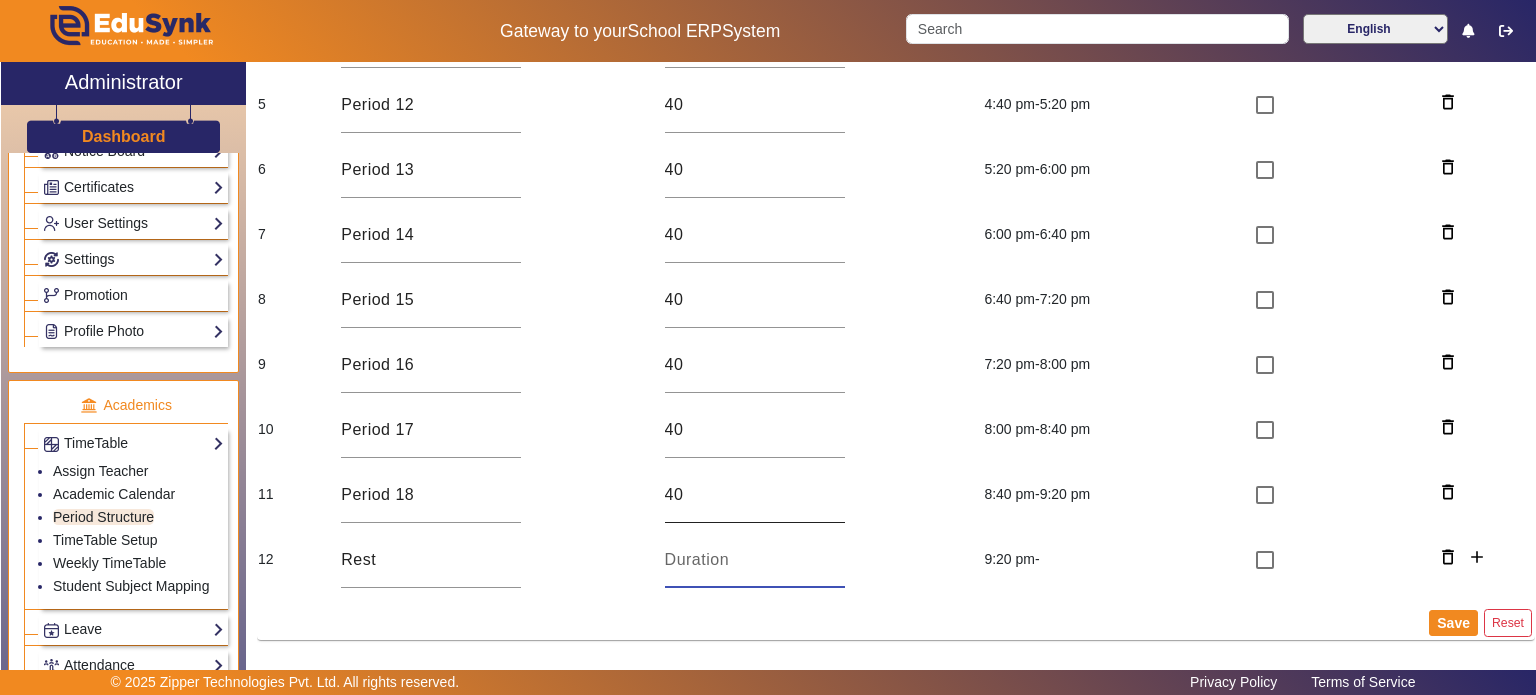 type 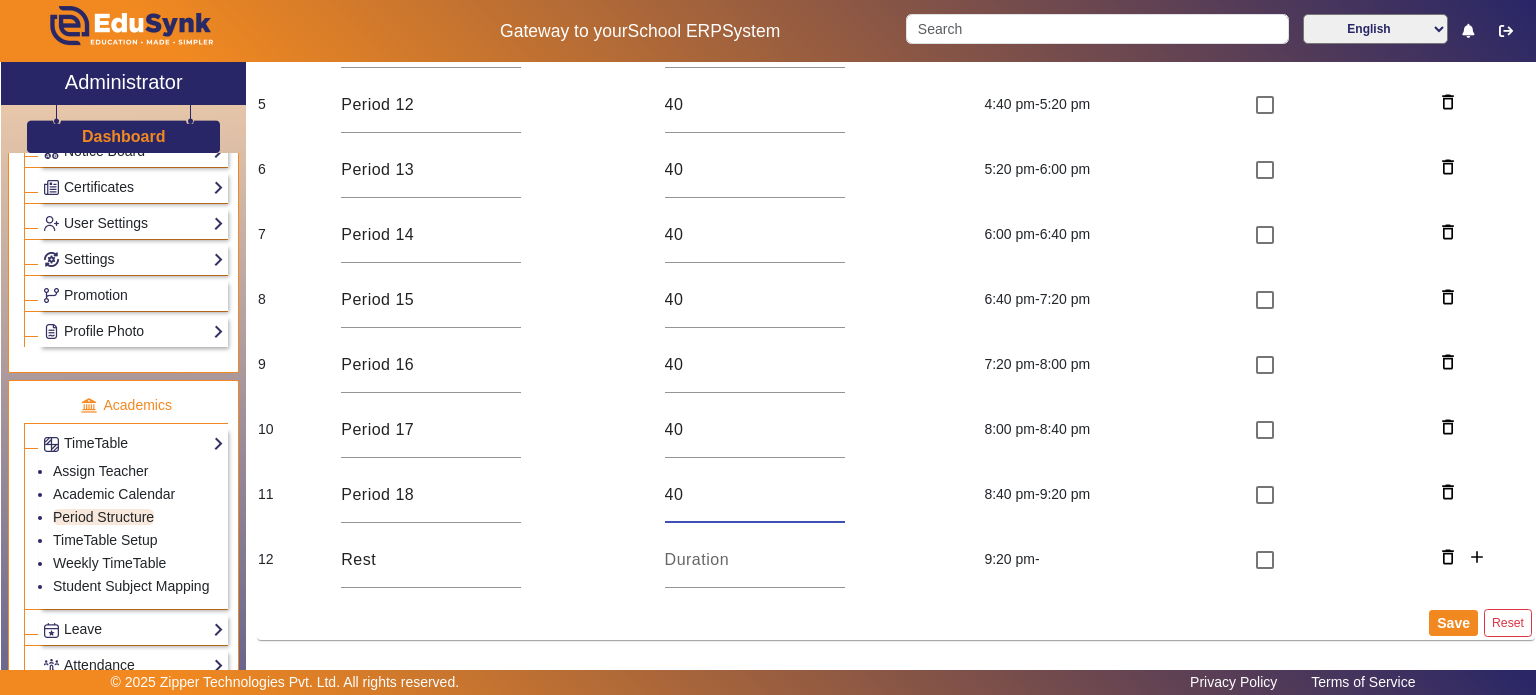 click on "40" at bounding box center [755, 495] 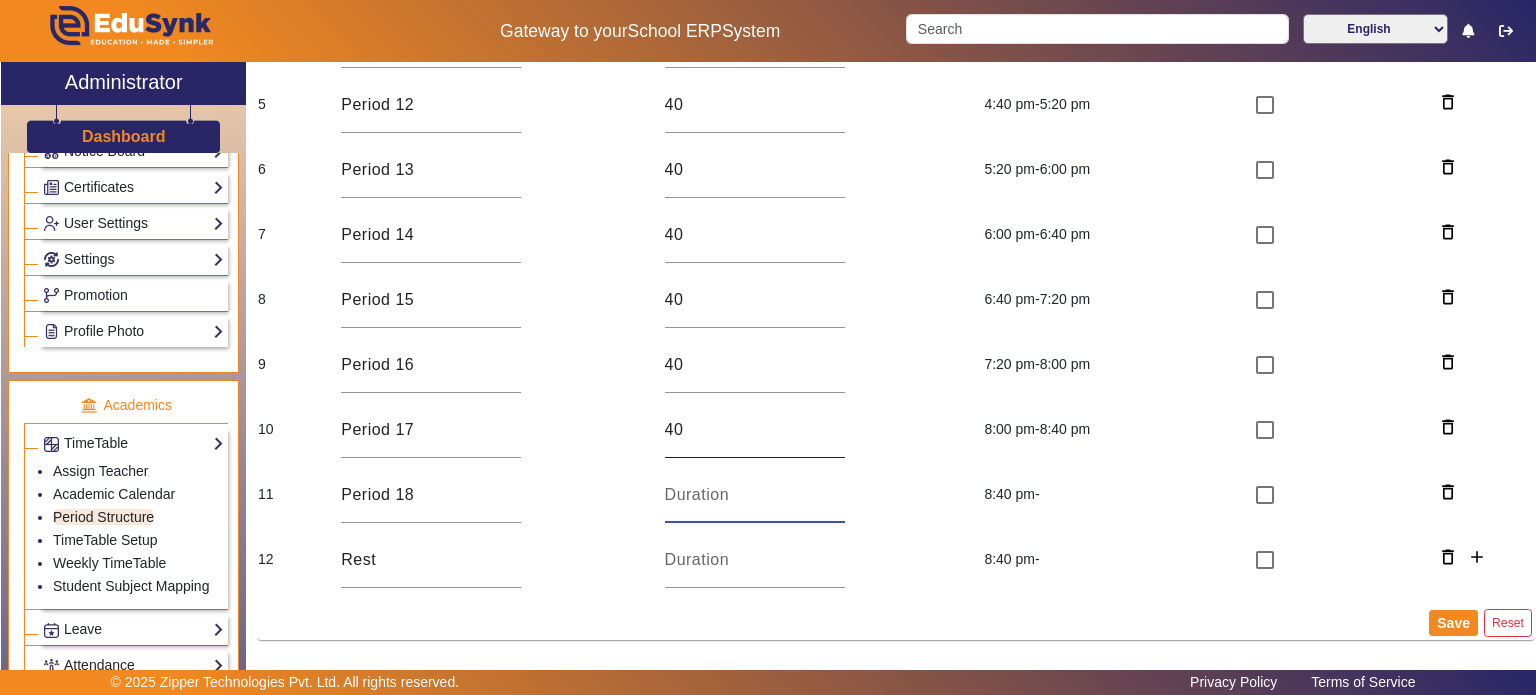 type 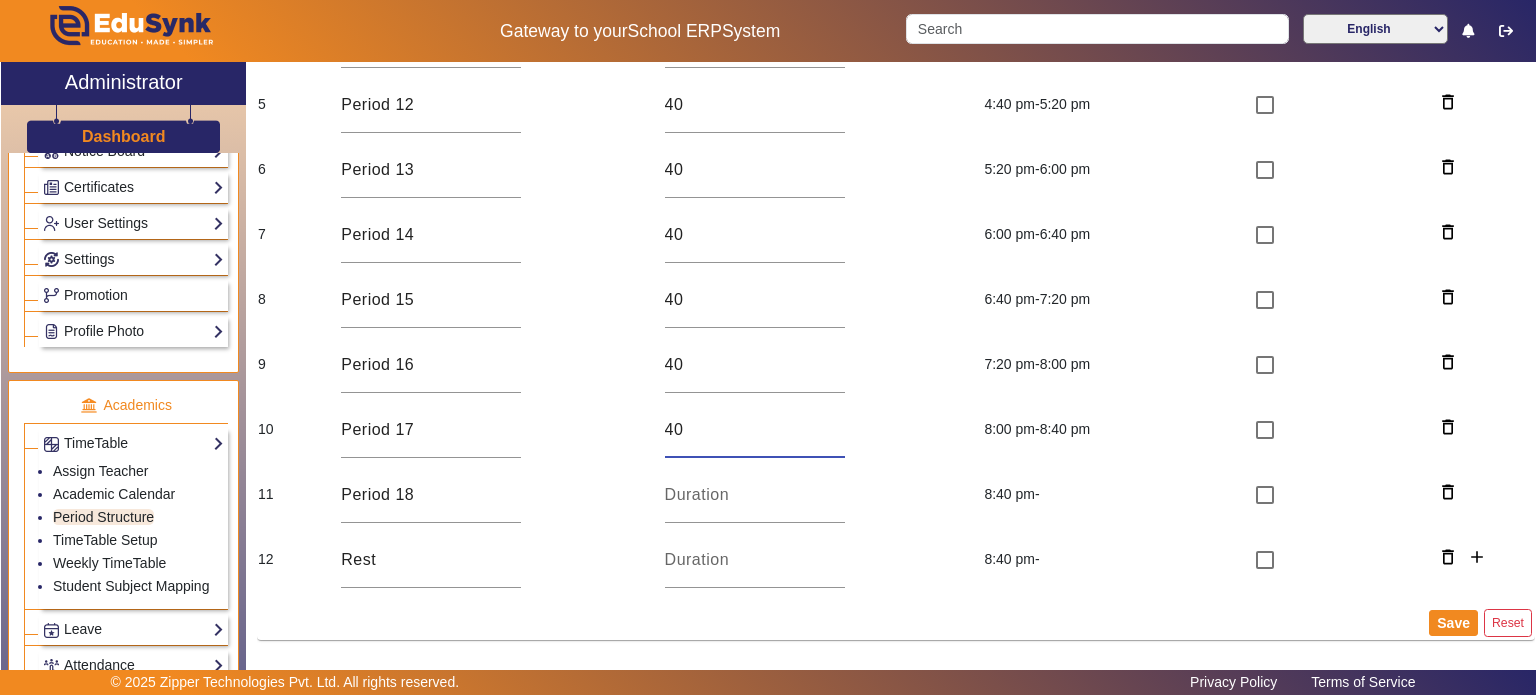 type on "4" 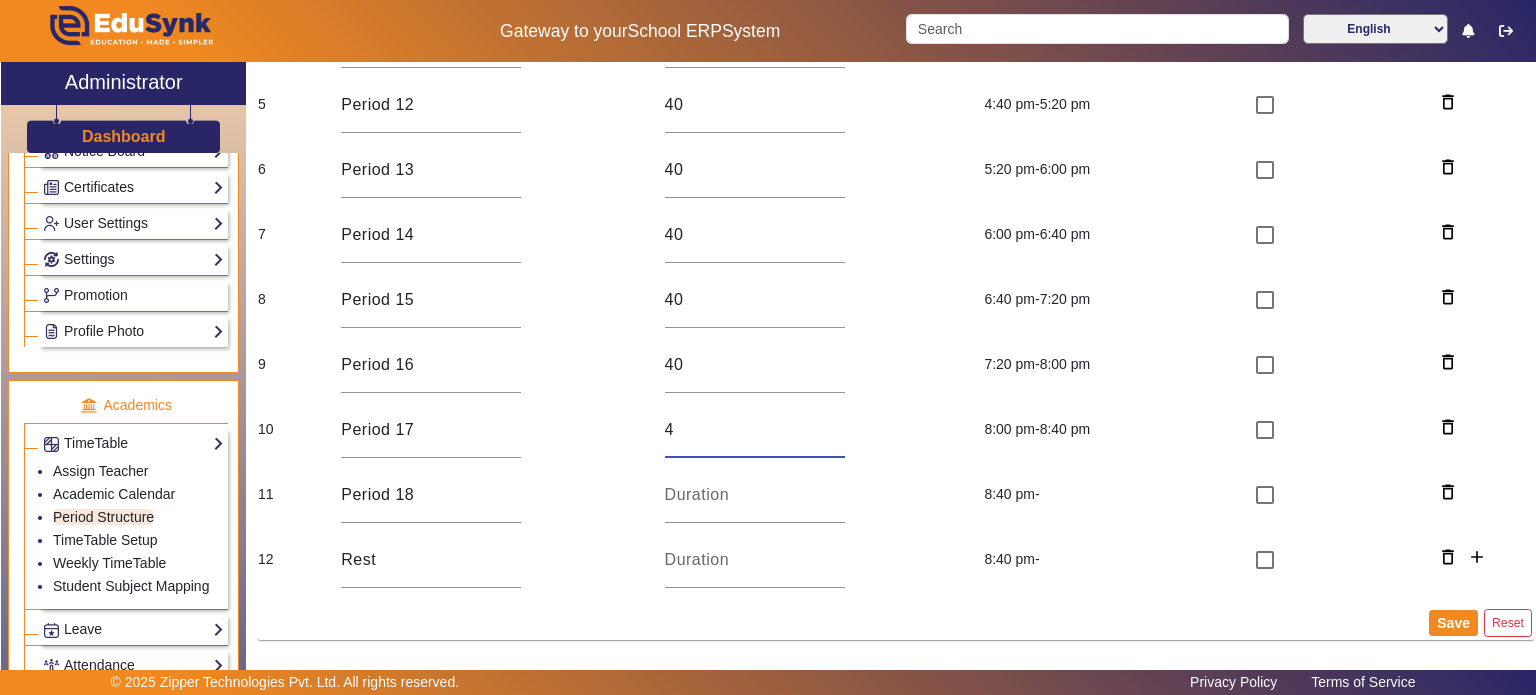 click on "4" at bounding box center [755, 430] 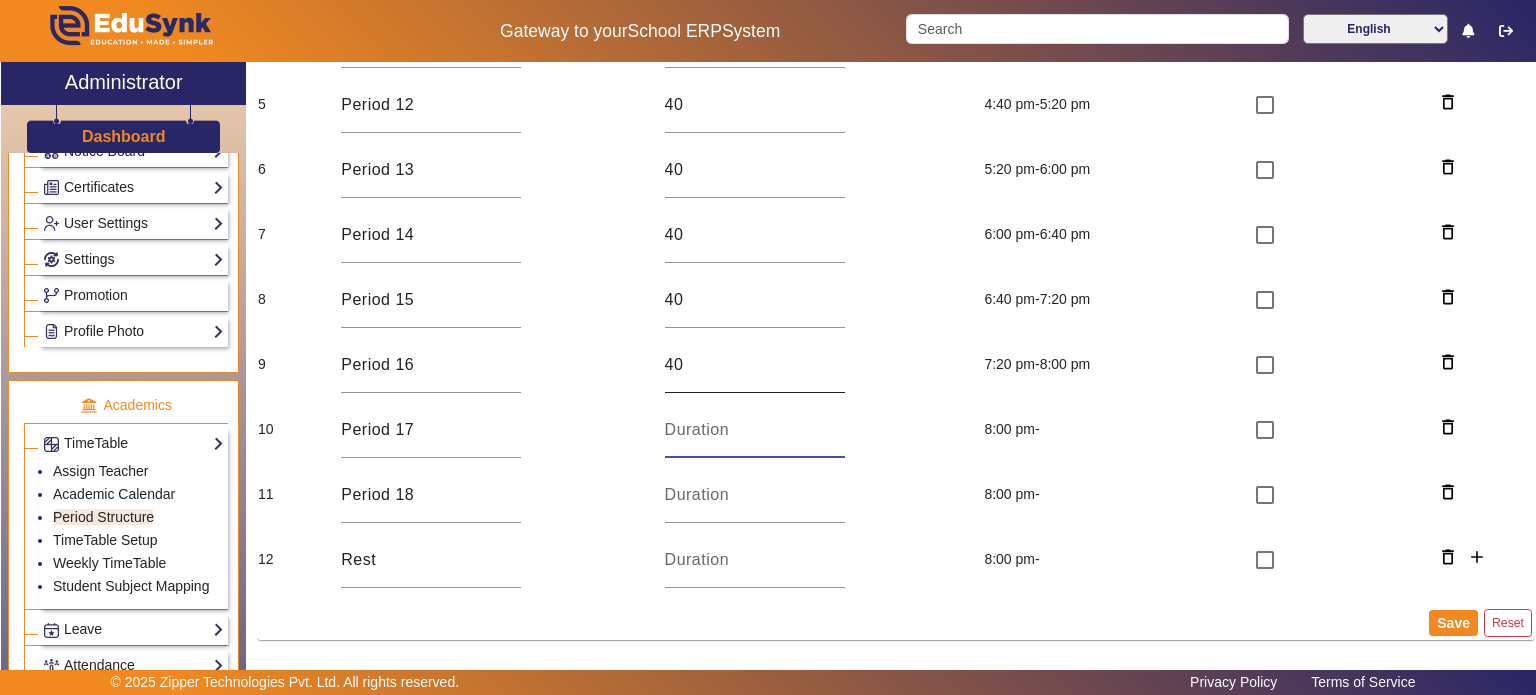 type 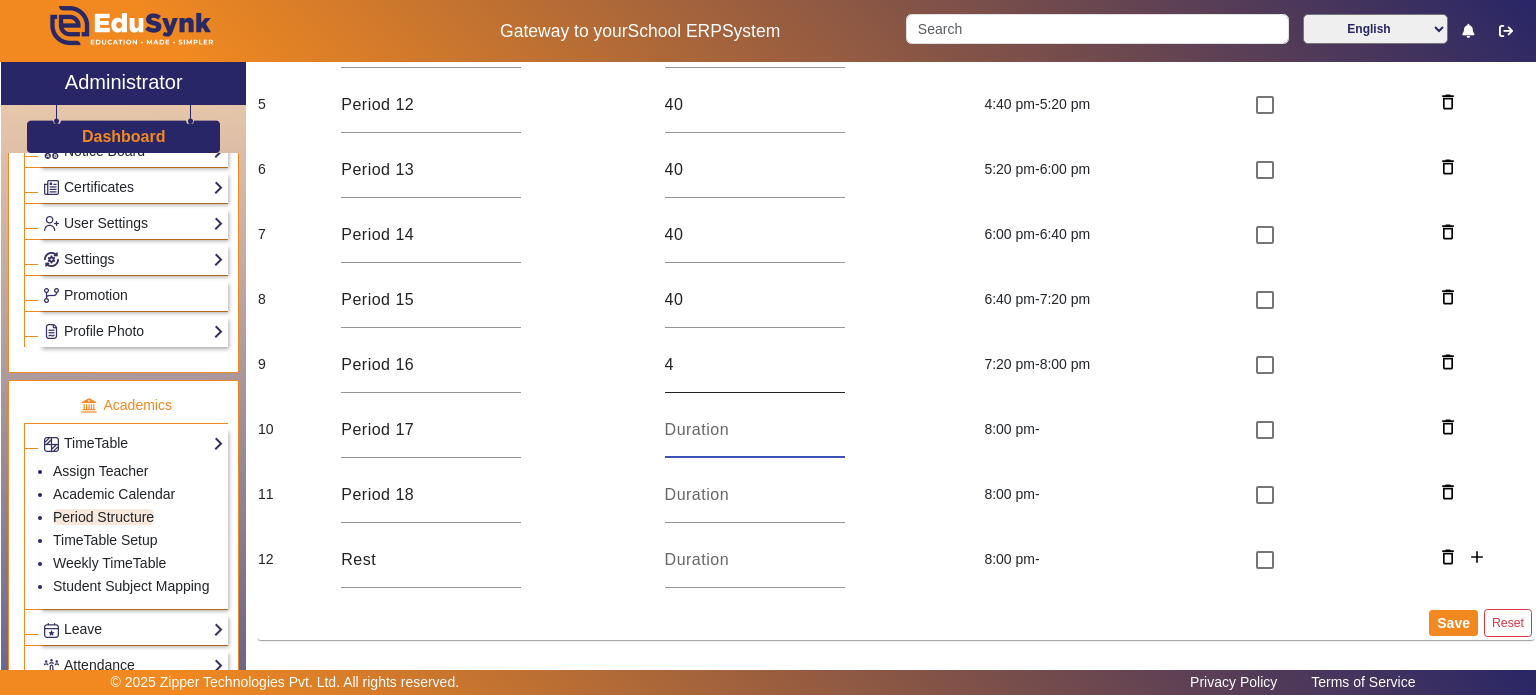 click on "4" at bounding box center [755, 365] 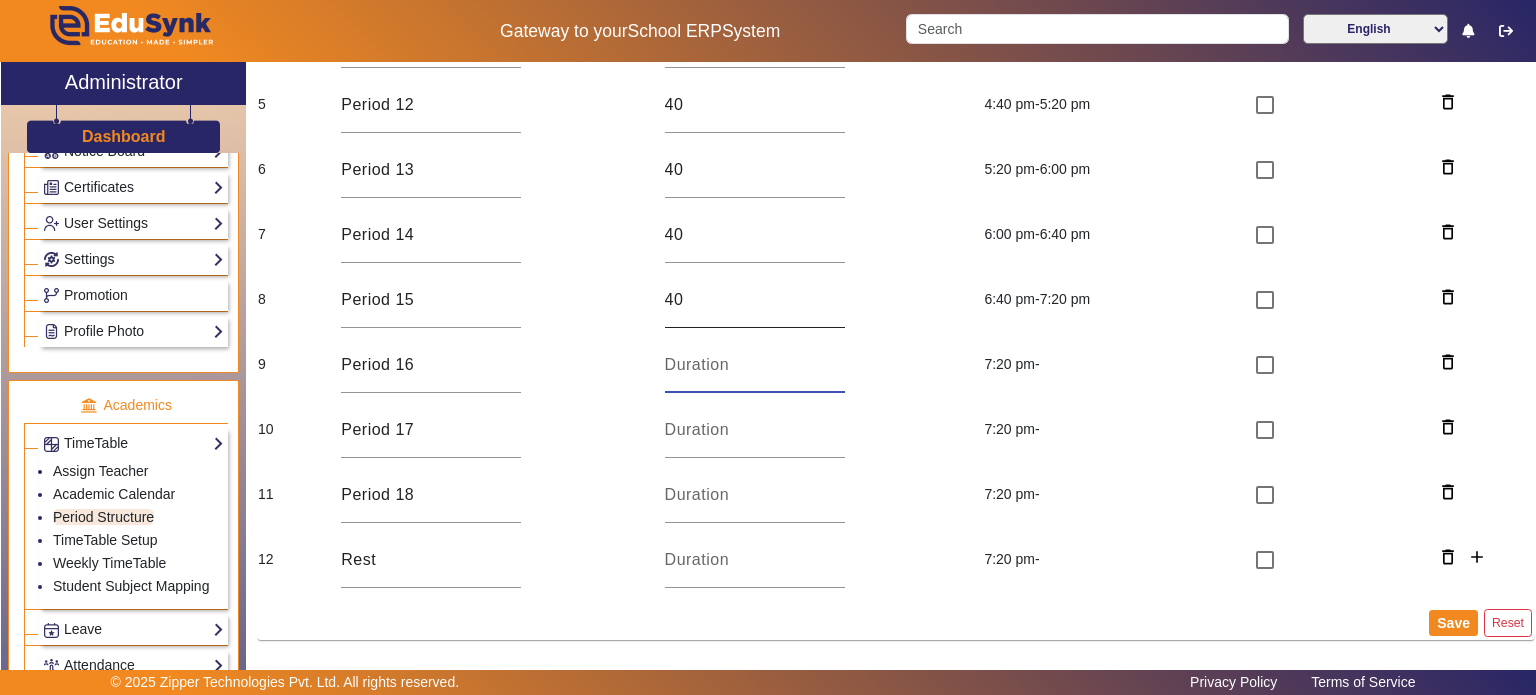 type 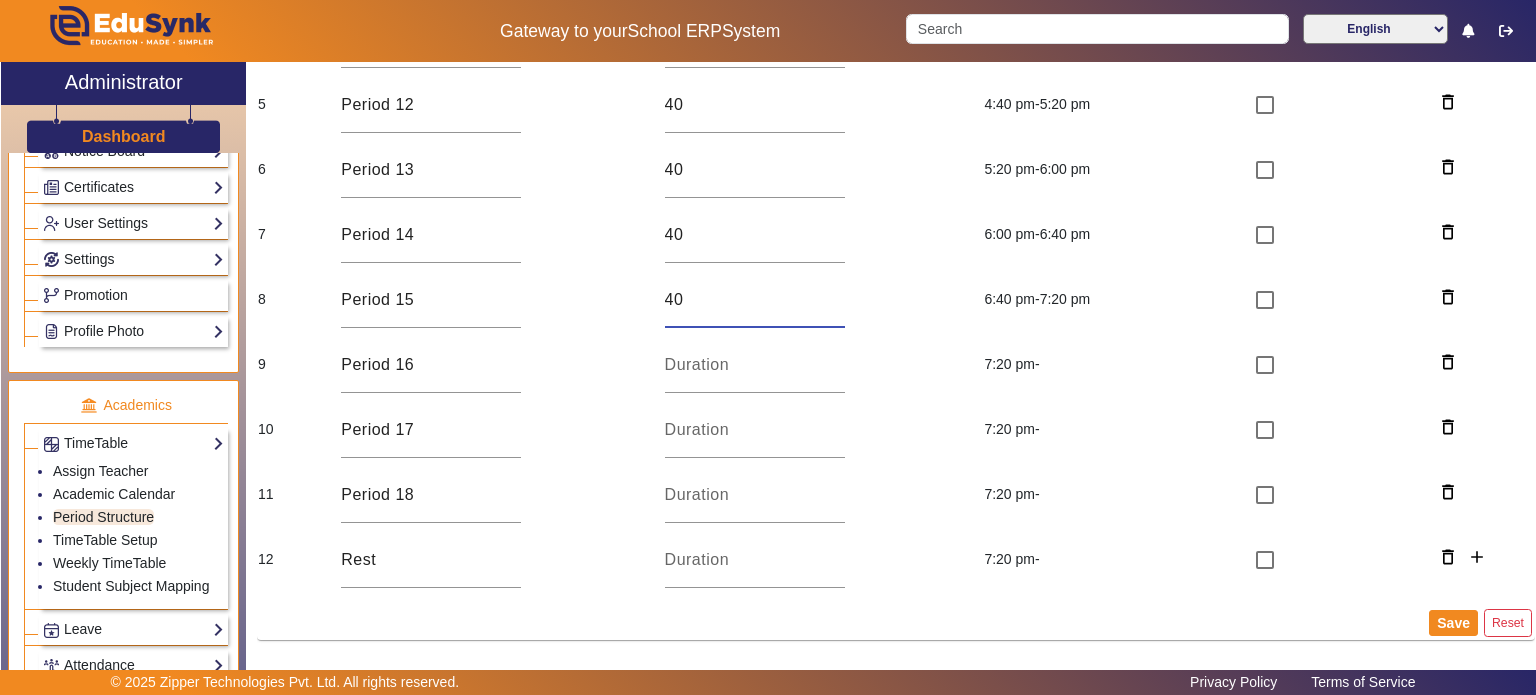 click on "40" at bounding box center [755, 300] 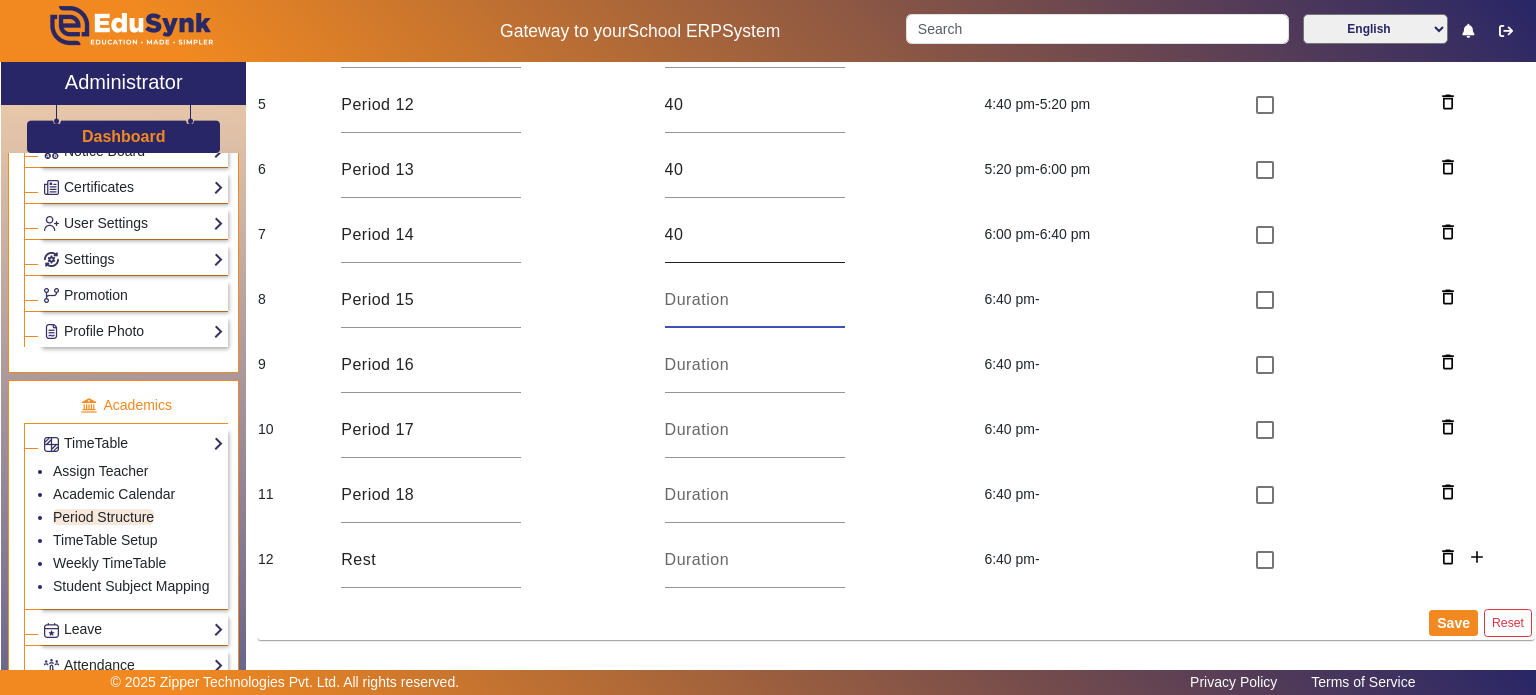 type 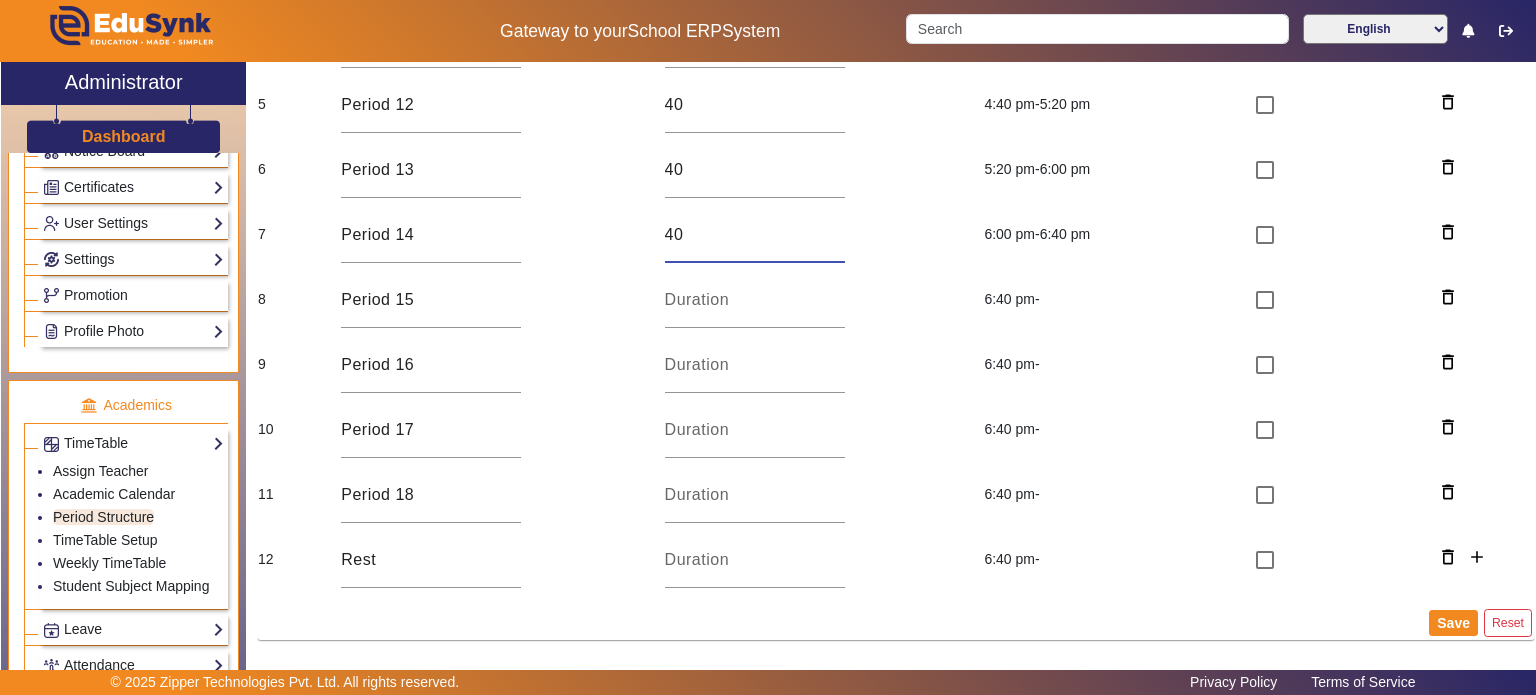 type on "4" 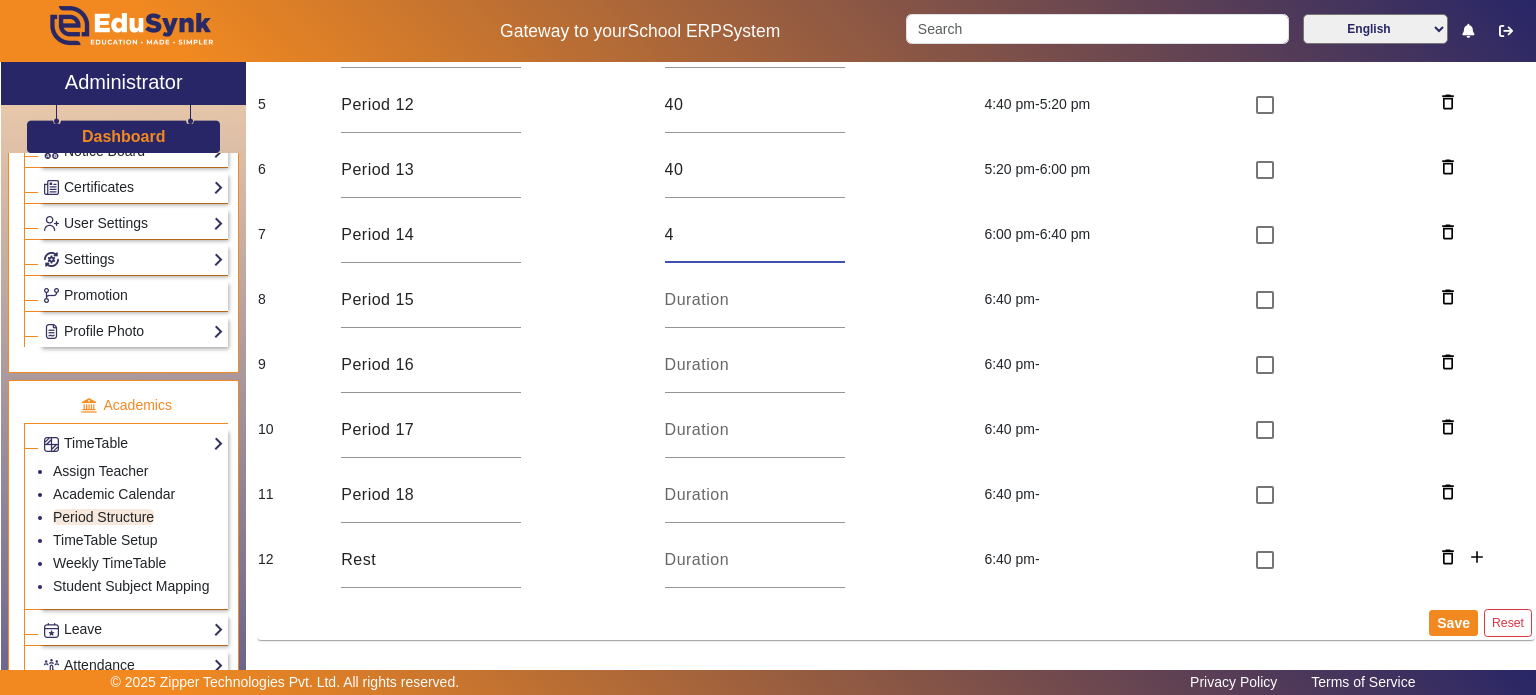 click on "4" at bounding box center [755, 235] 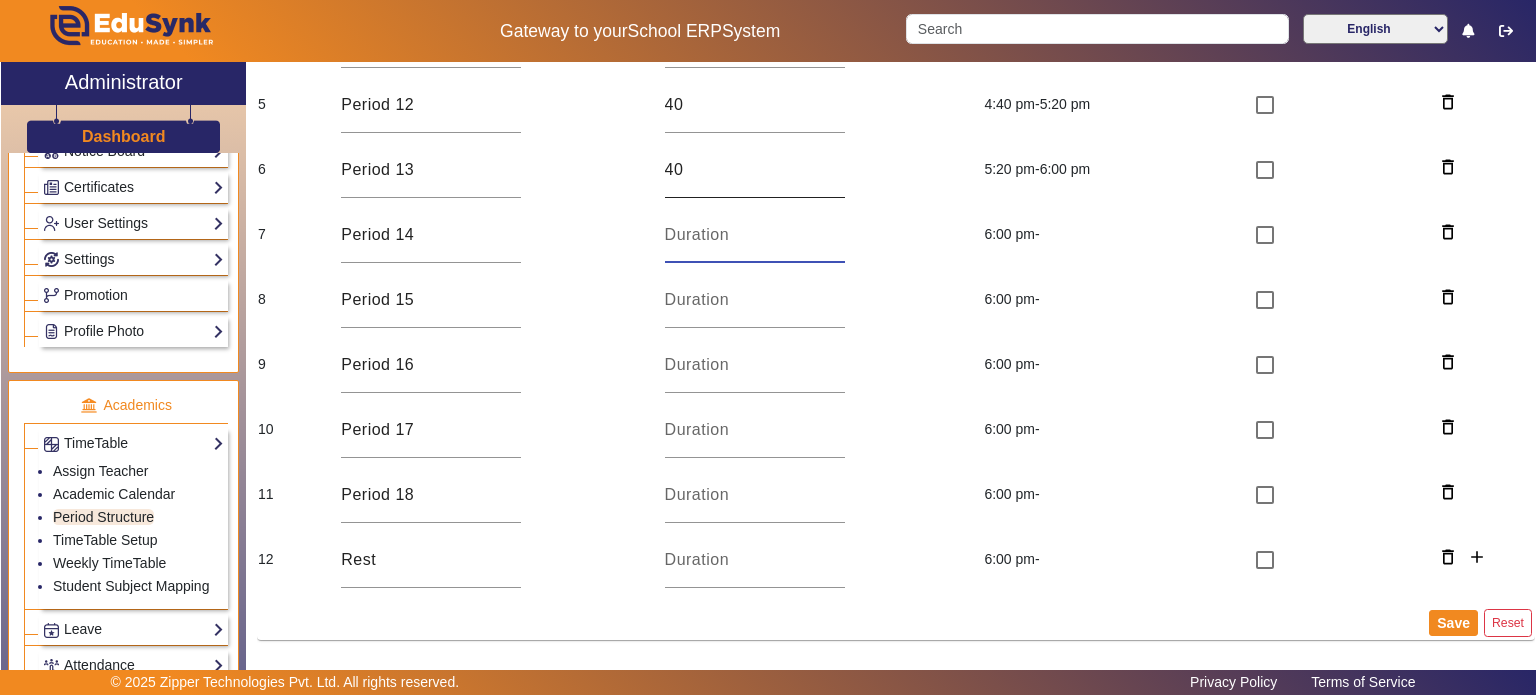 type 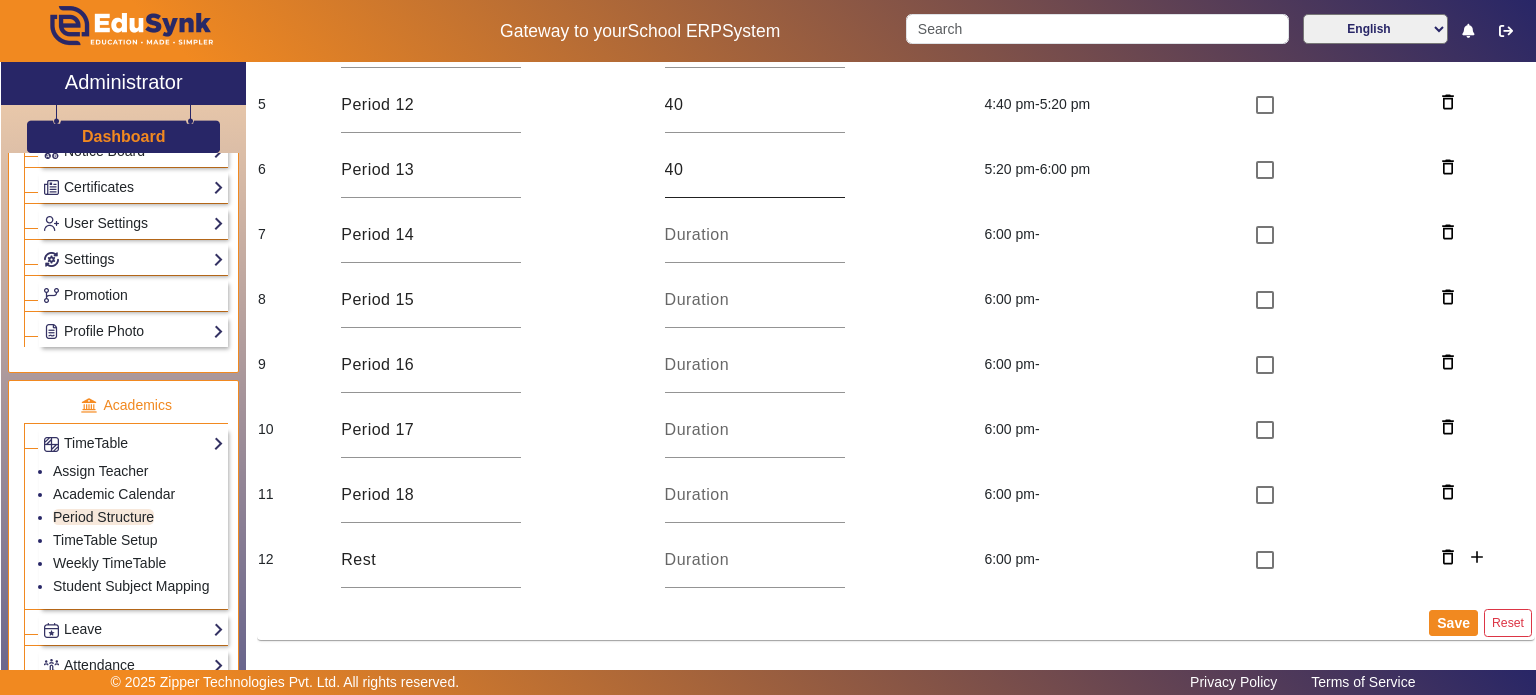 click on "40" 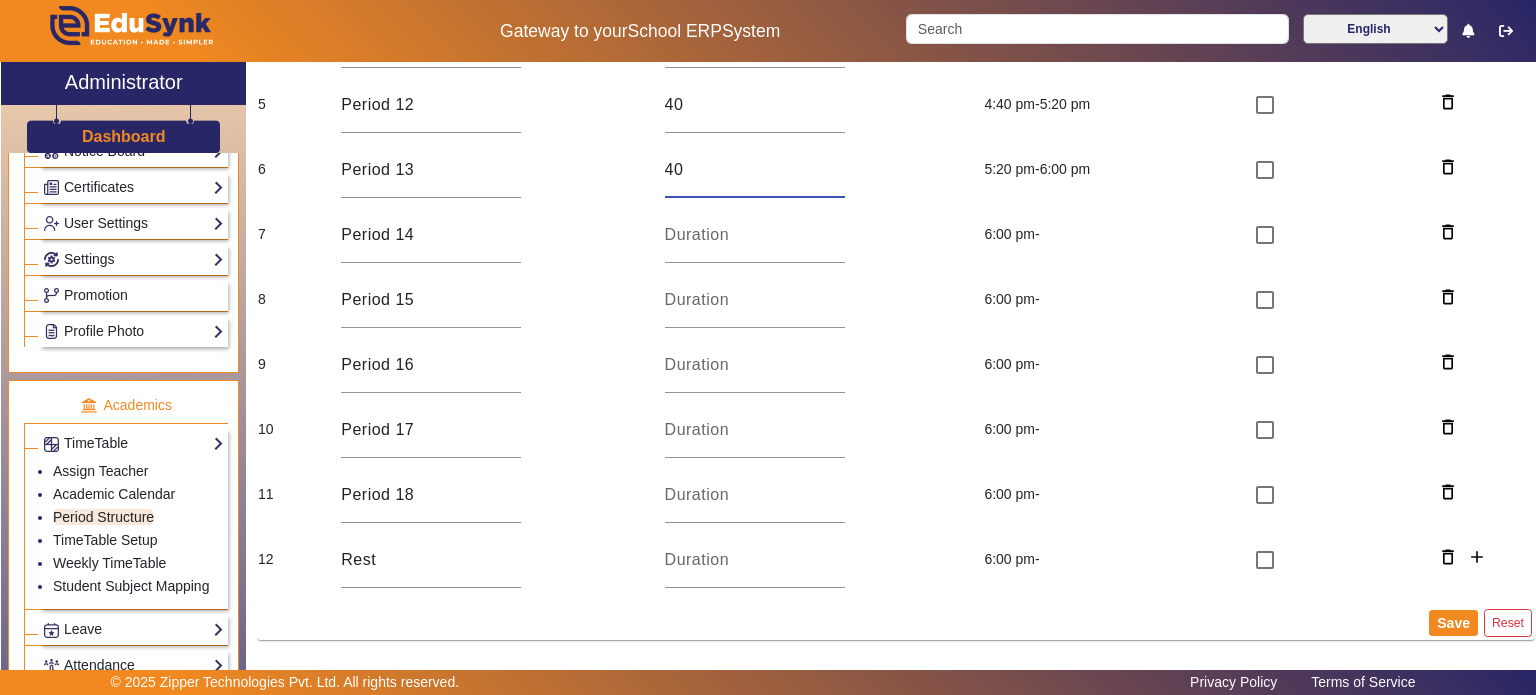 type on "4" 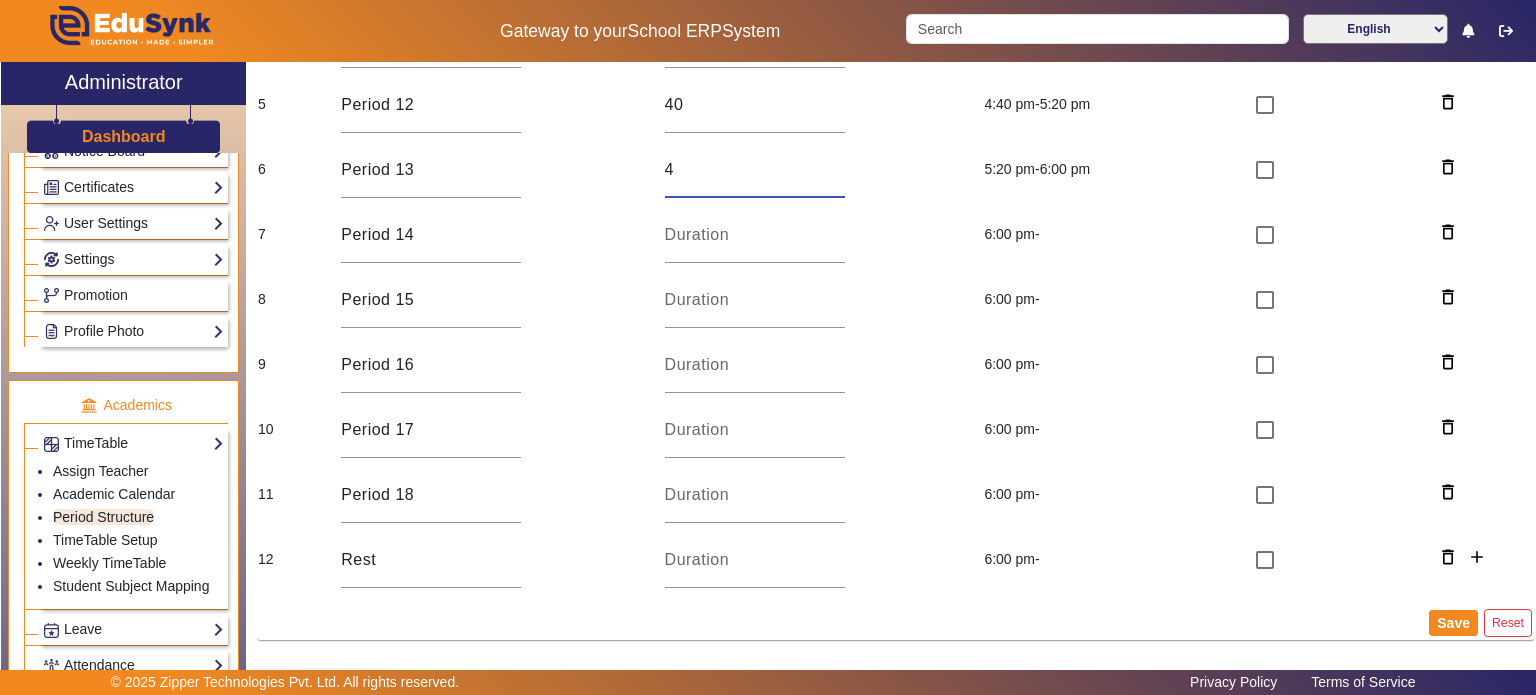 click on "4" at bounding box center [755, 170] 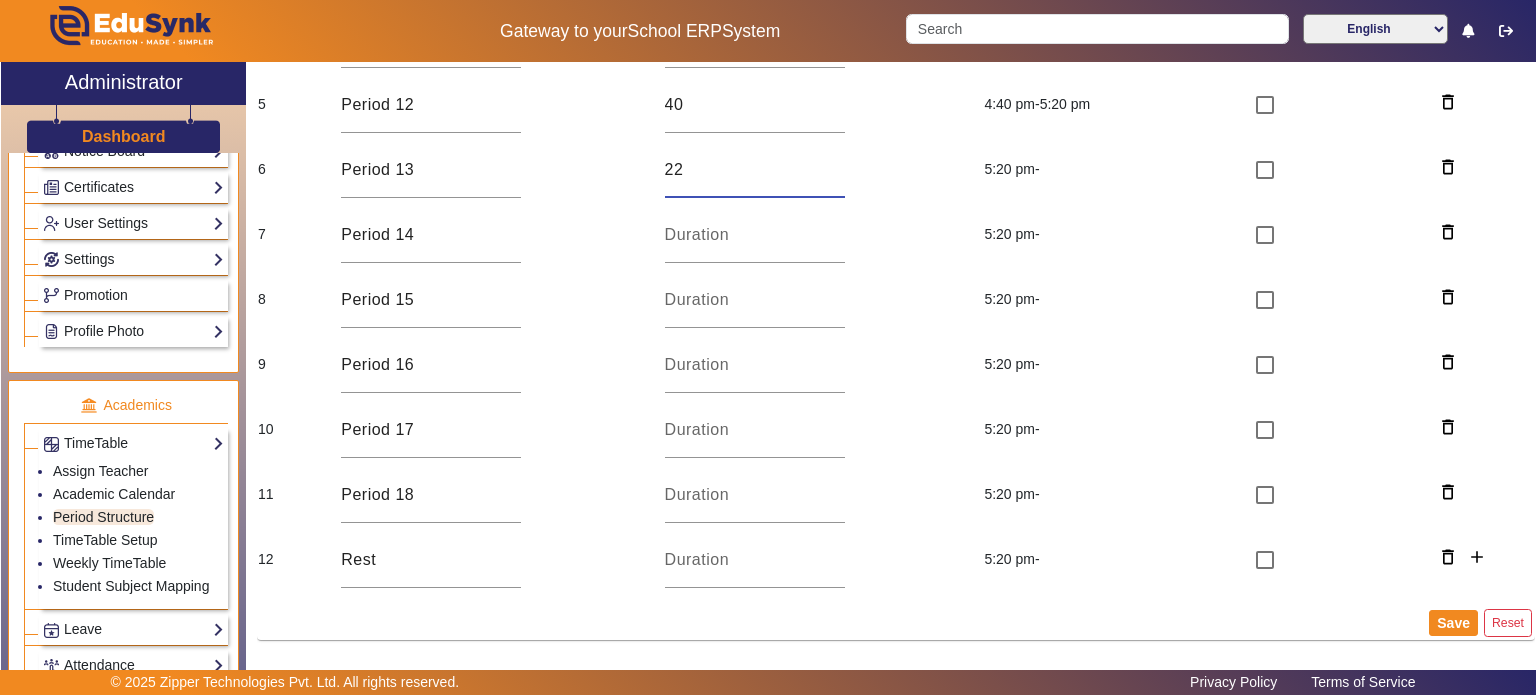 type on "2" 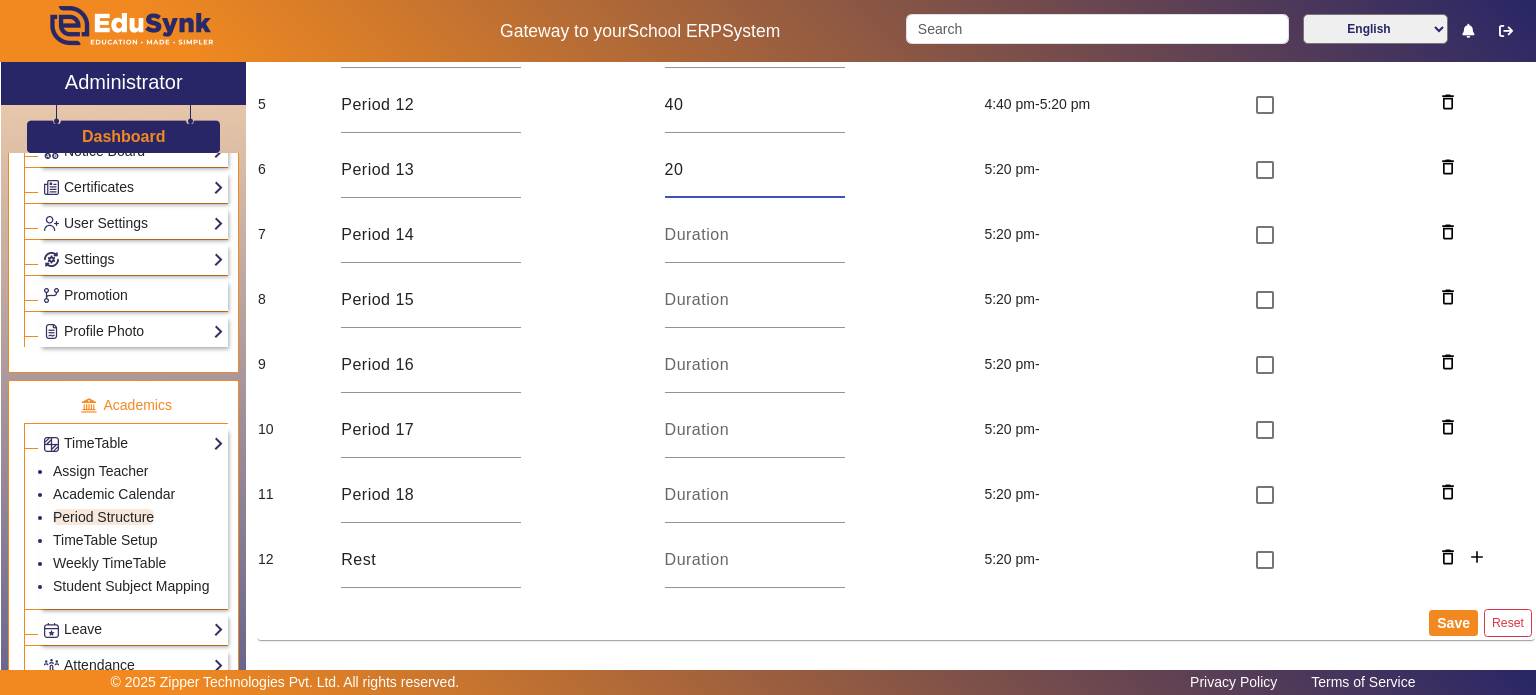 type on "2" 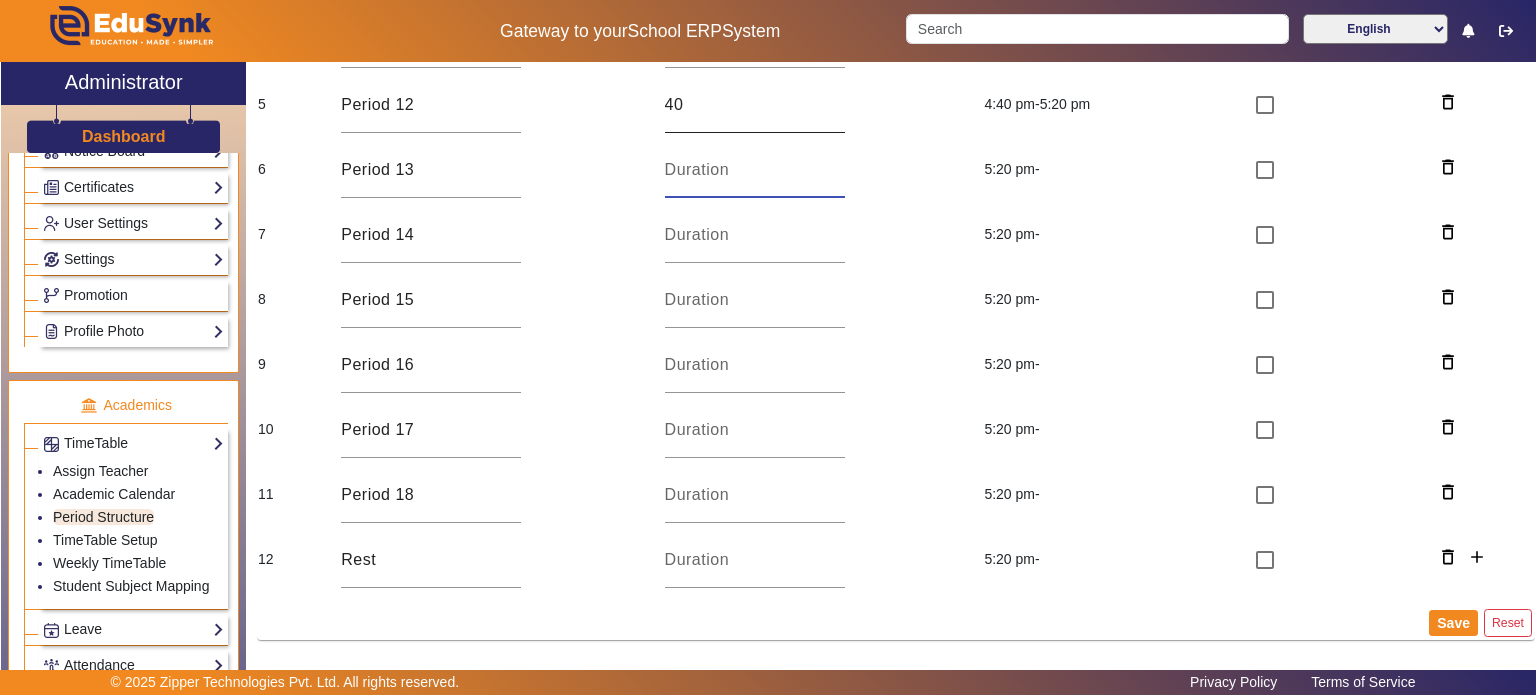 type 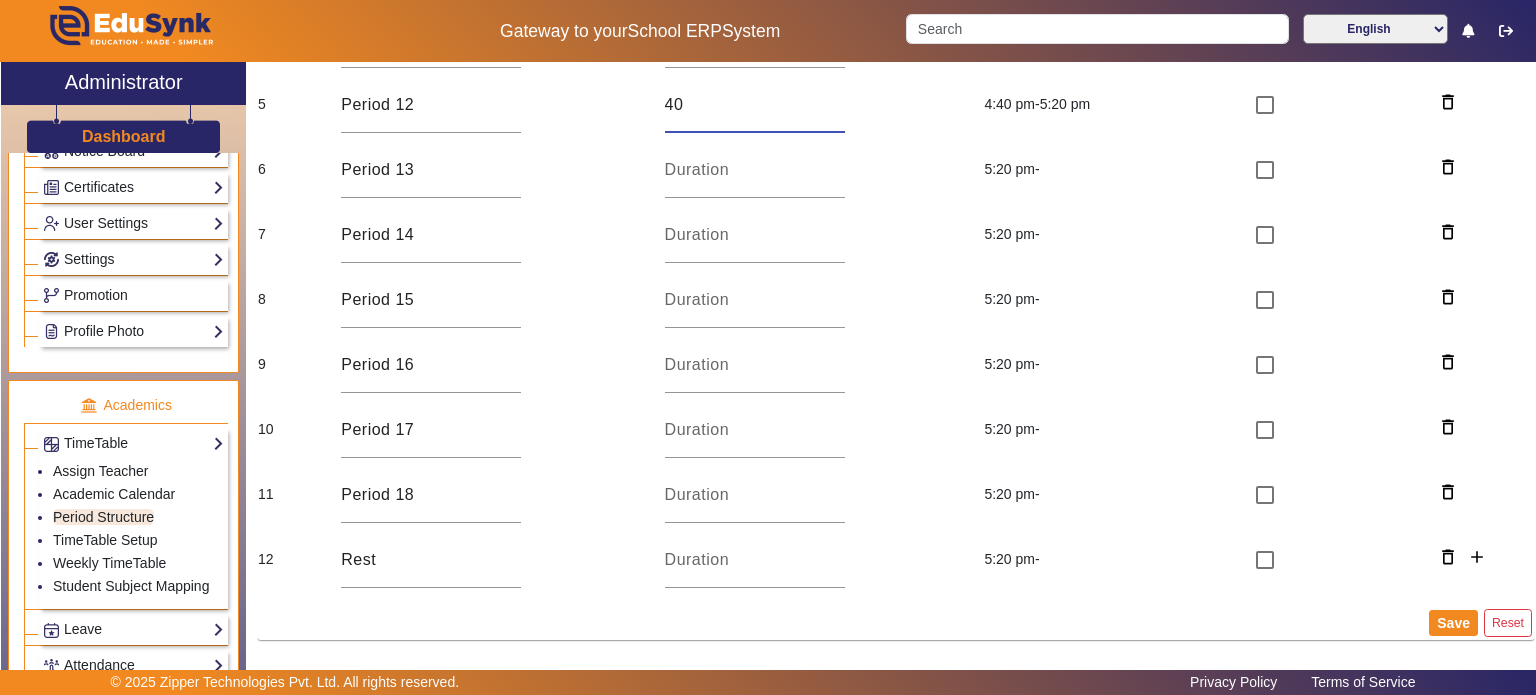 type on "4" 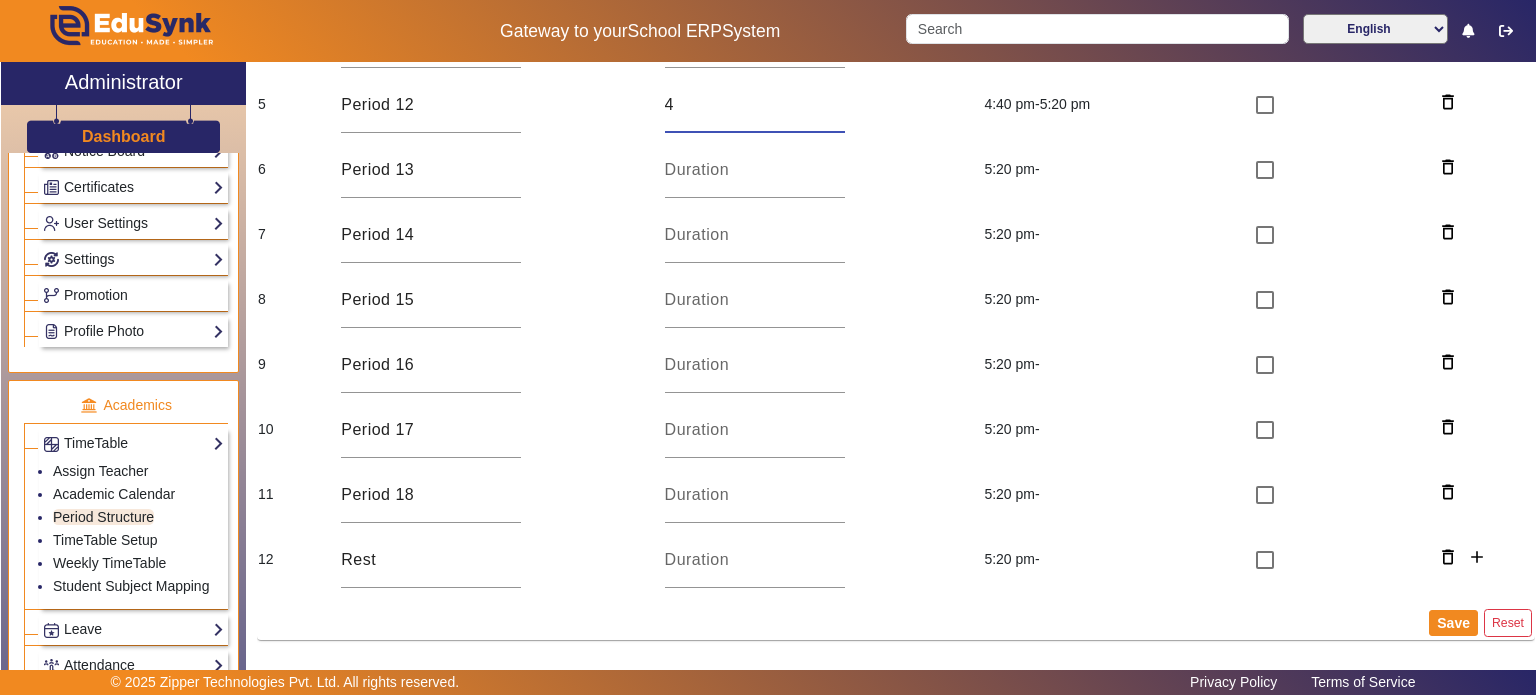 click on "4" at bounding box center (755, 105) 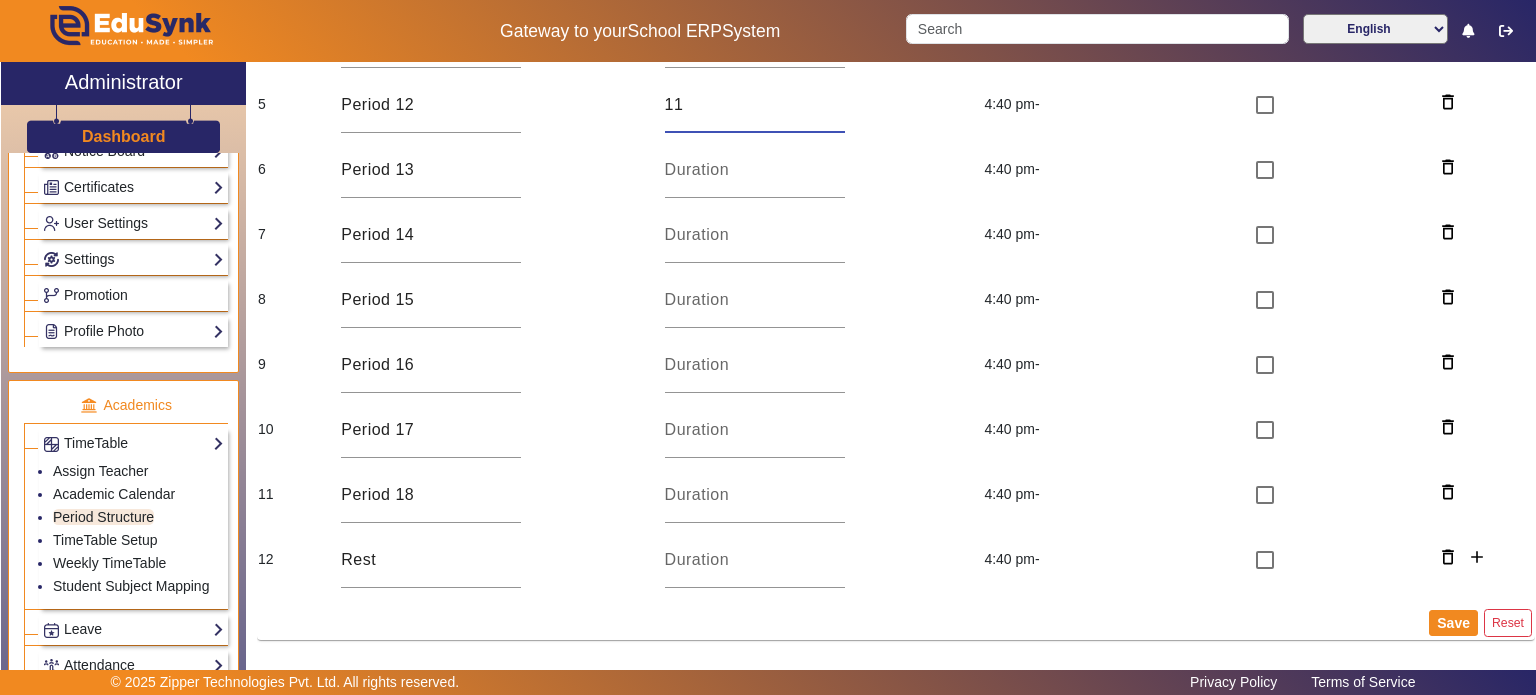 type on "1" 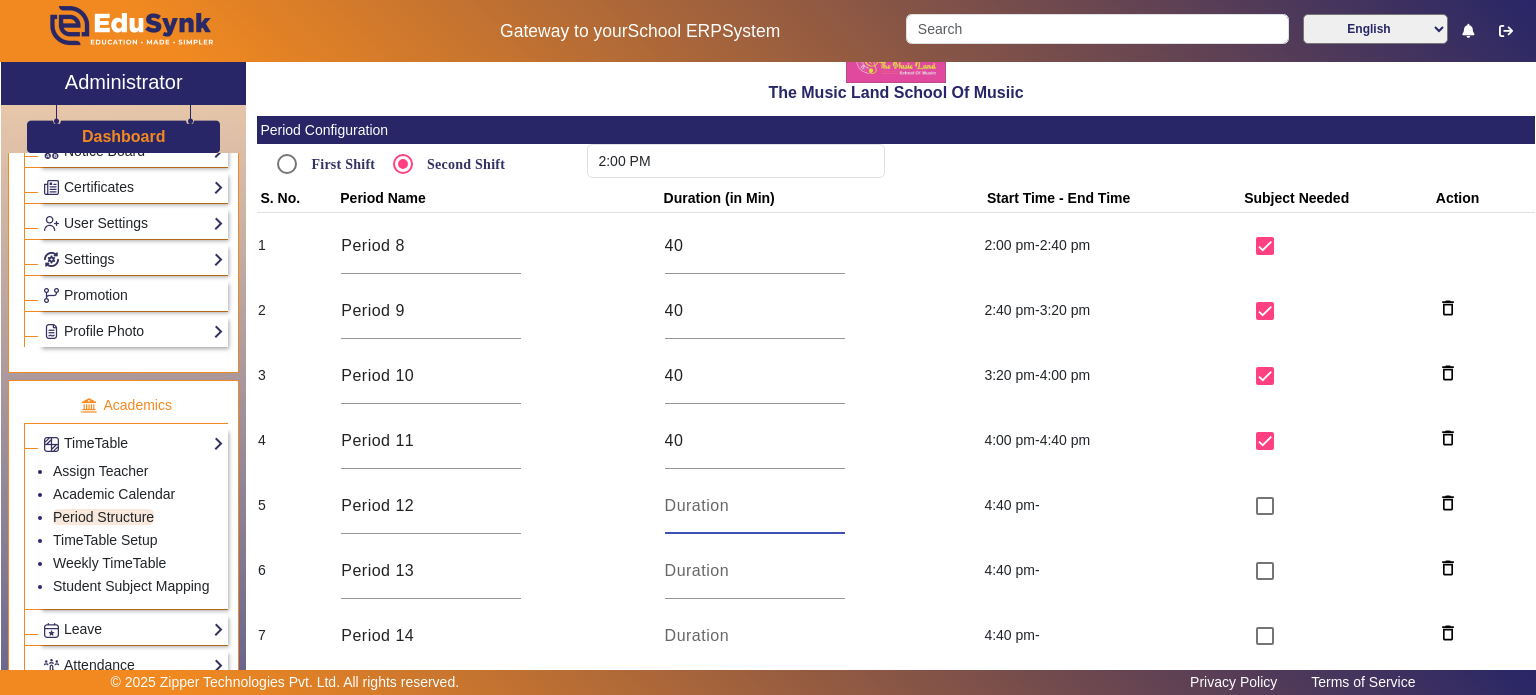 scroll, scrollTop: 8, scrollLeft: 0, axis: vertical 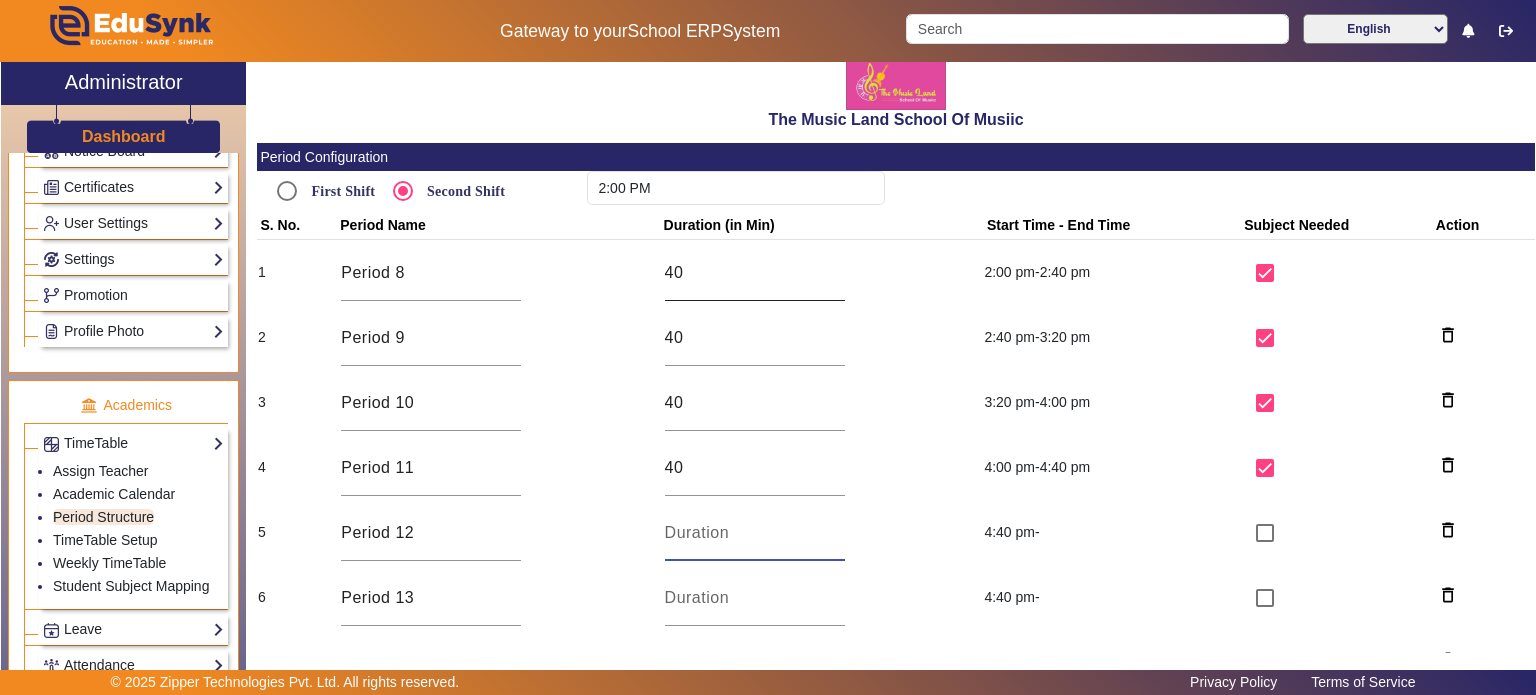 type 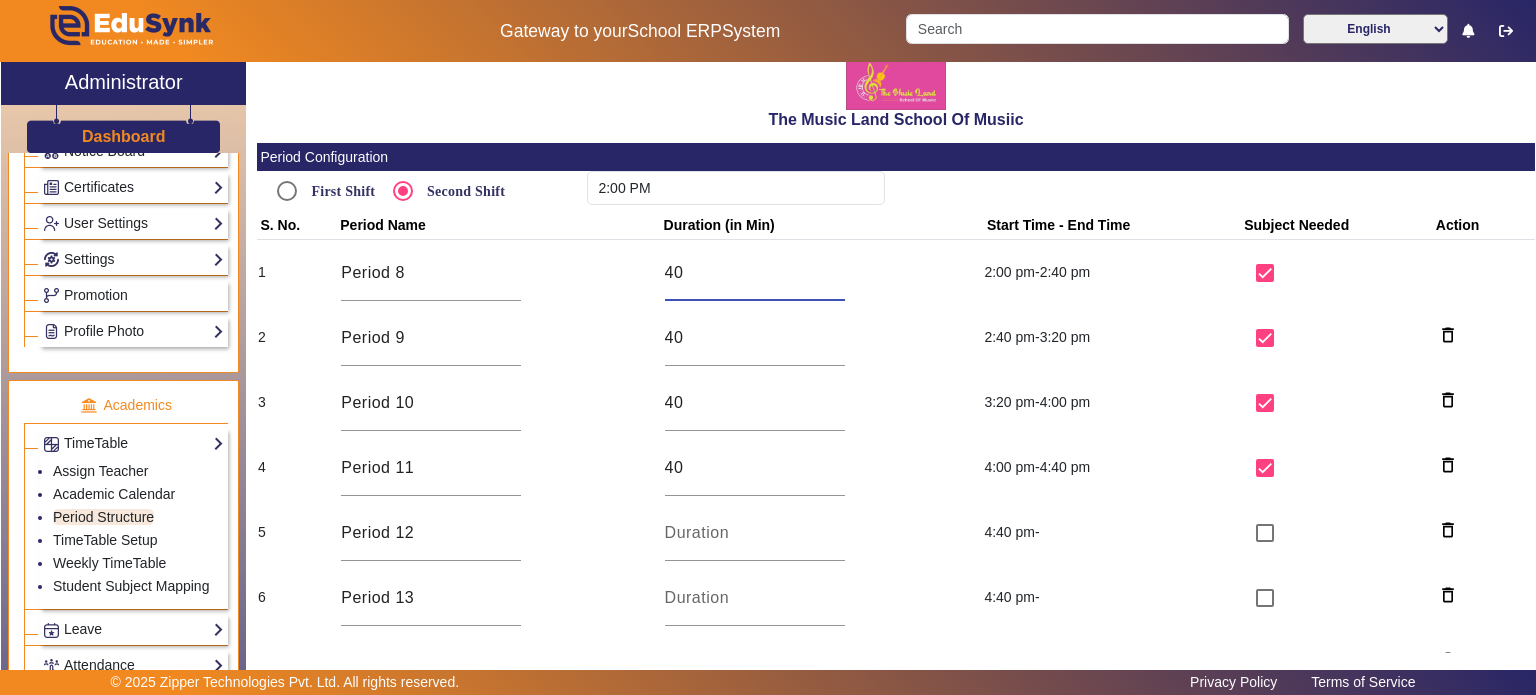 click on "40" at bounding box center [755, 273] 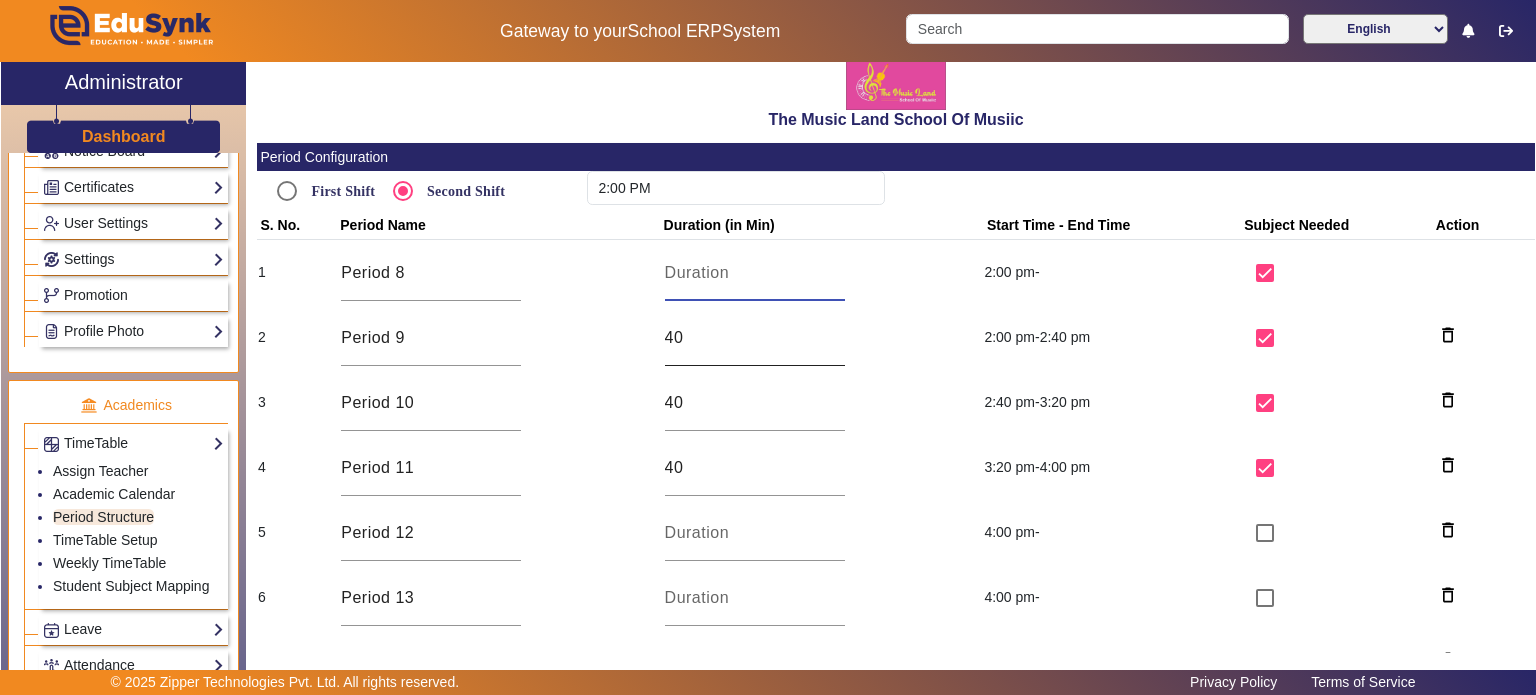 type 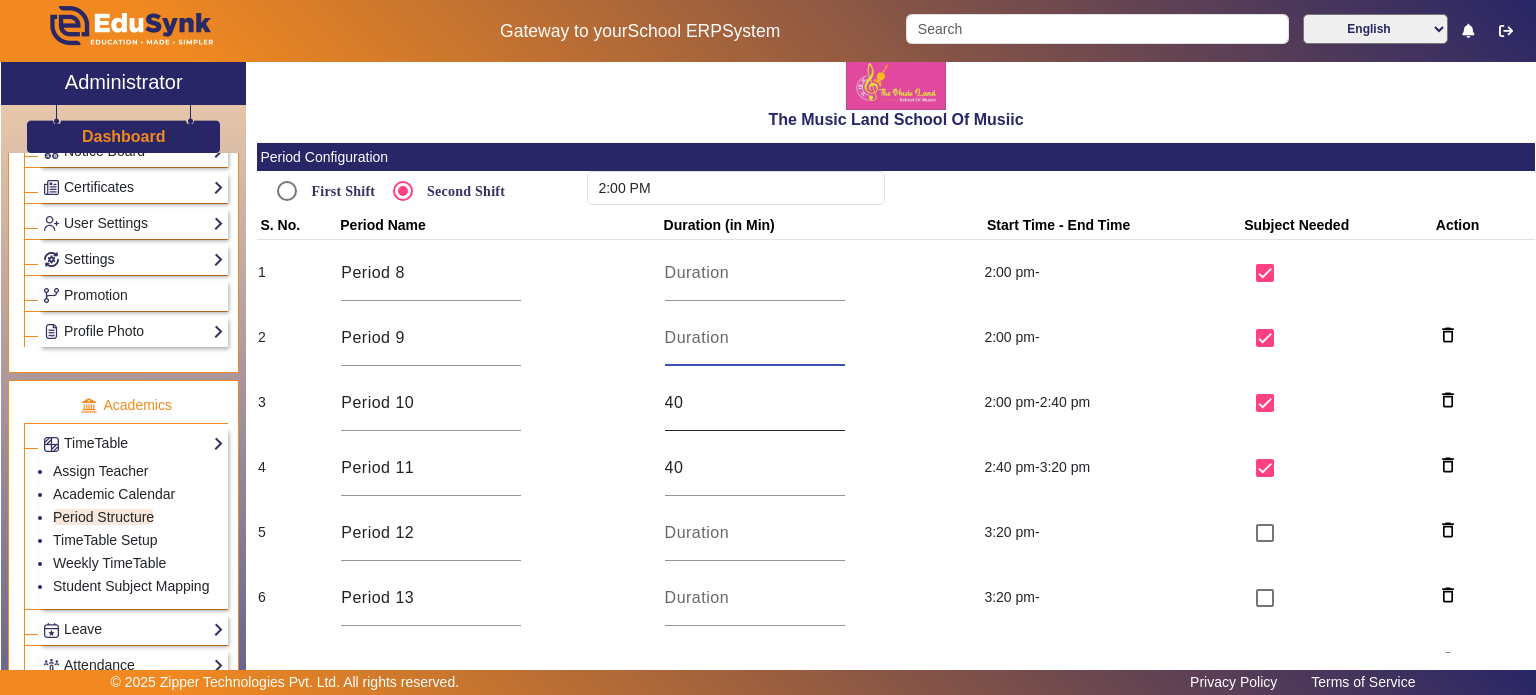 type 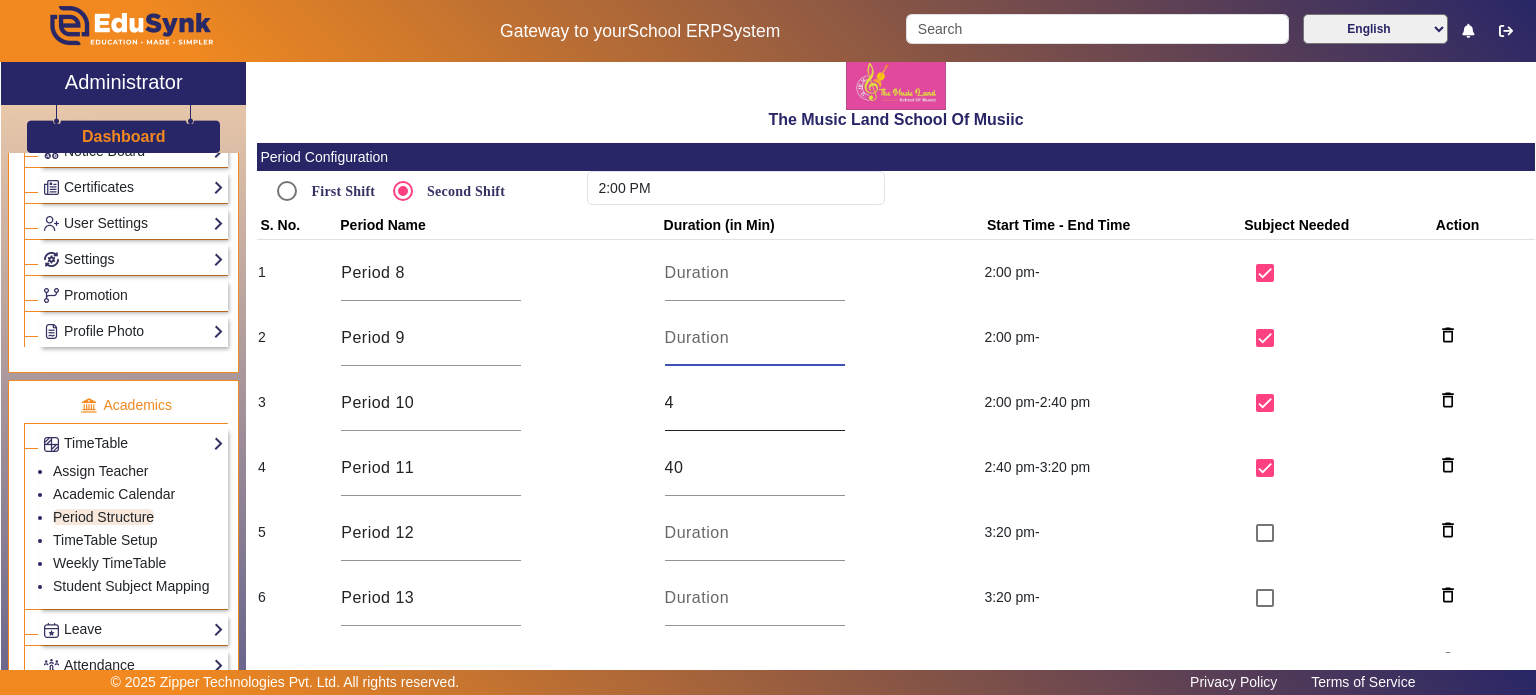click on "4" at bounding box center [755, 403] 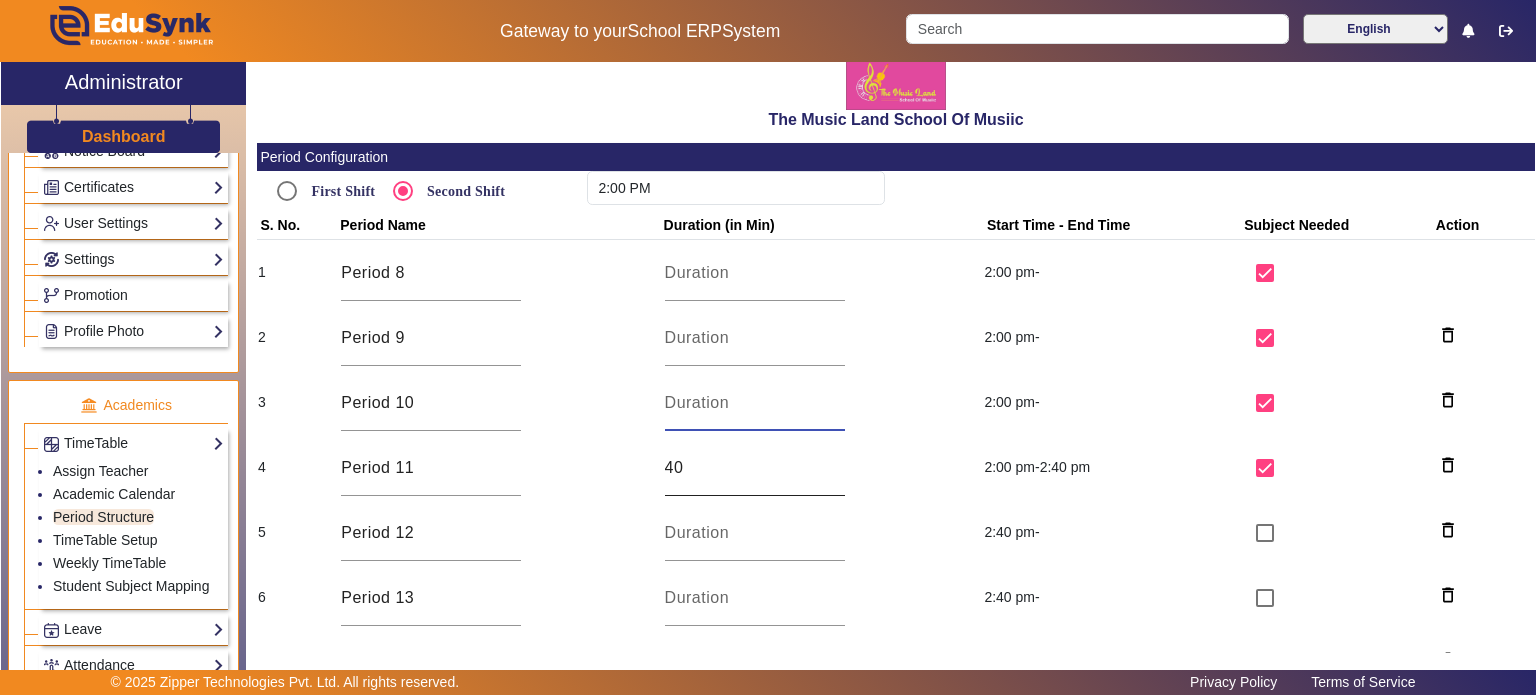 type 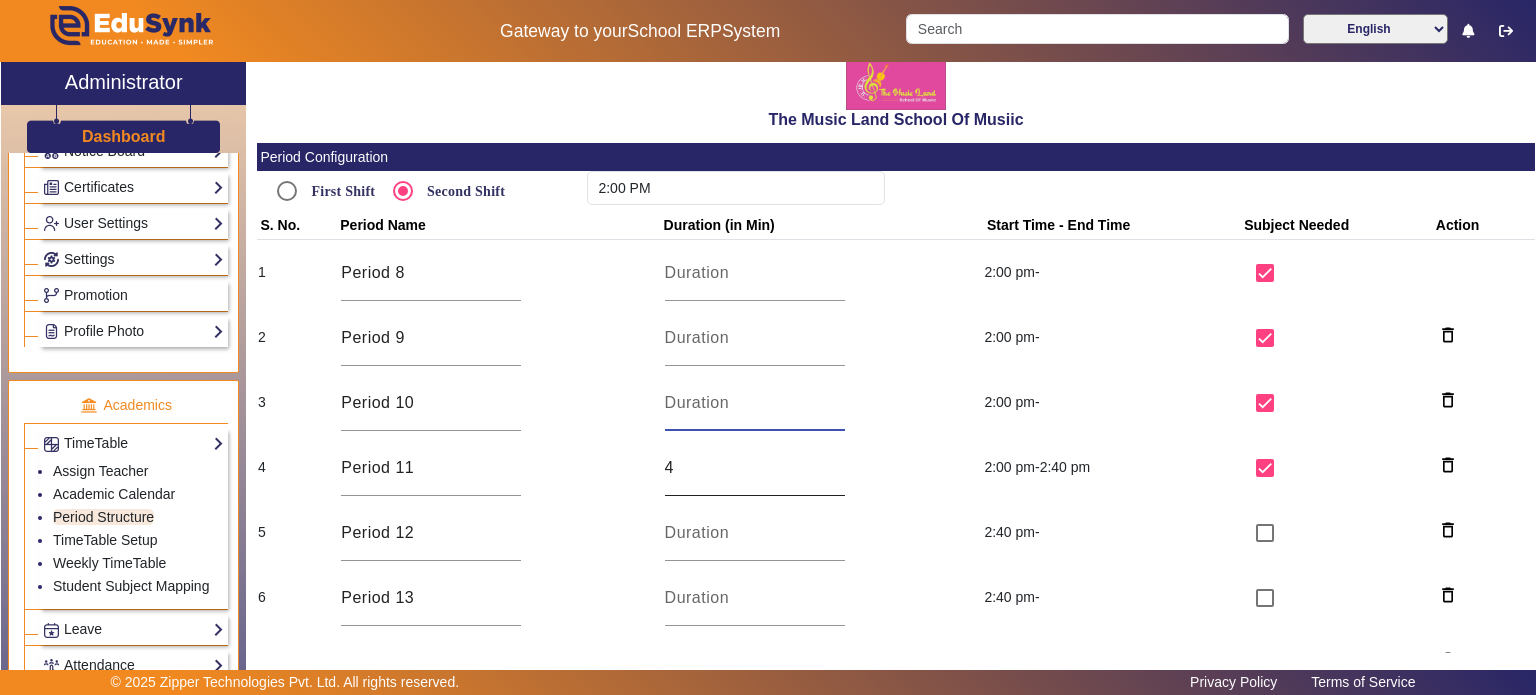 click on "4" at bounding box center [755, 468] 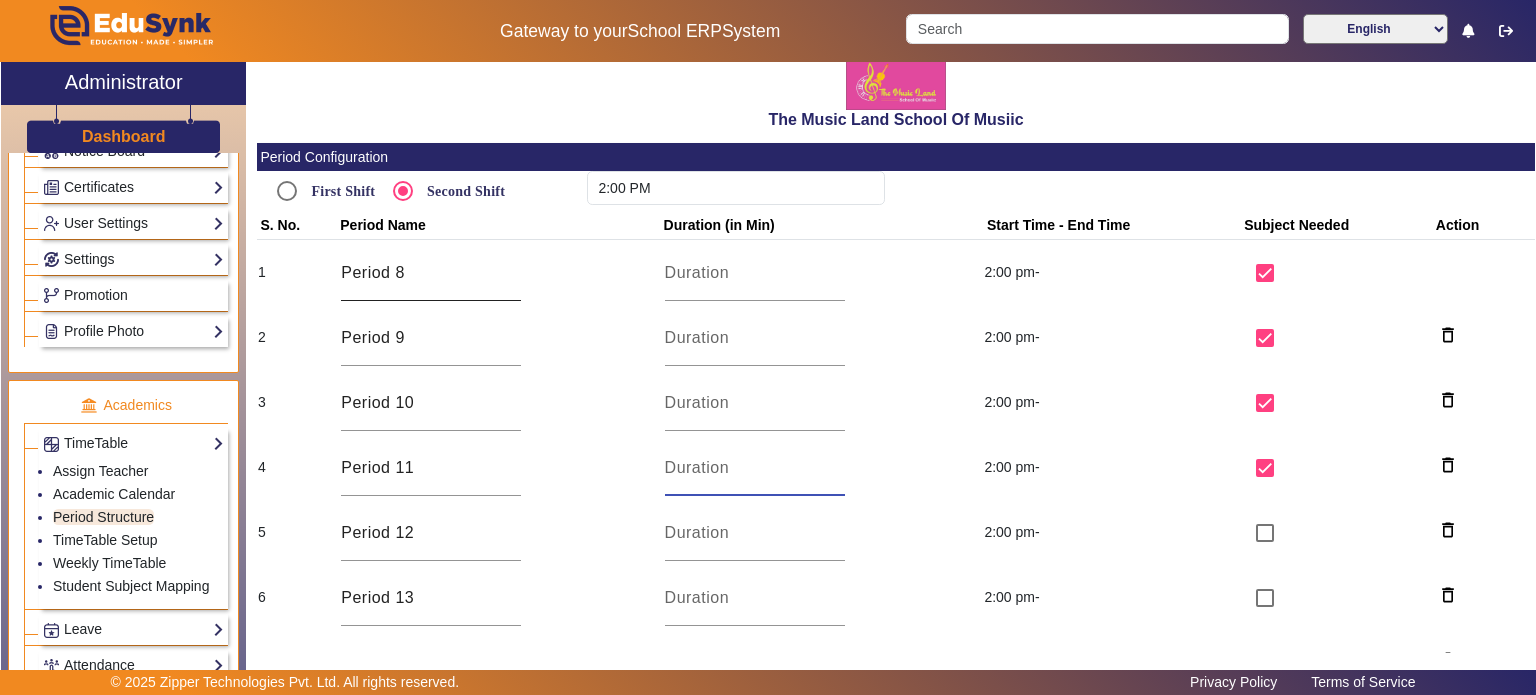 type 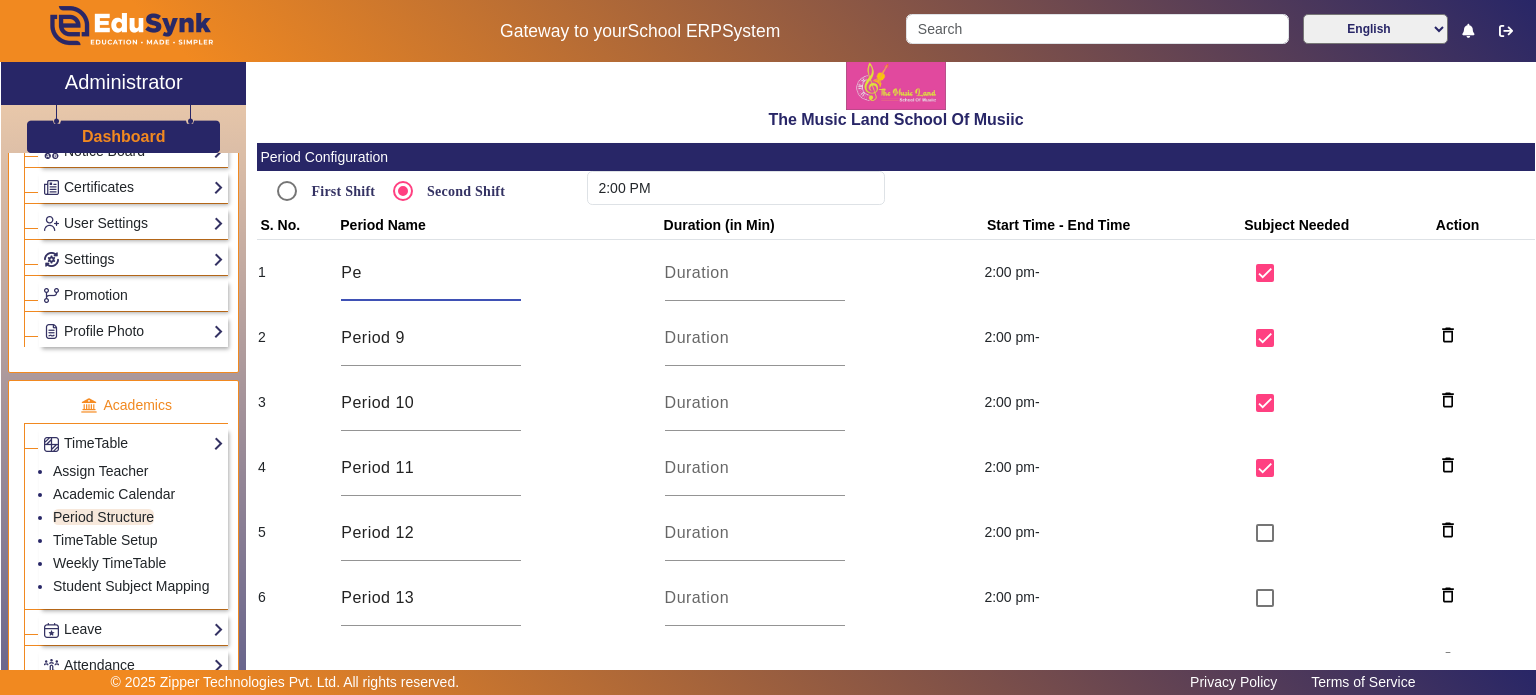 type on "P" 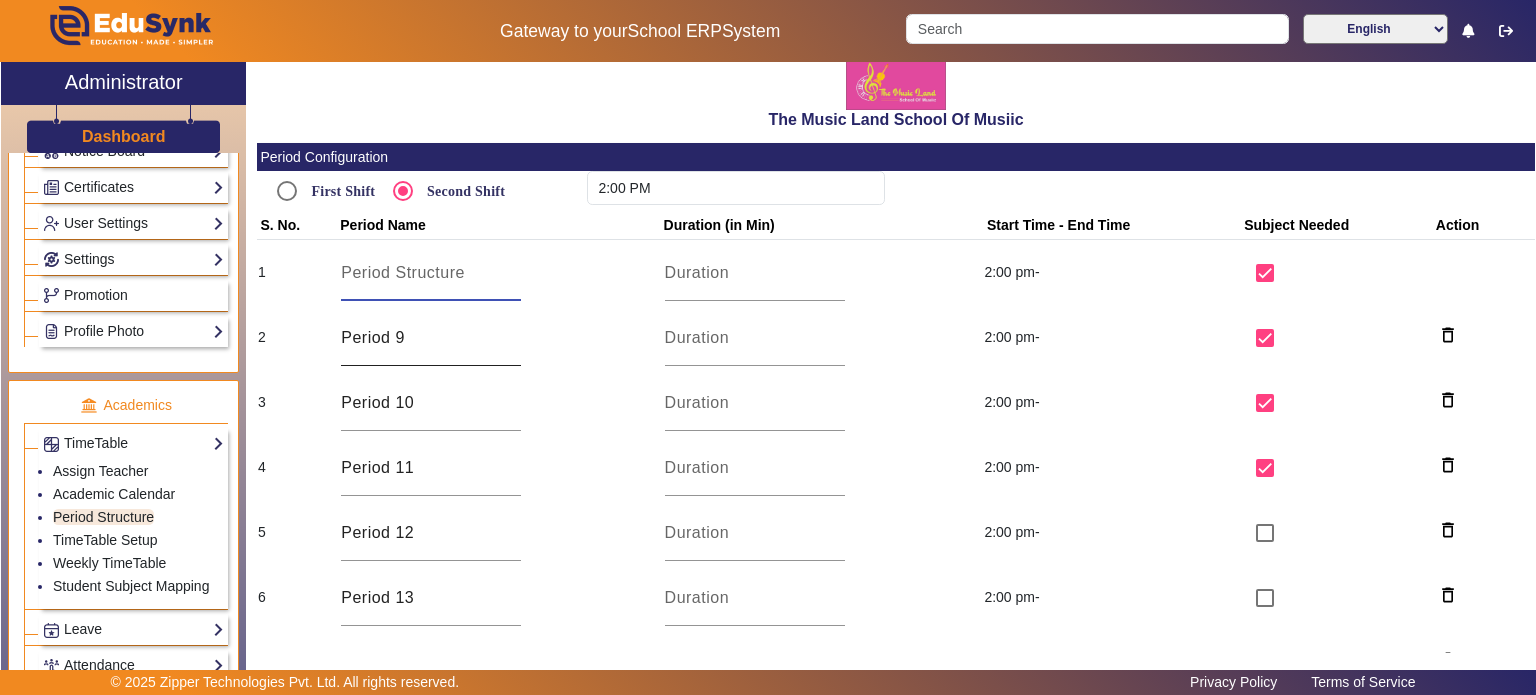 type 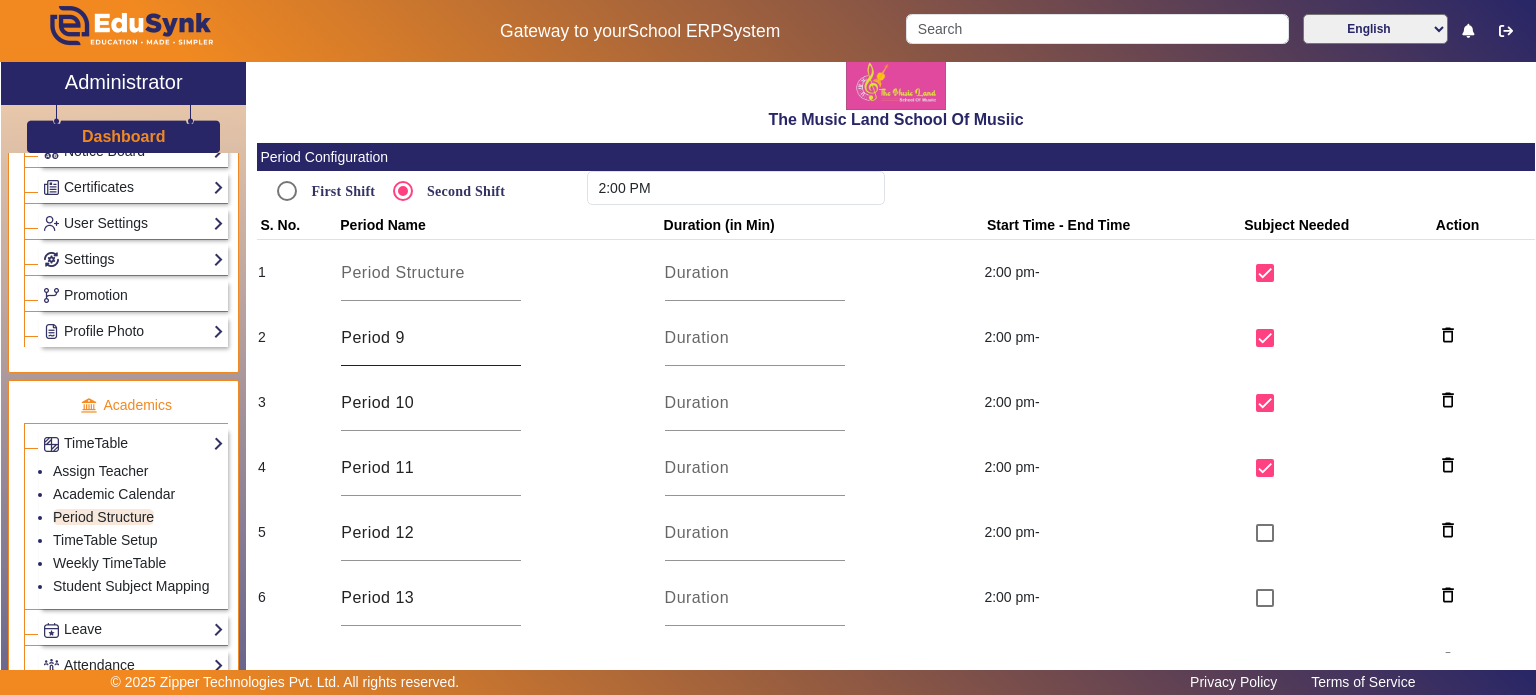 click on "Period 9" 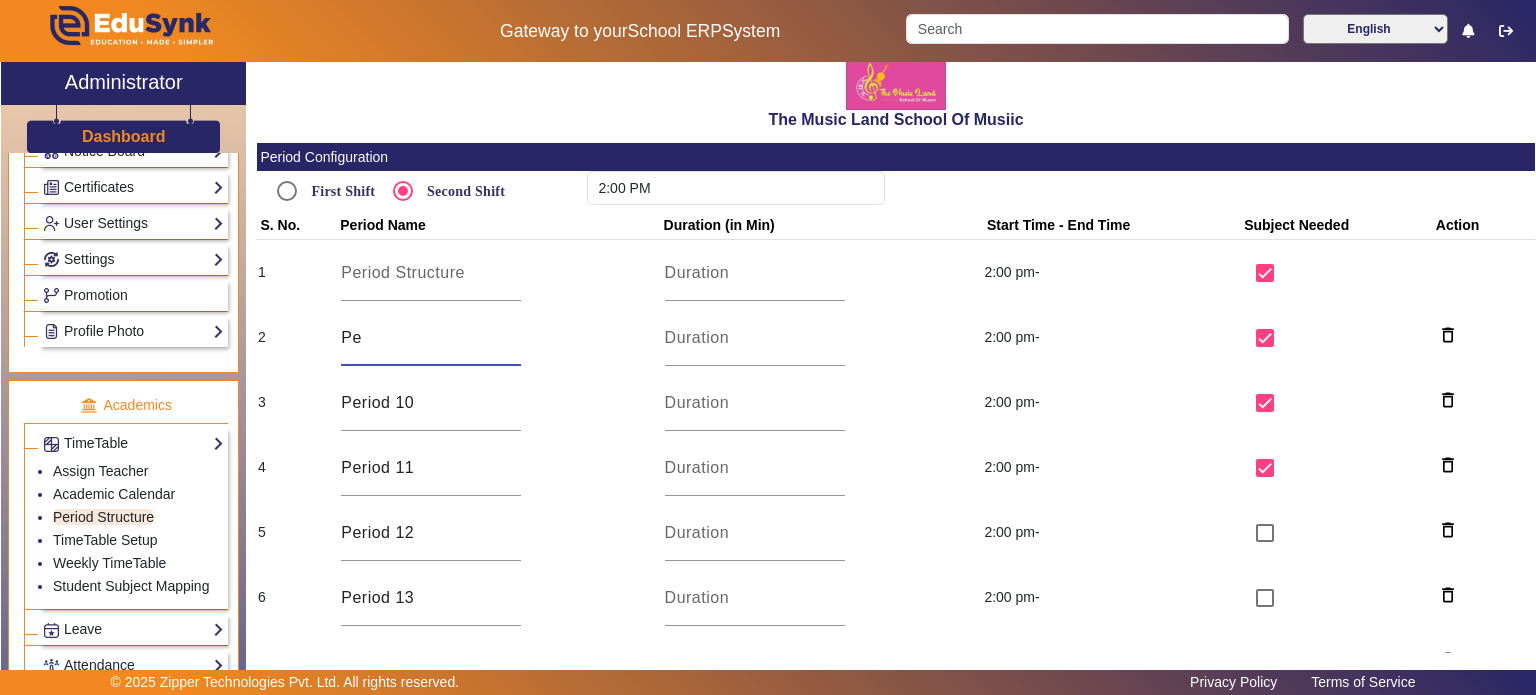 type on "P" 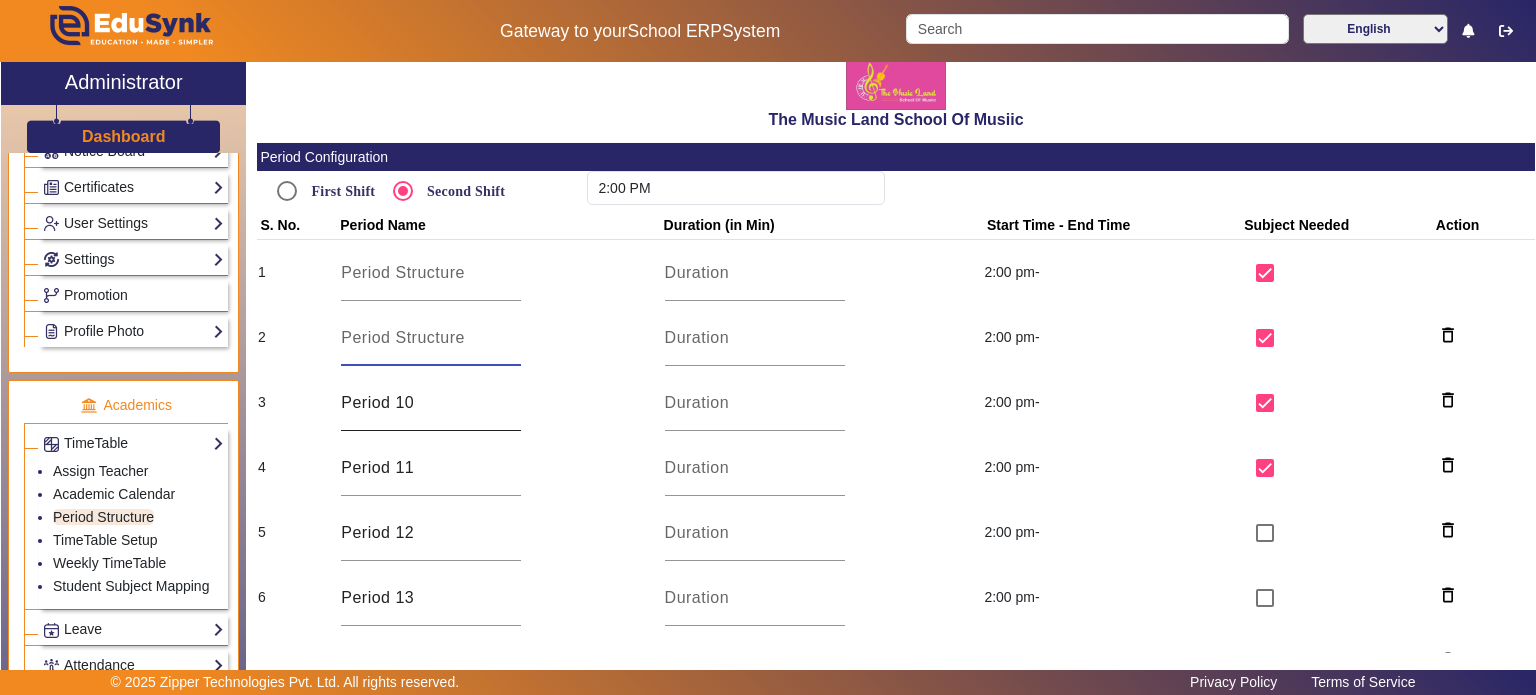 type 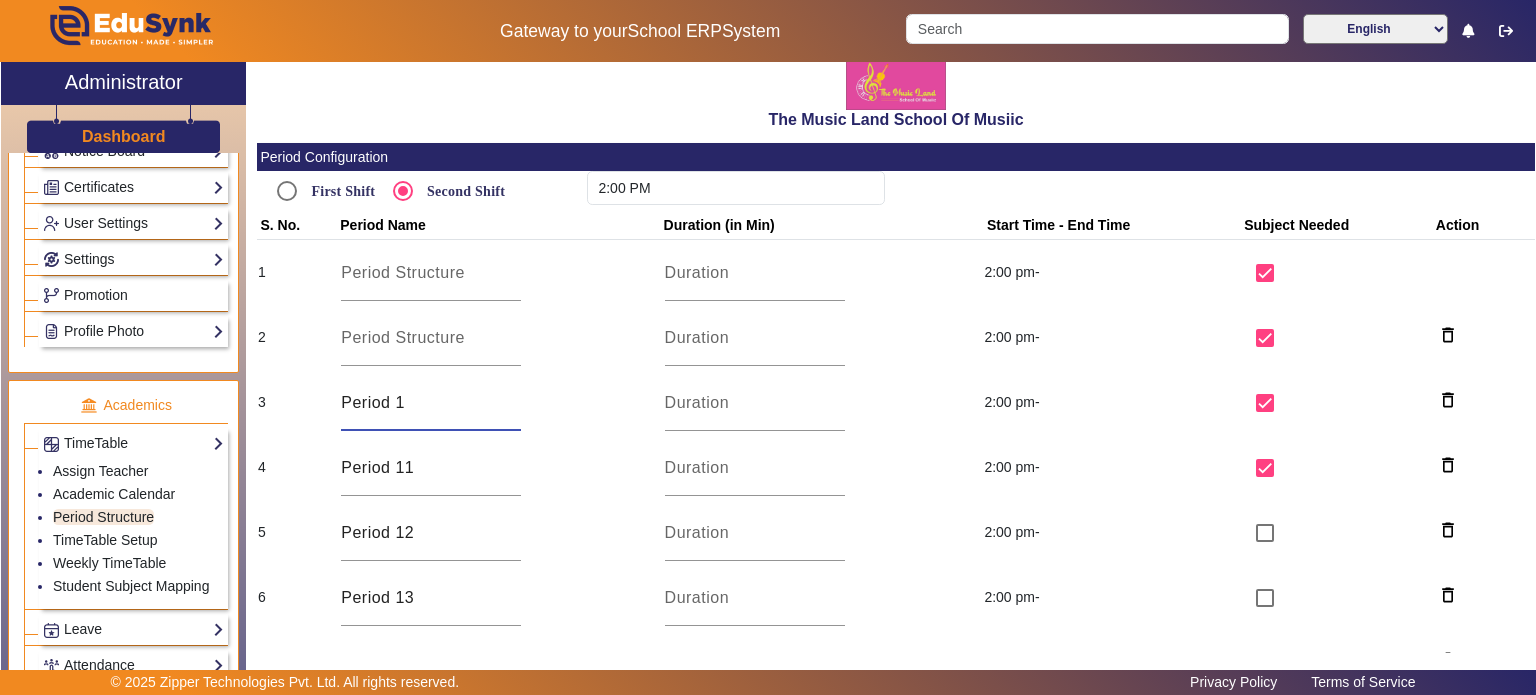 click on "Period 1" at bounding box center (431, 403) 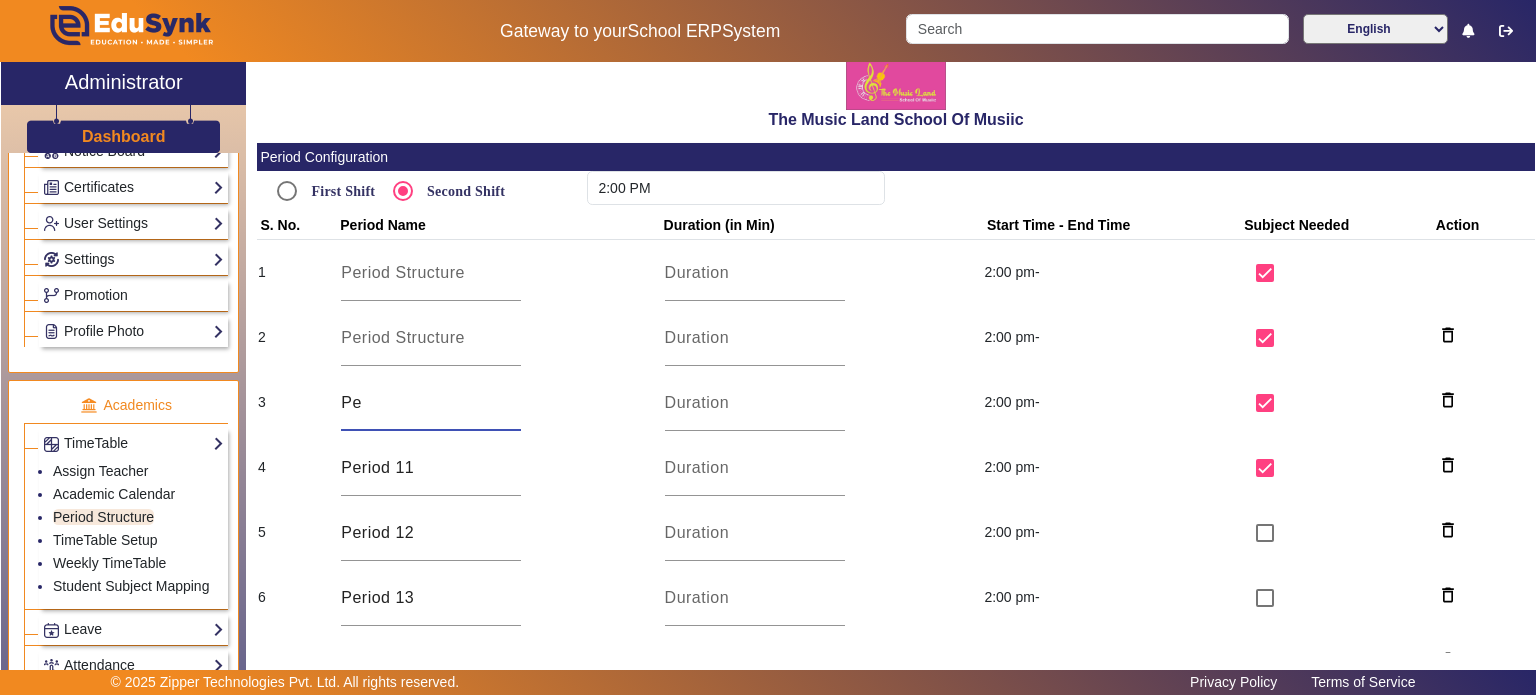 type on "P" 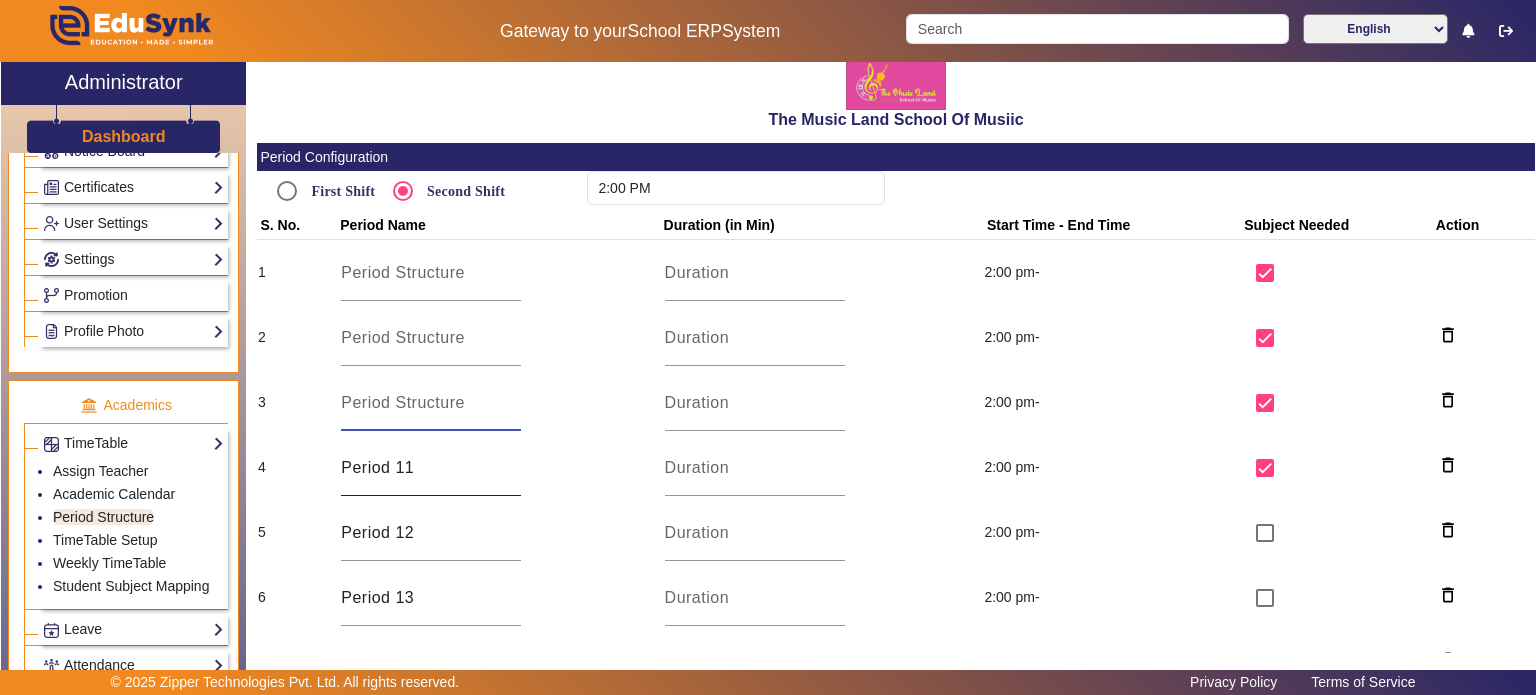type 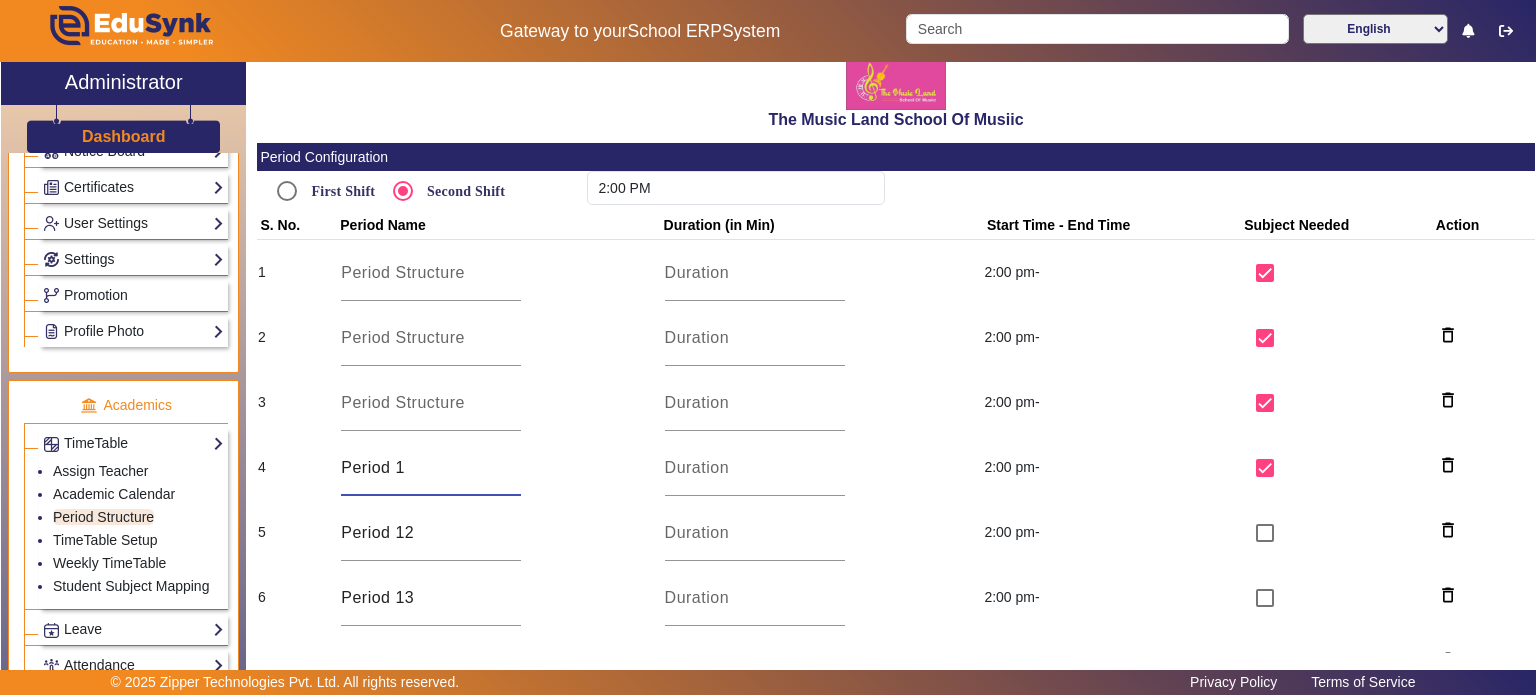 click on "Period 1" at bounding box center (431, 468) 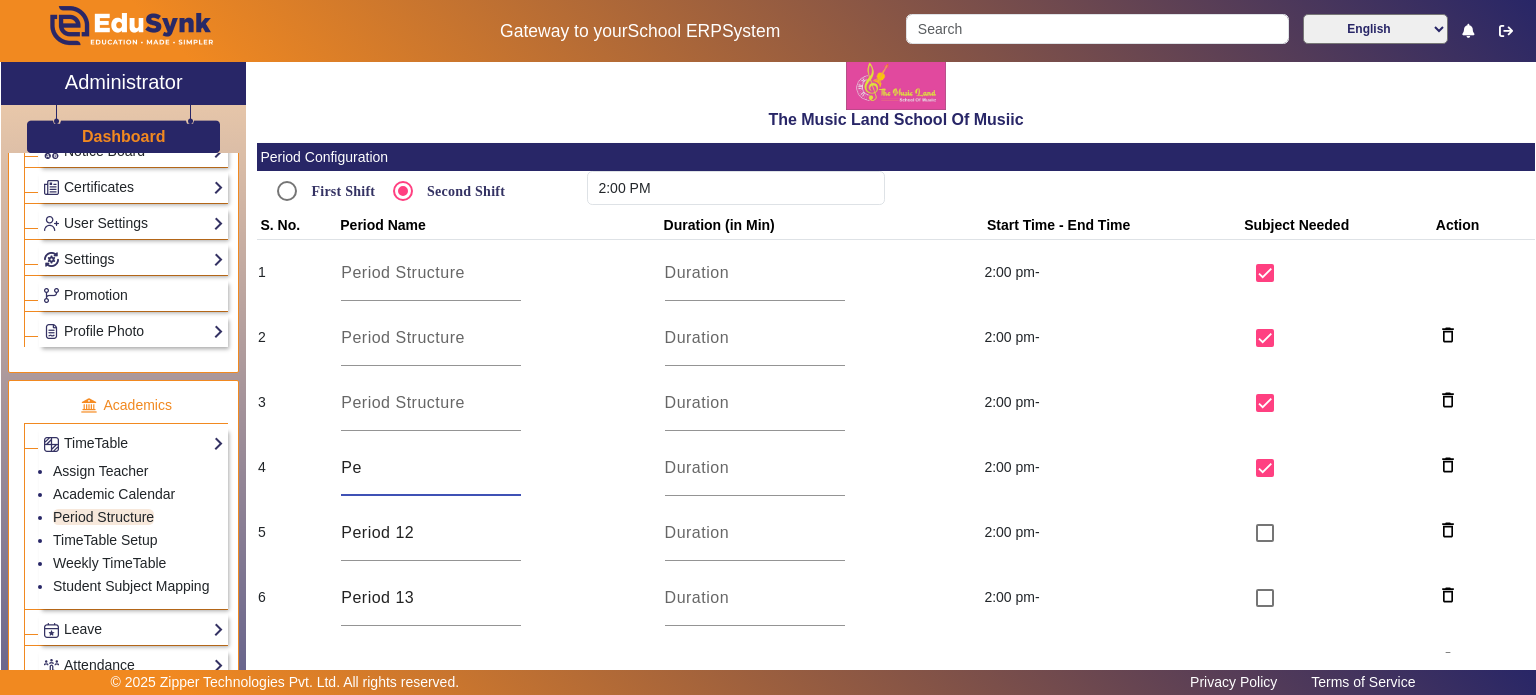 type on "P" 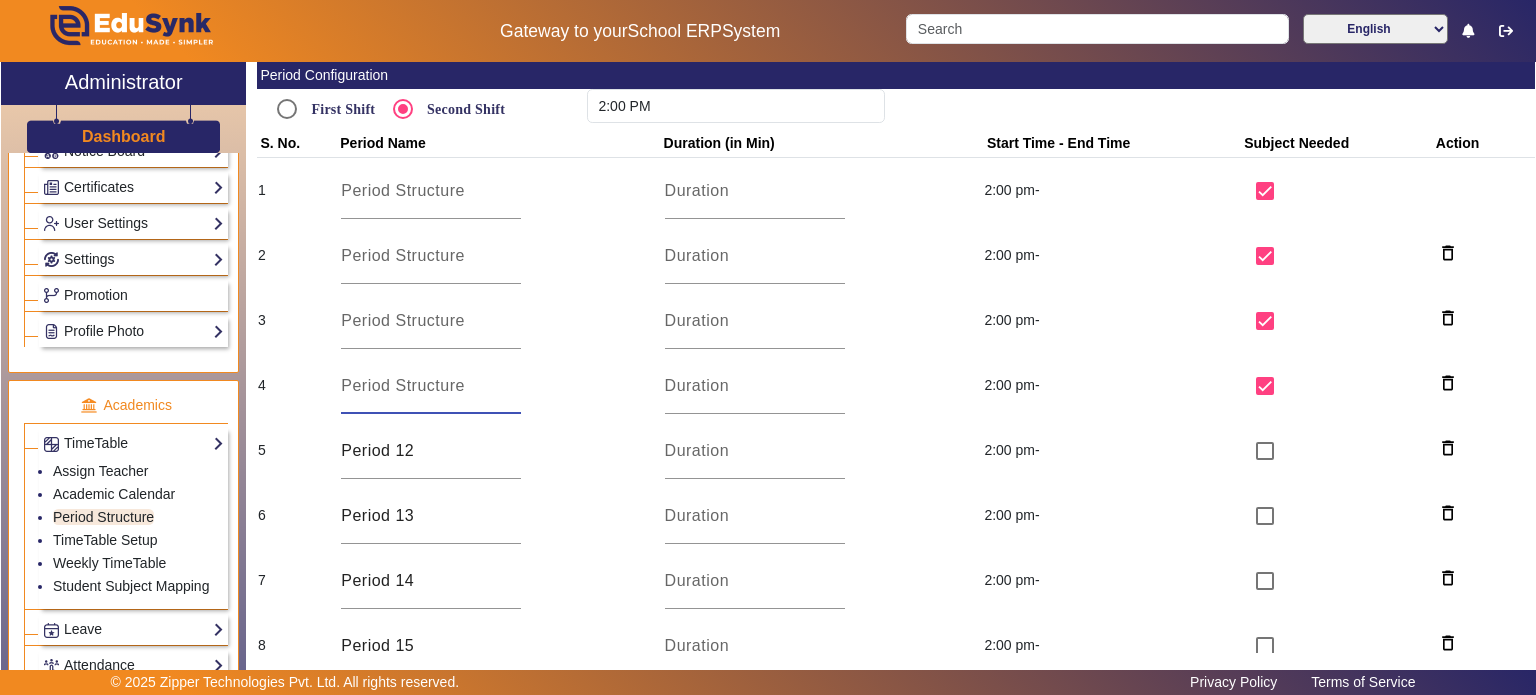scroll, scrollTop: 96, scrollLeft: 0, axis: vertical 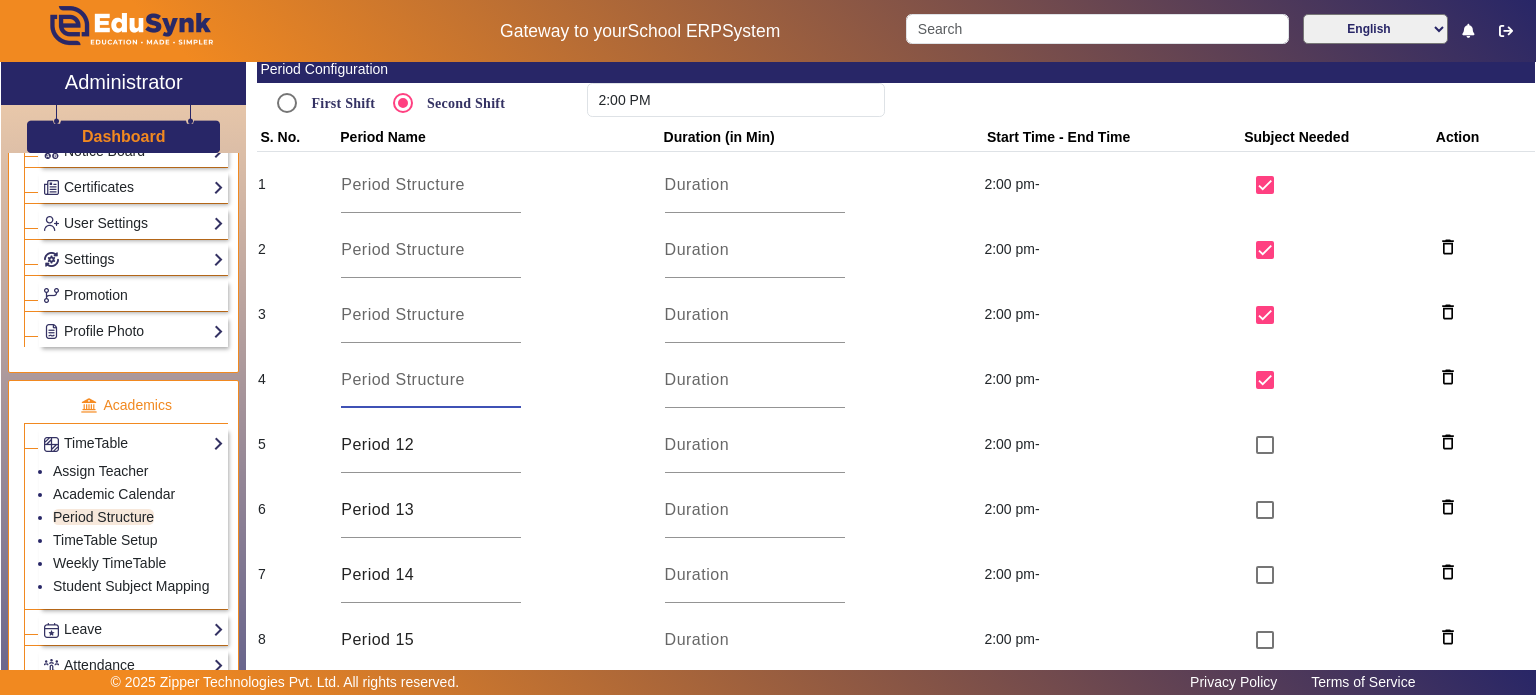 type 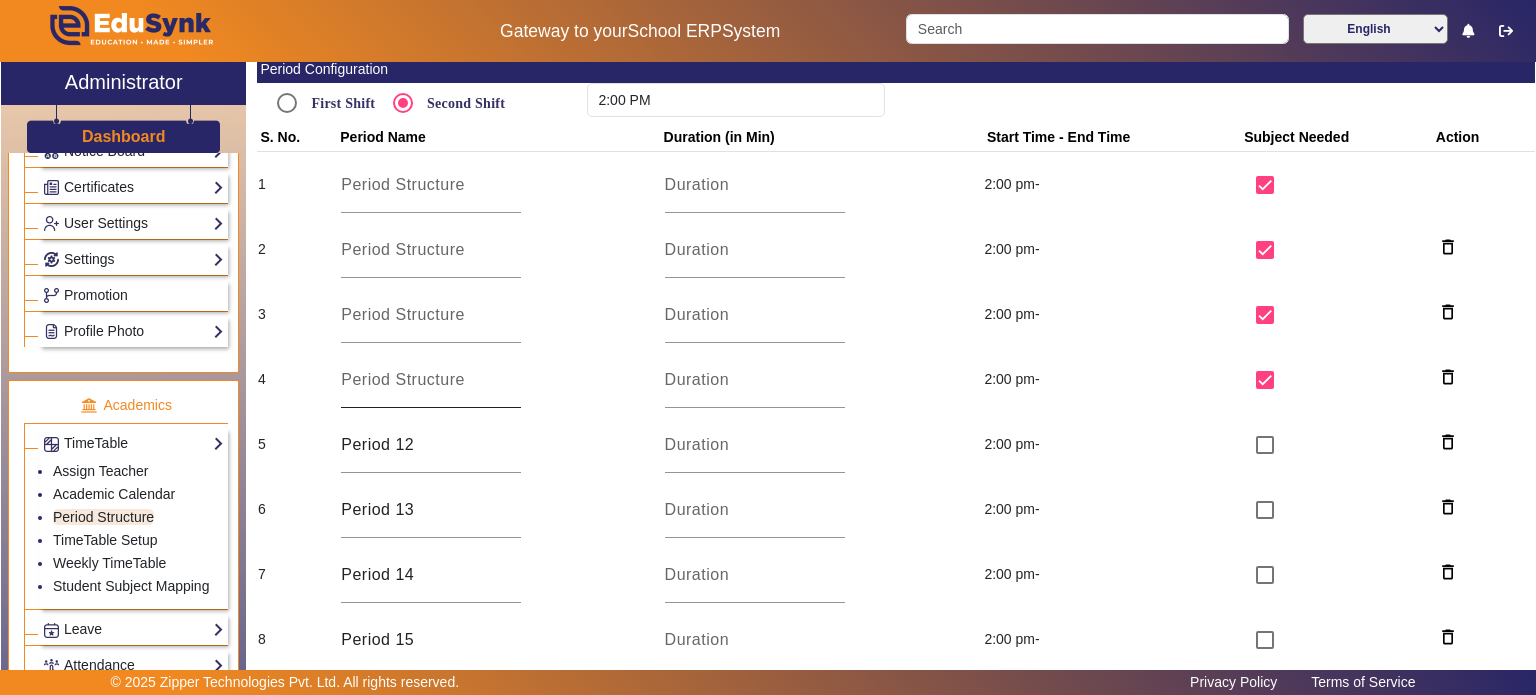 click on "Period 12" 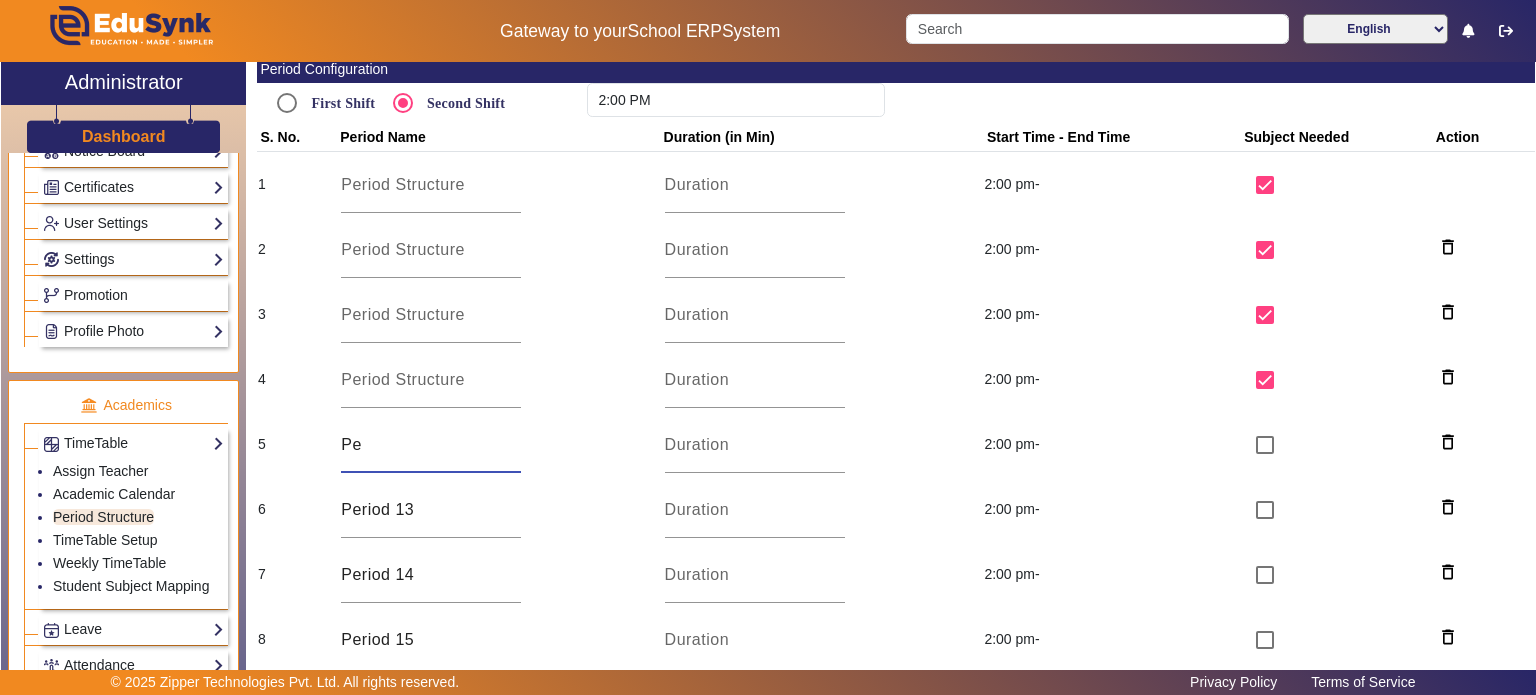 type on "P" 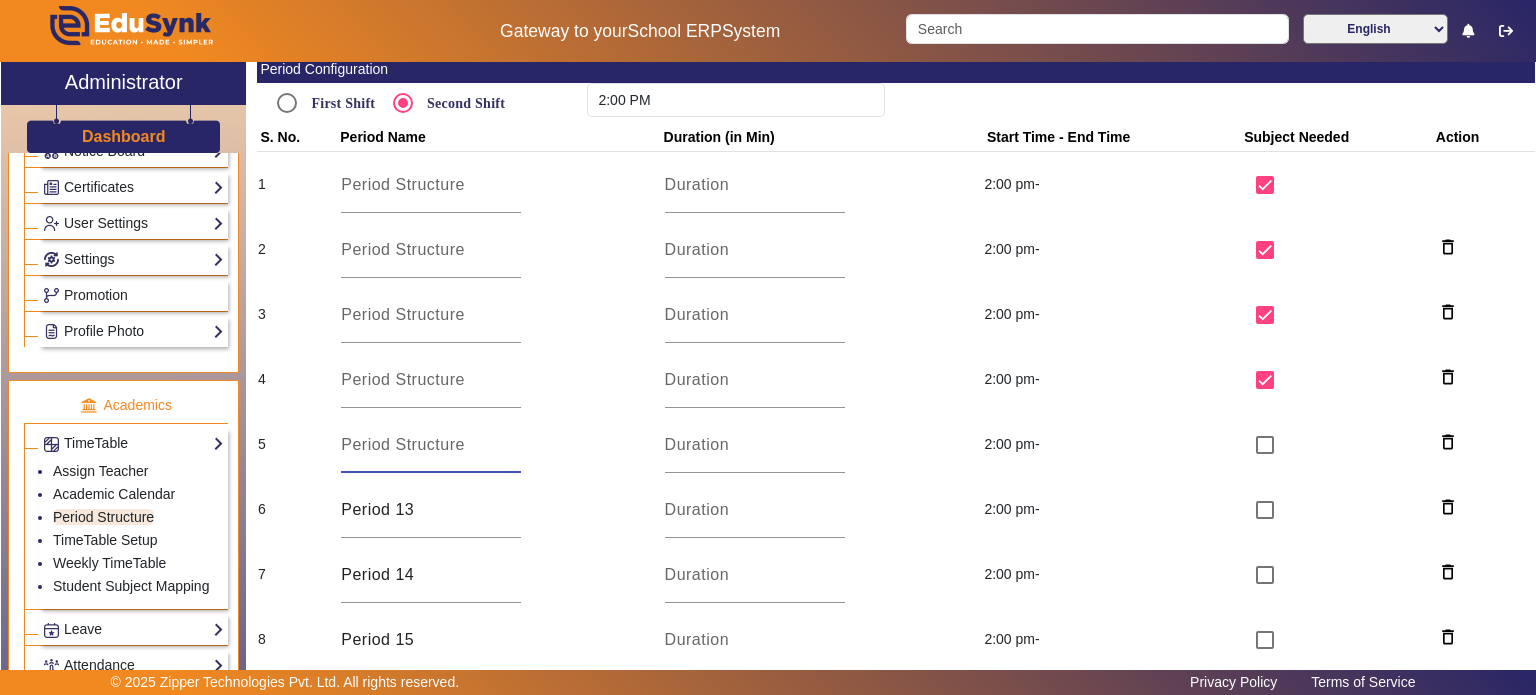 scroll, scrollTop: 80, scrollLeft: 0, axis: vertical 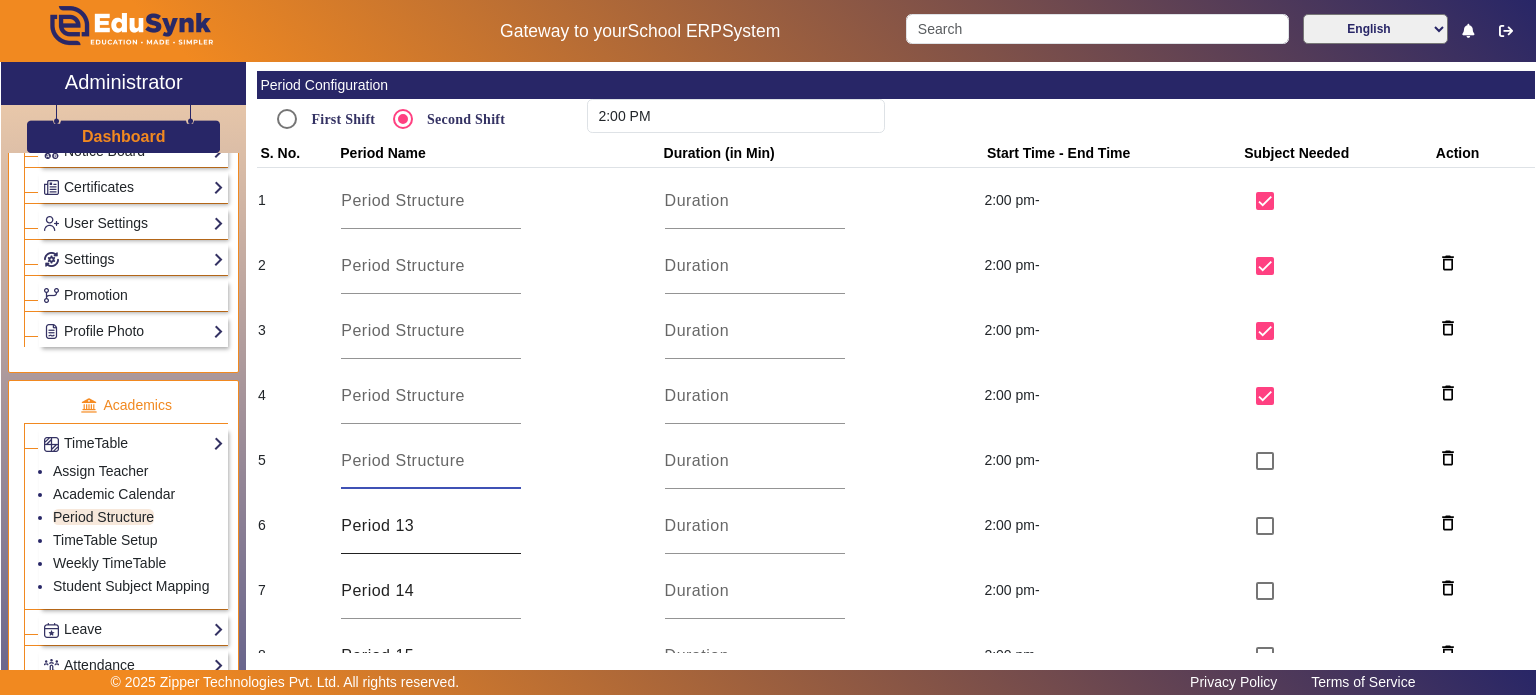 type 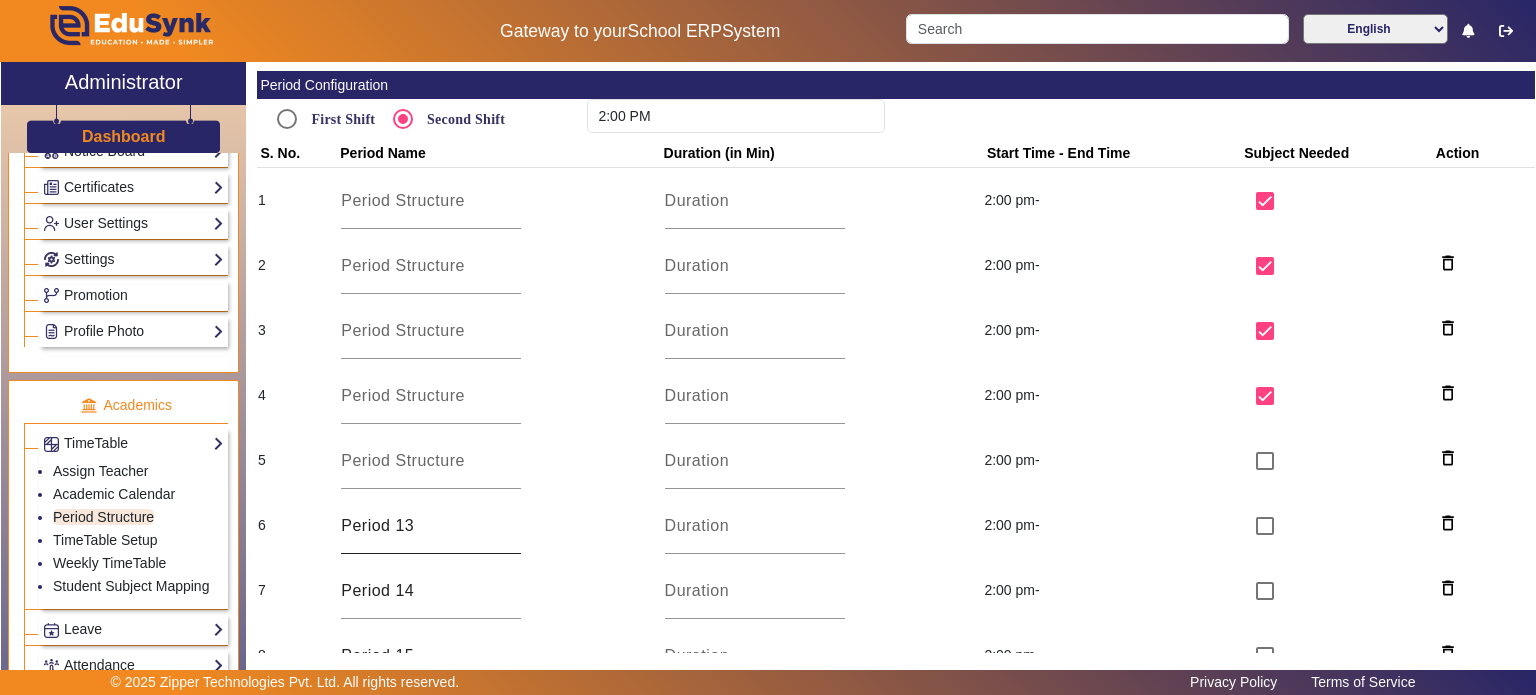 click on "Period 13" 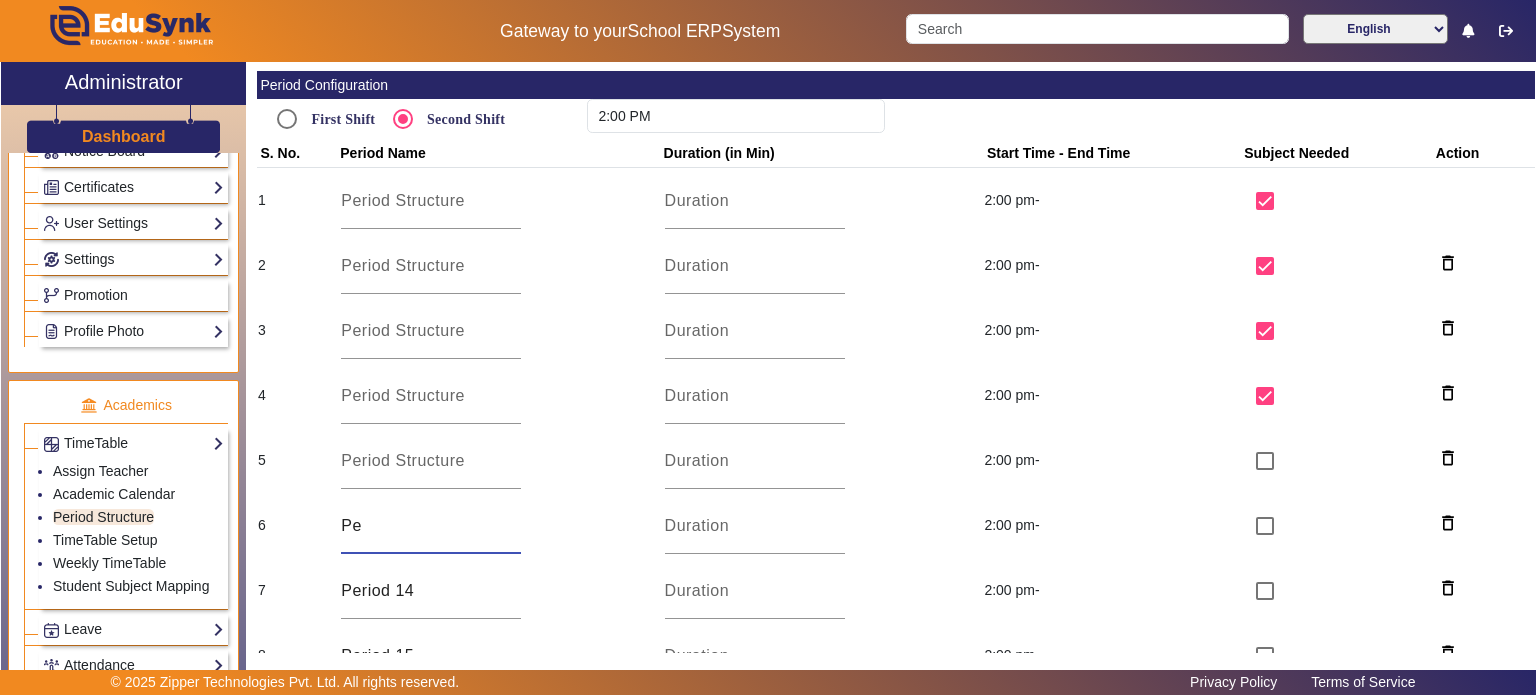 type on "P" 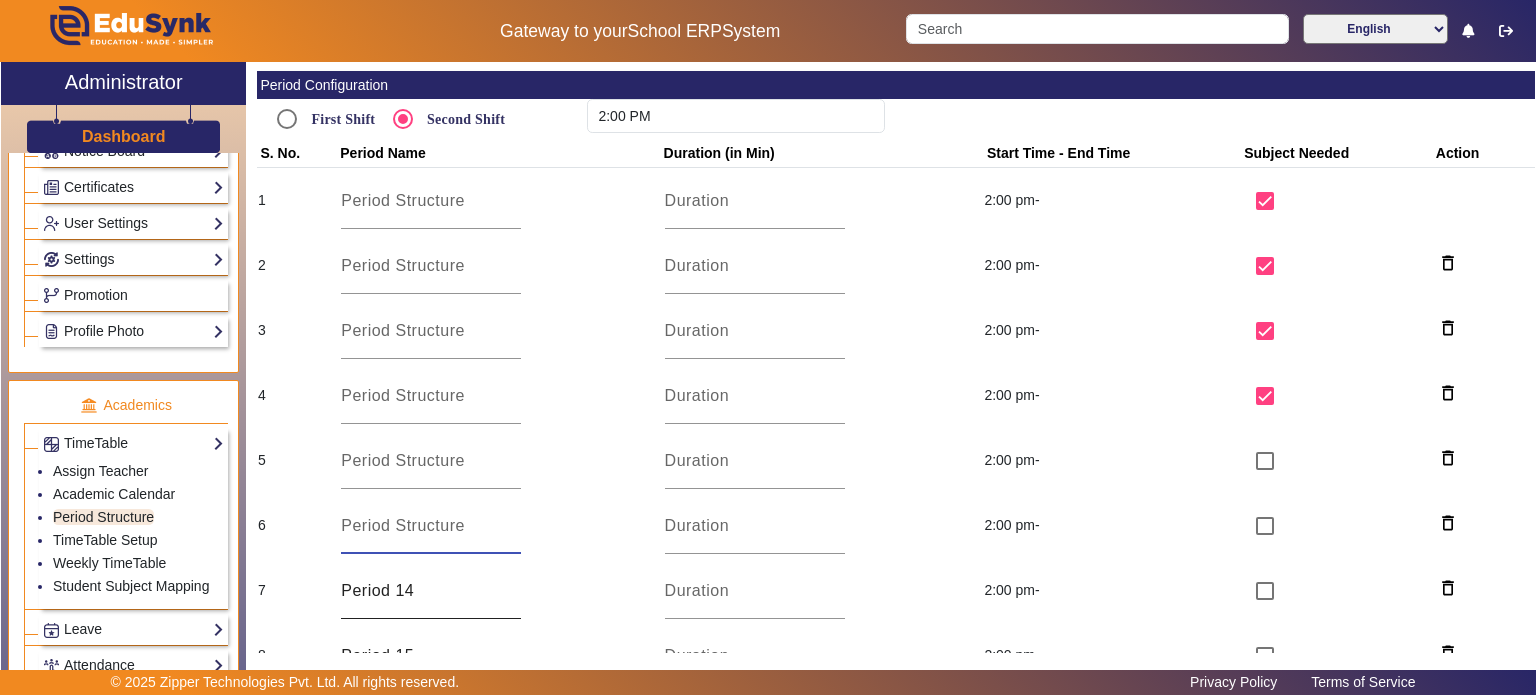 type 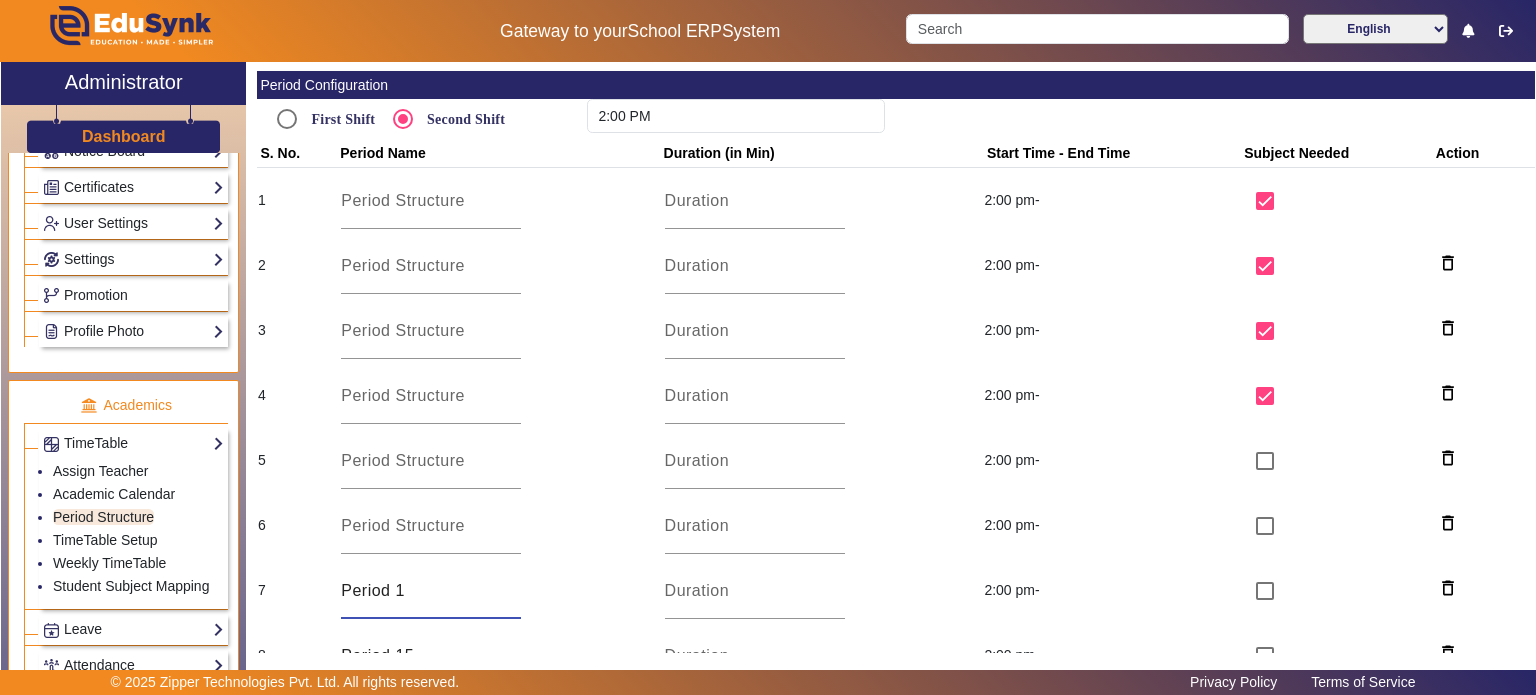 click on "Period 1" at bounding box center (431, 591) 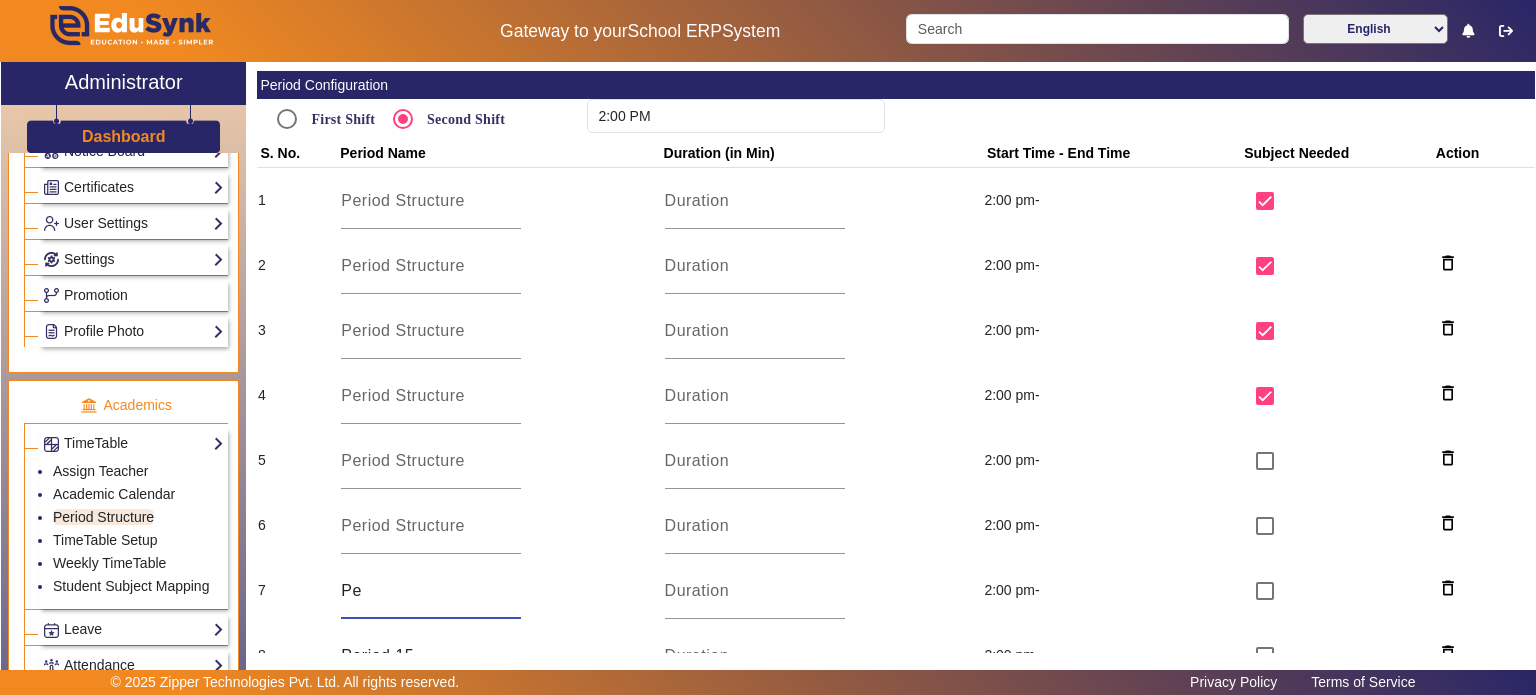 type on "P" 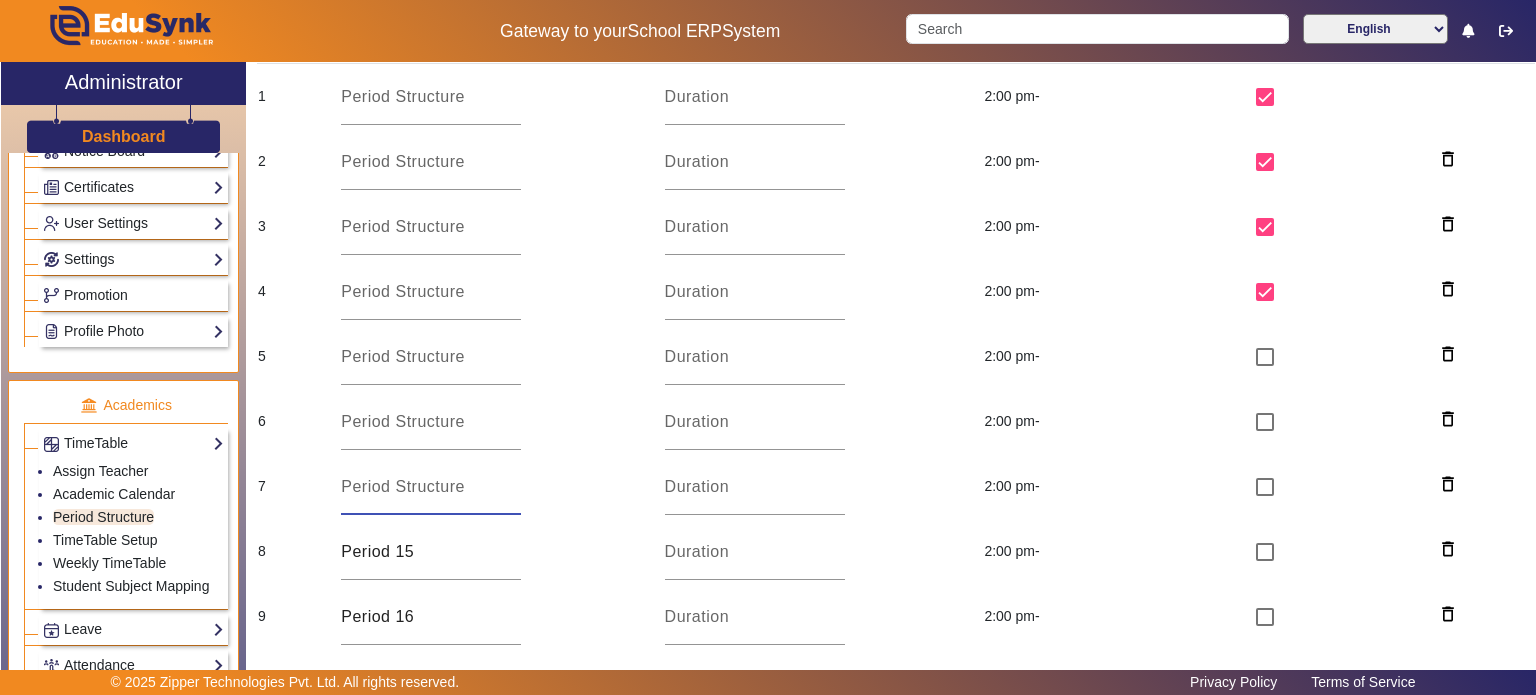 scroll, scrollTop: 203, scrollLeft: 0, axis: vertical 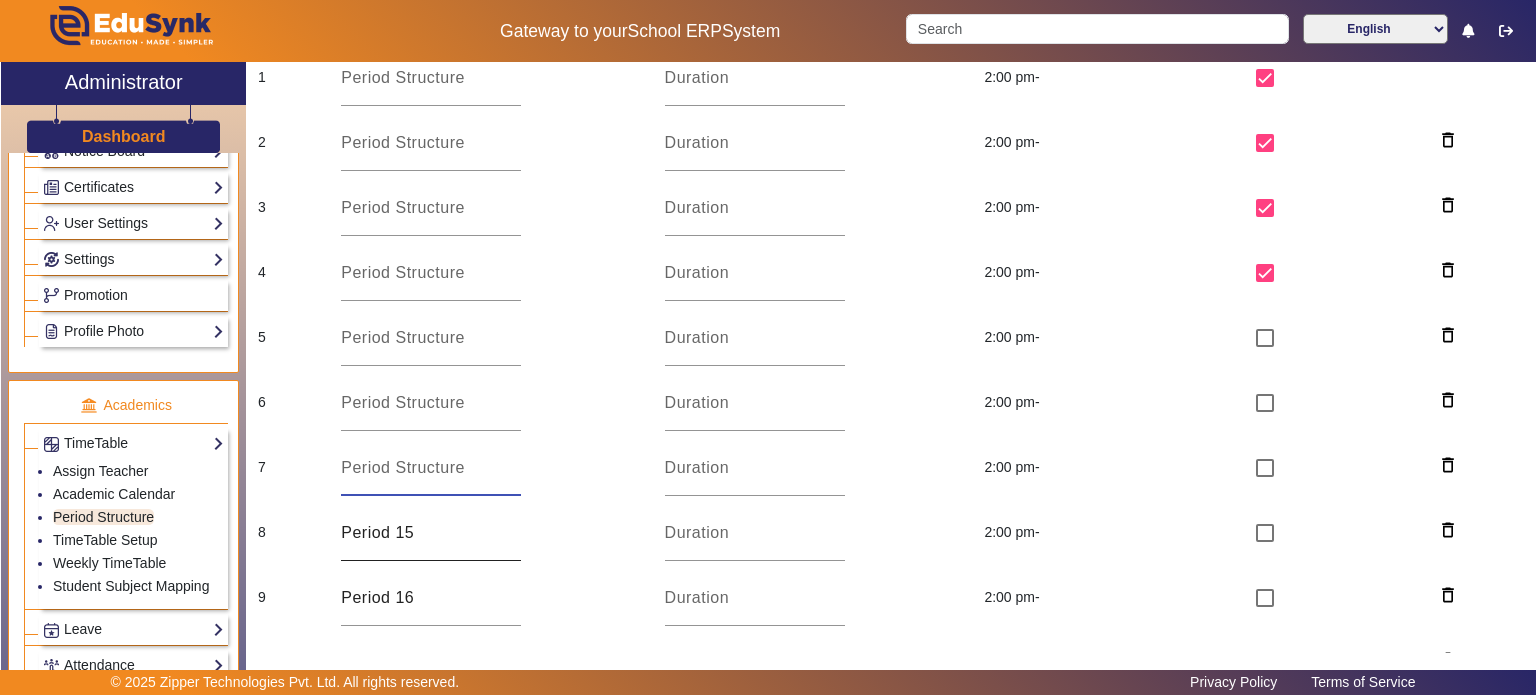 type 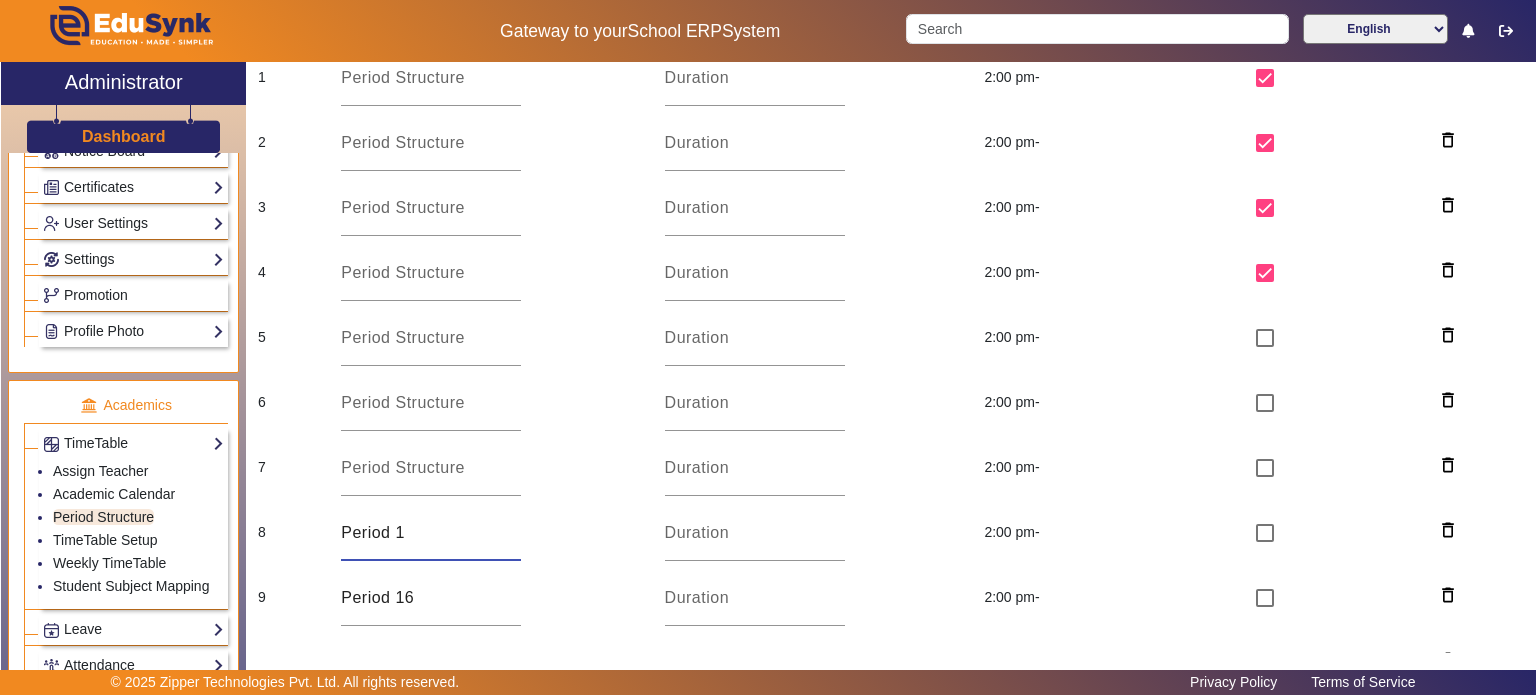 click on "Period 1" at bounding box center [431, 533] 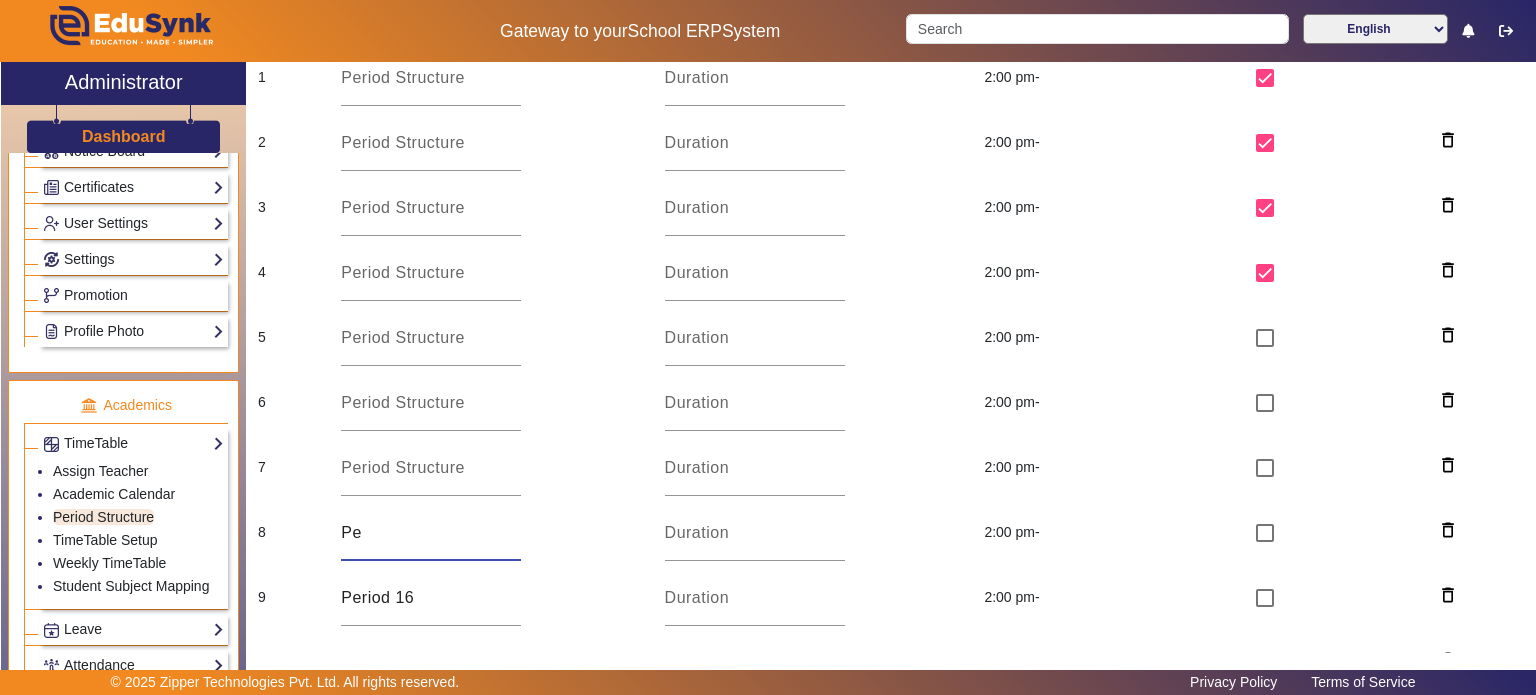 type on "P" 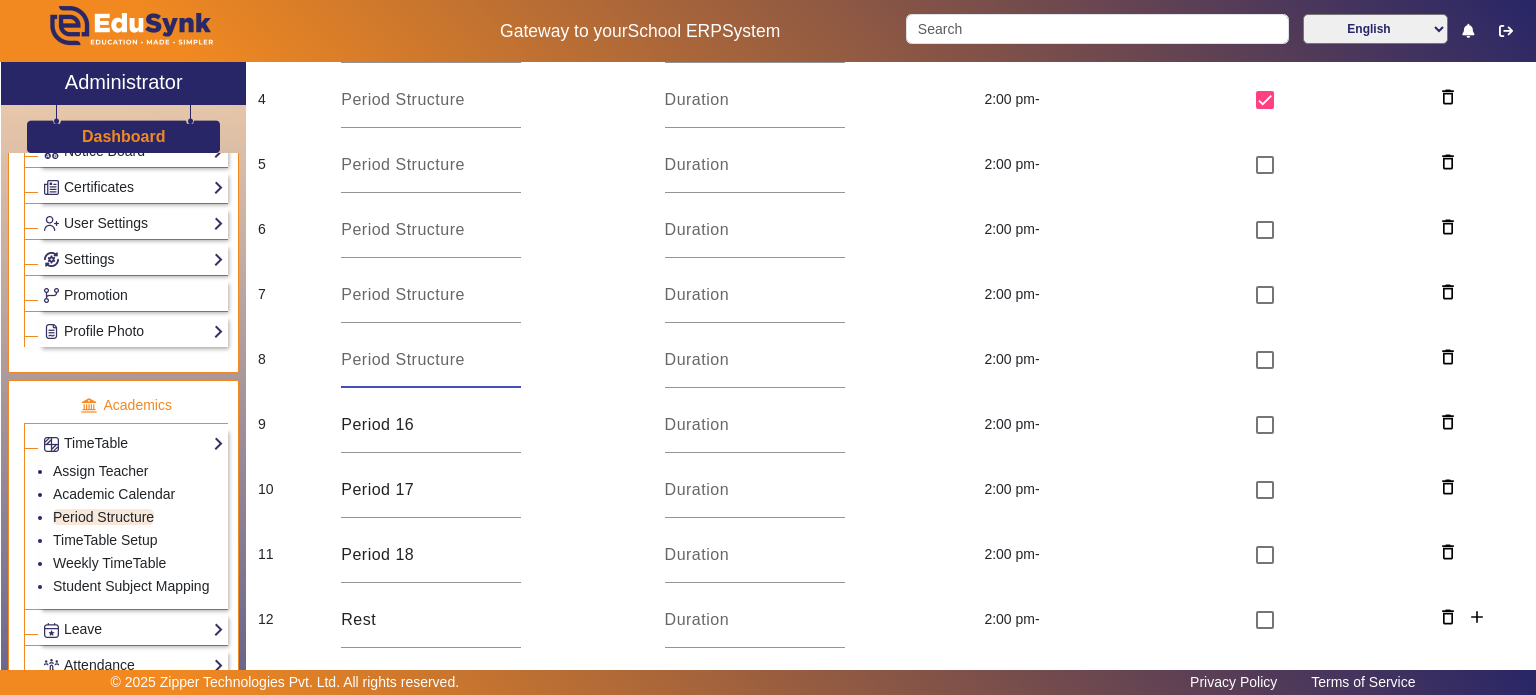 scroll, scrollTop: 376, scrollLeft: 0, axis: vertical 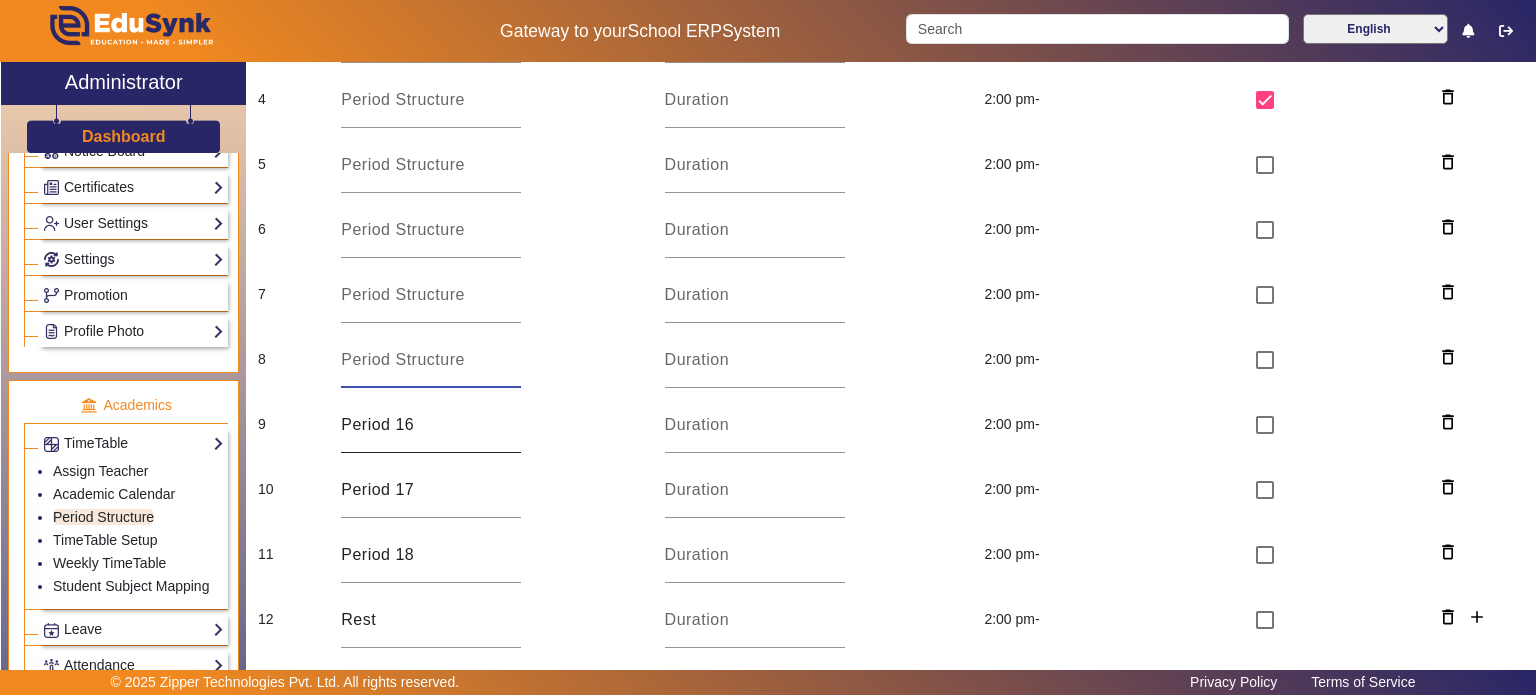type 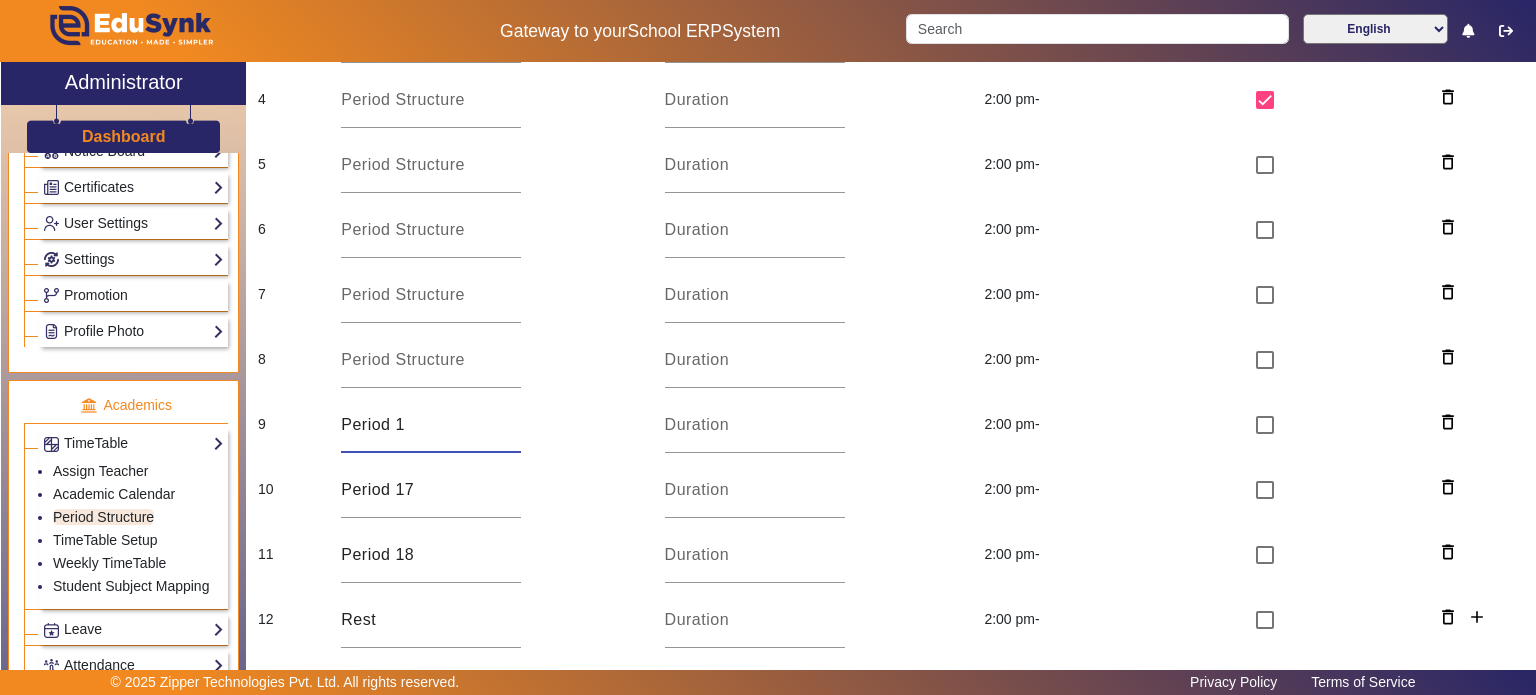 click on "Period 1" at bounding box center [431, 425] 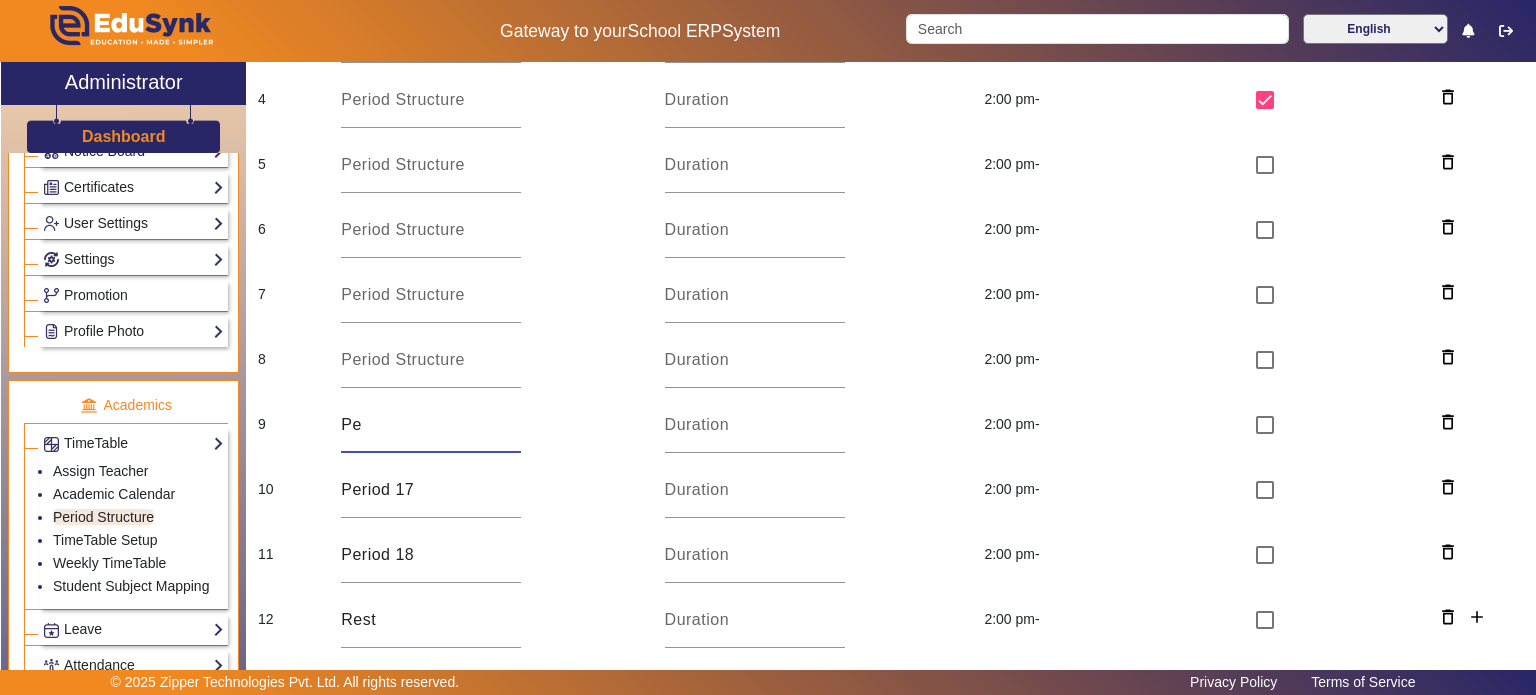 type on "P" 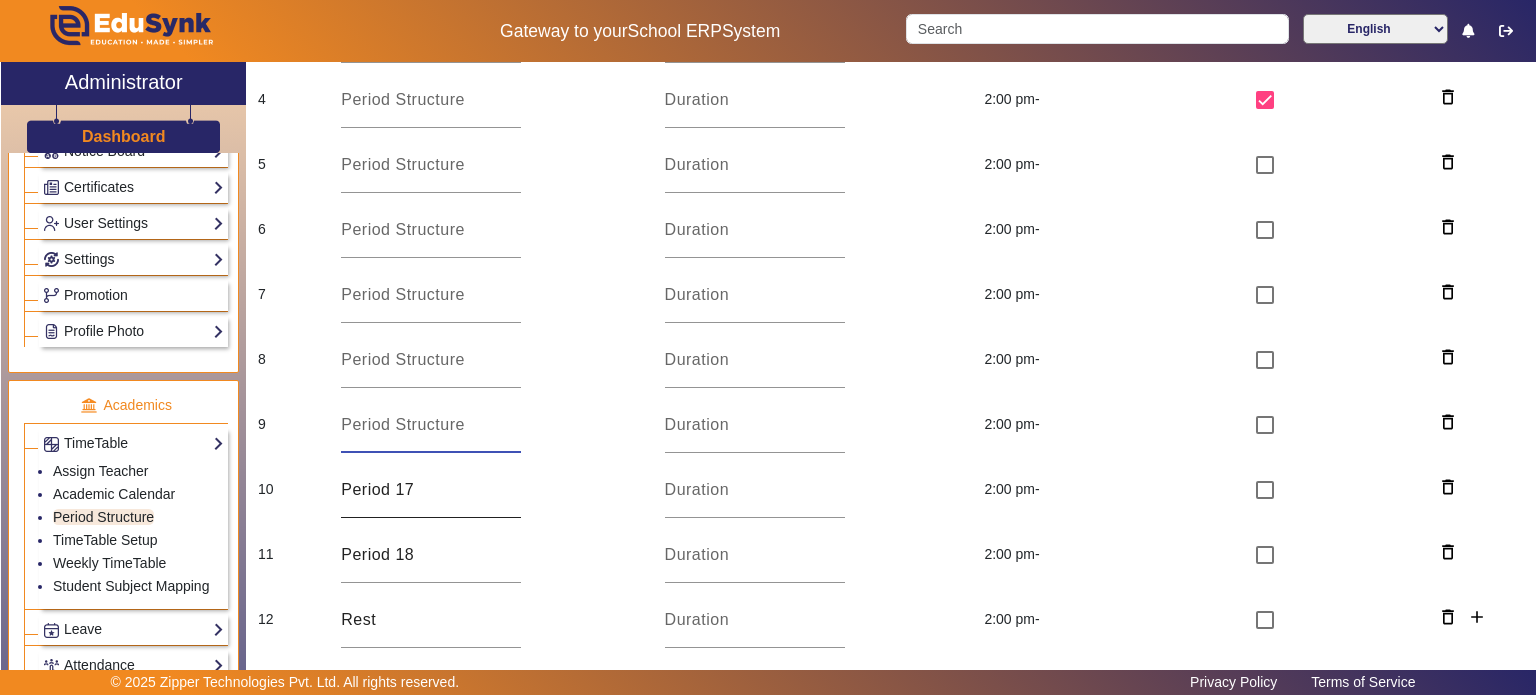 type 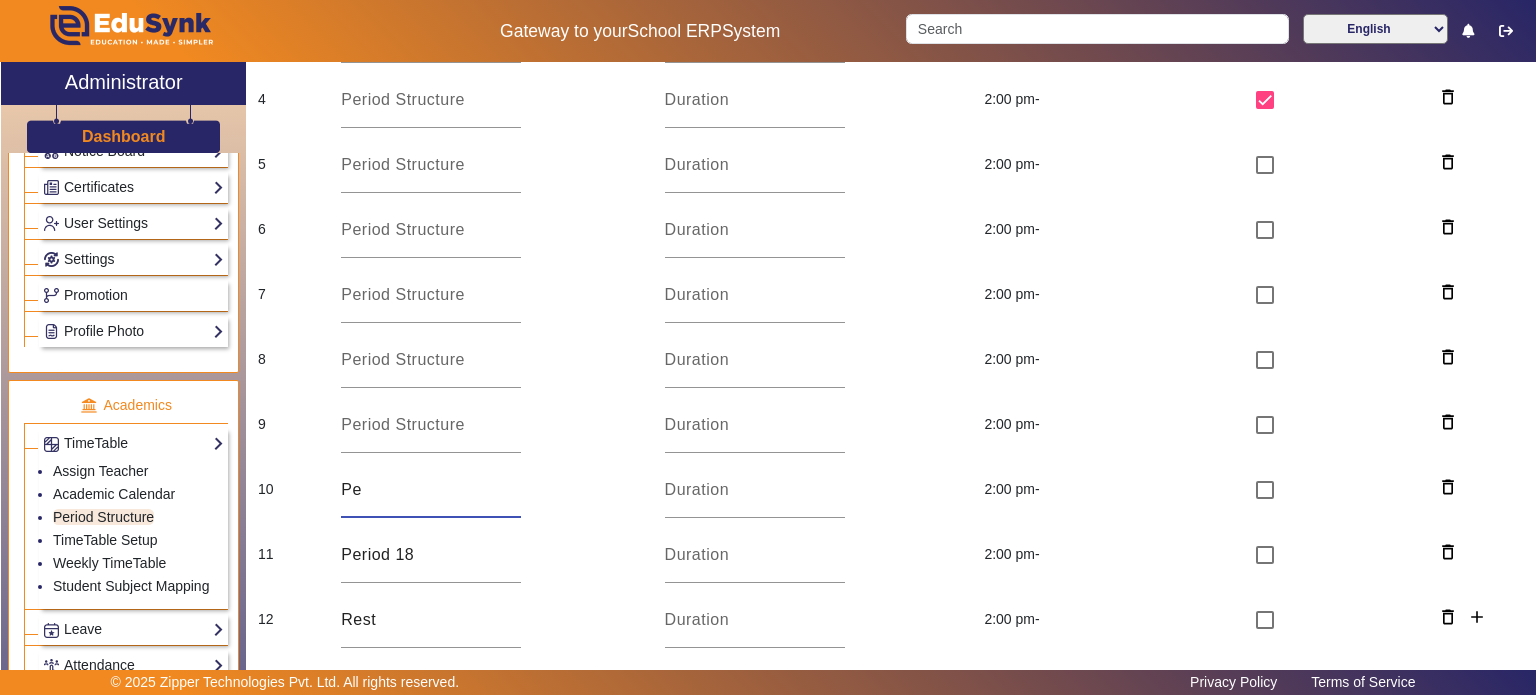 type on "P" 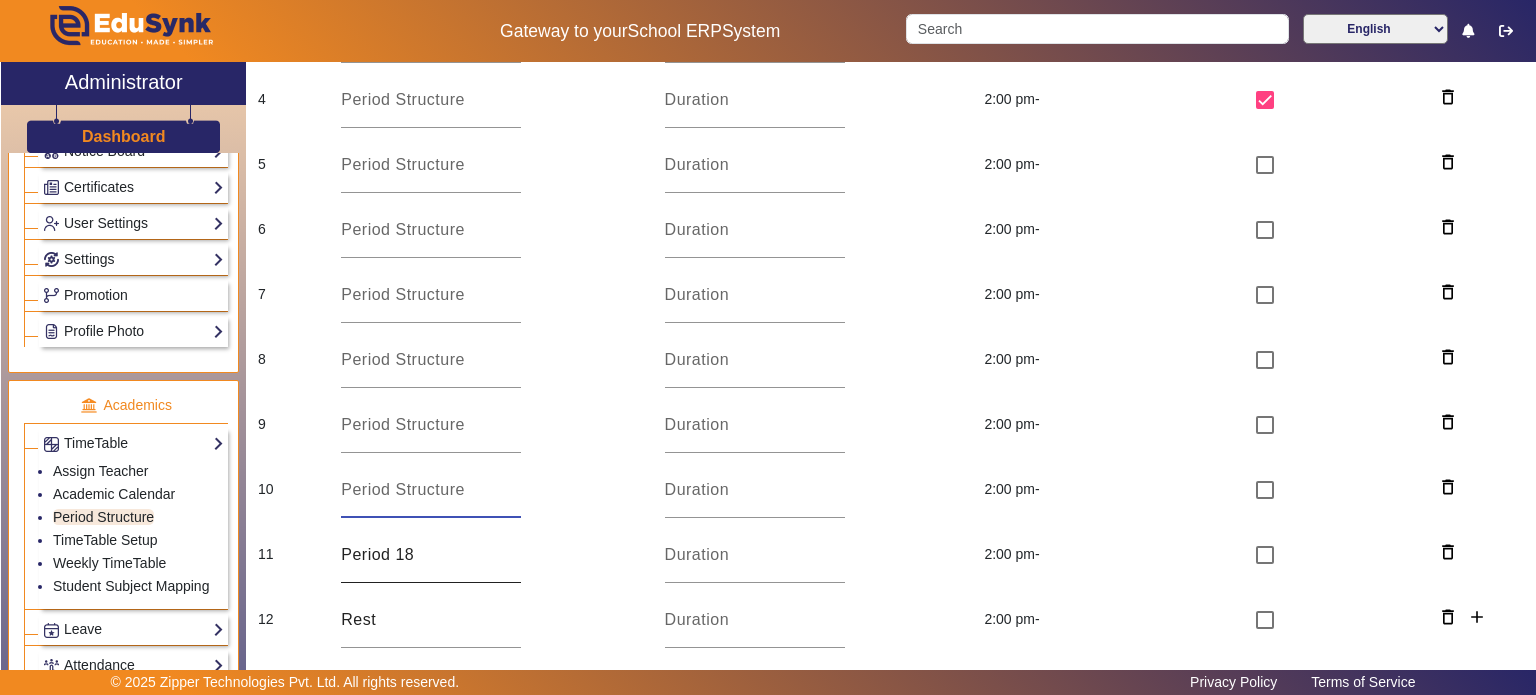 type 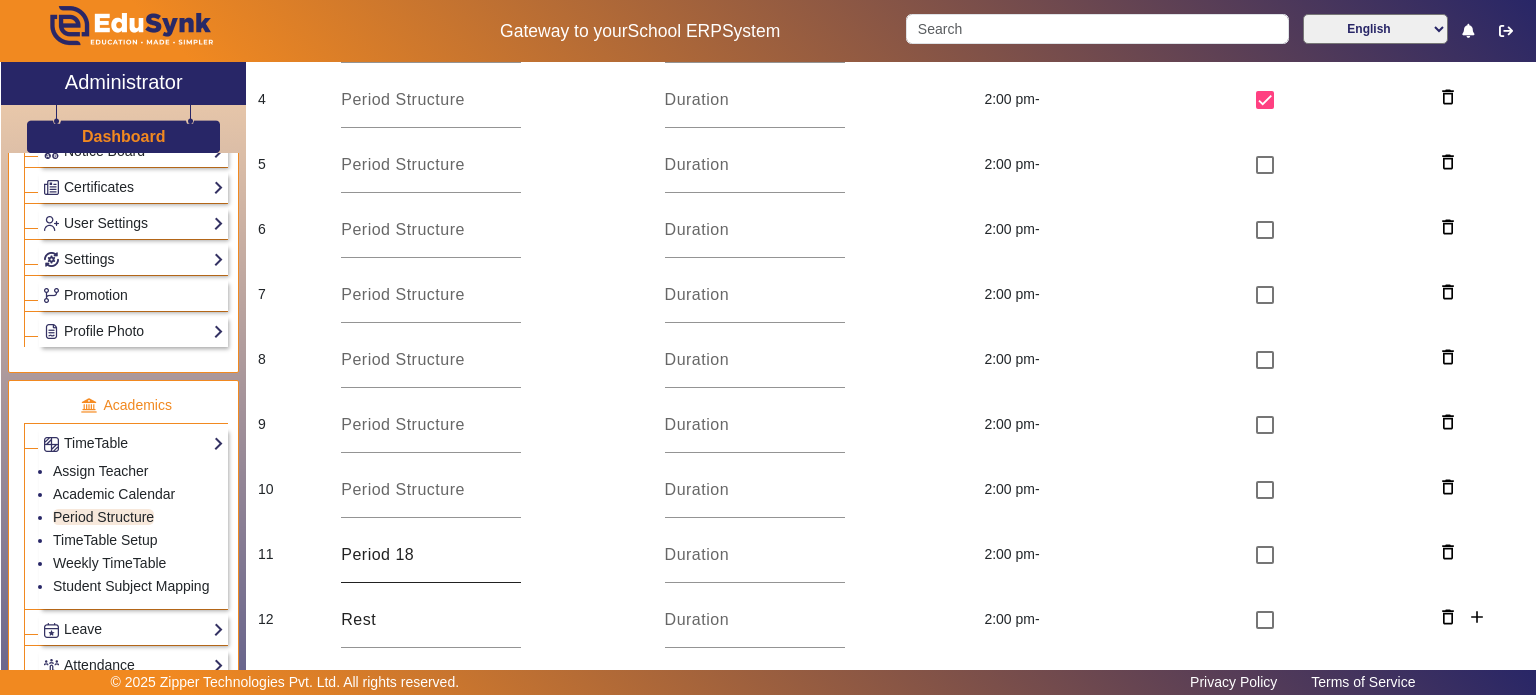 click on "Period 18" 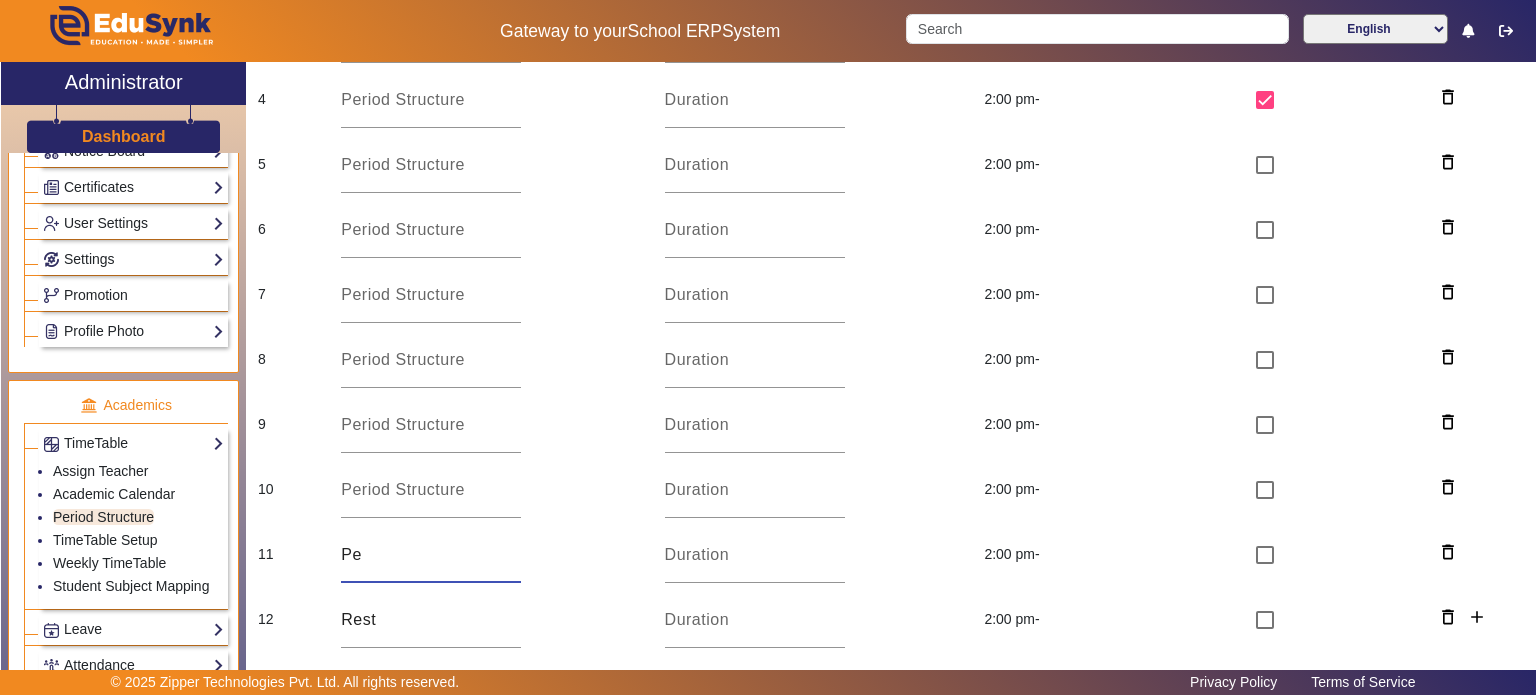 type on "P" 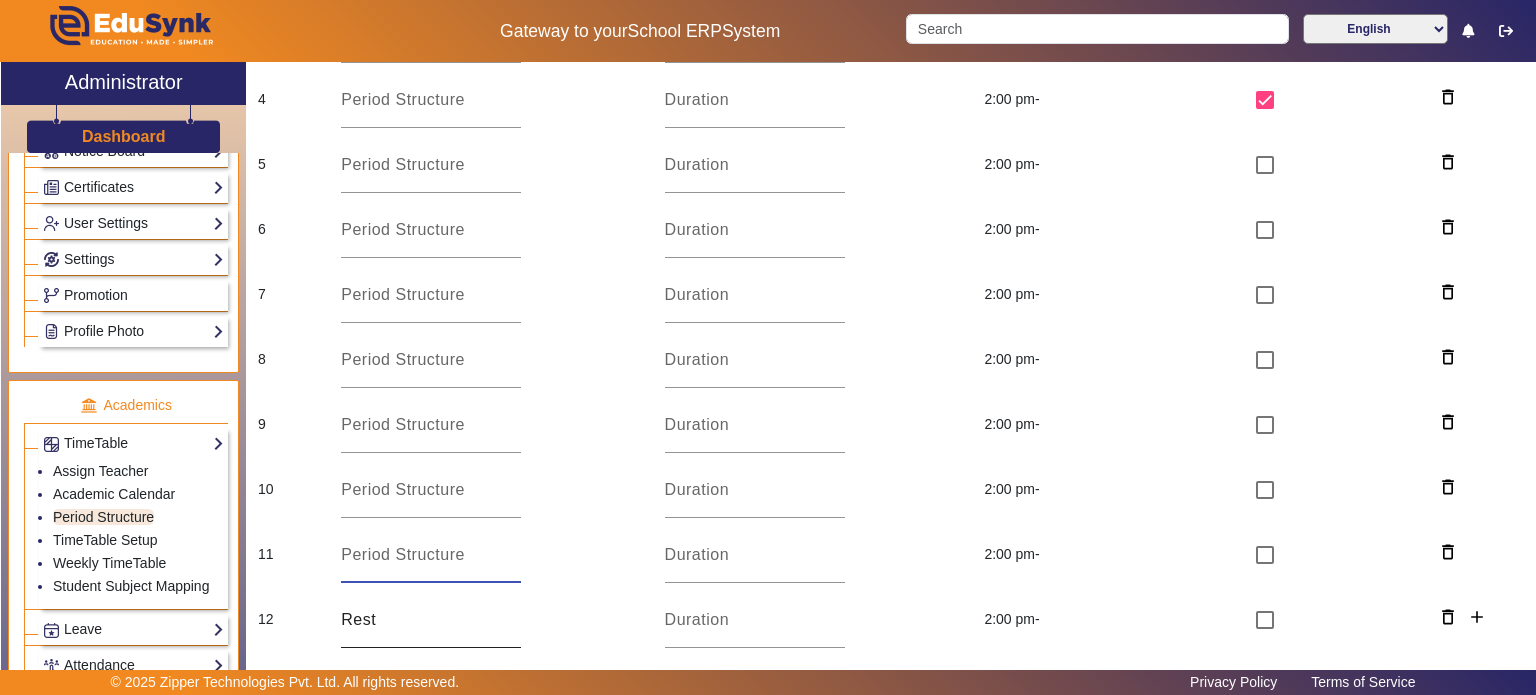 type 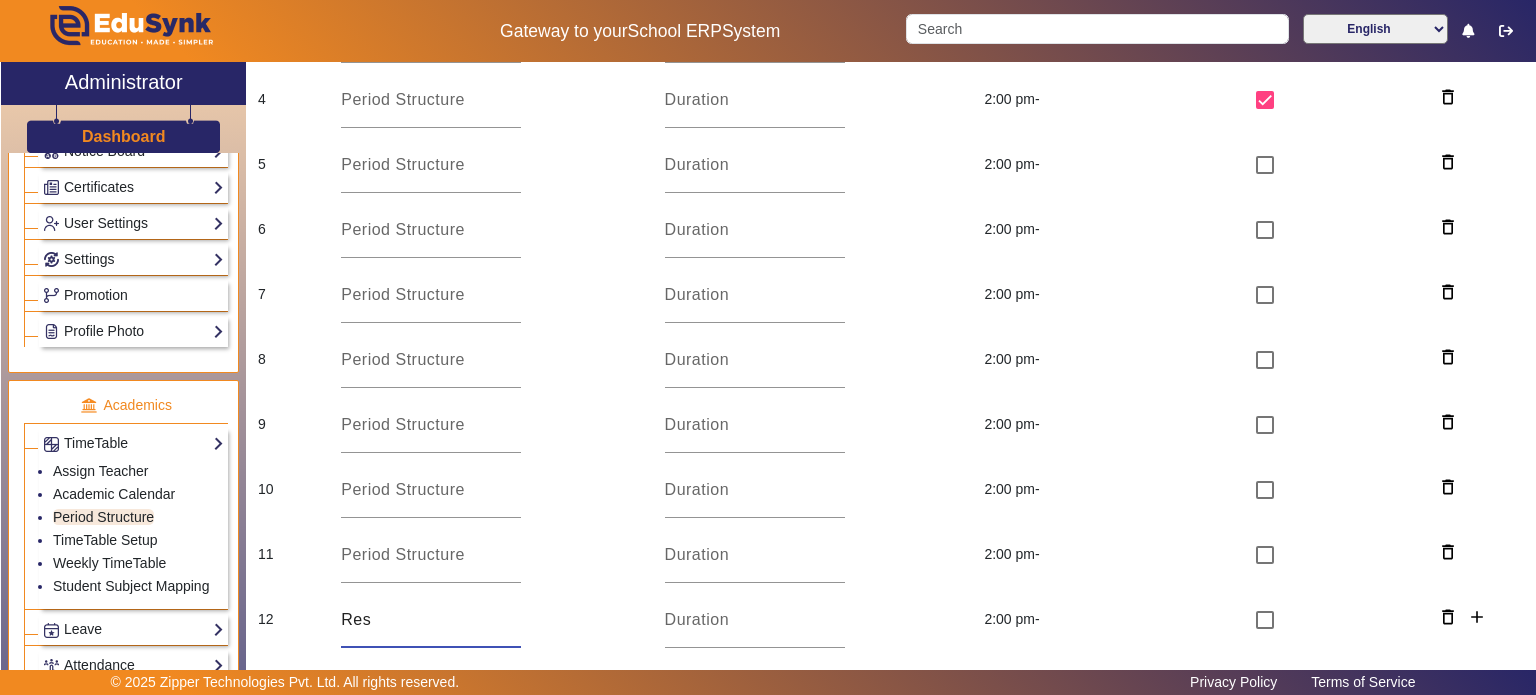 click on "Res" at bounding box center (431, 620) 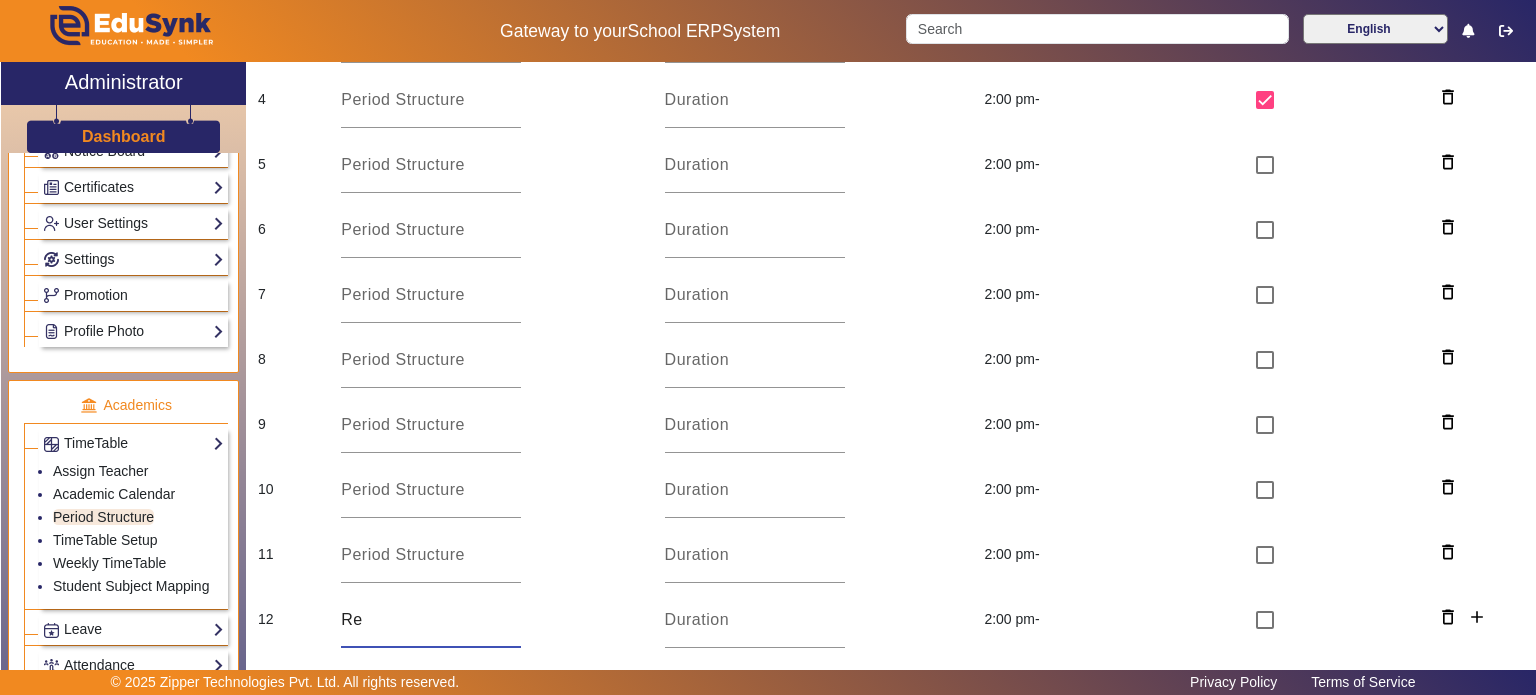 type on "R" 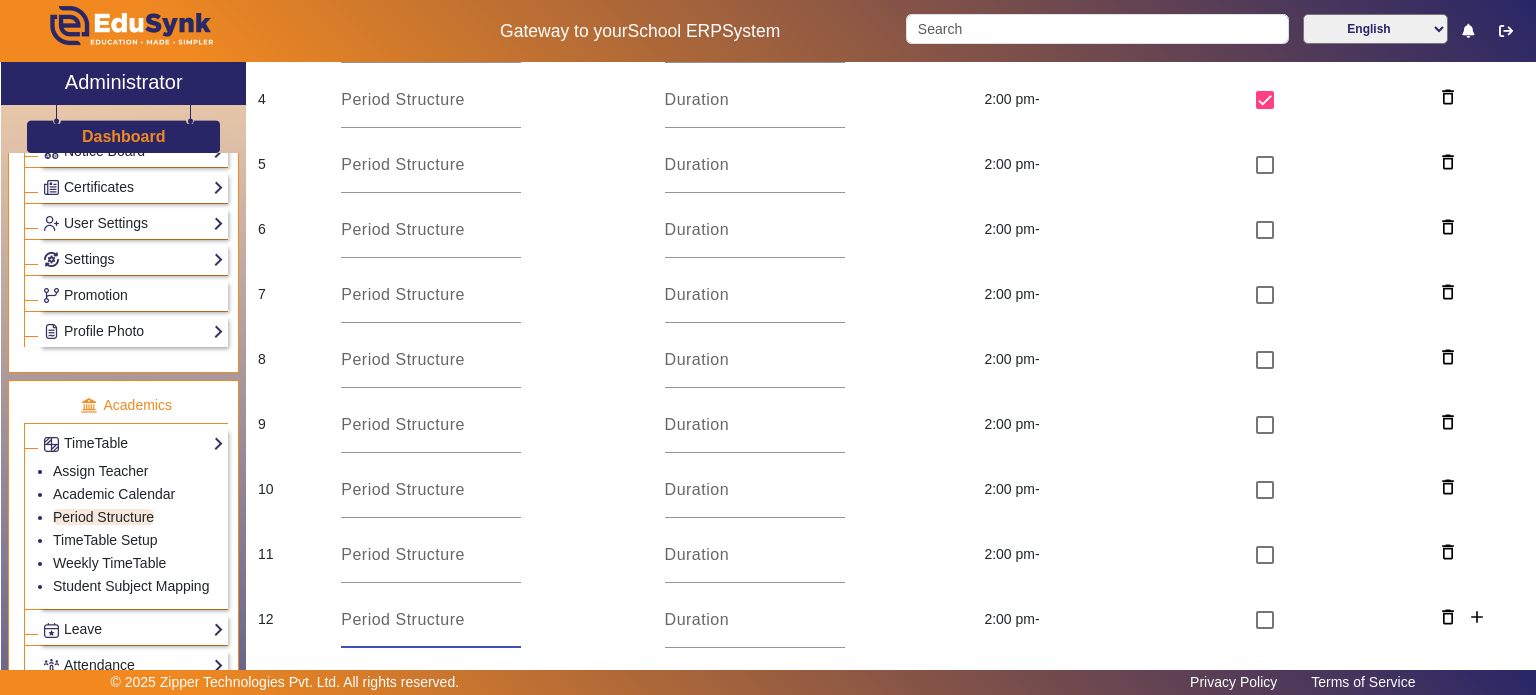 scroll, scrollTop: 436, scrollLeft: 0, axis: vertical 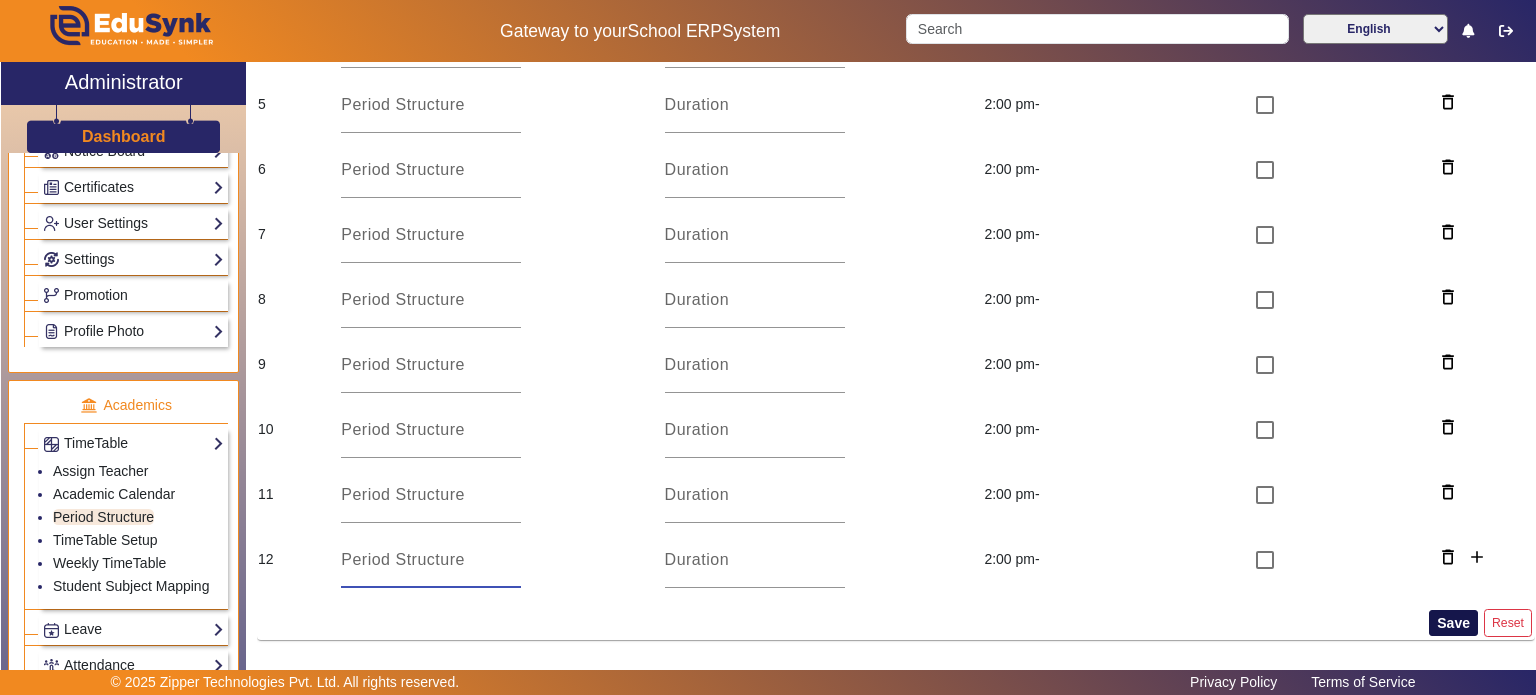 type 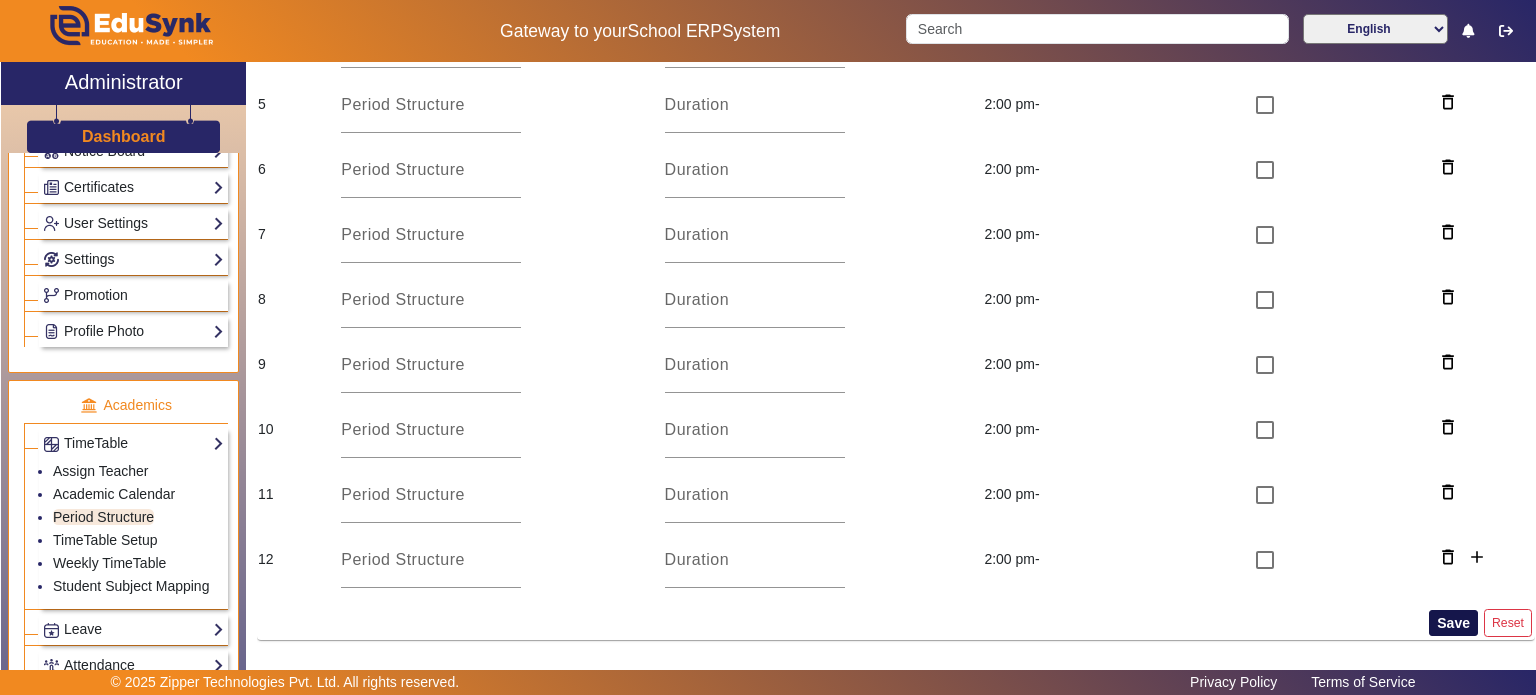 click on "Save" 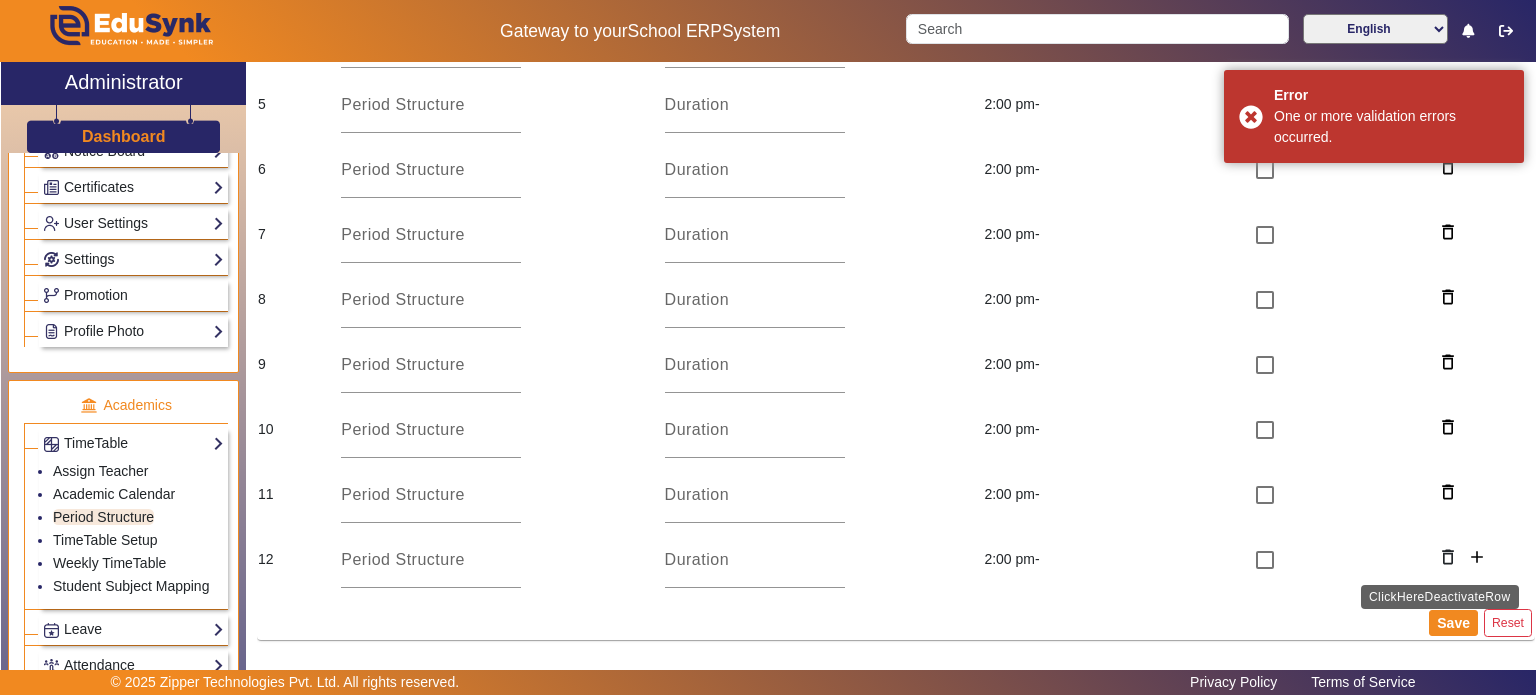 click on "delete_outline" 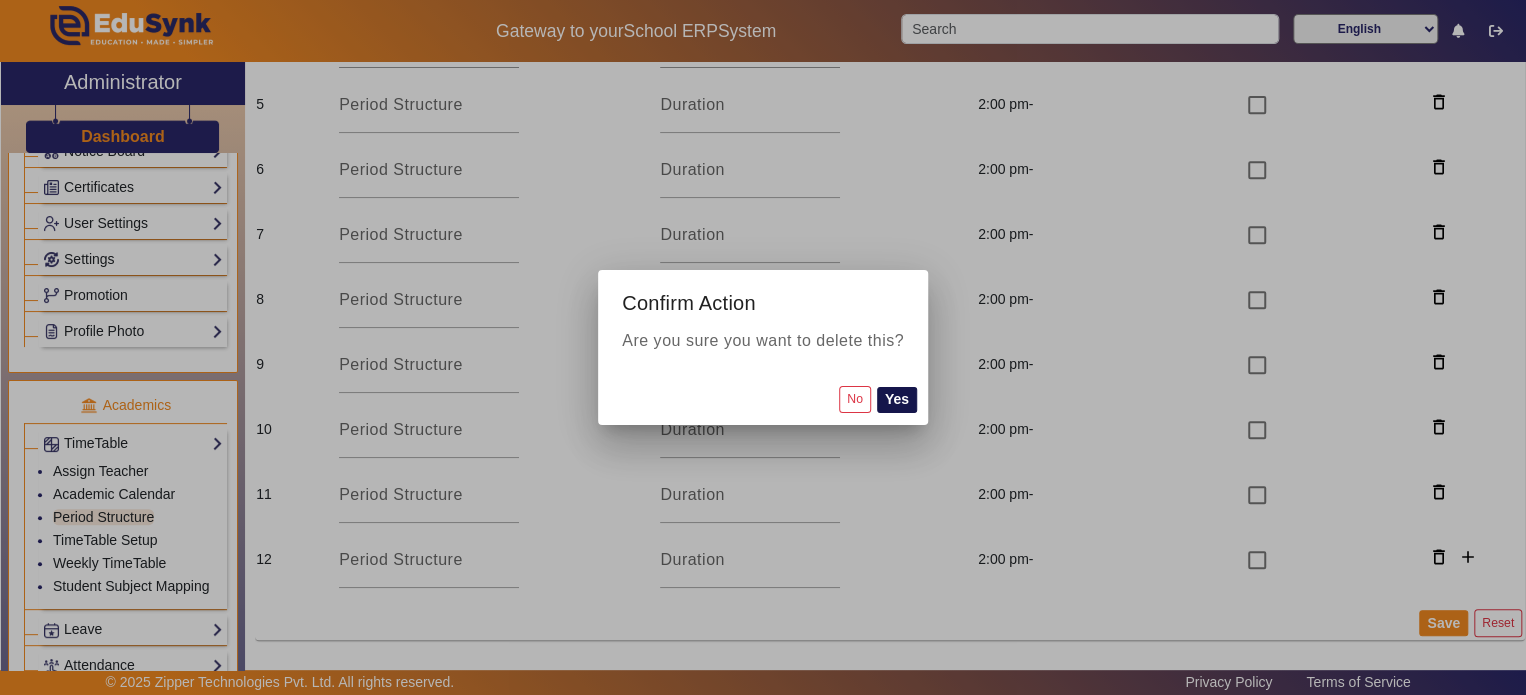 click on "Yes" at bounding box center [897, 400] 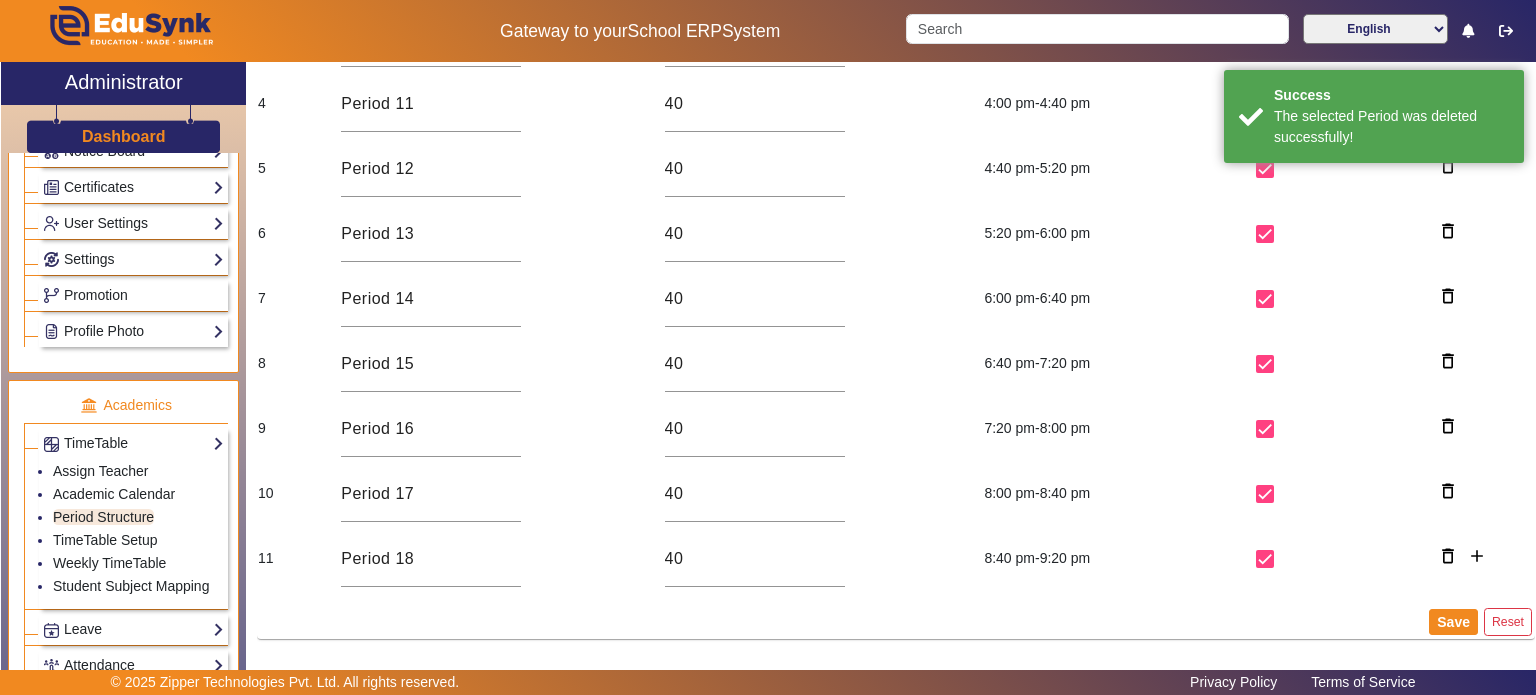 scroll, scrollTop: 0, scrollLeft: 0, axis: both 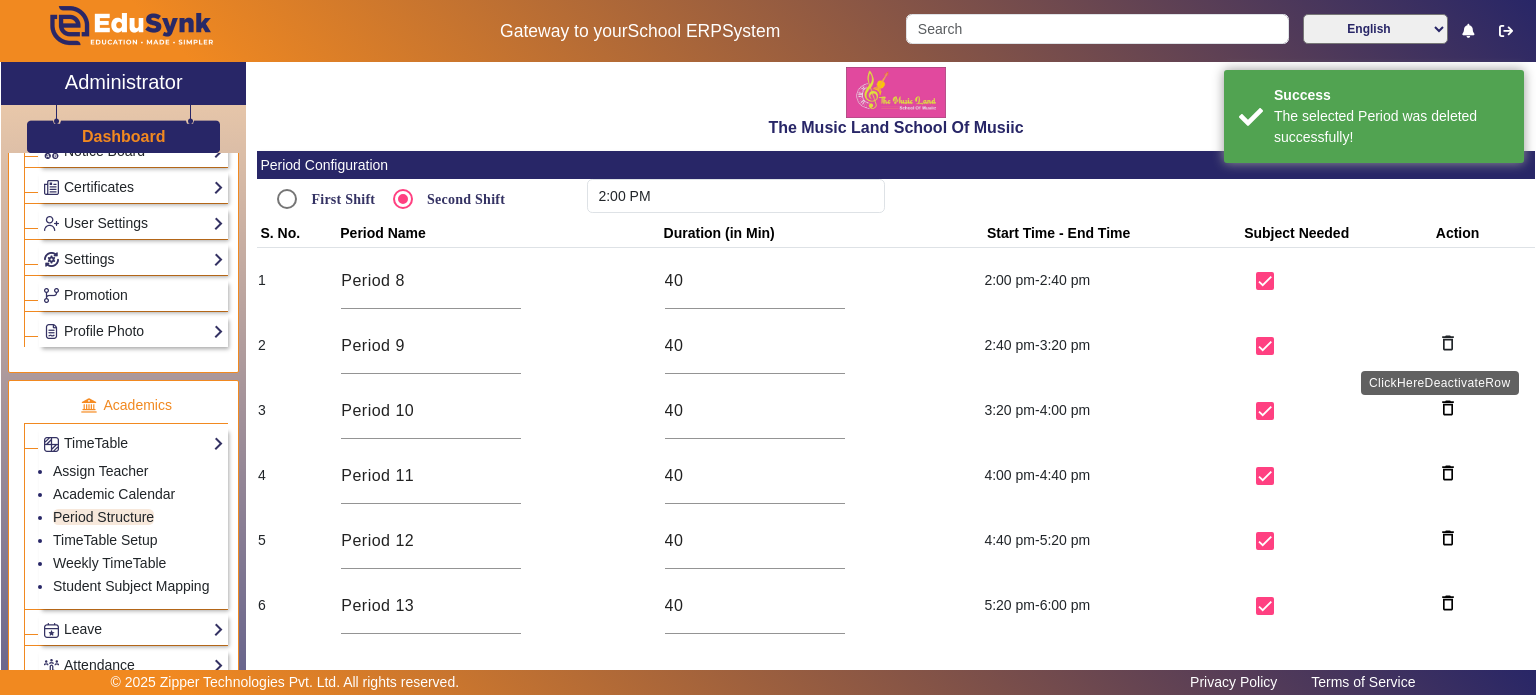 click on "delete_outline" 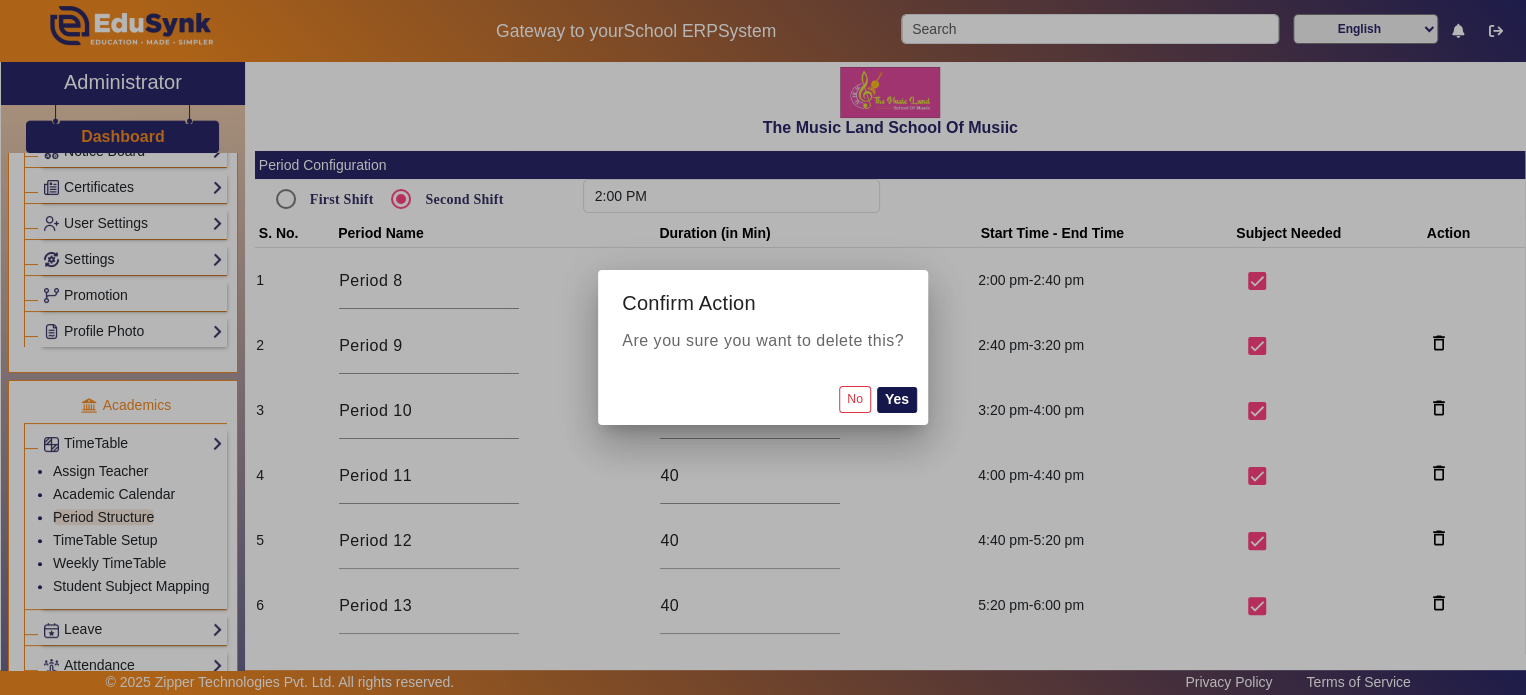 click on "Yes" at bounding box center (897, 400) 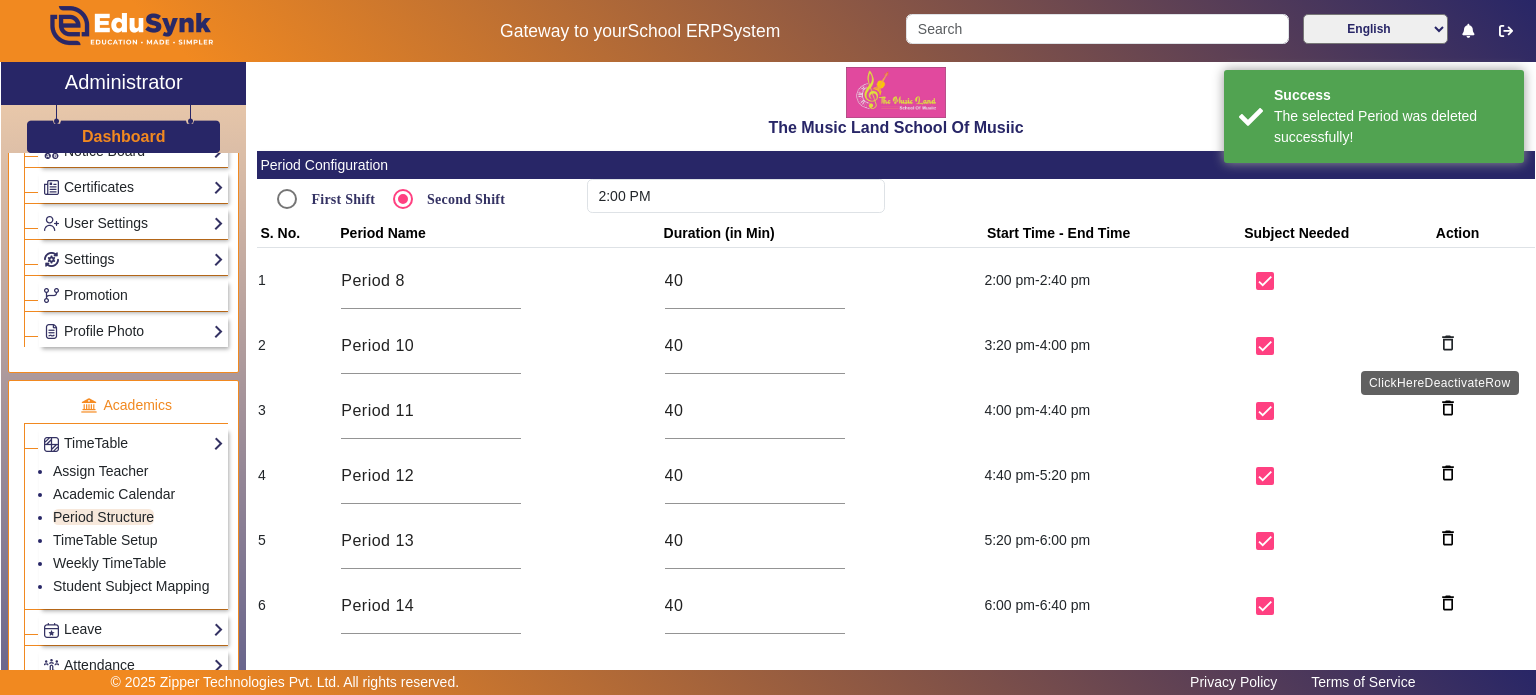 click on "delete_outline" 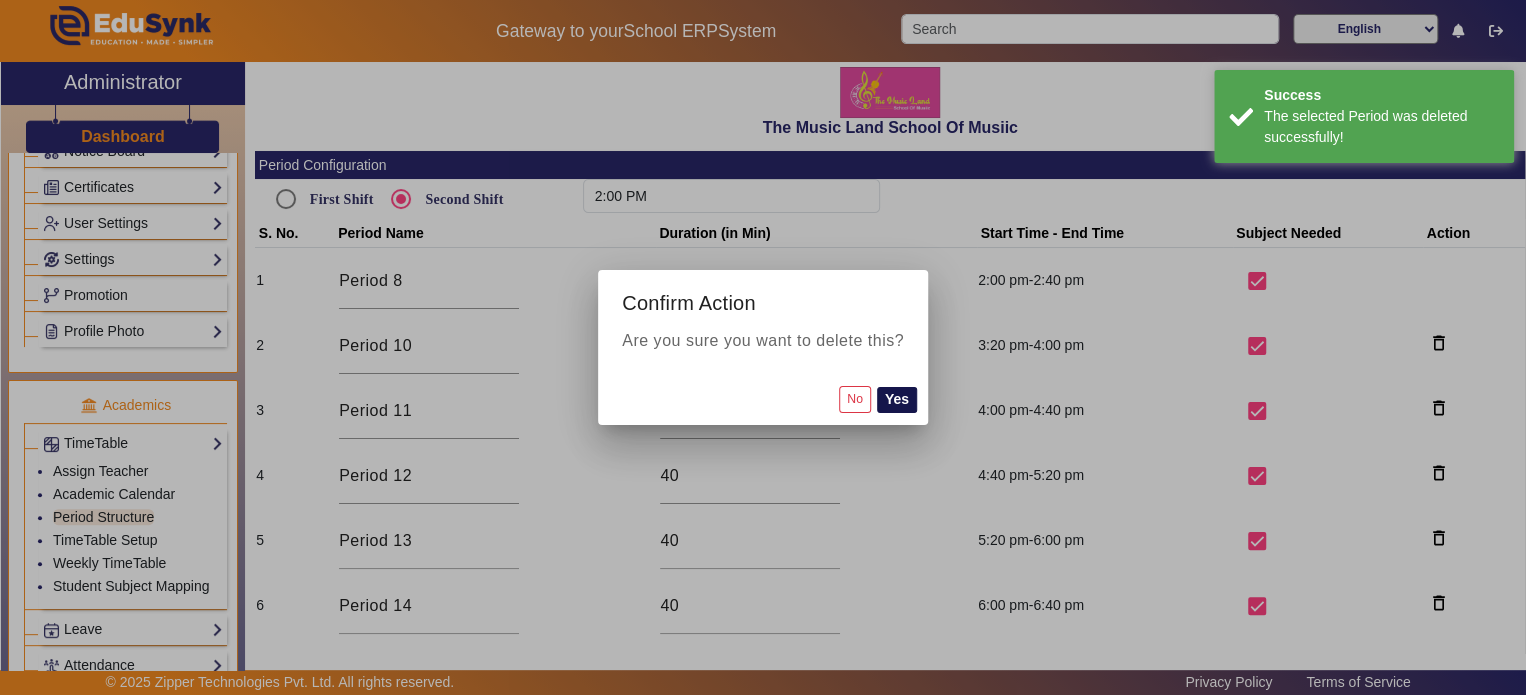 click on "Yes" at bounding box center [897, 400] 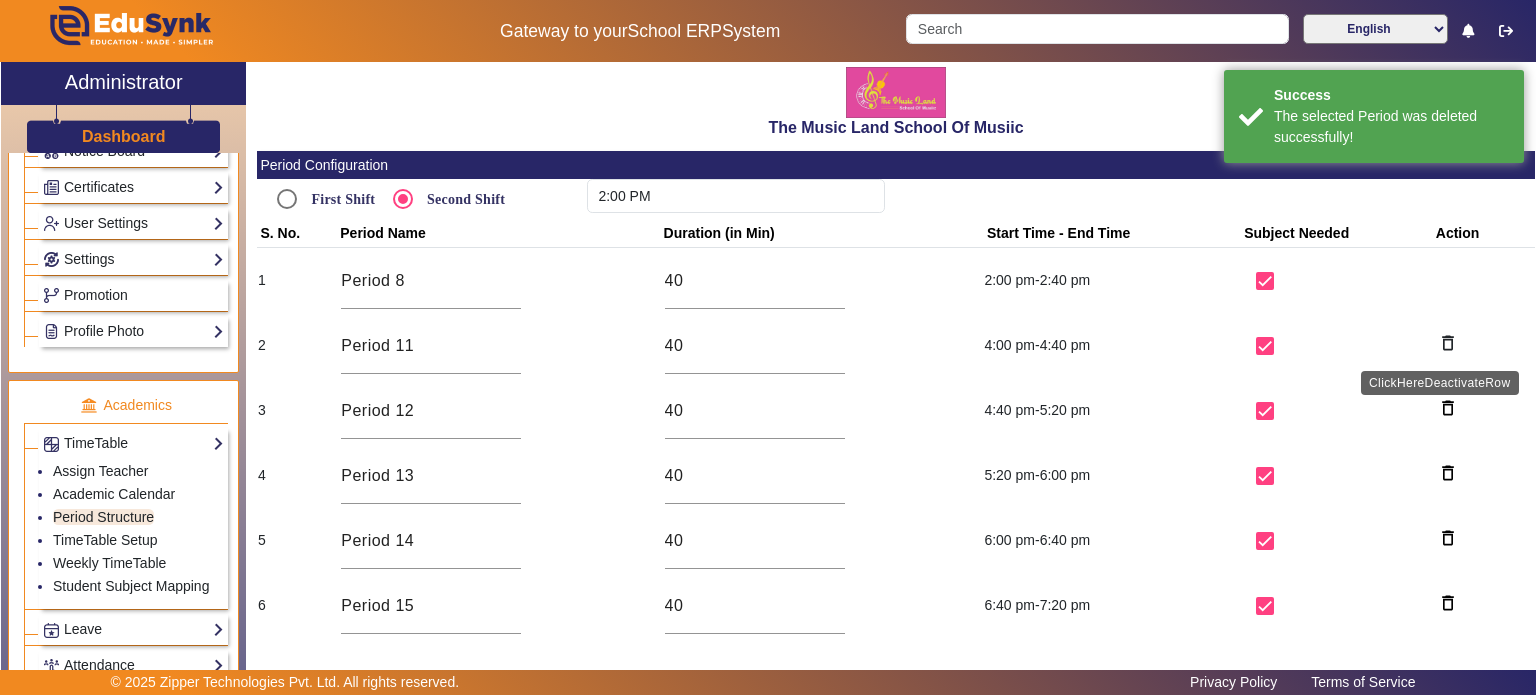 click on "delete_outline" 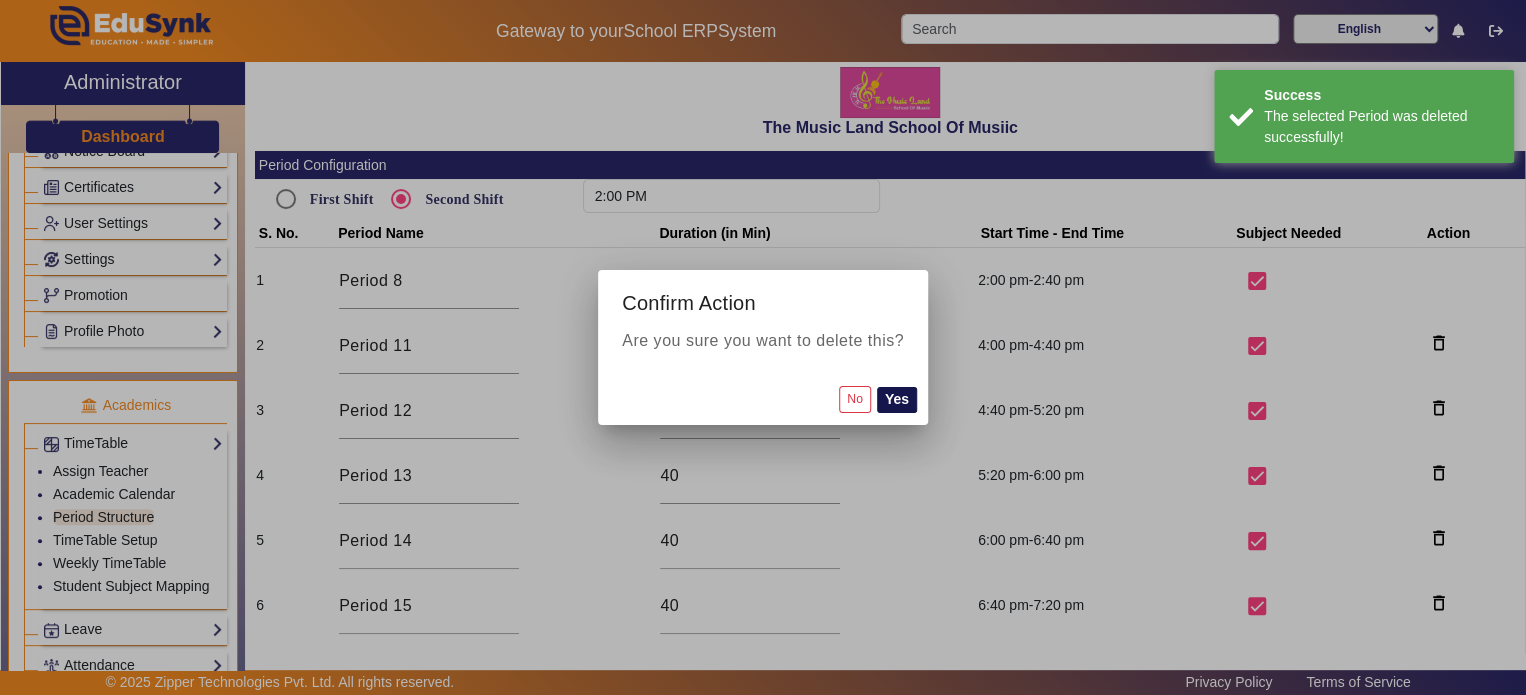 click on "Yes" at bounding box center (897, 400) 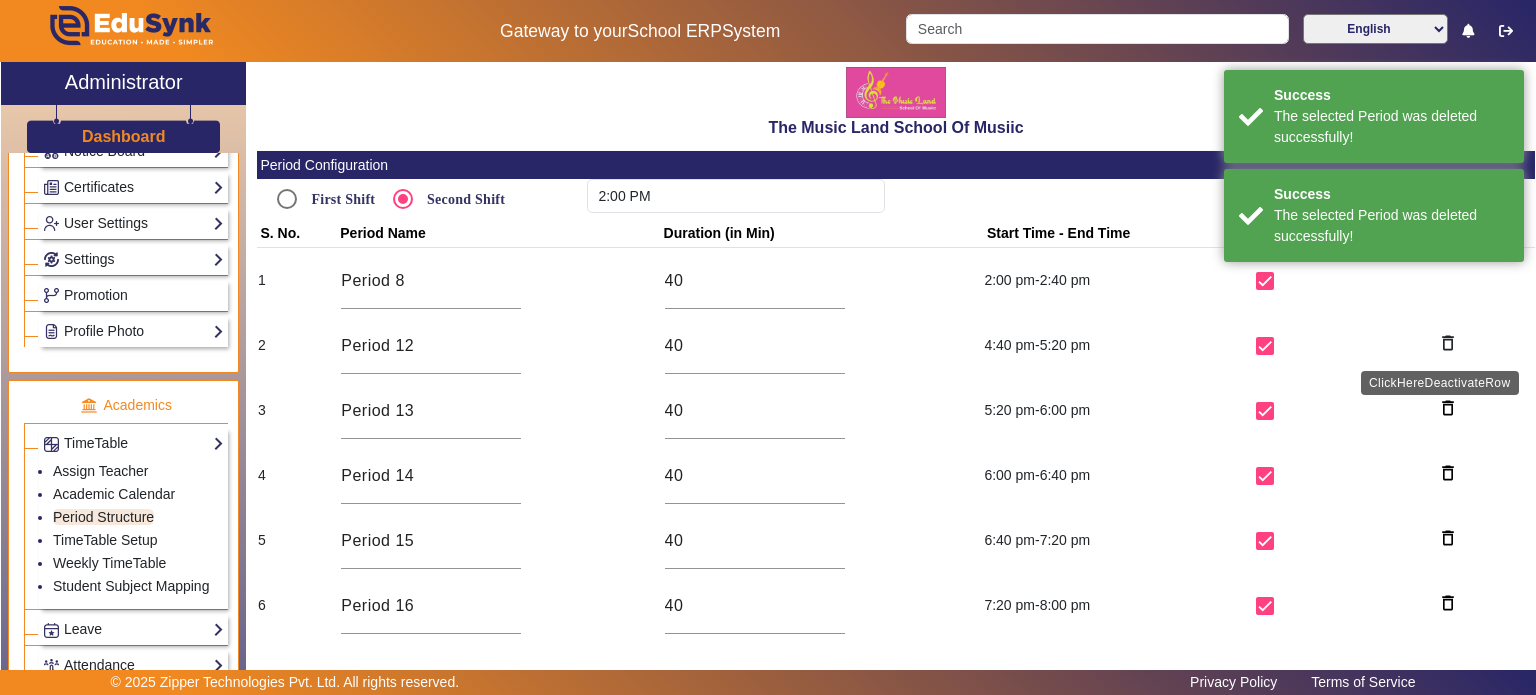 click on "delete_outline" 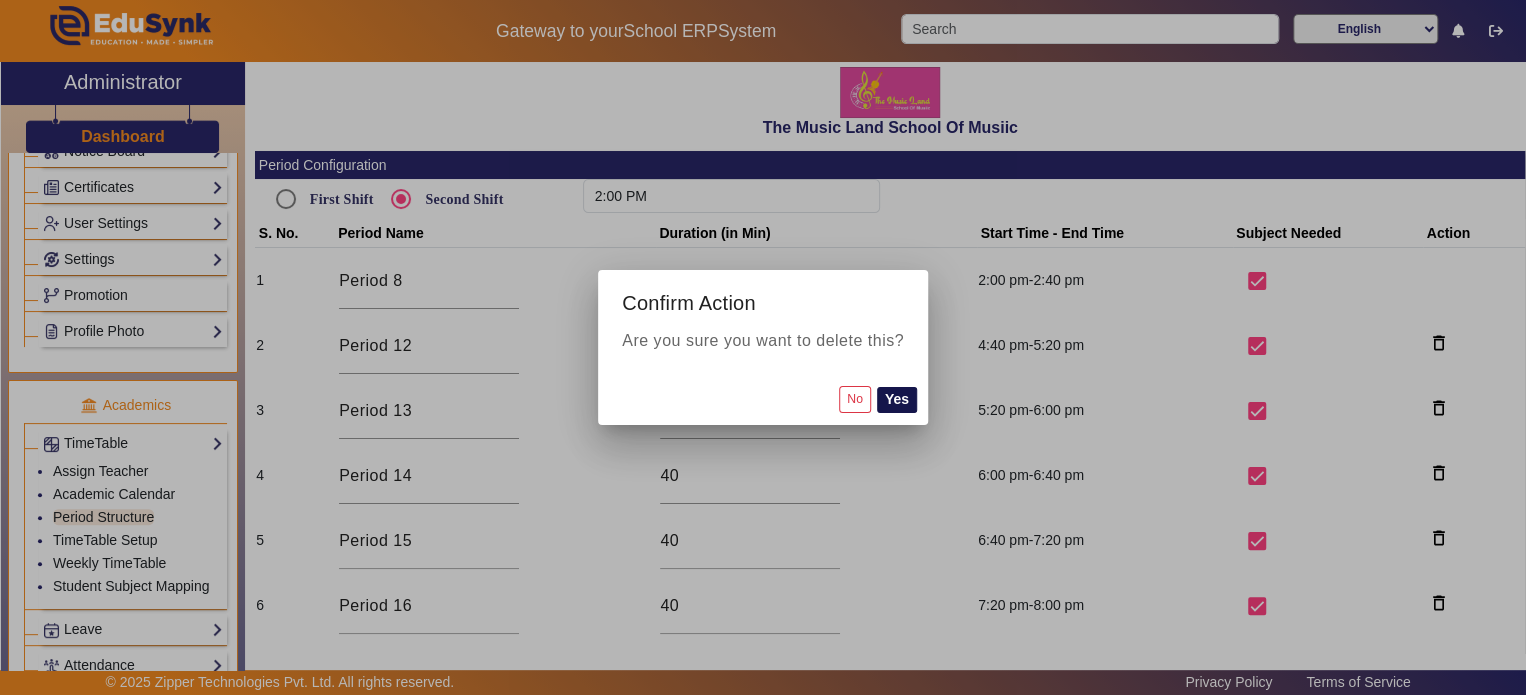 click on "Yes" at bounding box center (897, 400) 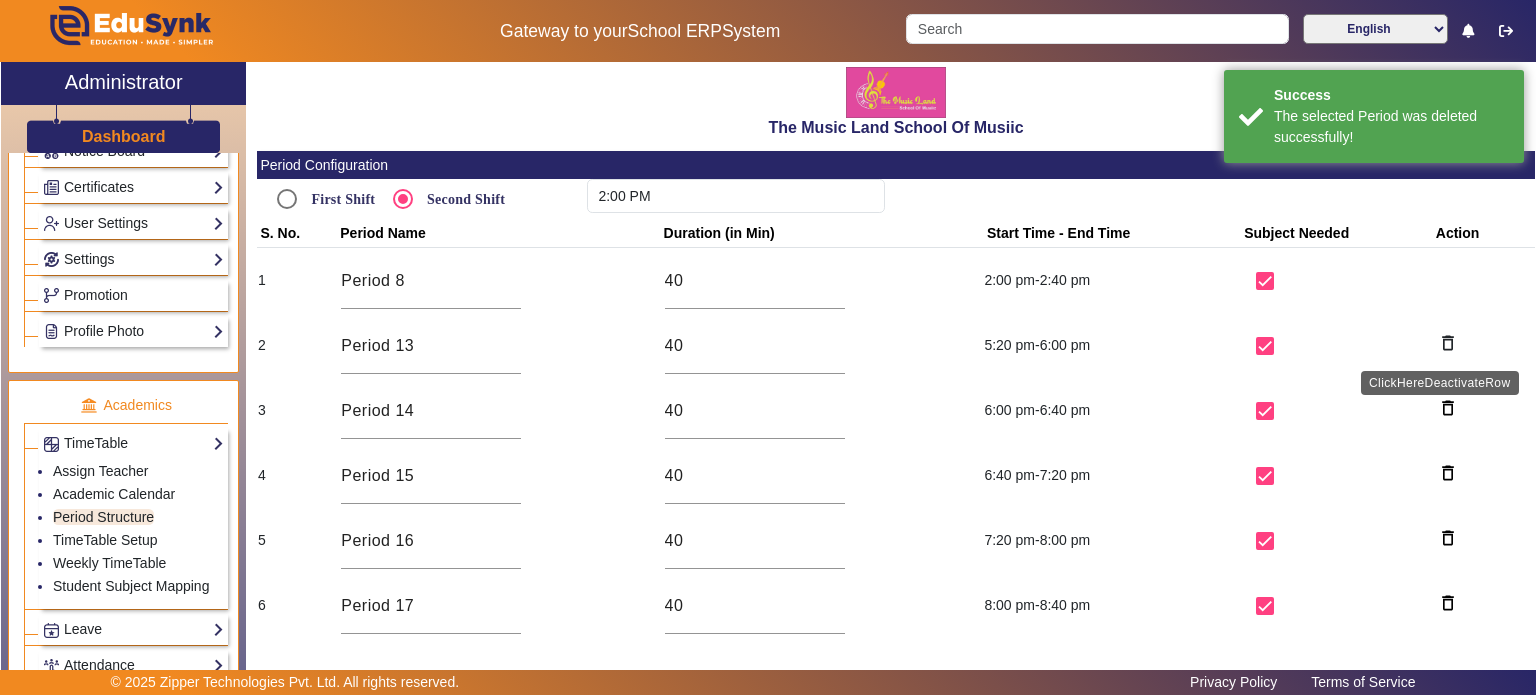 click on "delete_outline" 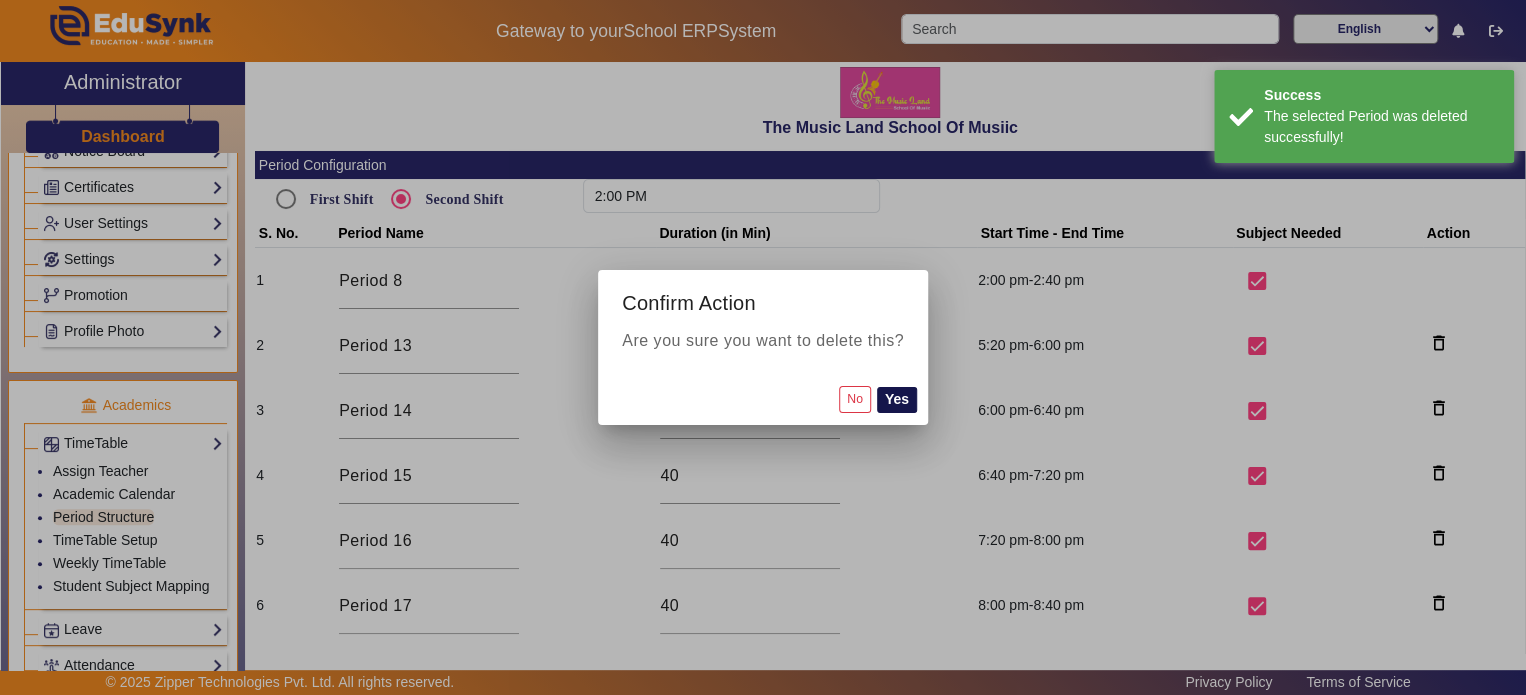 click on "Yes" at bounding box center [897, 400] 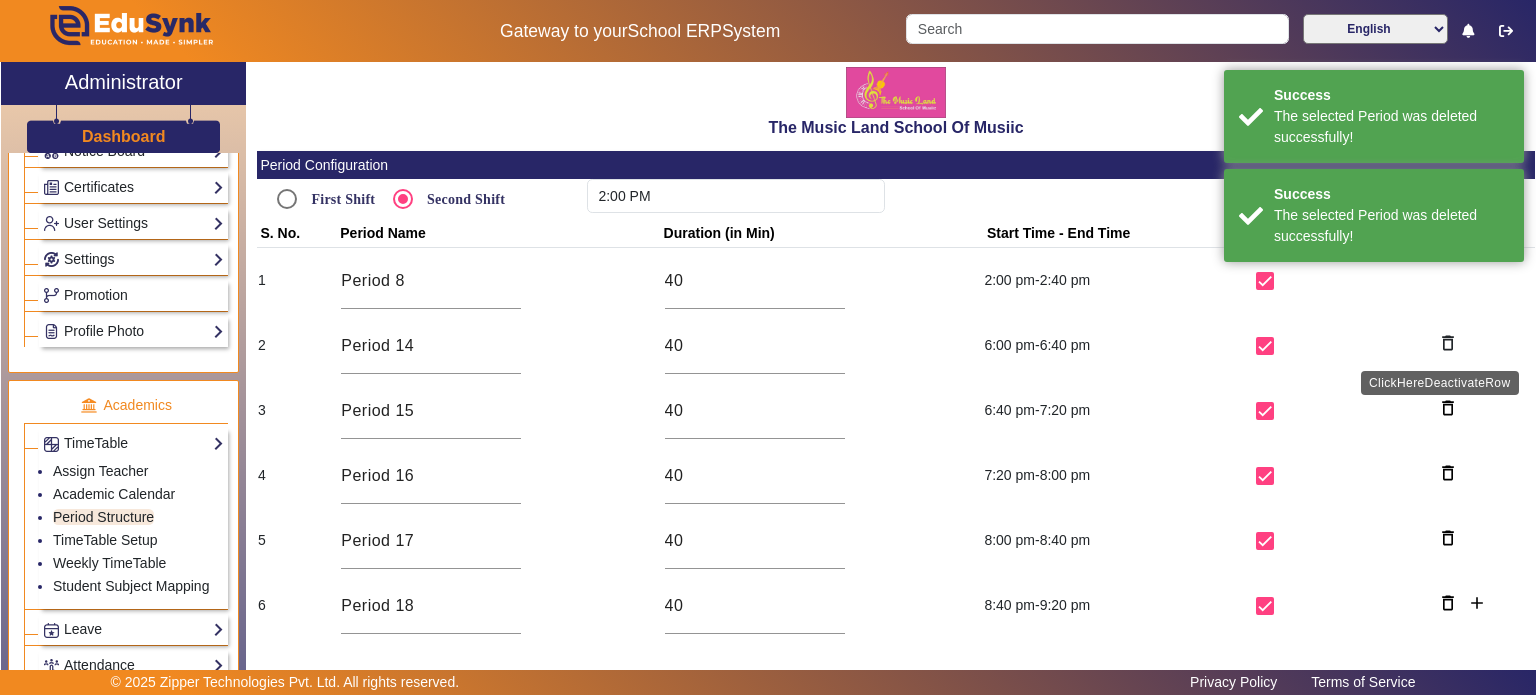 click on "delete_outline" 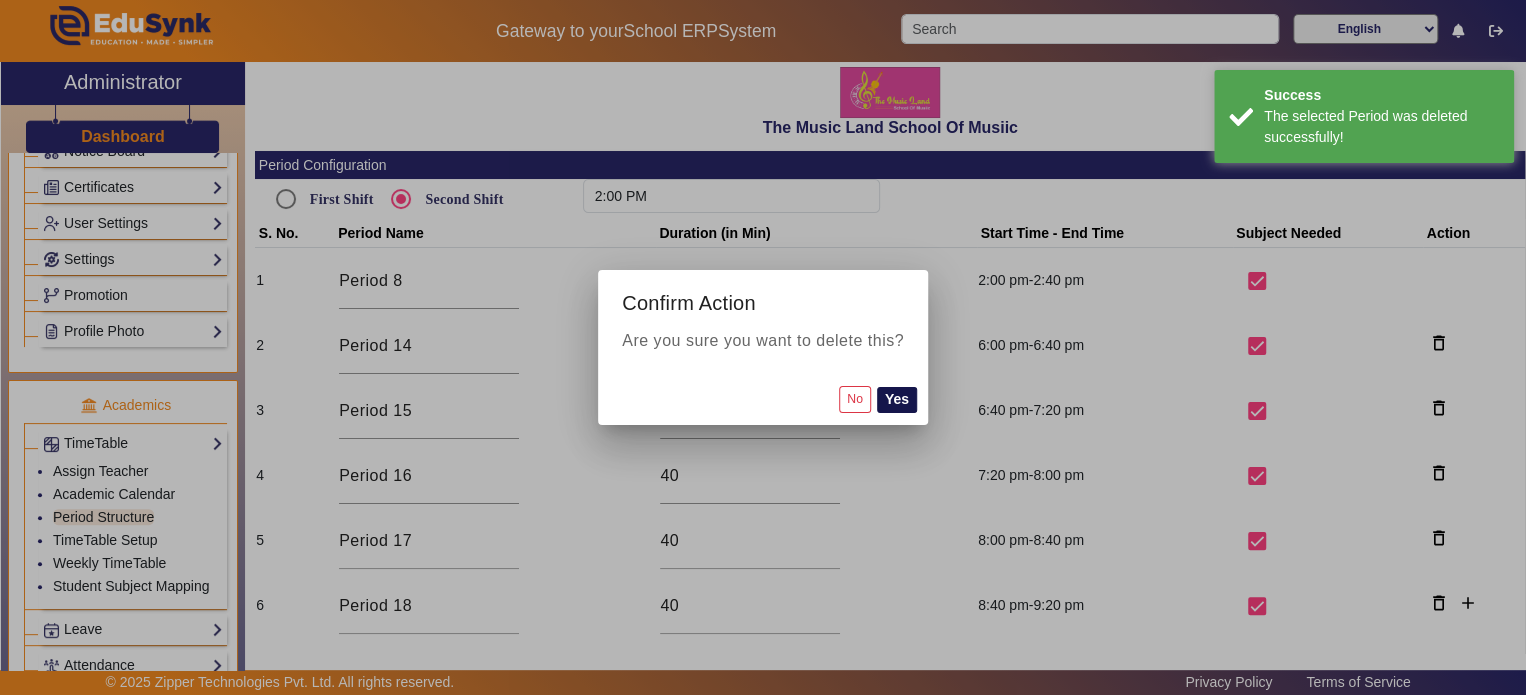 click on "Yes" at bounding box center (897, 400) 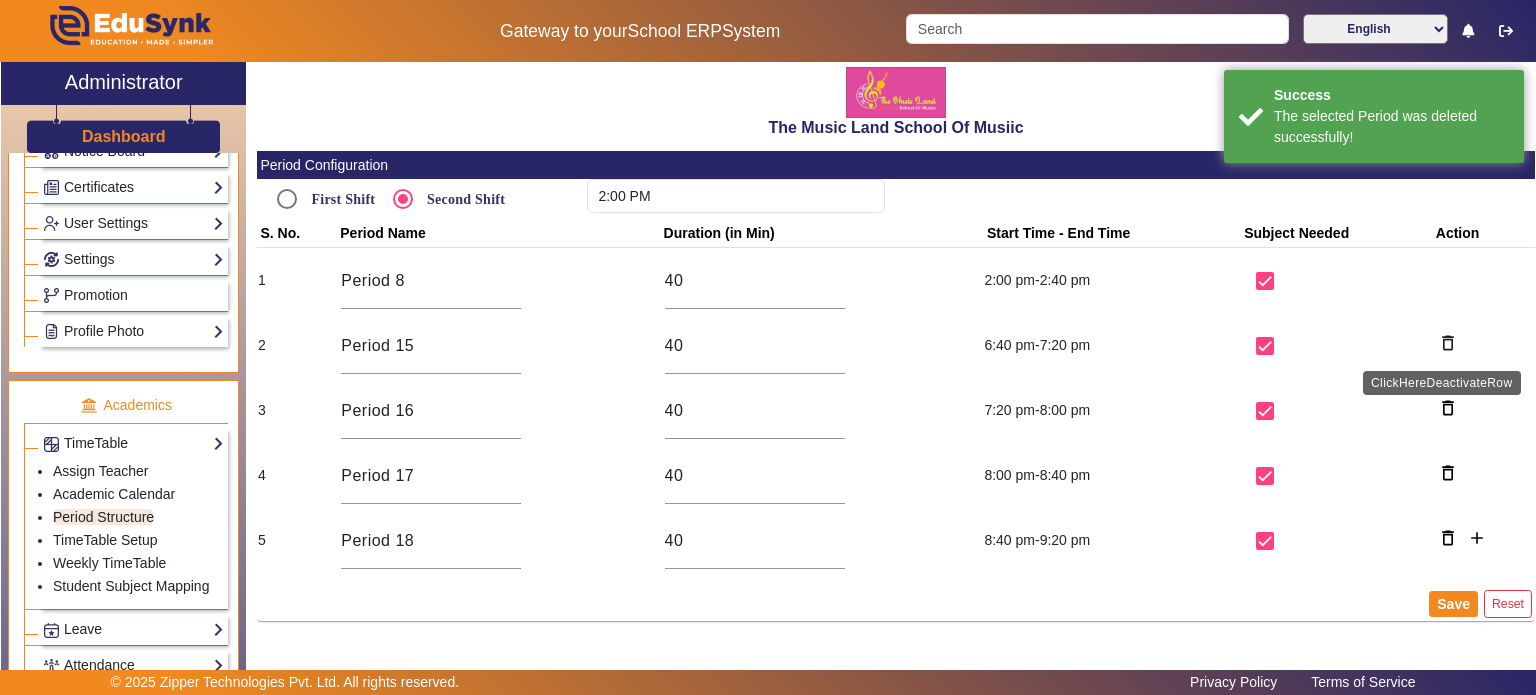 click on "delete_outline" 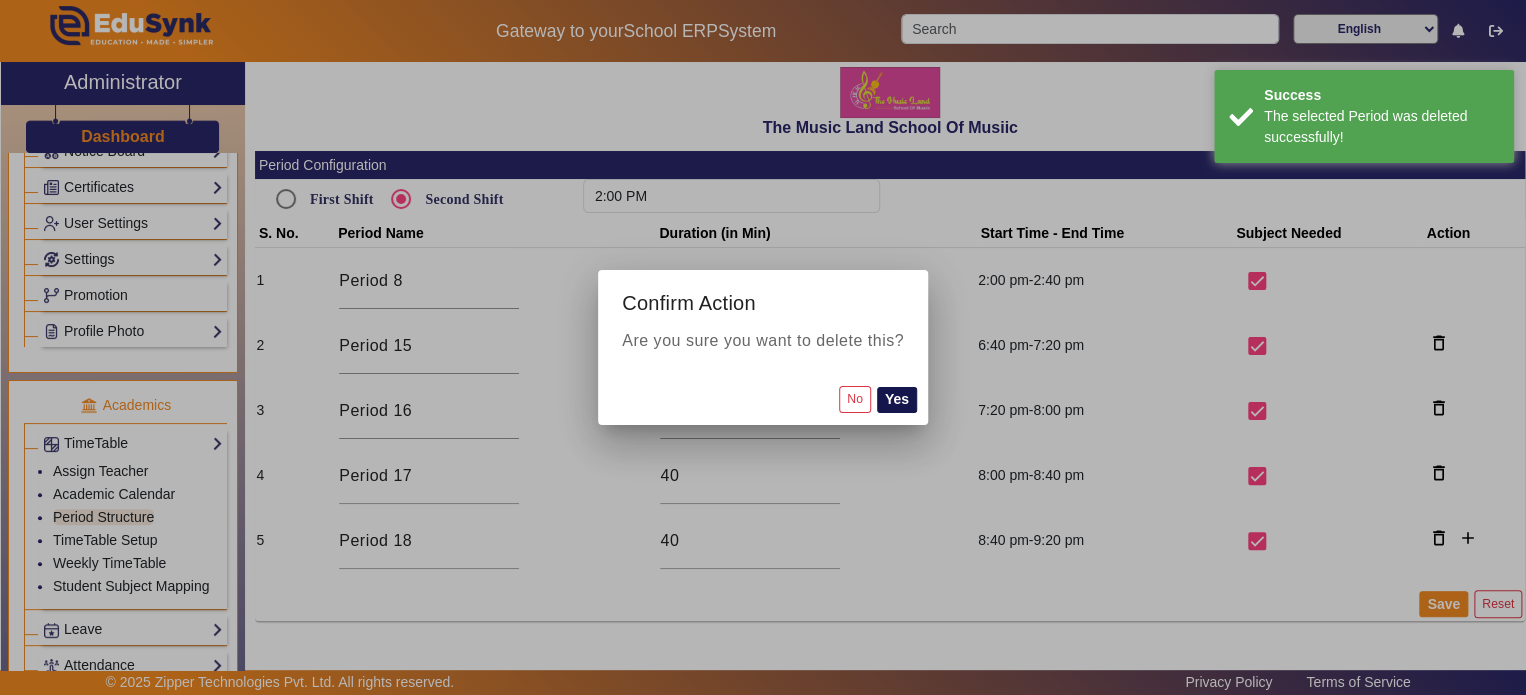 click on "Yes" at bounding box center [897, 400] 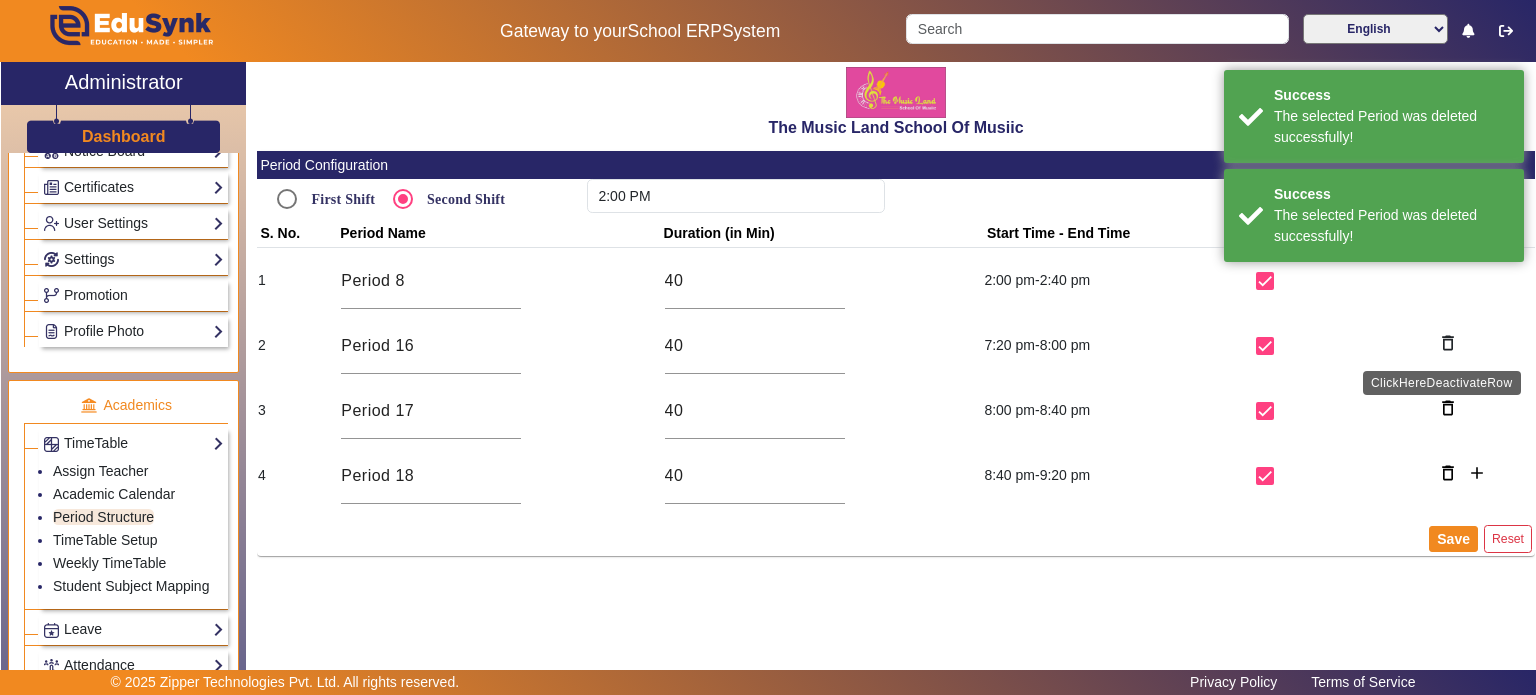 click on "delete_outline" 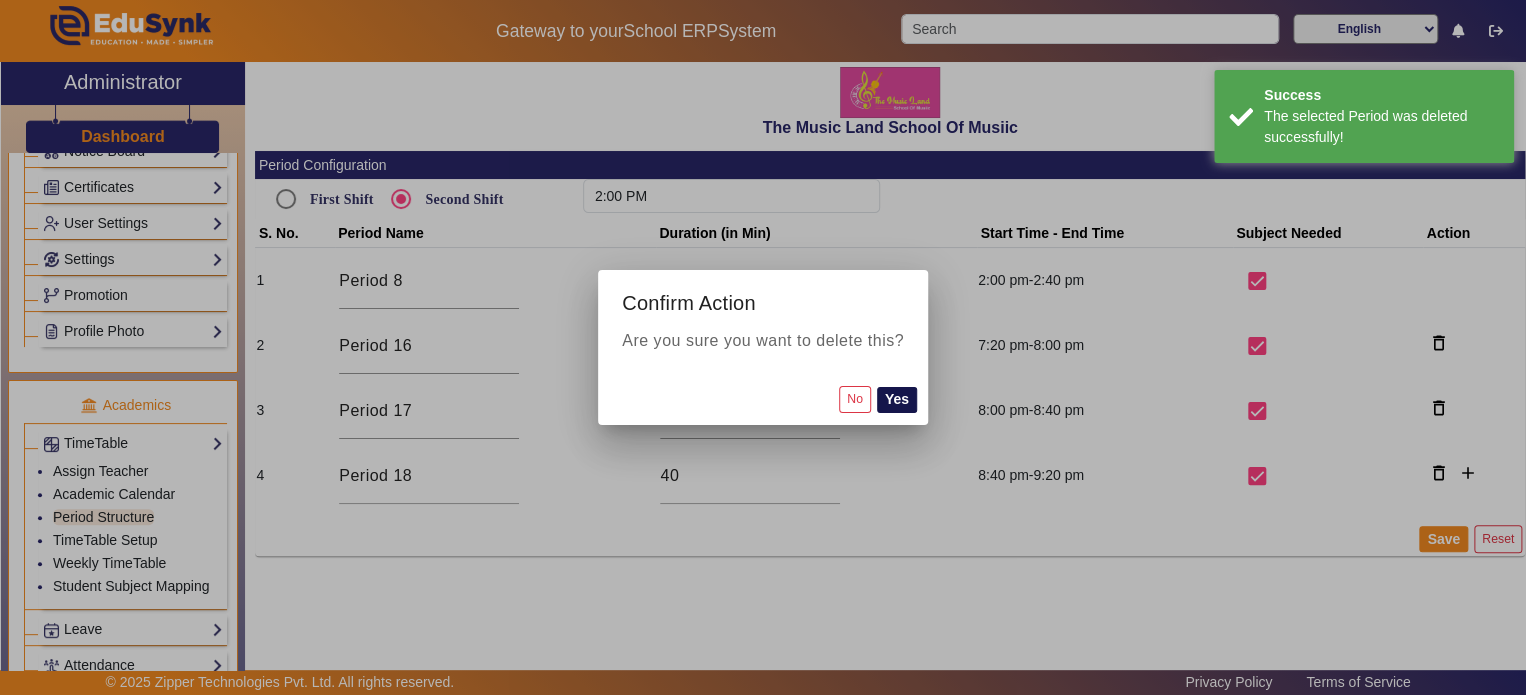click on "Yes" at bounding box center [897, 400] 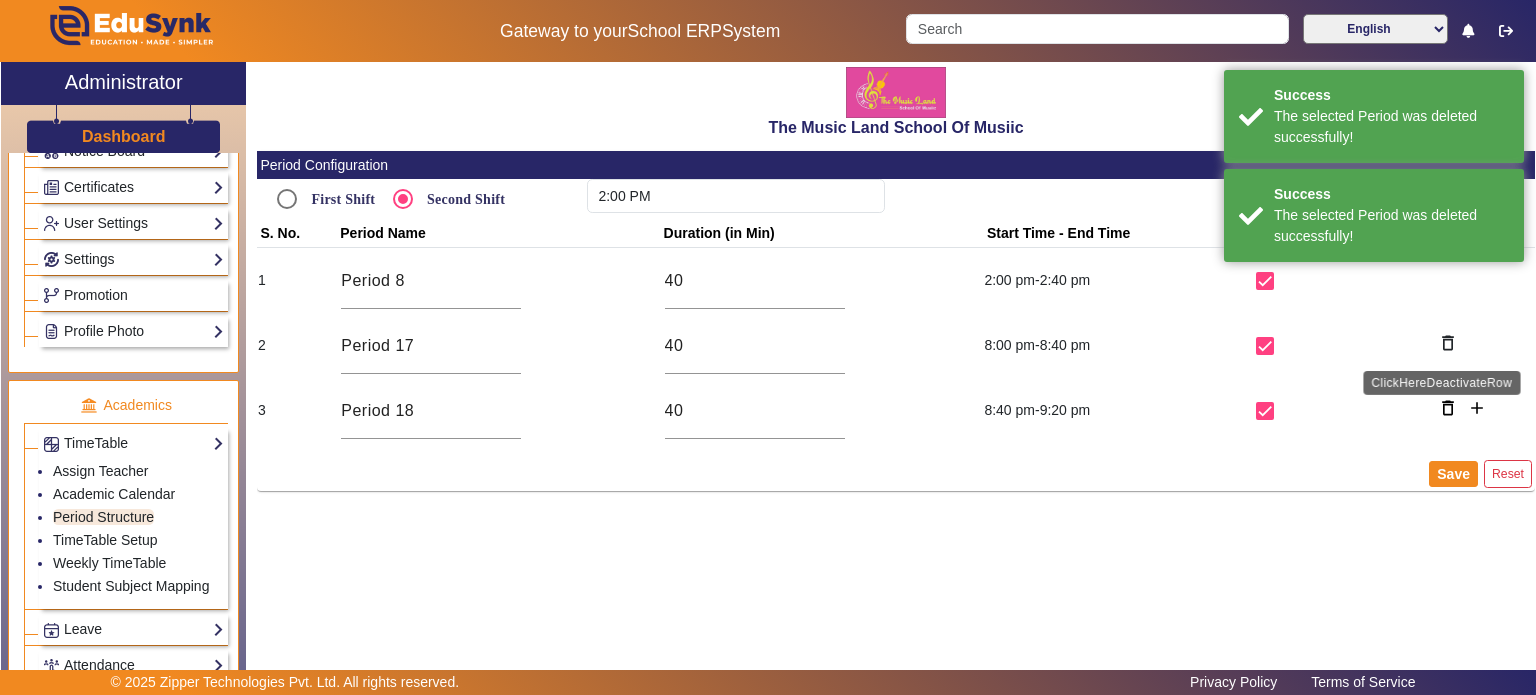click on "delete_outline" 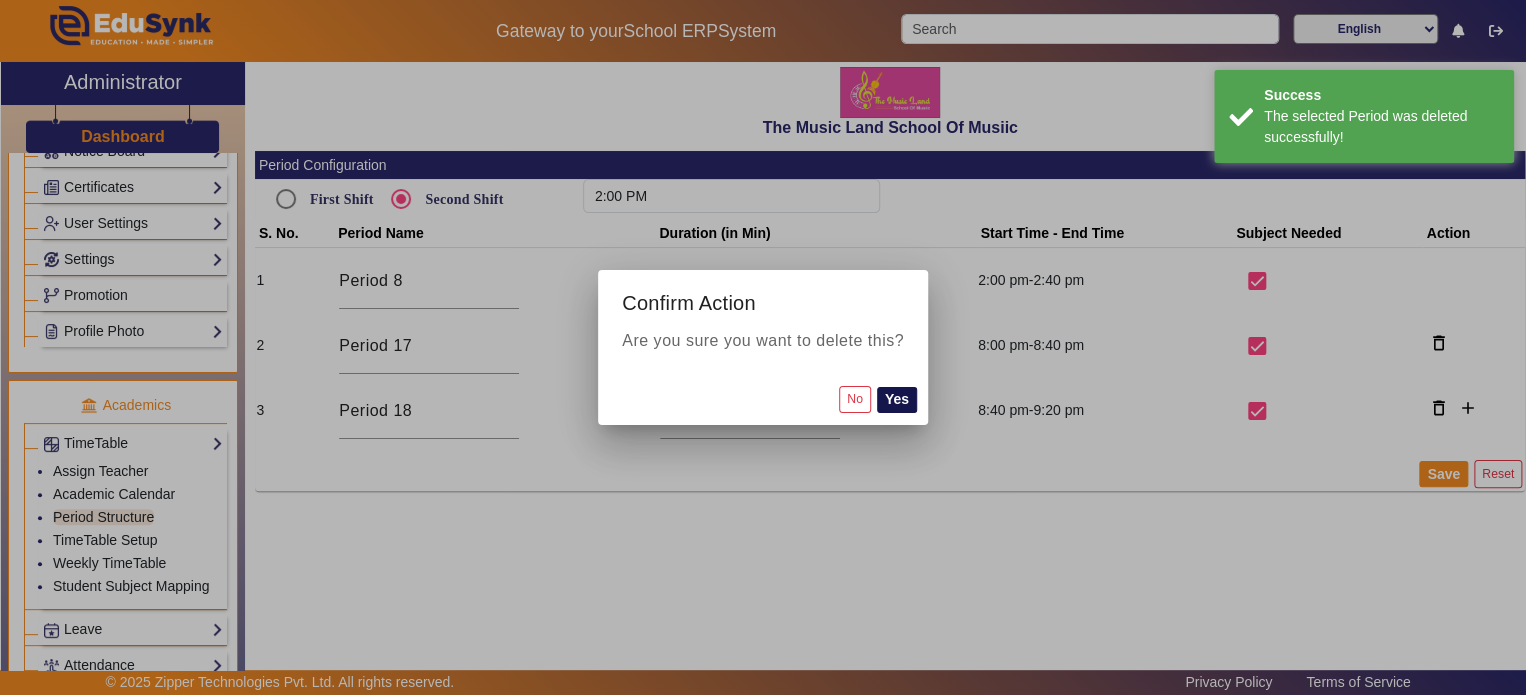 click on "Yes" at bounding box center [897, 400] 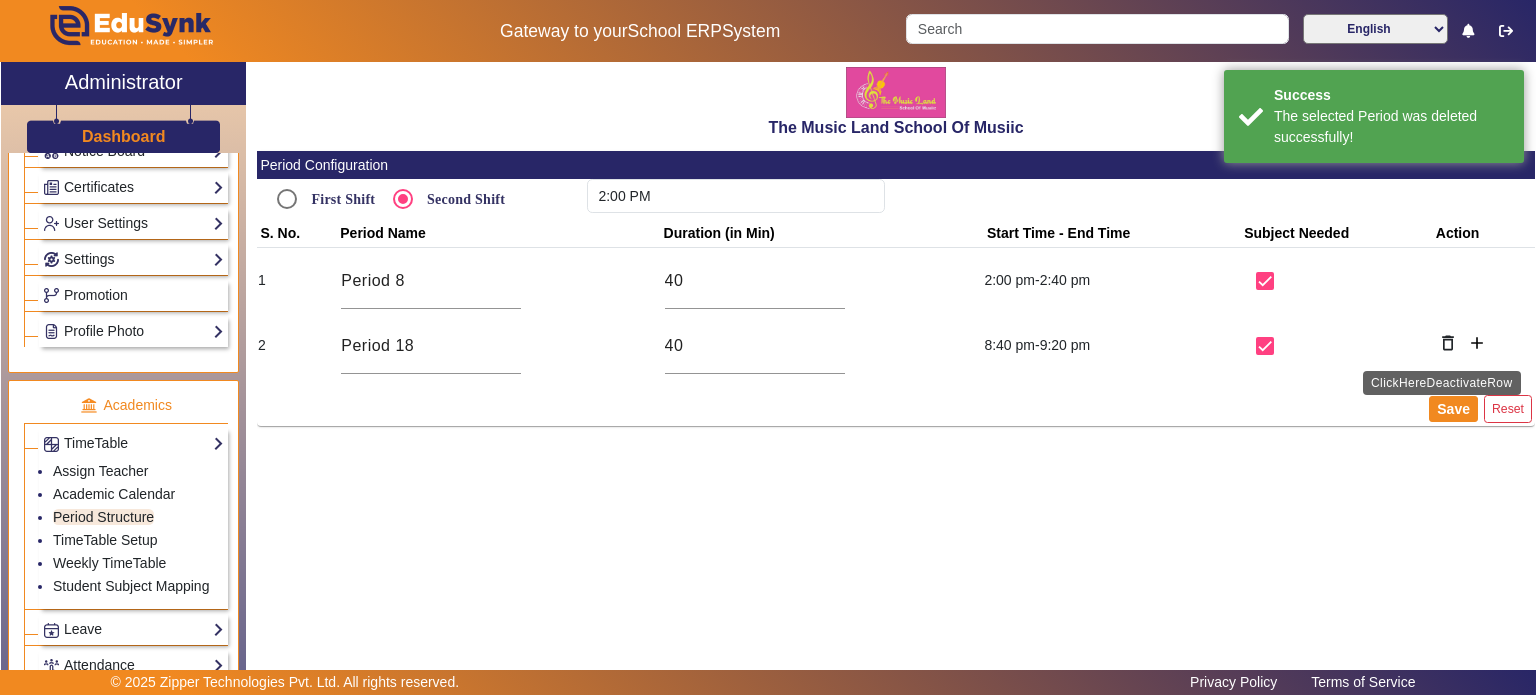 click on "delete_outline" 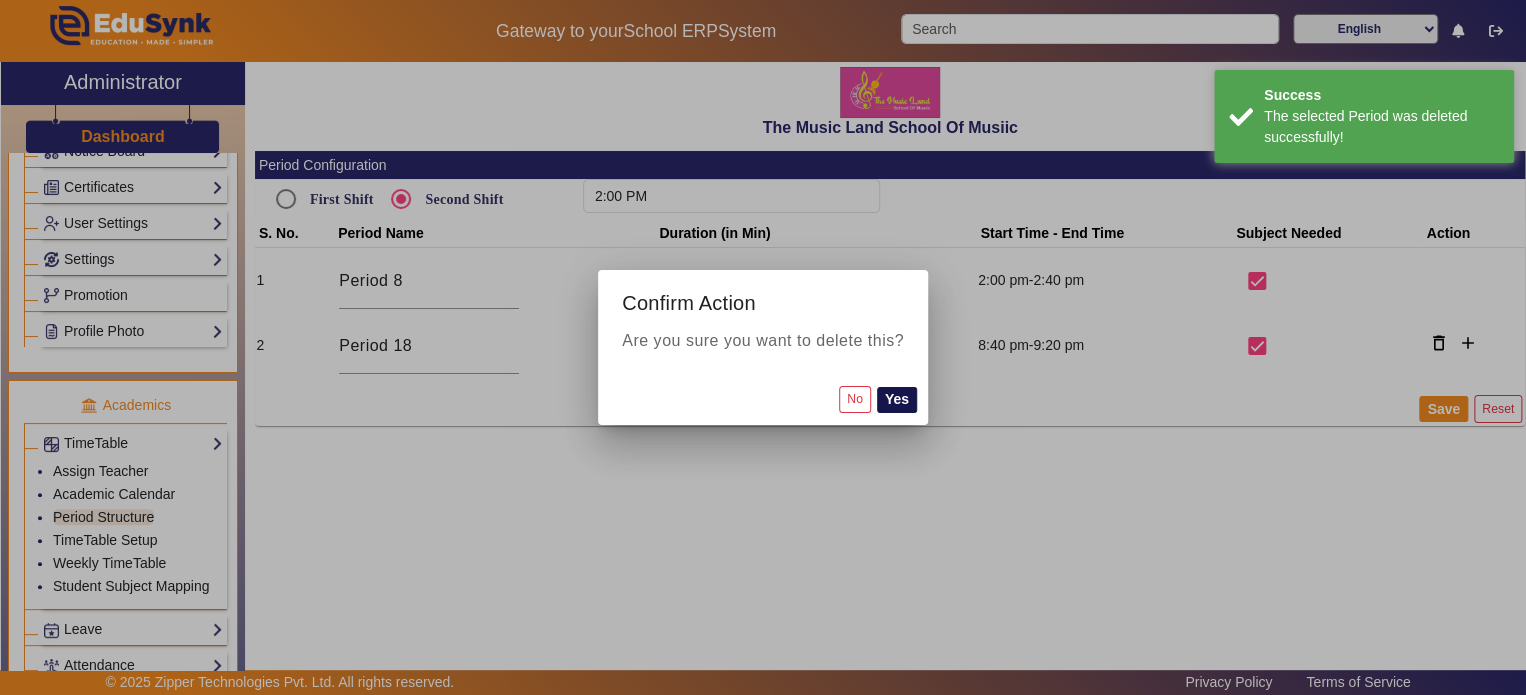 click on "Yes" at bounding box center (897, 400) 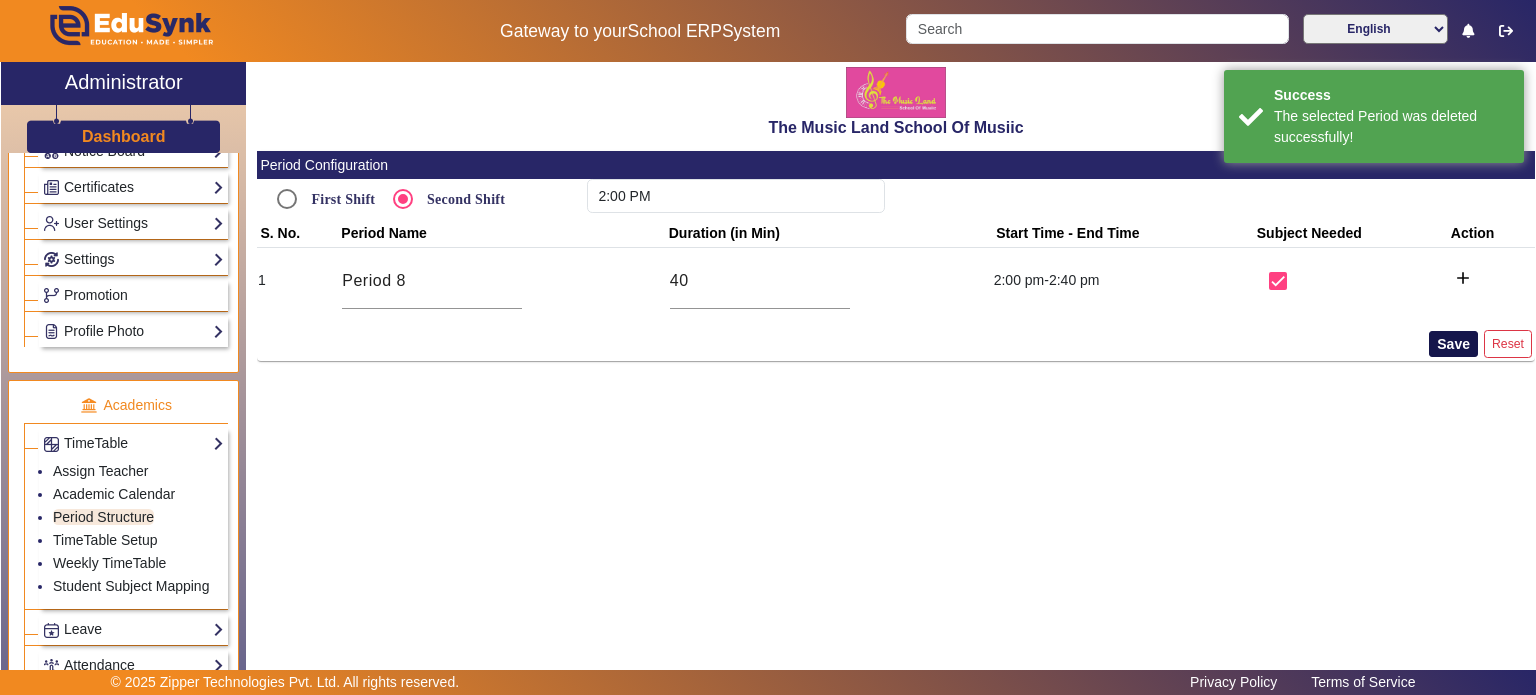click on "Save" 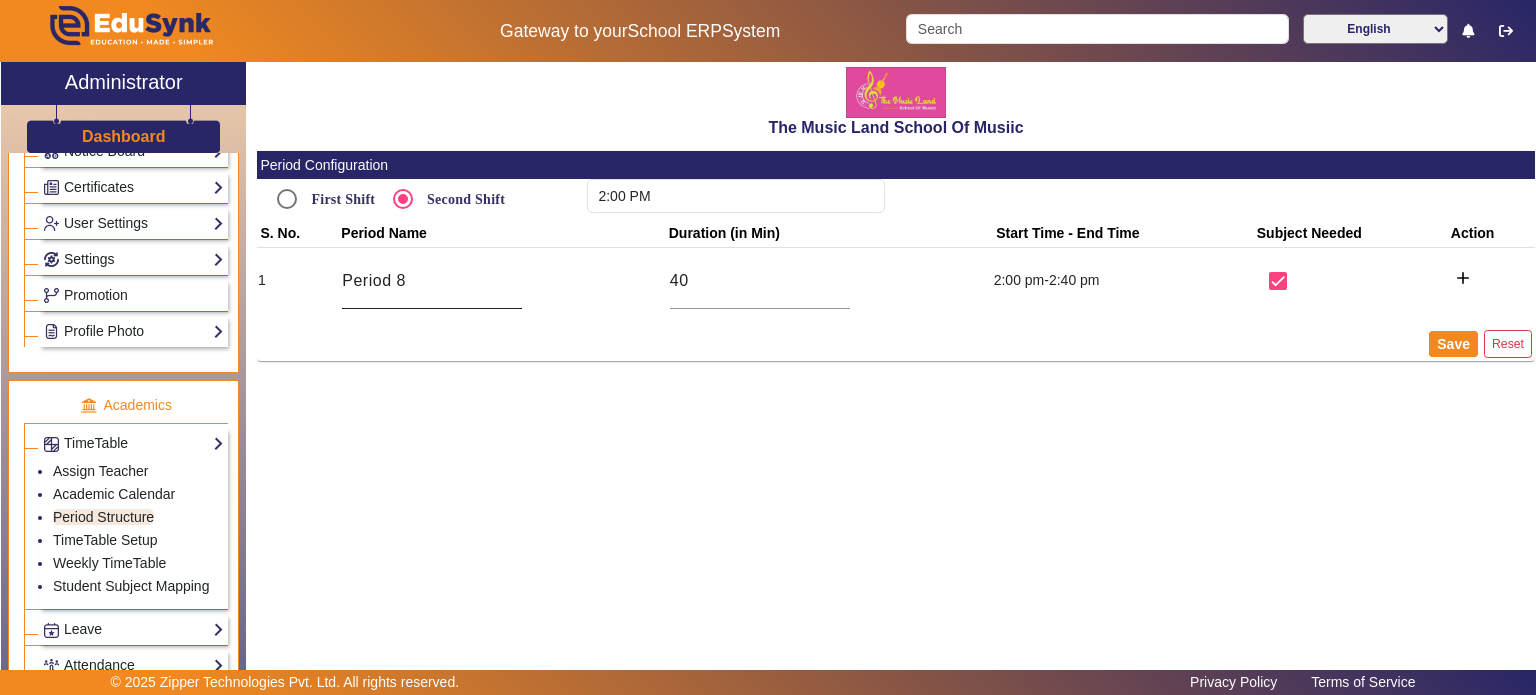 click on "Period 8" at bounding box center (432, 281) 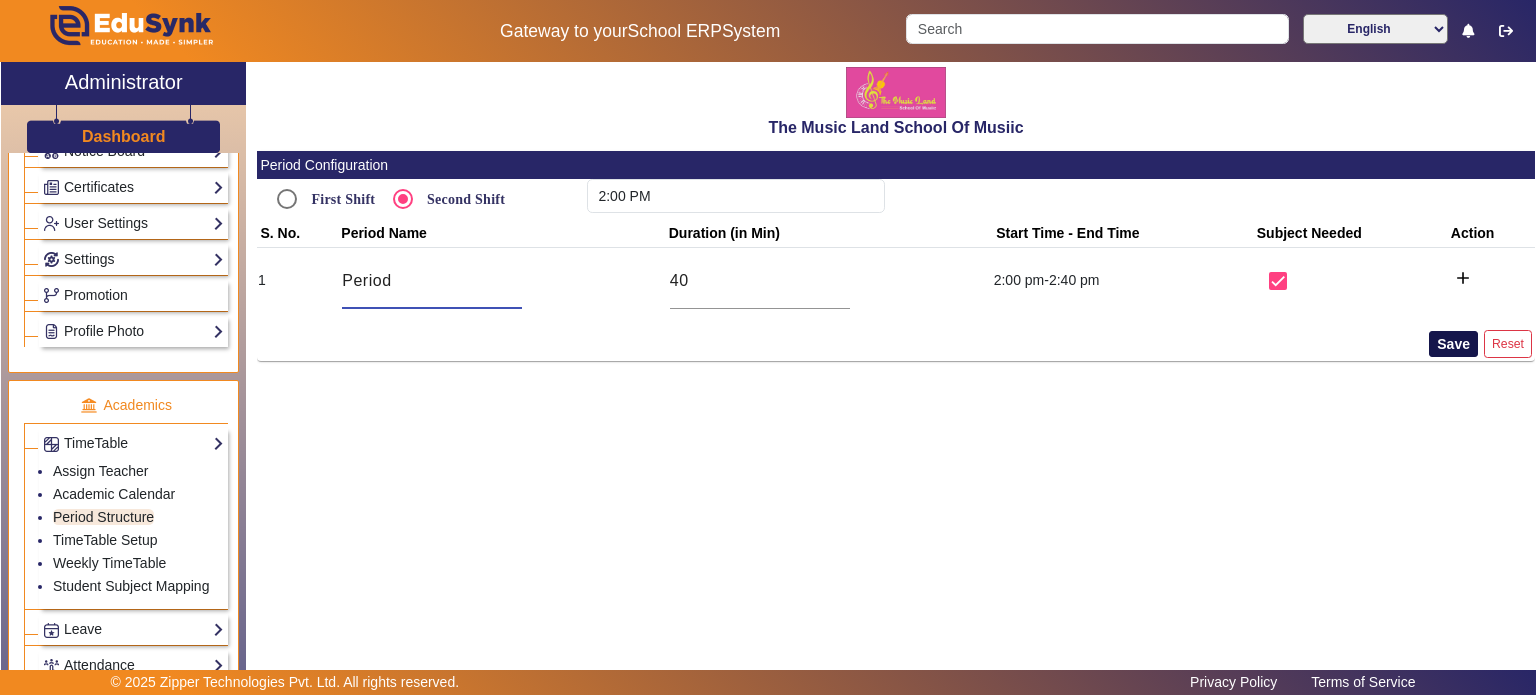 type on "Period" 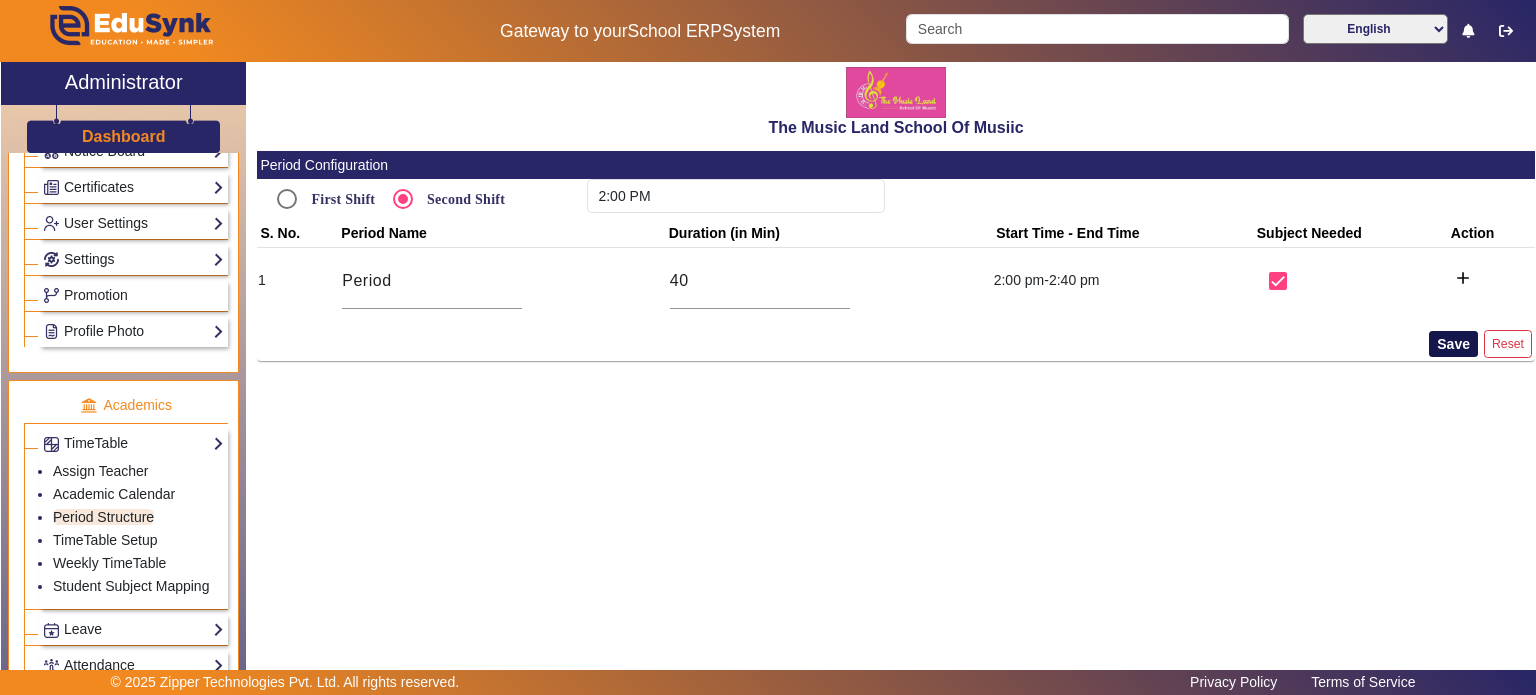 click on "Save" 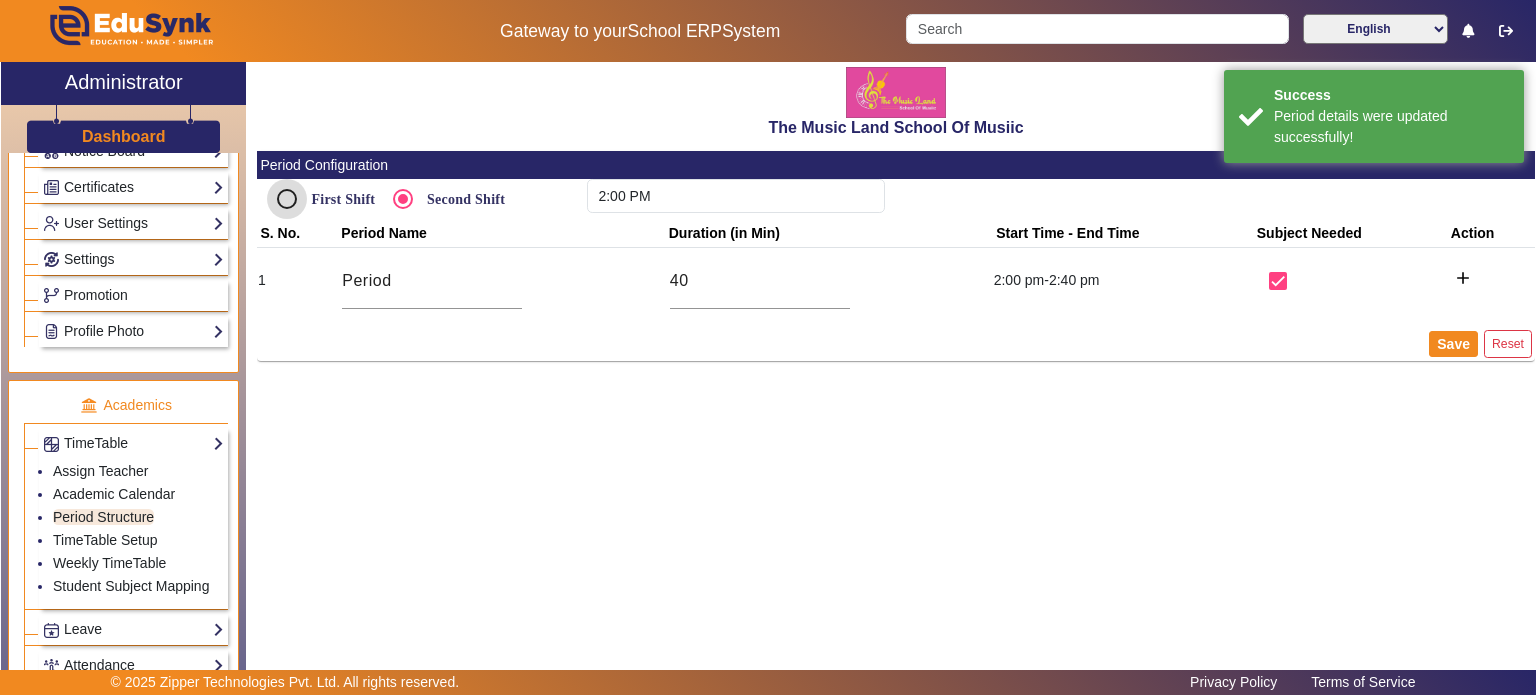 click on "First Shift" at bounding box center (287, 199) 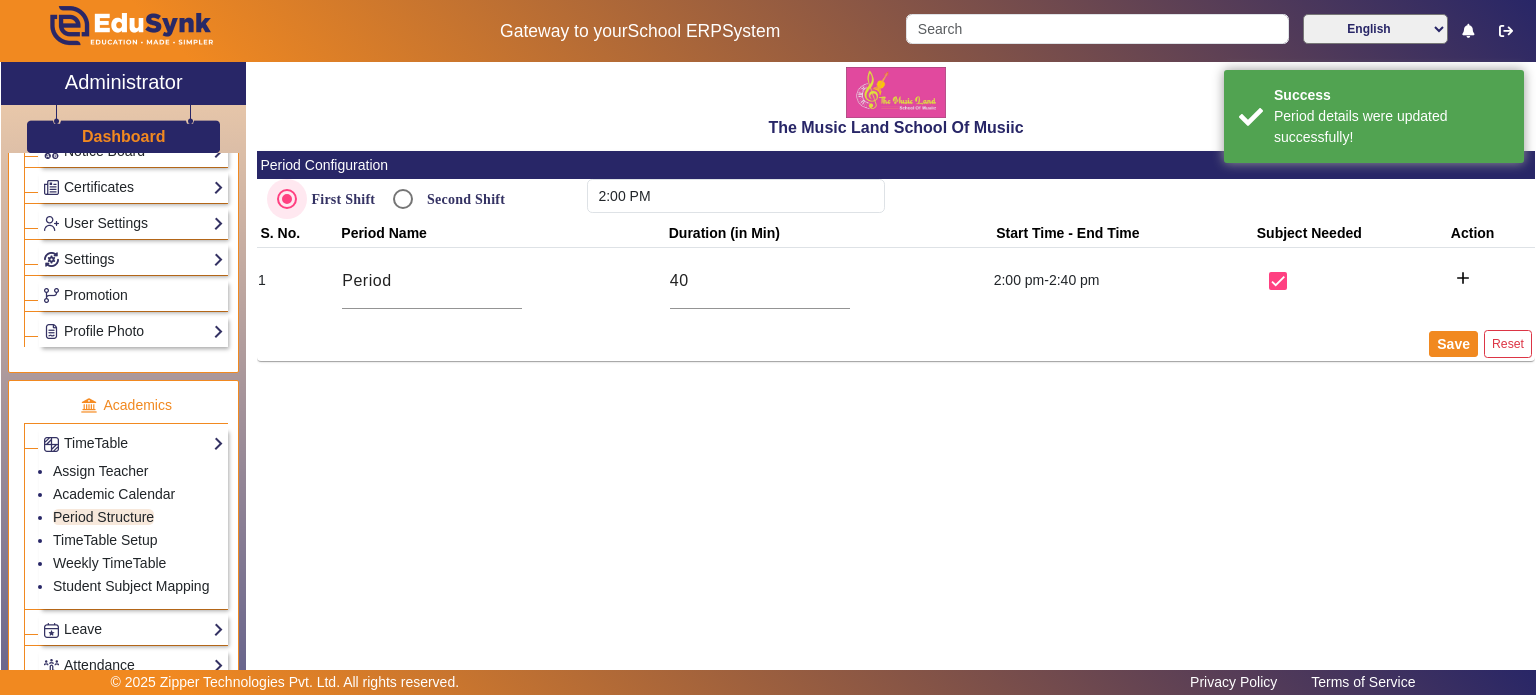 type on "6:20 AM" 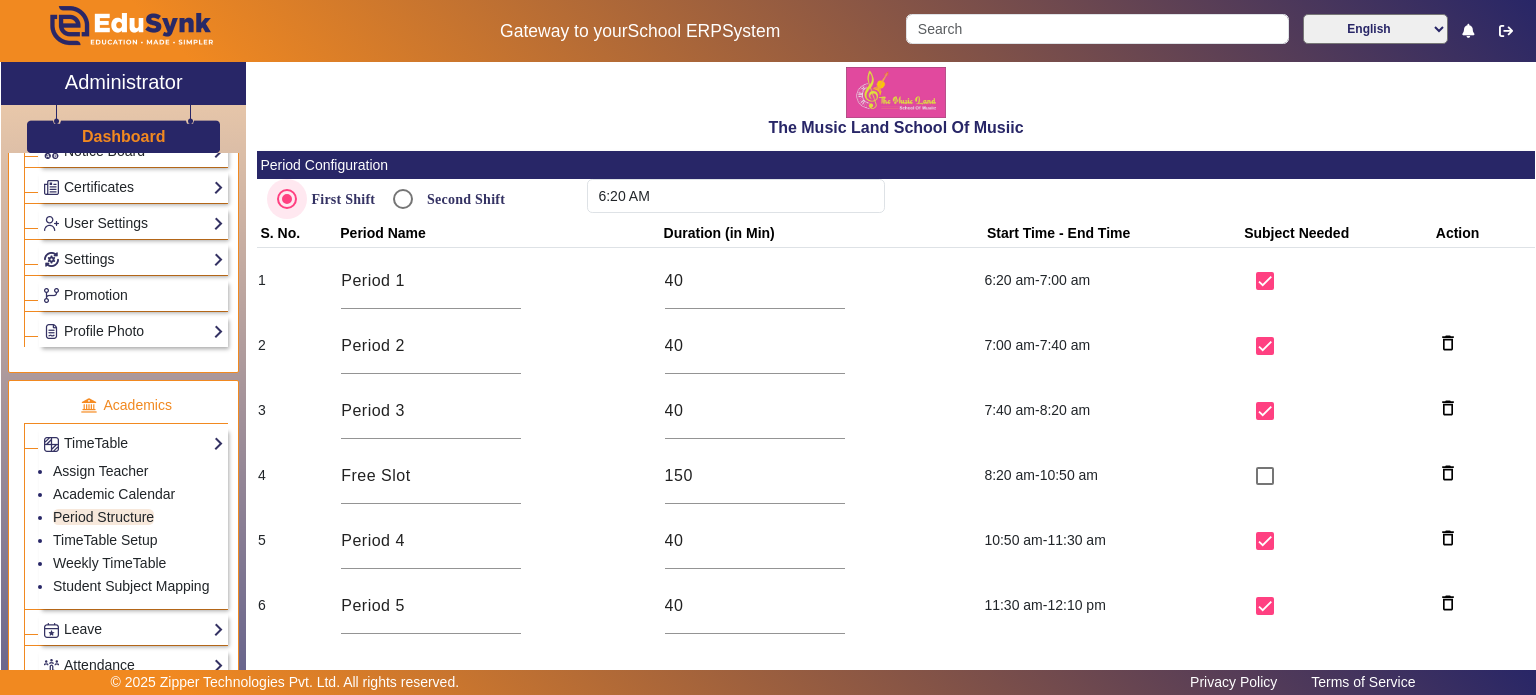 scroll, scrollTop: 176, scrollLeft: 0, axis: vertical 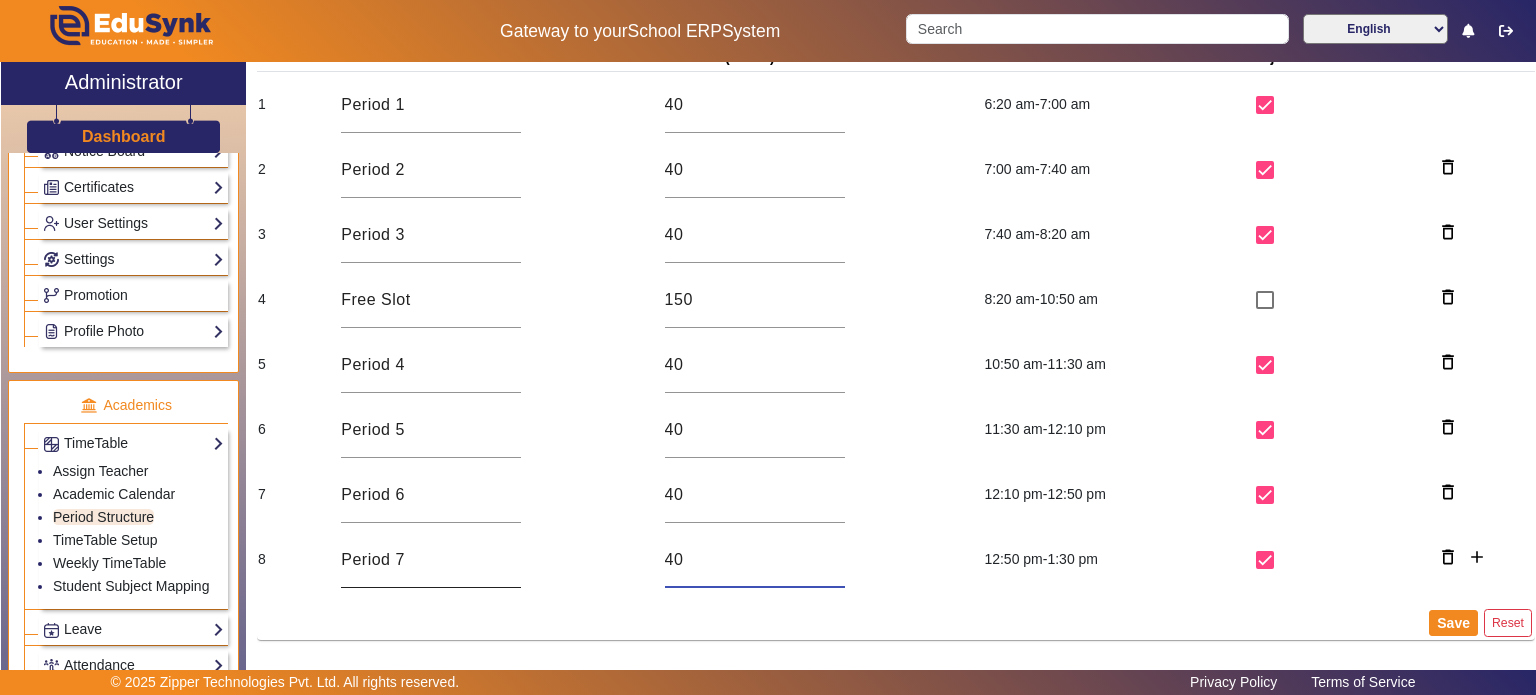 drag, startPoint x: 720, startPoint y: 569, endPoint x: 362, endPoint y: 539, distance: 359.2548 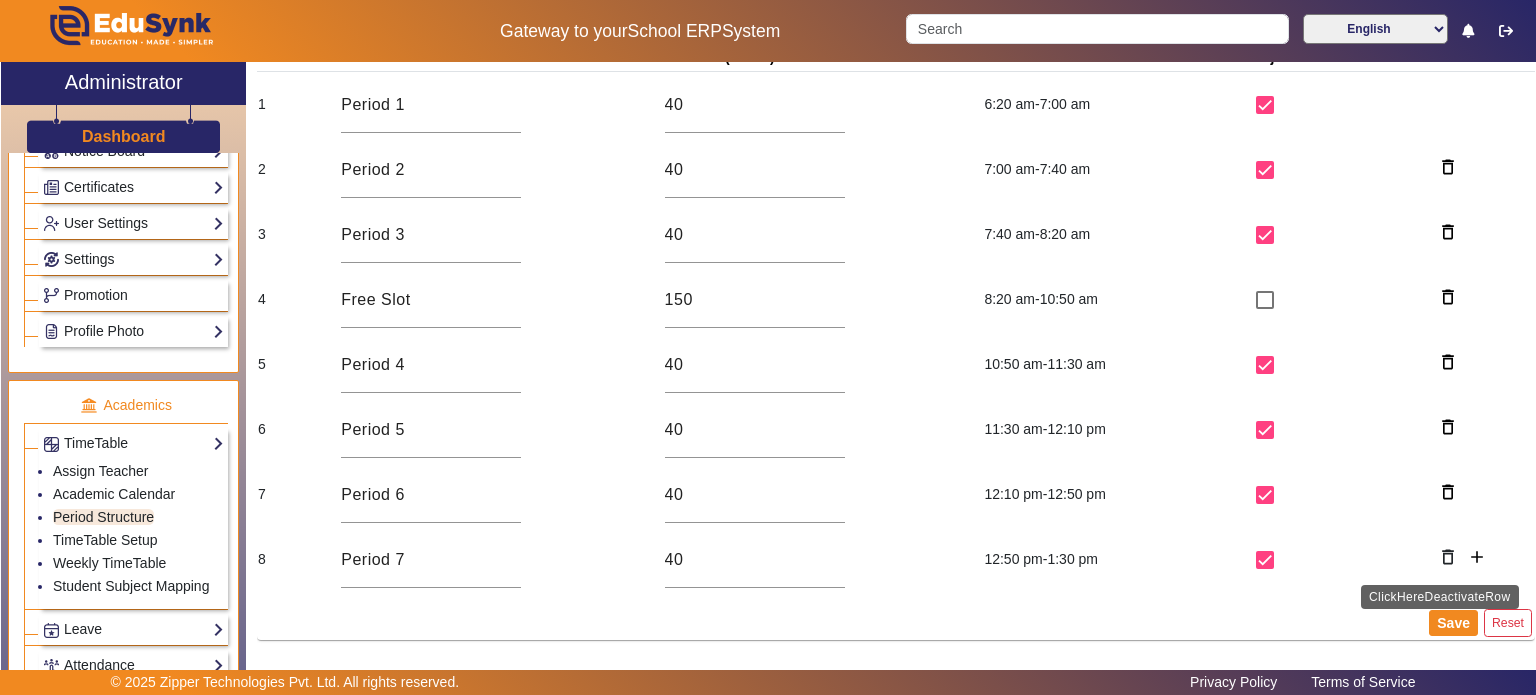 click on "delete_outline" 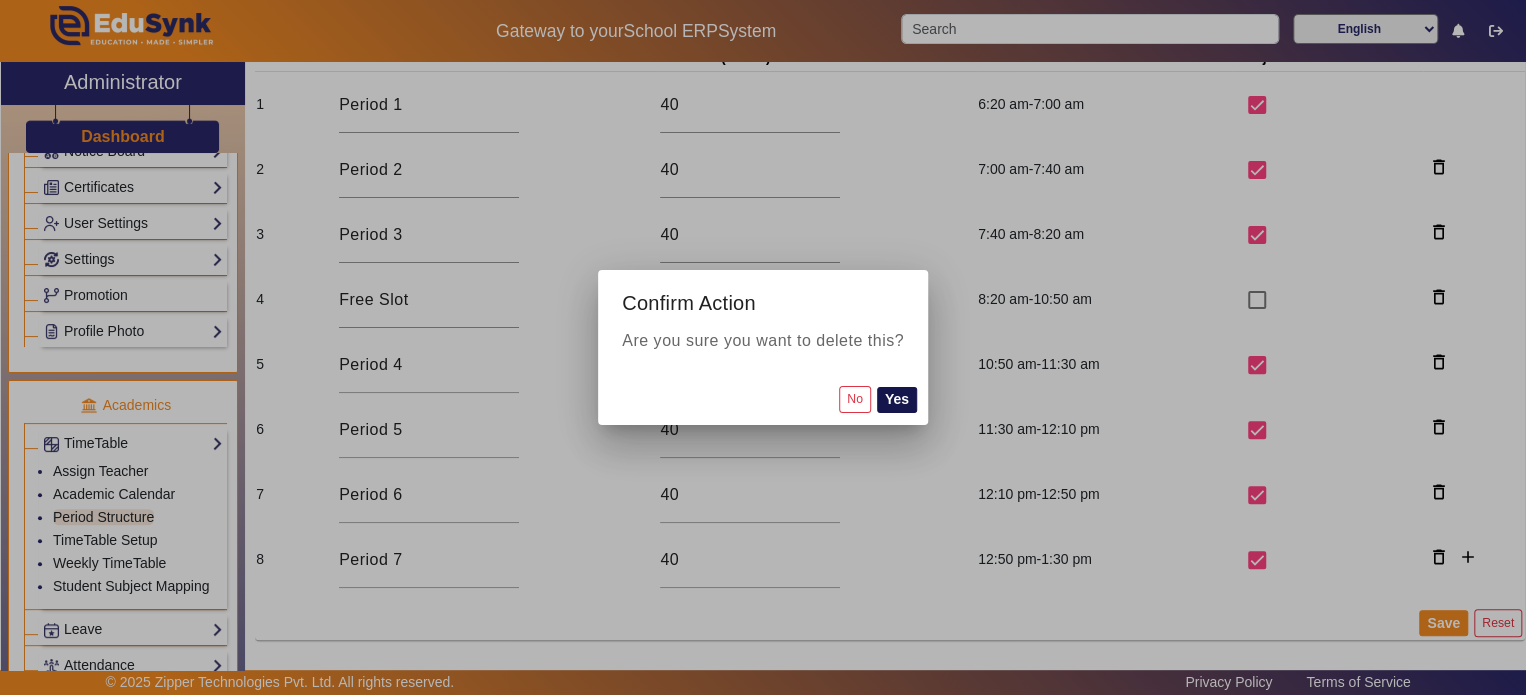 click on "Yes" at bounding box center (897, 400) 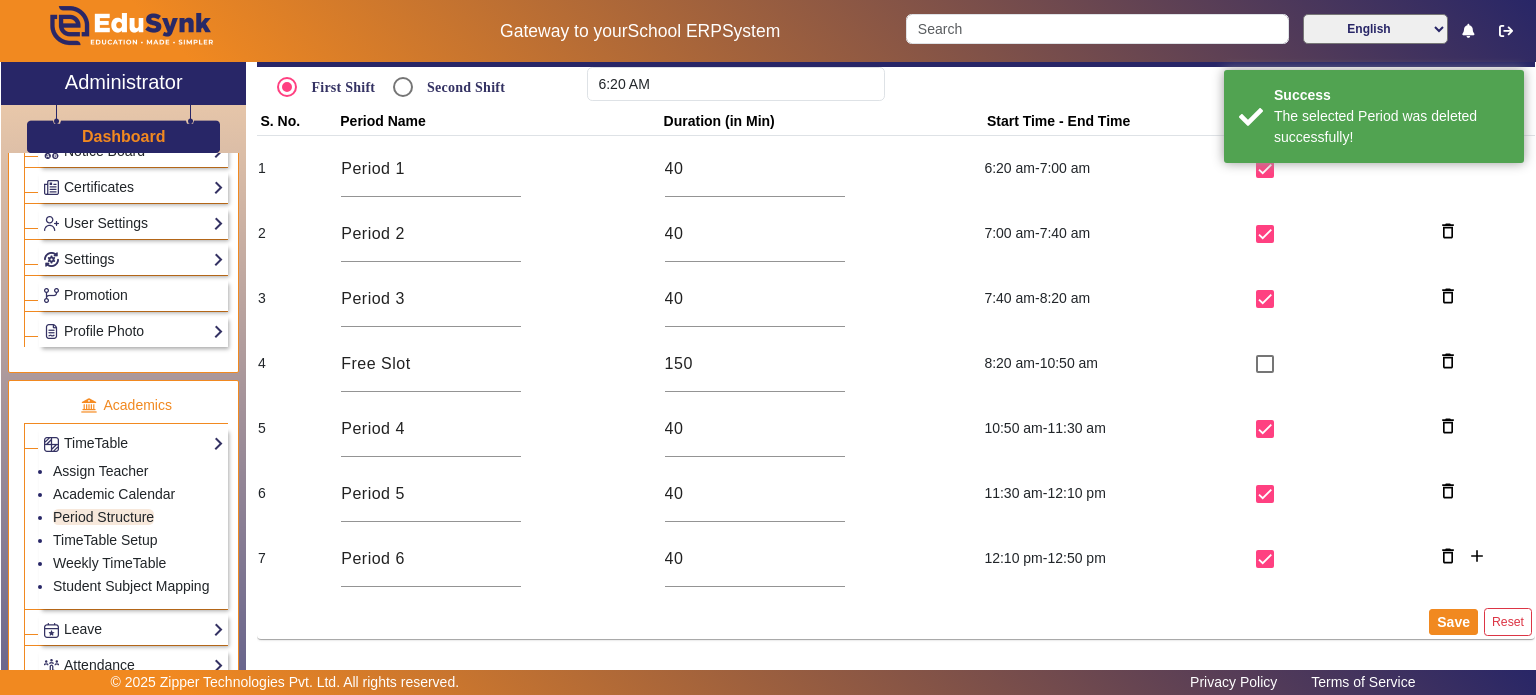 scroll, scrollTop: 111, scrollLeft: 0, axis: vertical 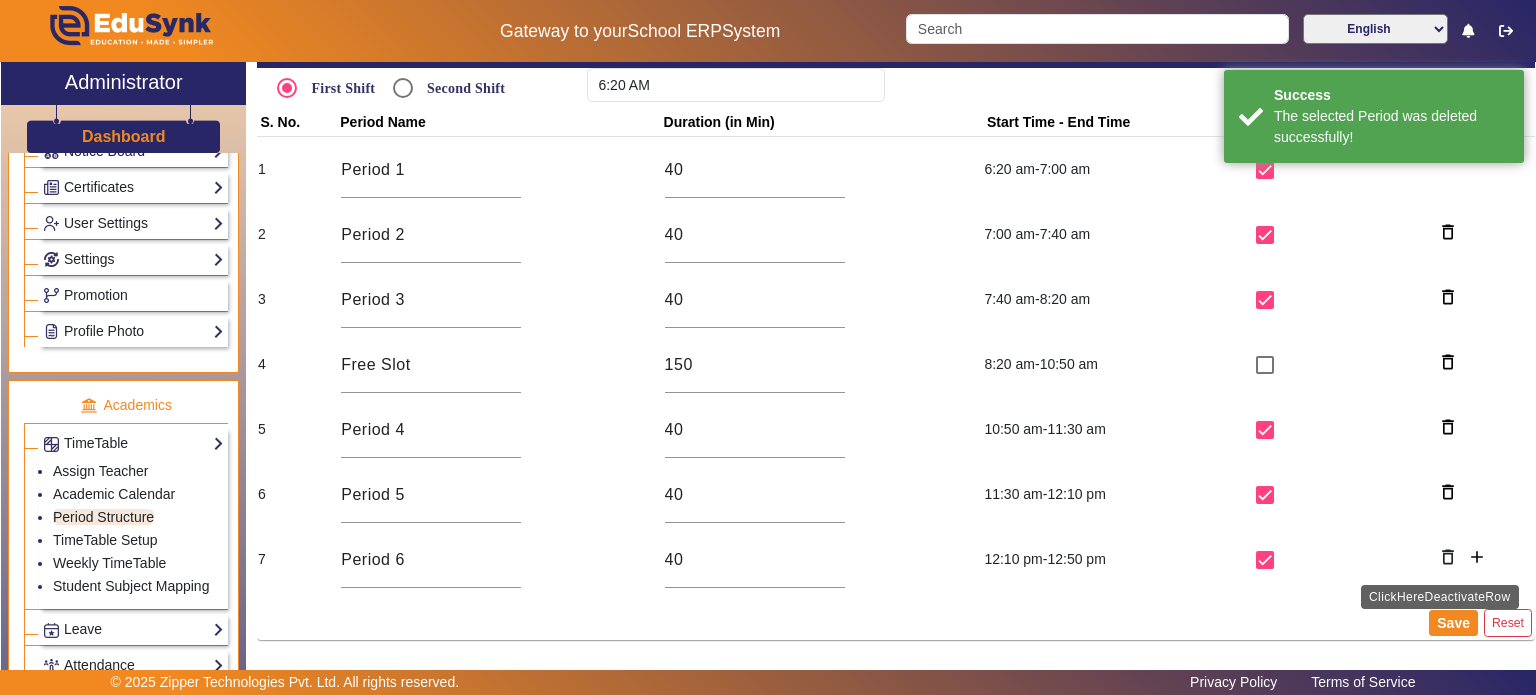 click on "delete_outline" 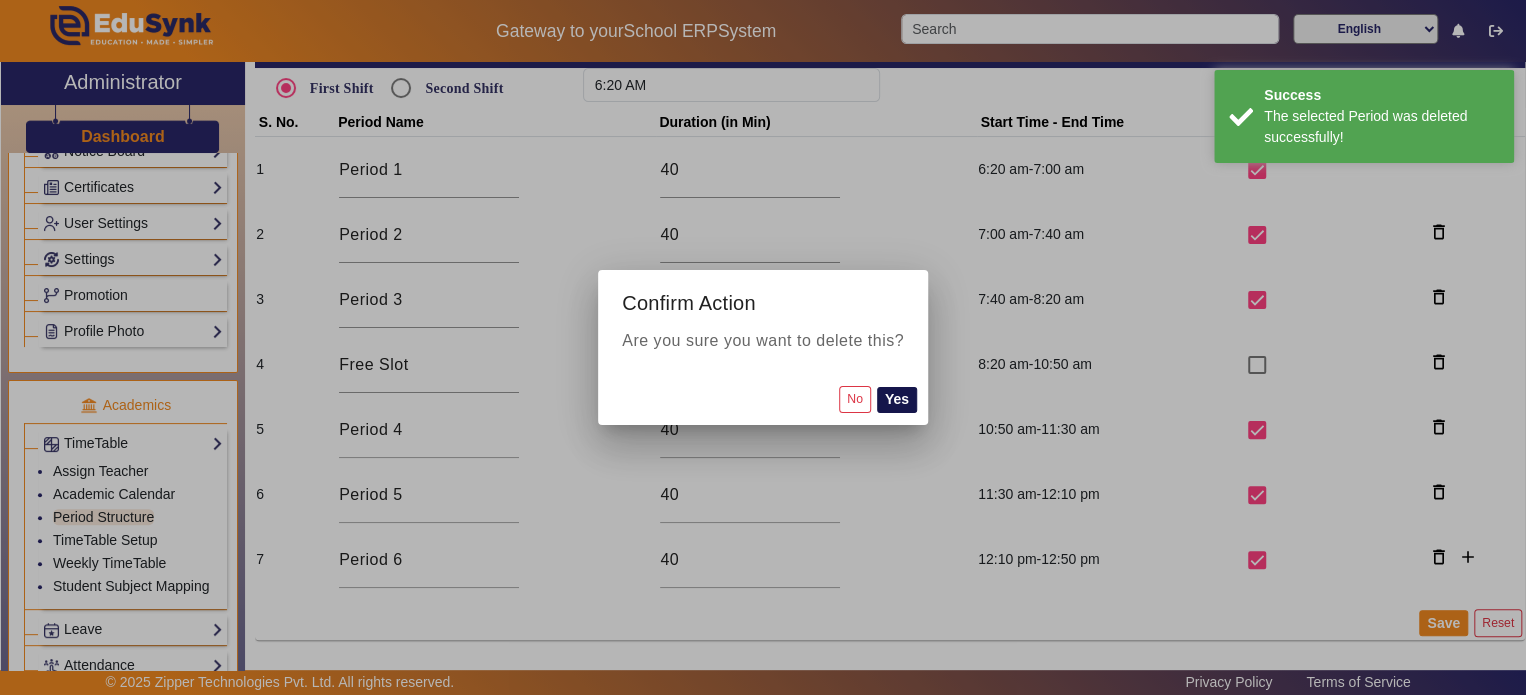 click on "Yes" at bounding box center [897, 400] 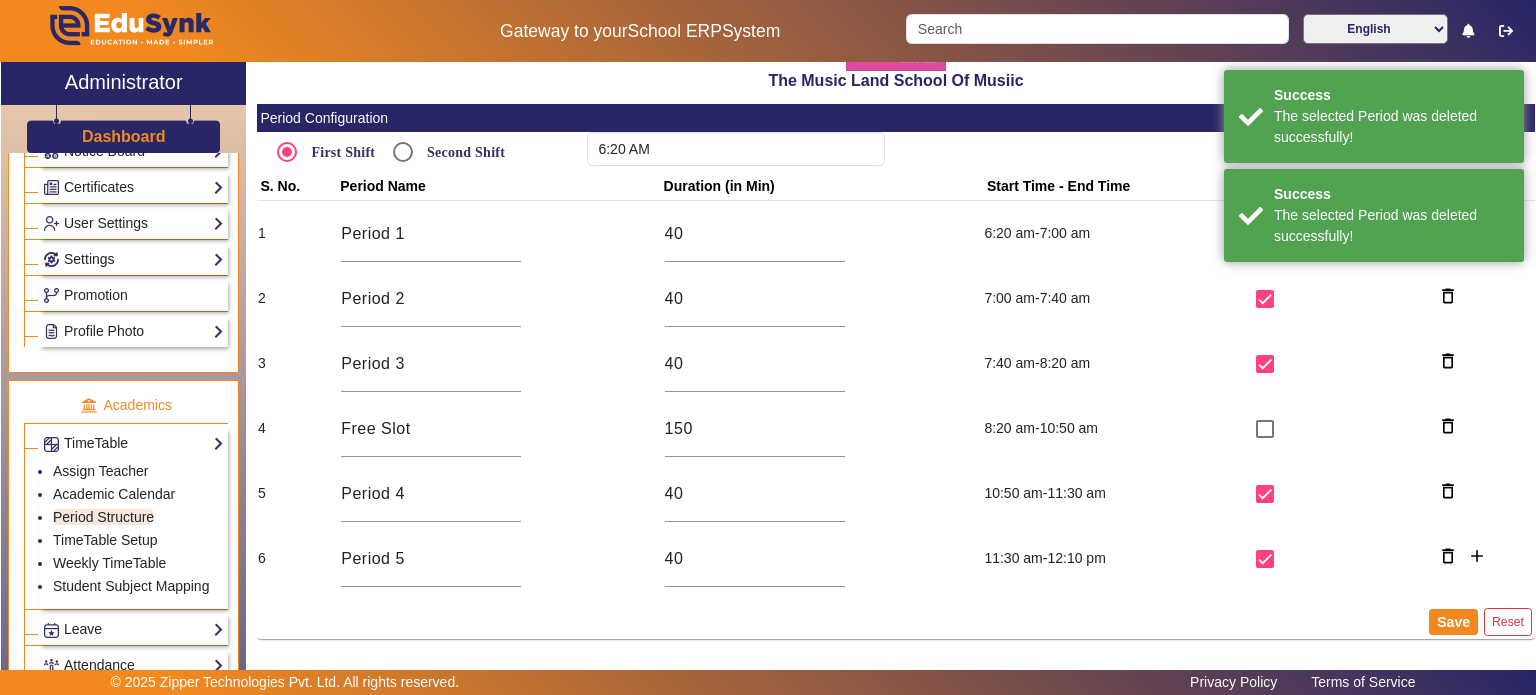 scroll, scrollTop: 45, scrollLeft: 0, axis: vertical 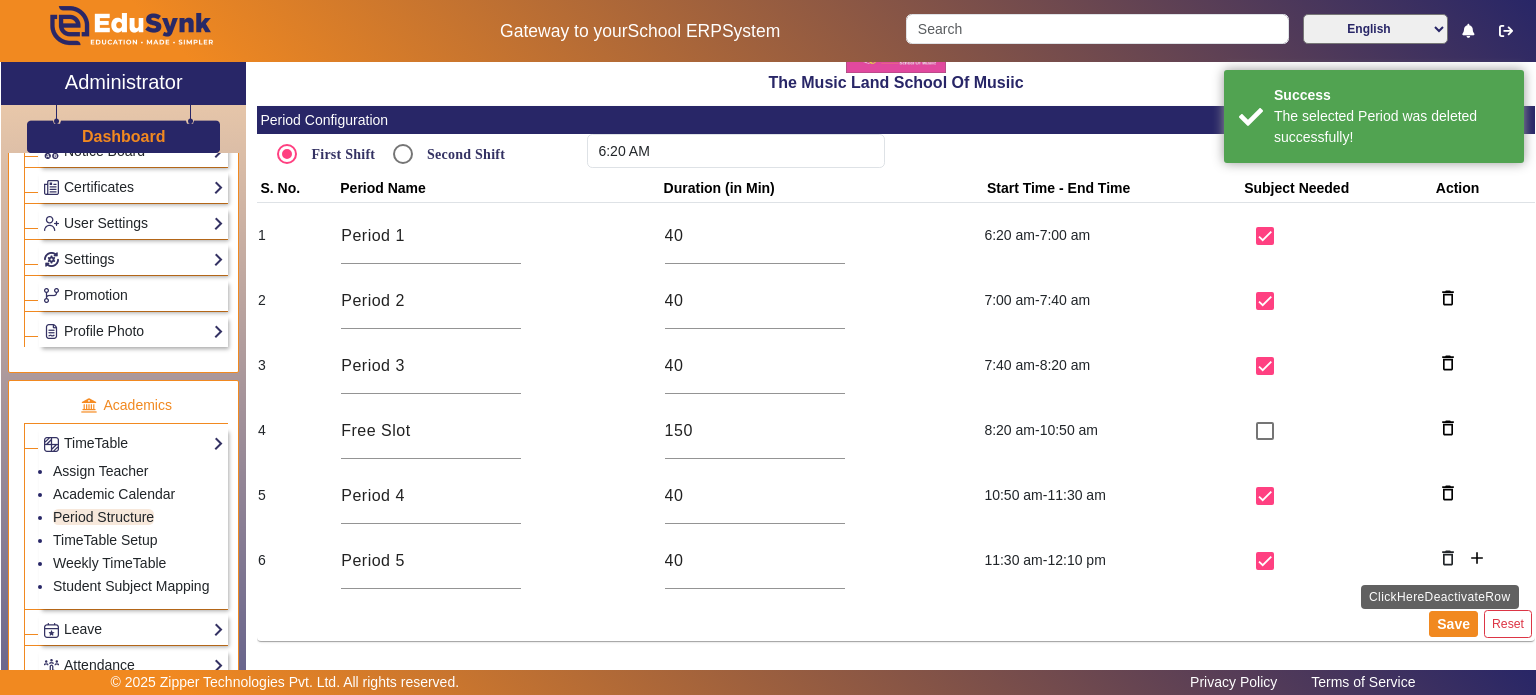 click on "delete_outline" 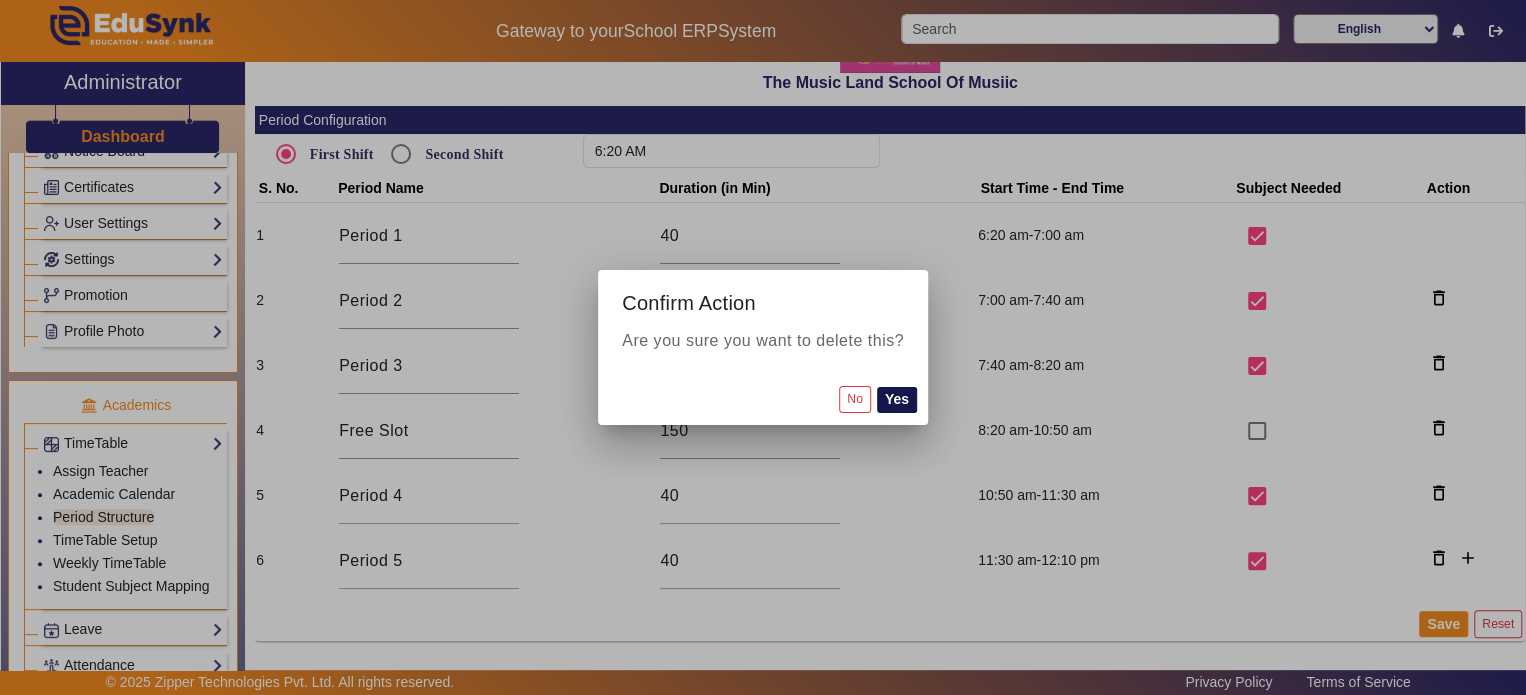 click on "Yes" at bounding box center [897, 400] 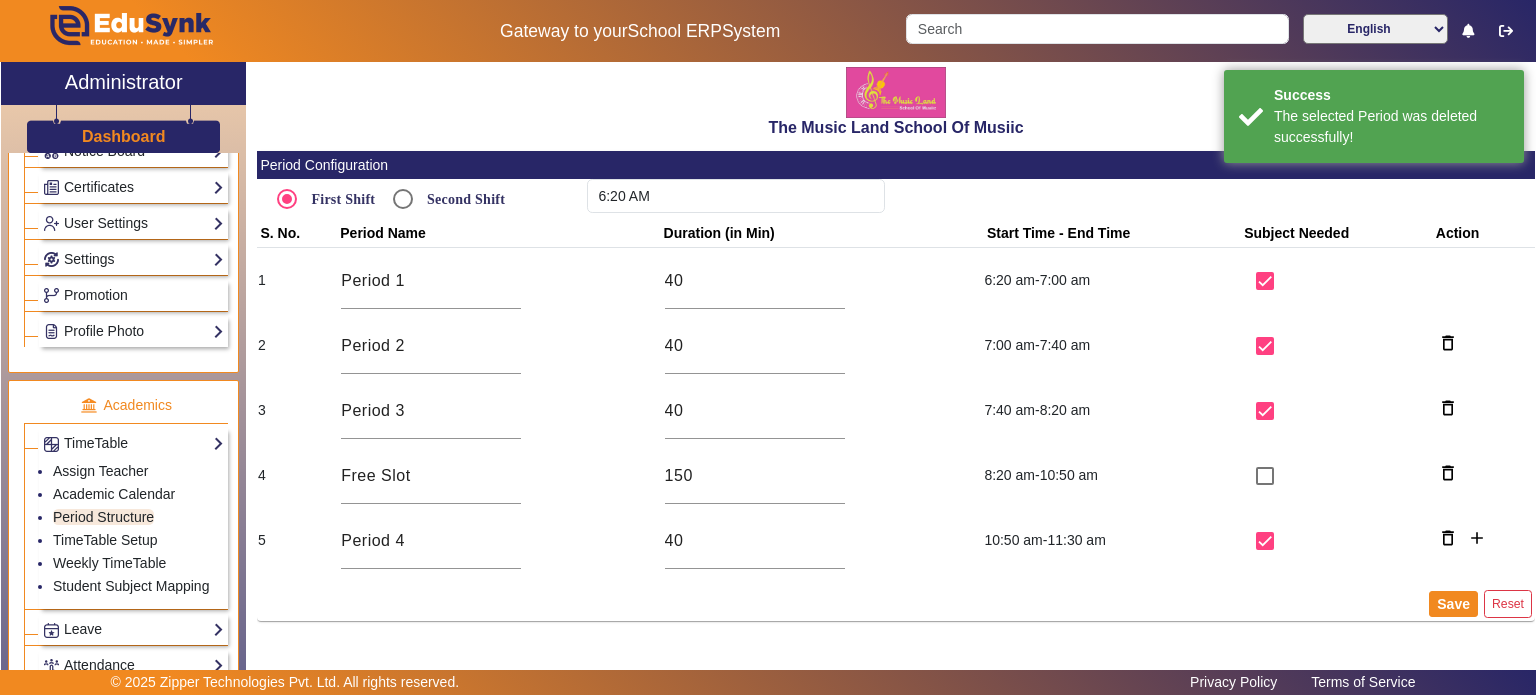 scroll, scrollTop: 0, scrollLeft: 0, axis: both 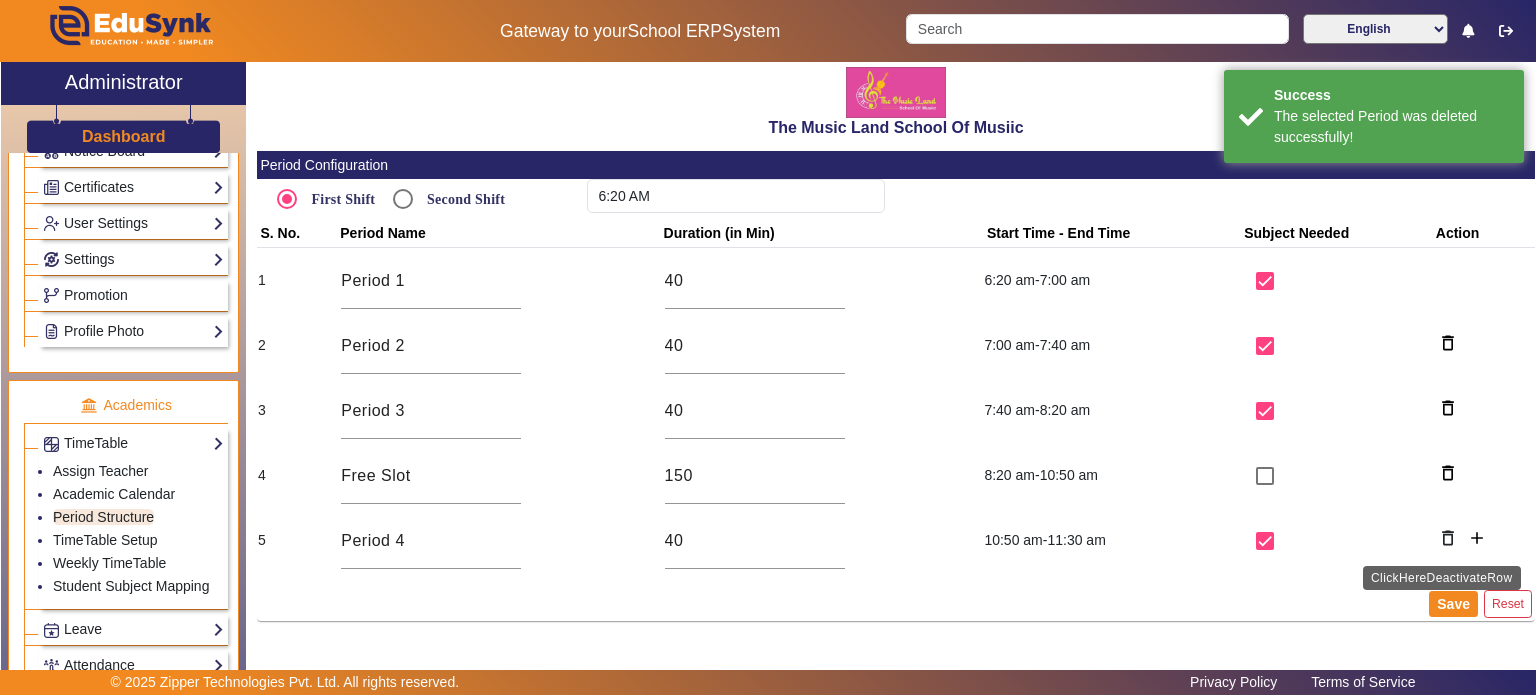 click on "delete_outline" 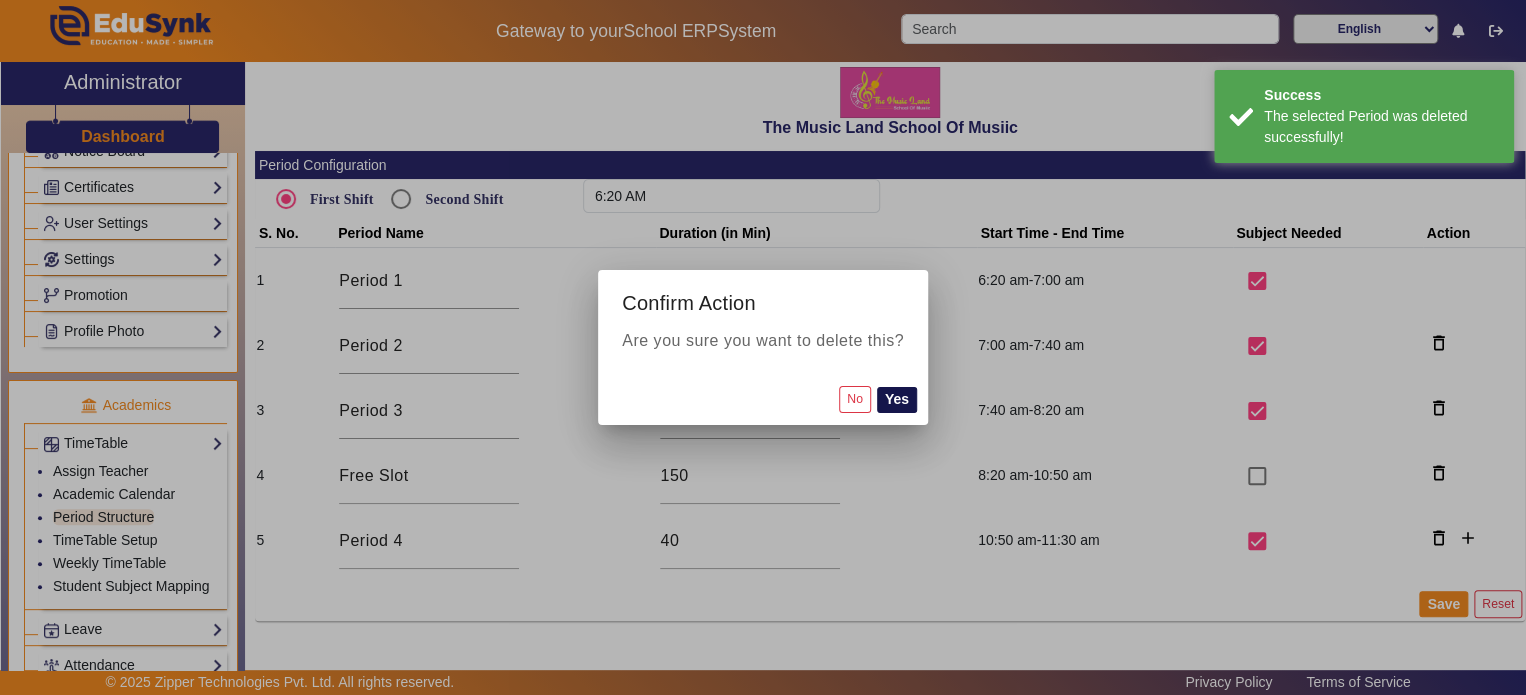 click on "Yes" at bounding box center (897, 400) 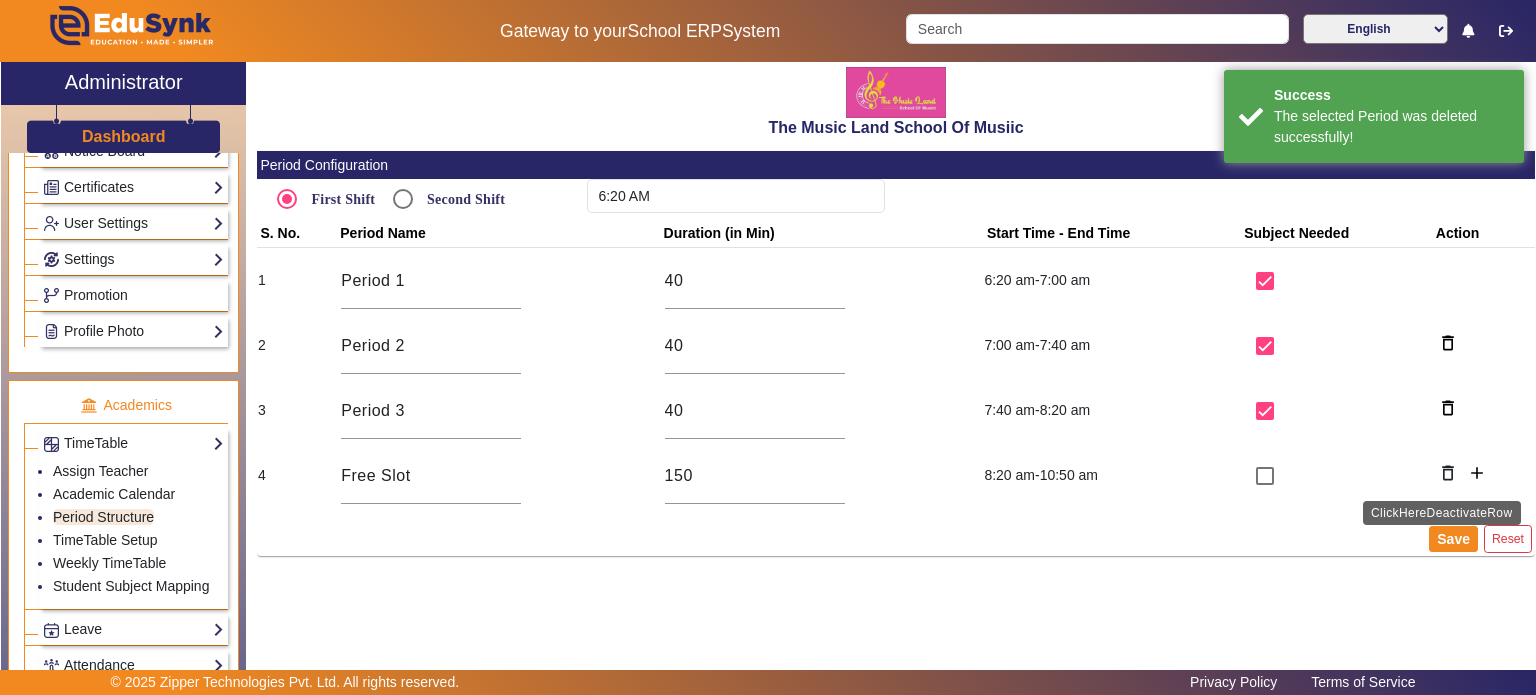 click on "delete_outline" 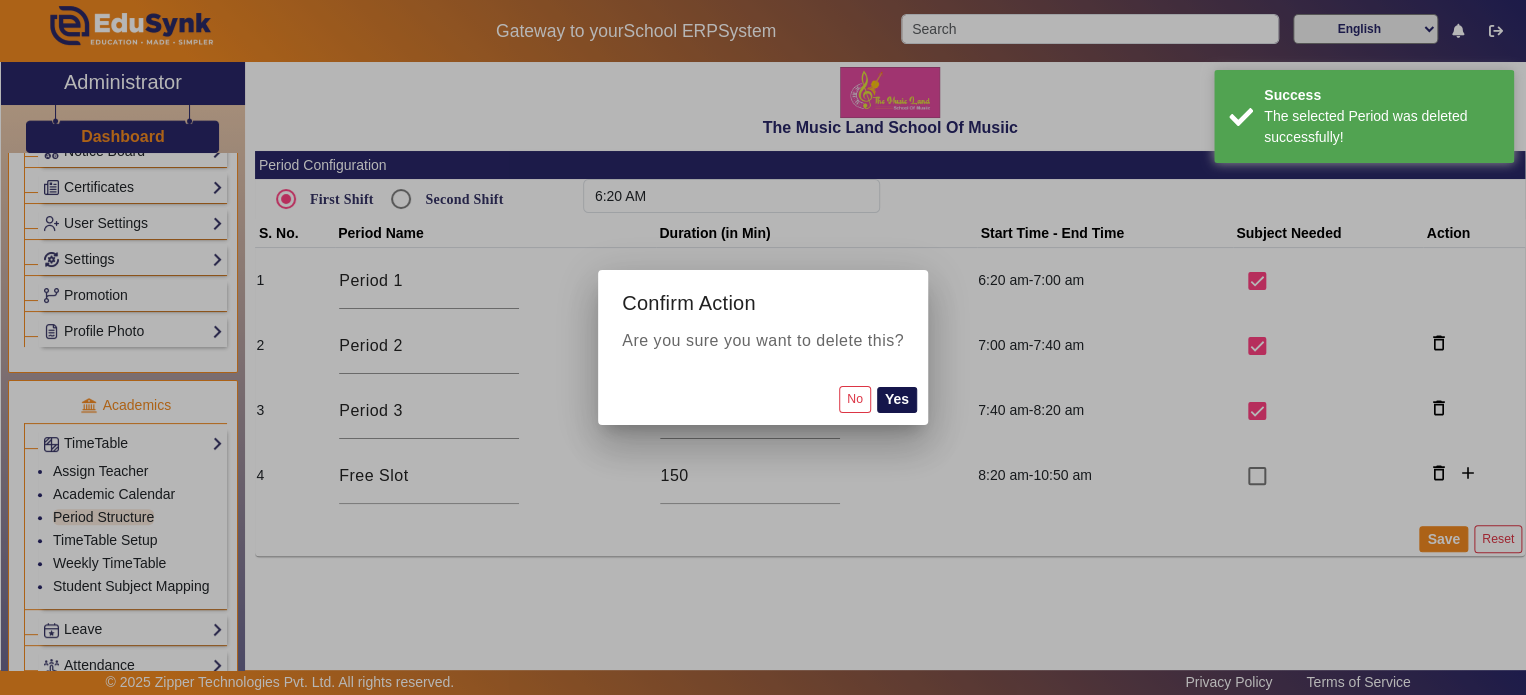 click on "Yes" at bounding box center [897, 400] 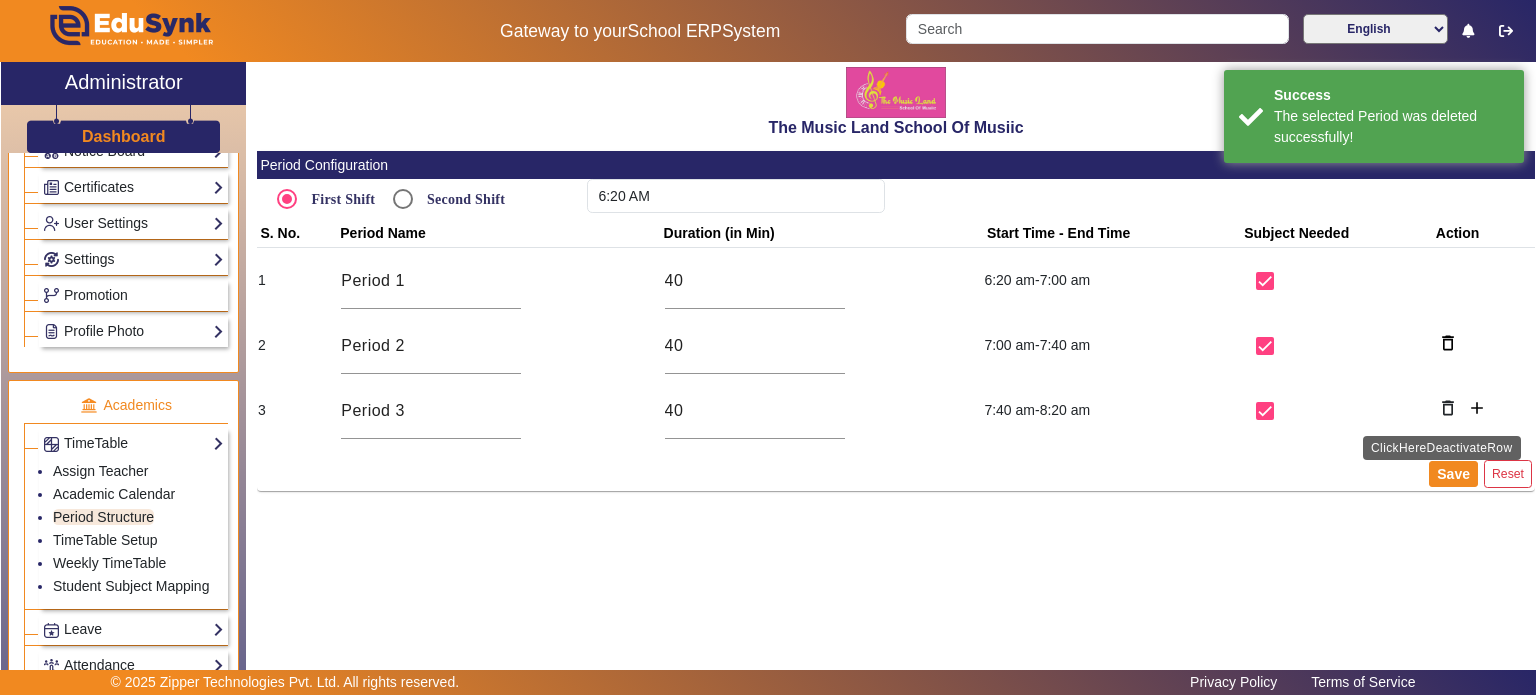 click on "delete_outline" 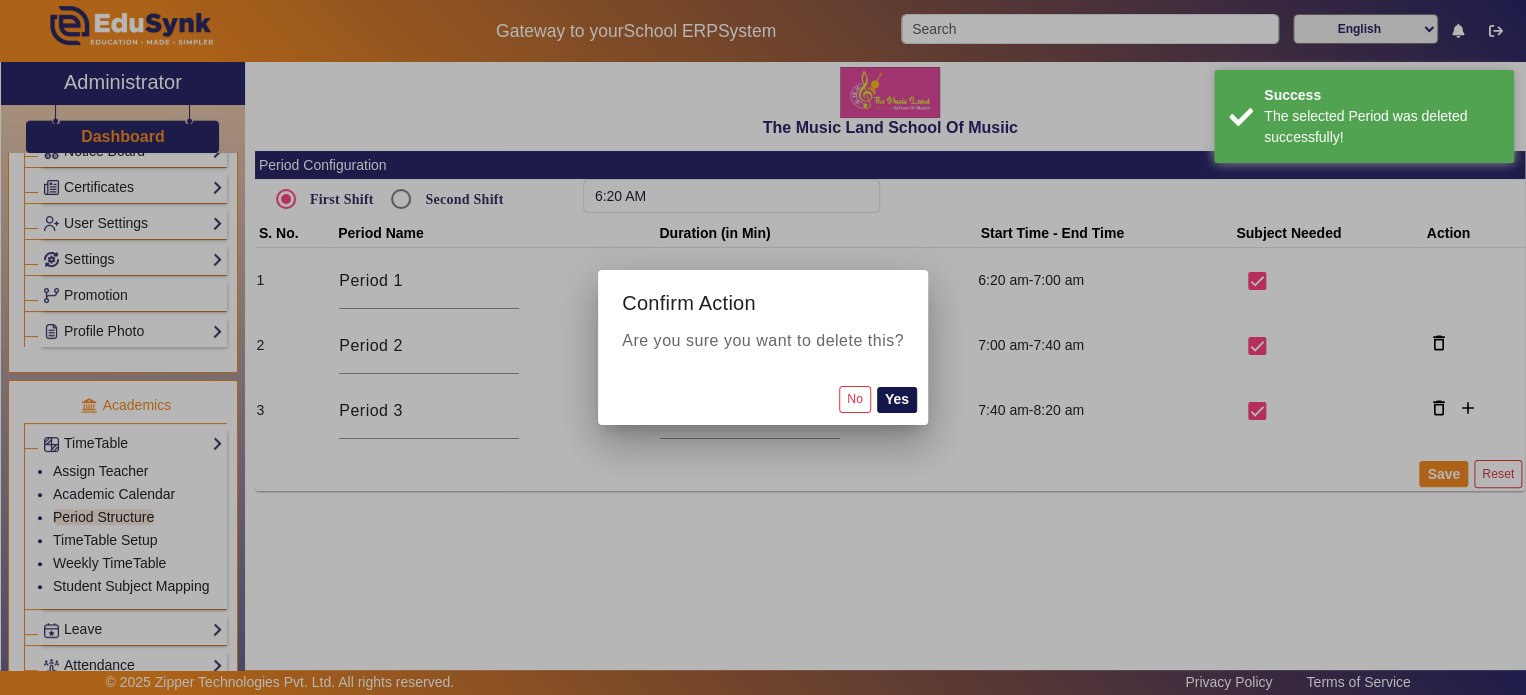 click on "Yes" at bounding box center (897, 400) 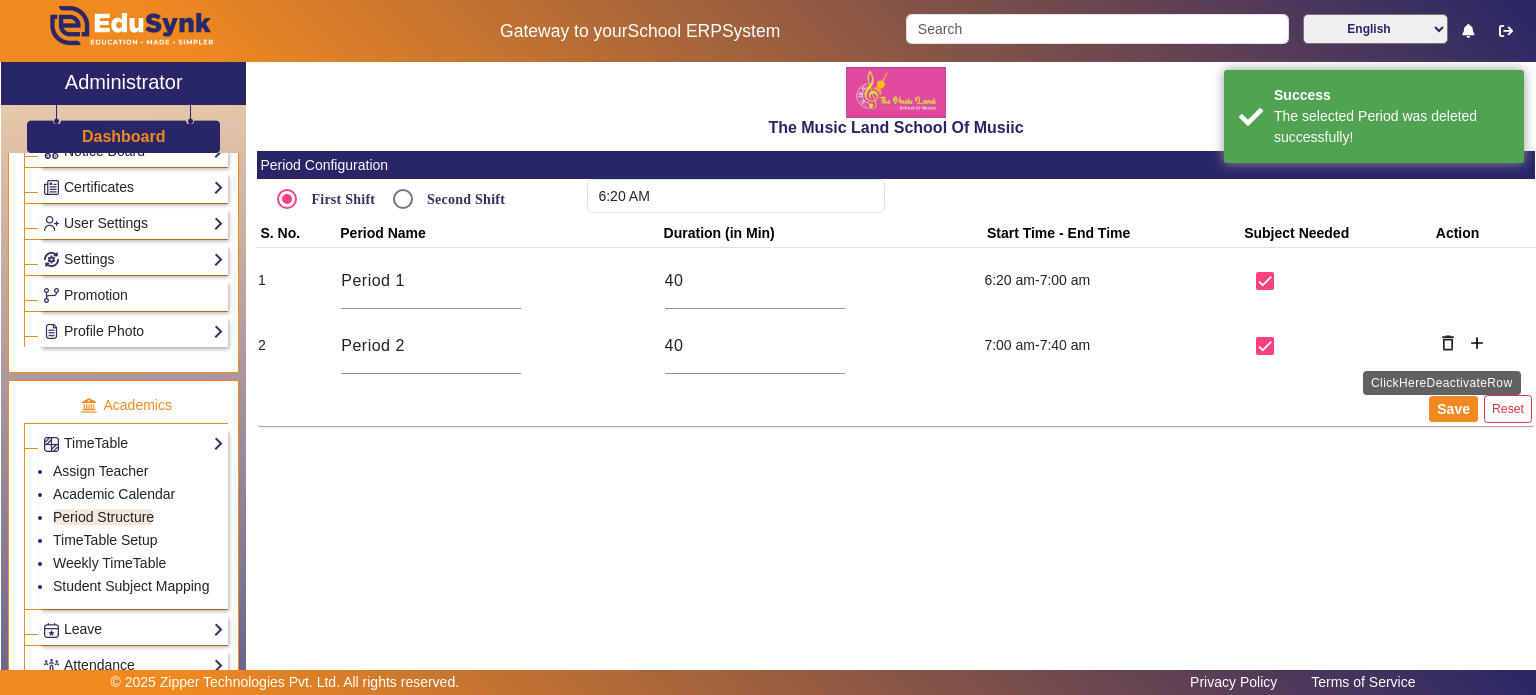 click on "delete_outline" 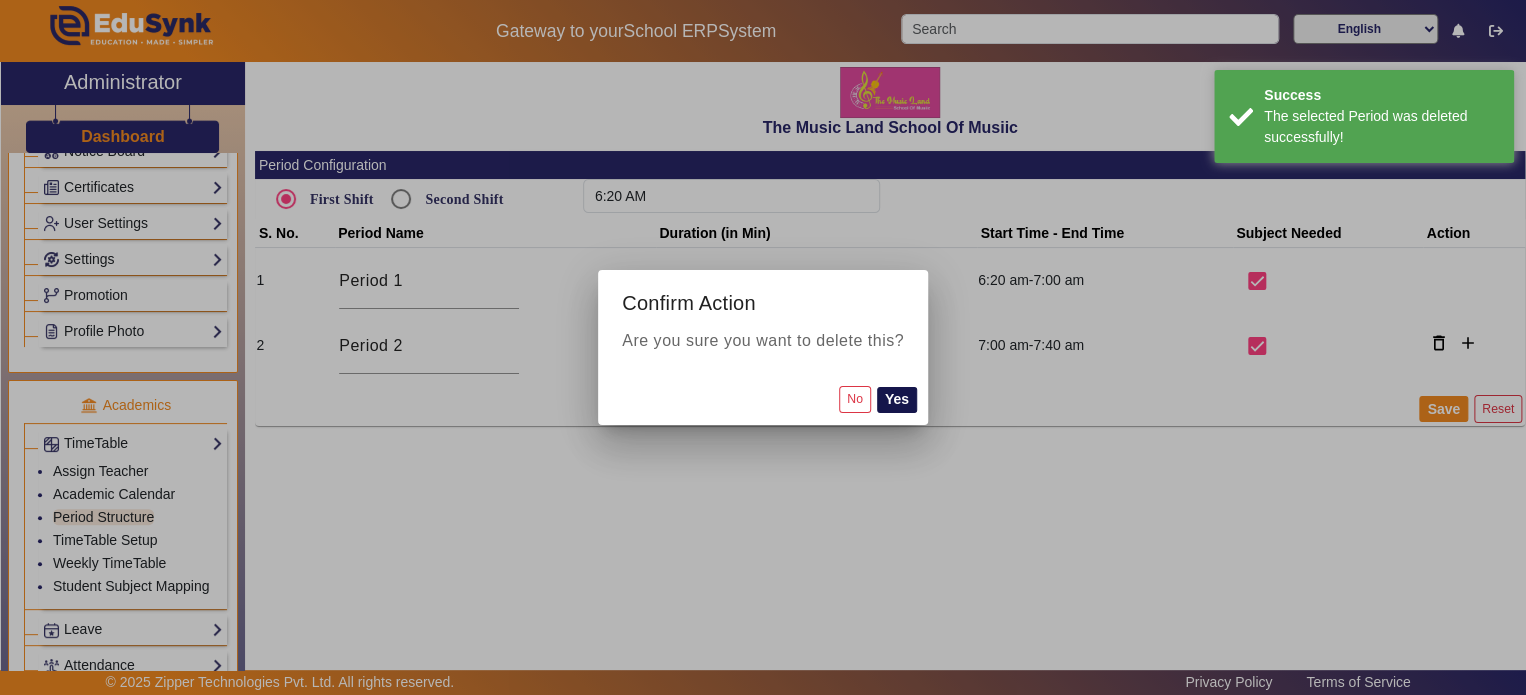 click on "Yes" at bounding box center (897, 400) 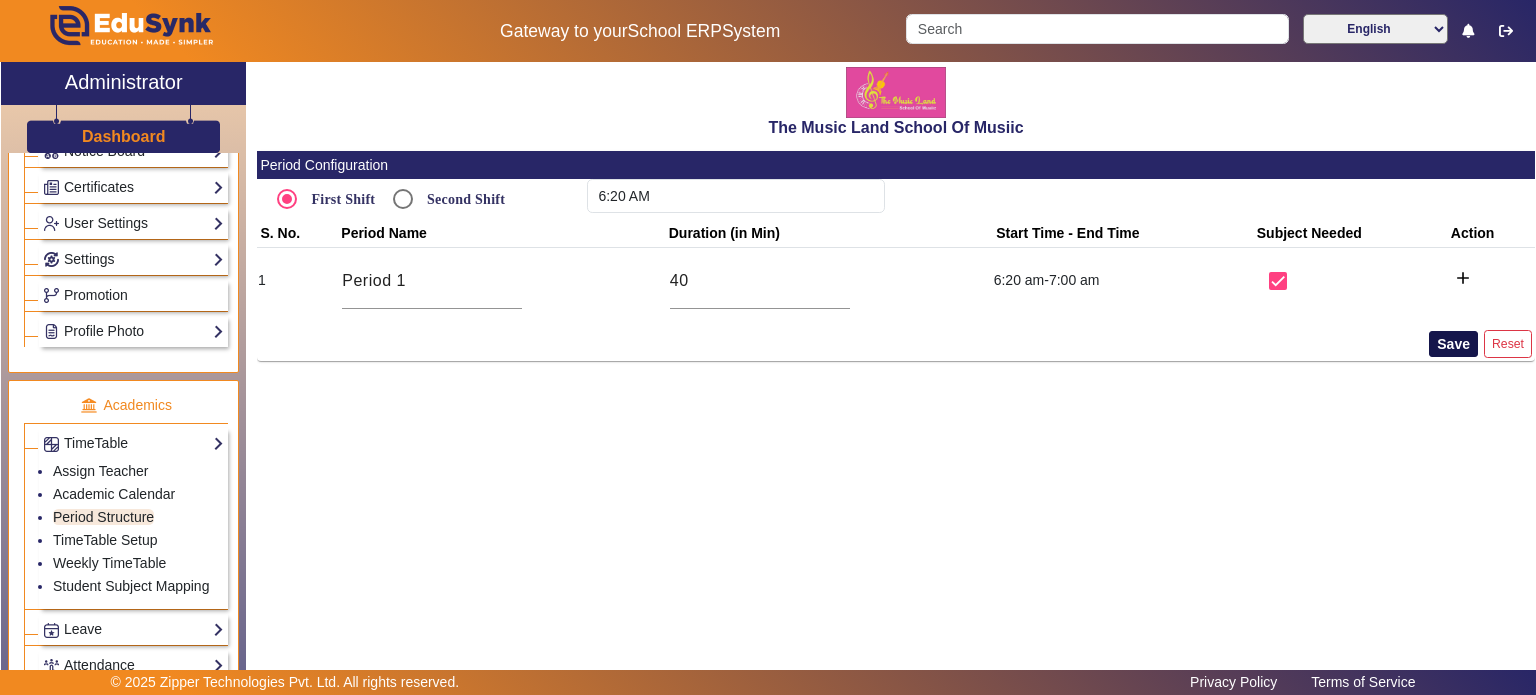 click on "Save" 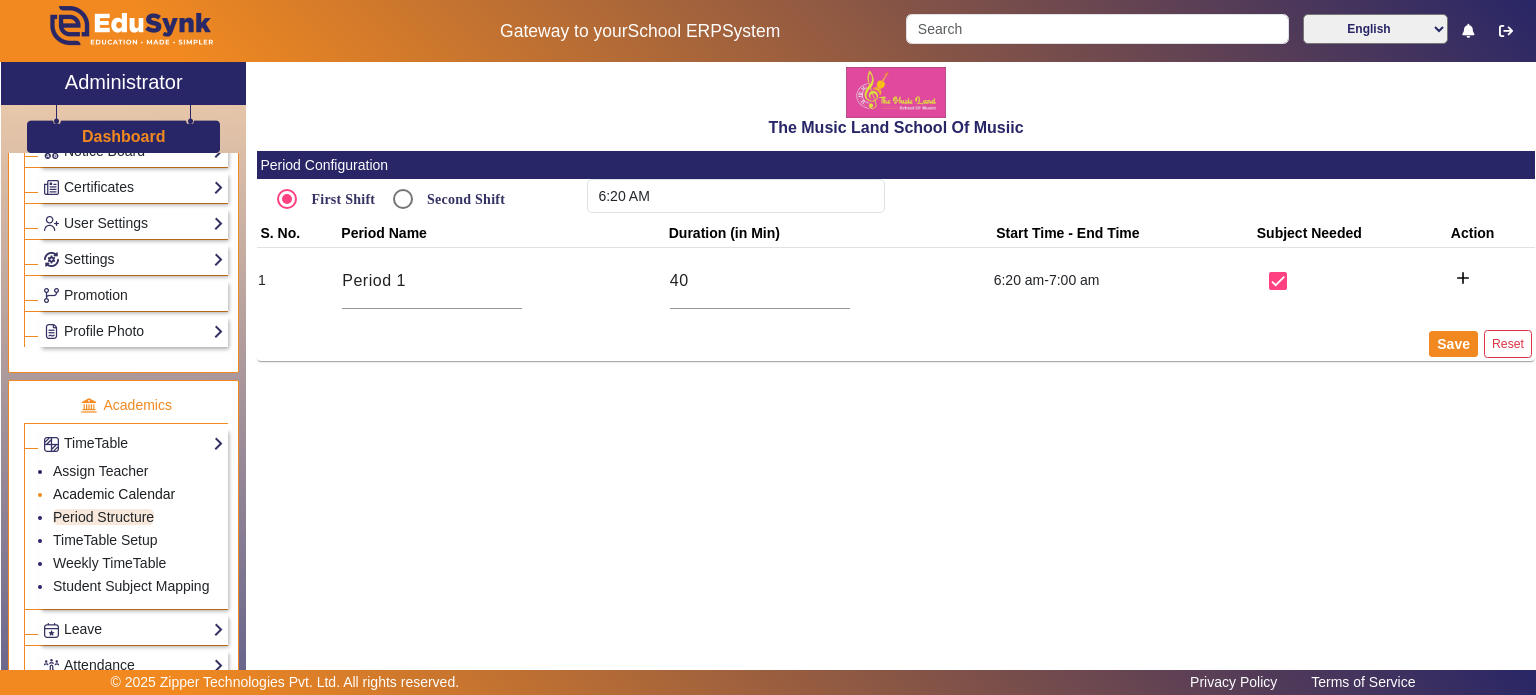 click on "Academic Calendar" 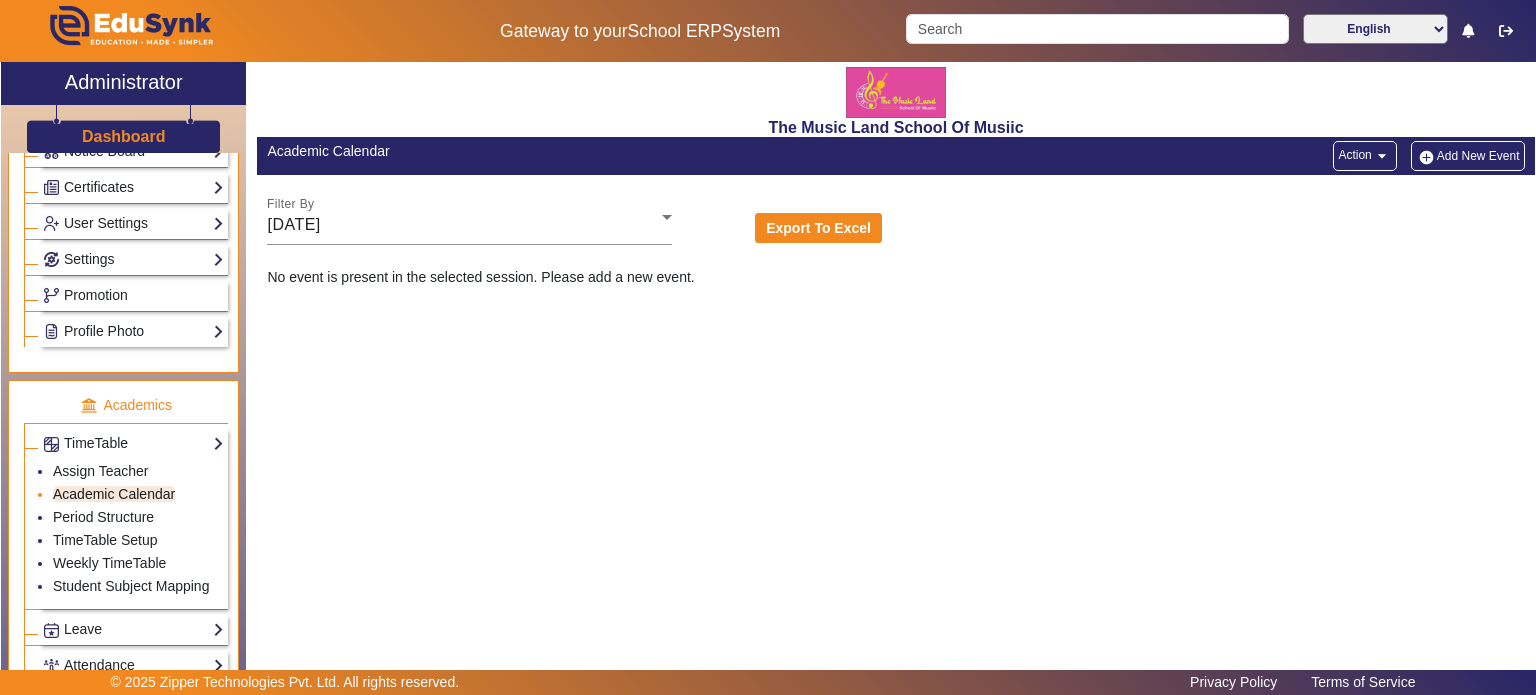 click on "Academic Calendar" 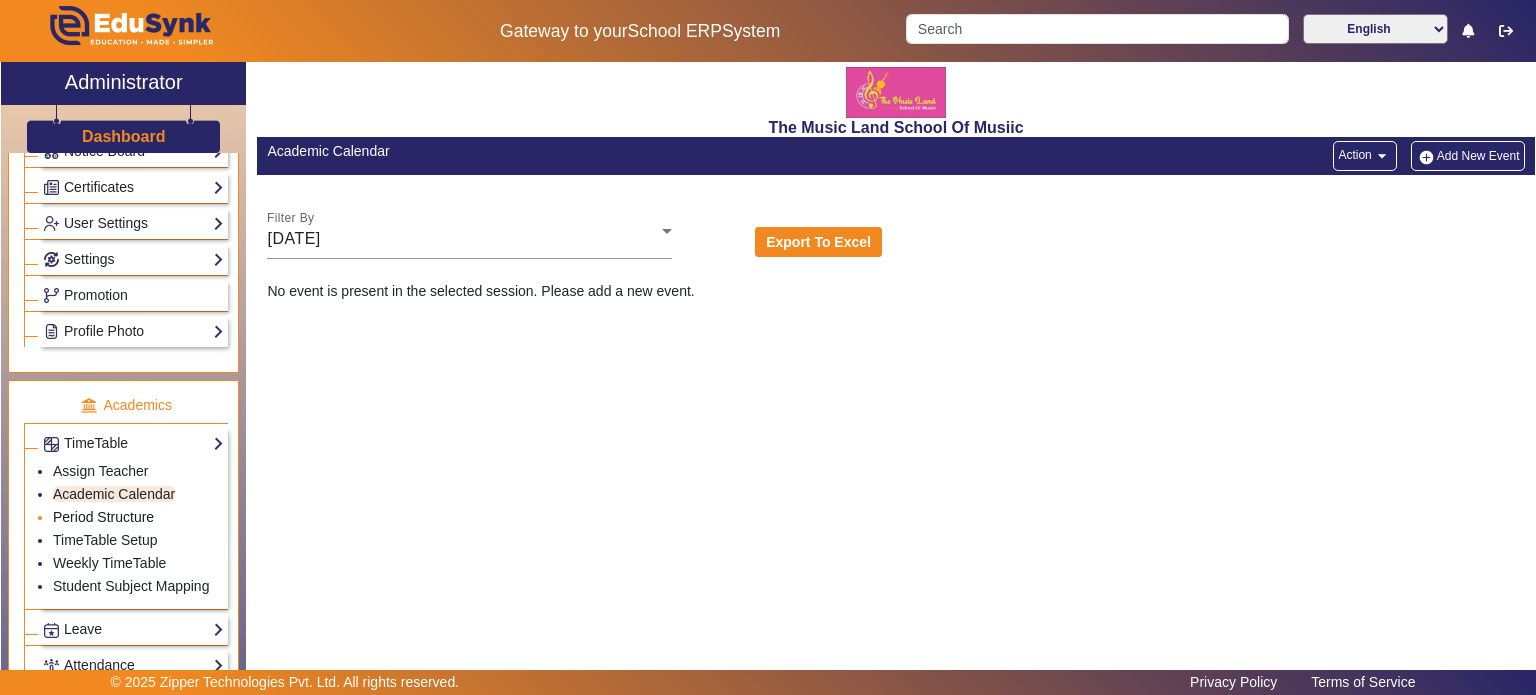 click on "Period Structure" 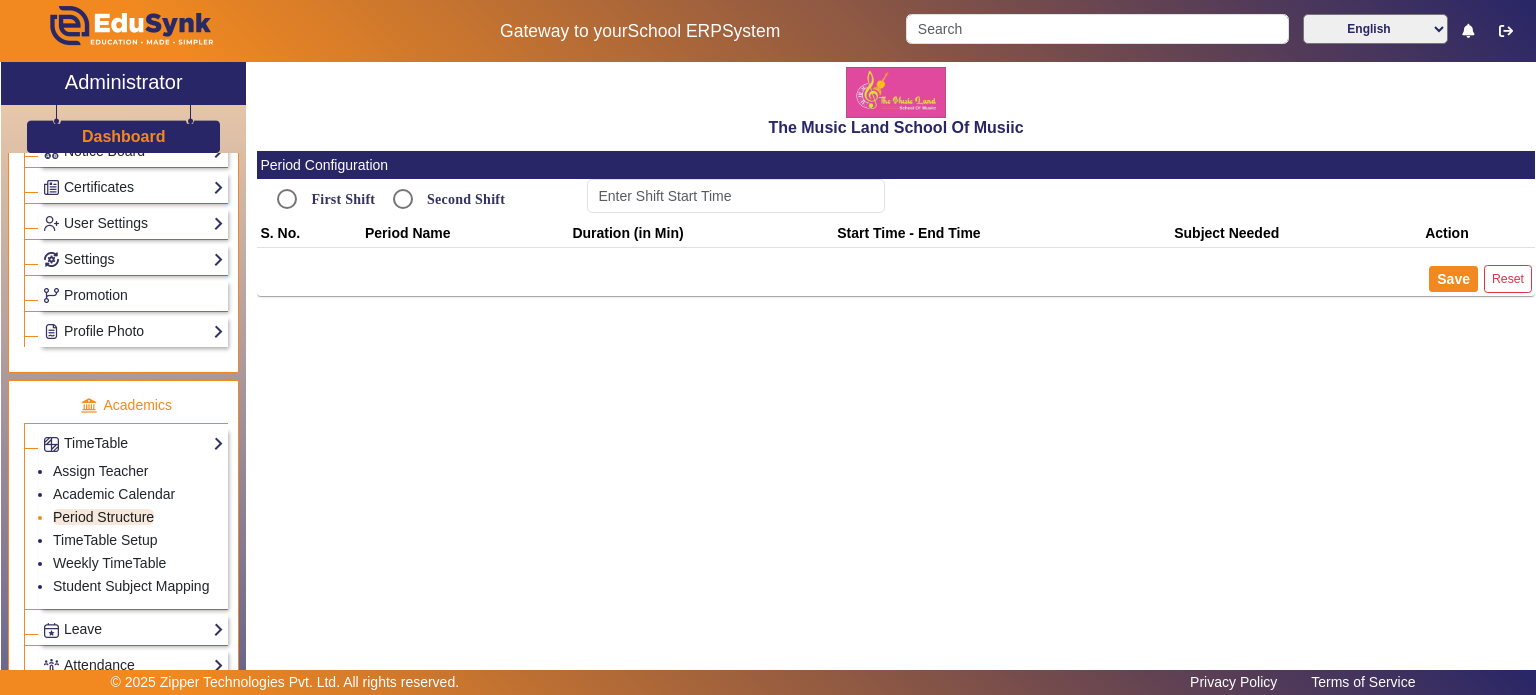 type on "6:20 AM" 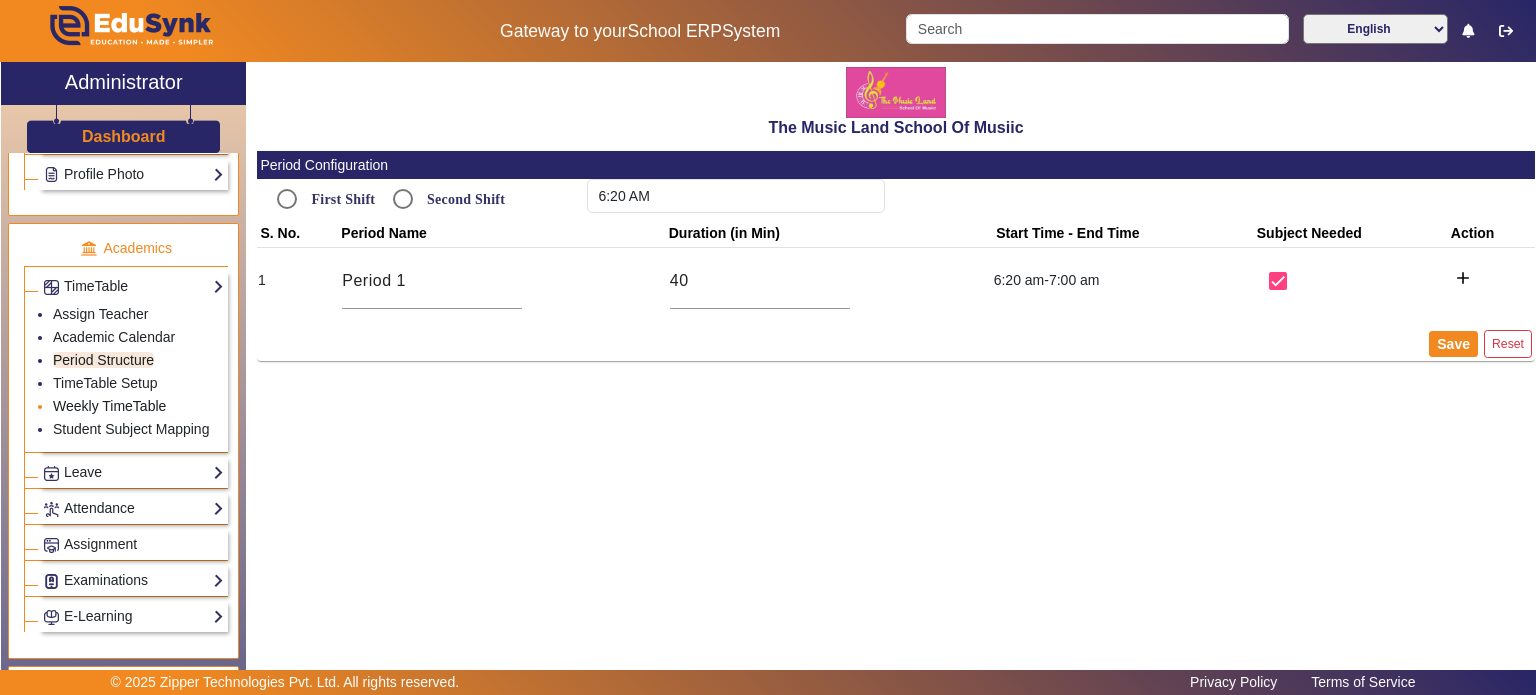 scroll, scrollTop: 740, scrollLeft: 0, axis: vertical 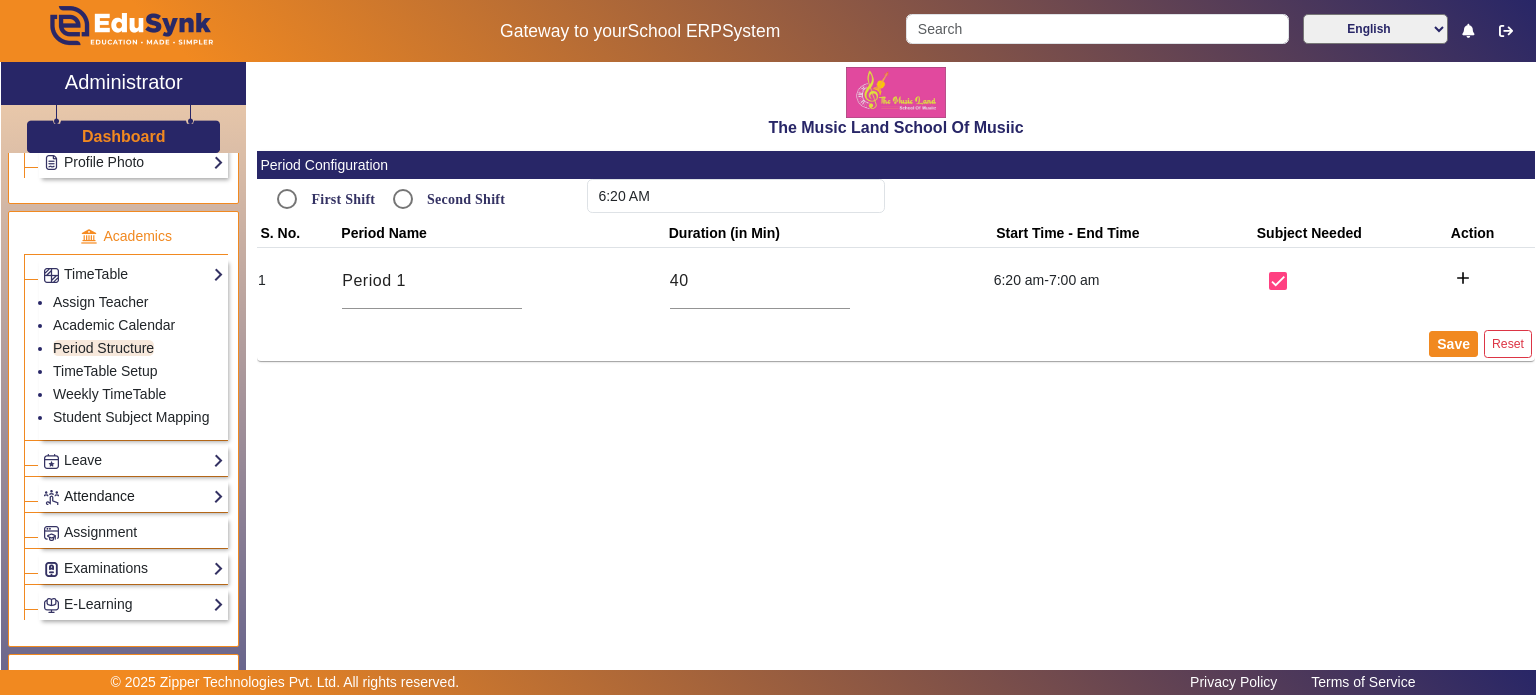 click on "Attendance" 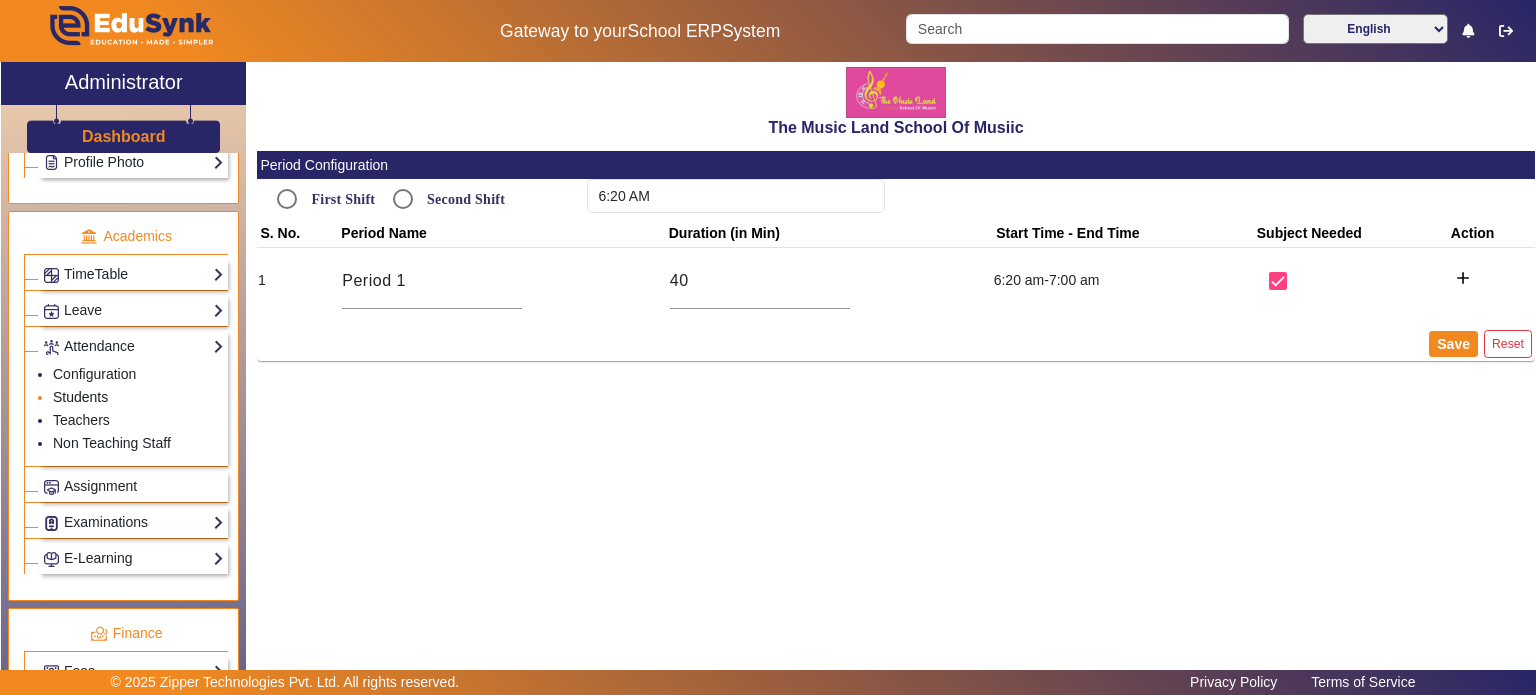 click on "Students" 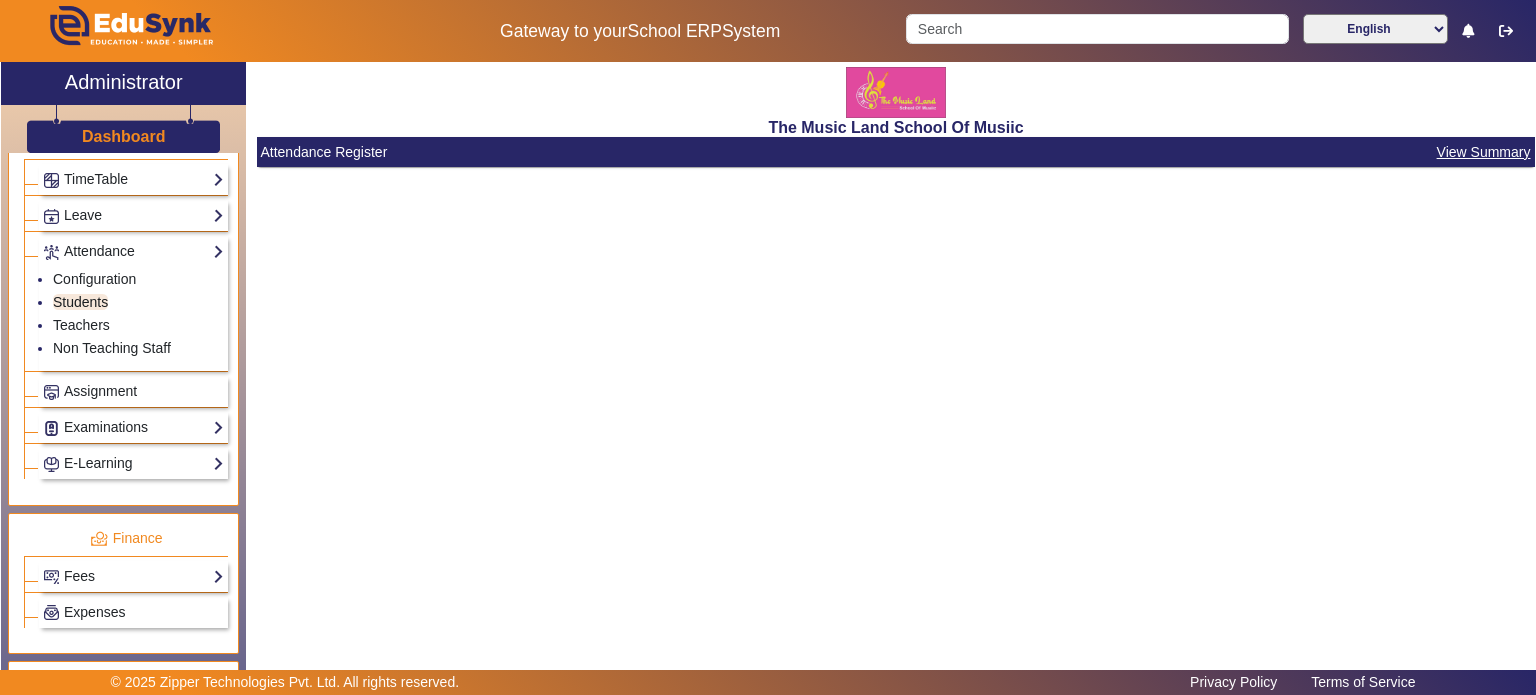 scroll, scrollTop: 834, scrollLeft: 0, axis: vertical 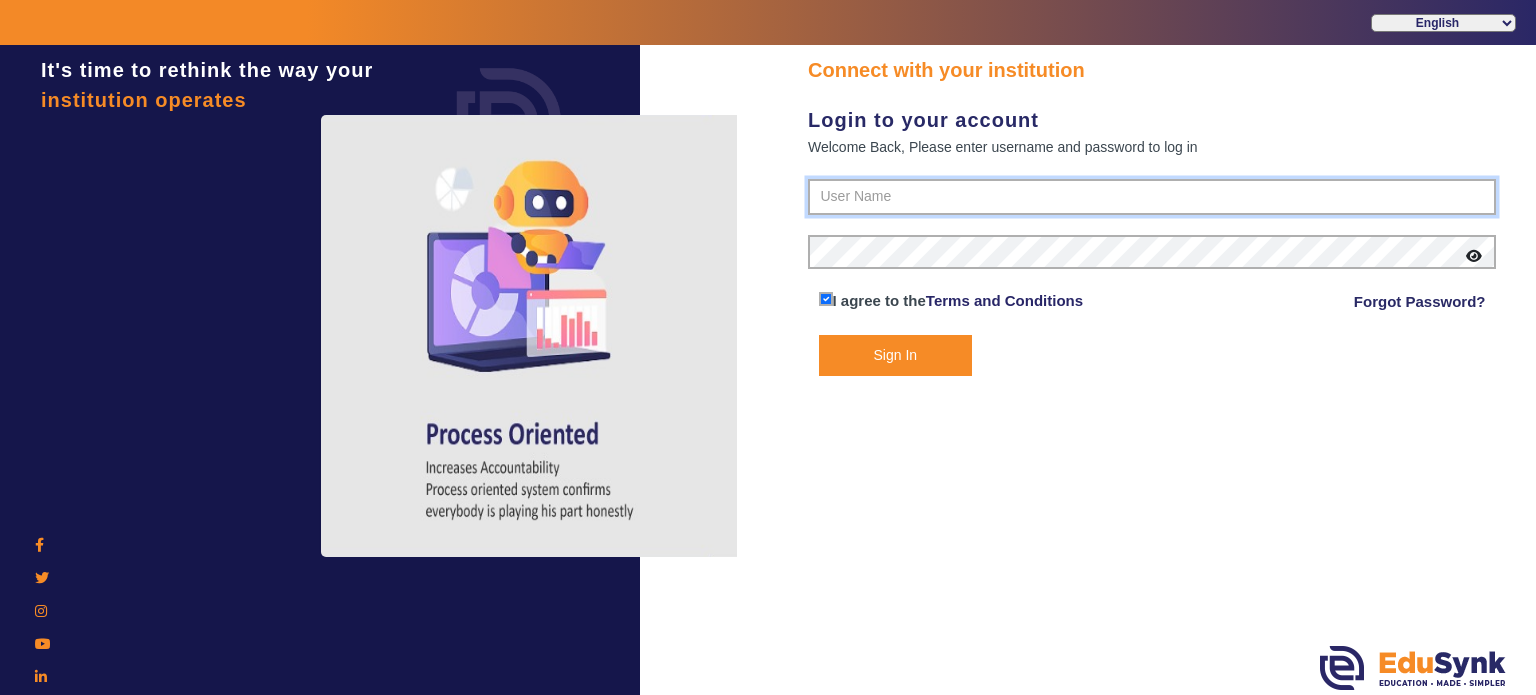 click at bounding box center [1152, 197] 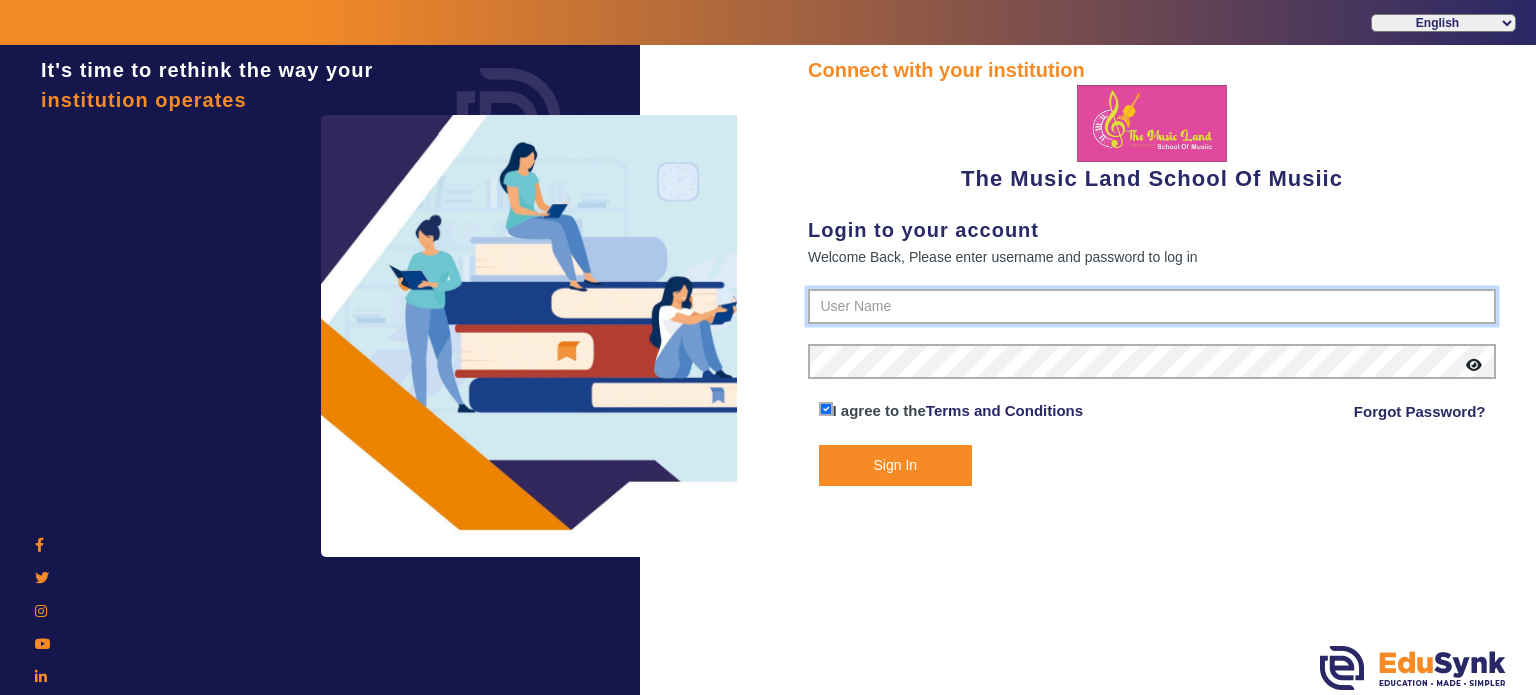 type on "6289307556" 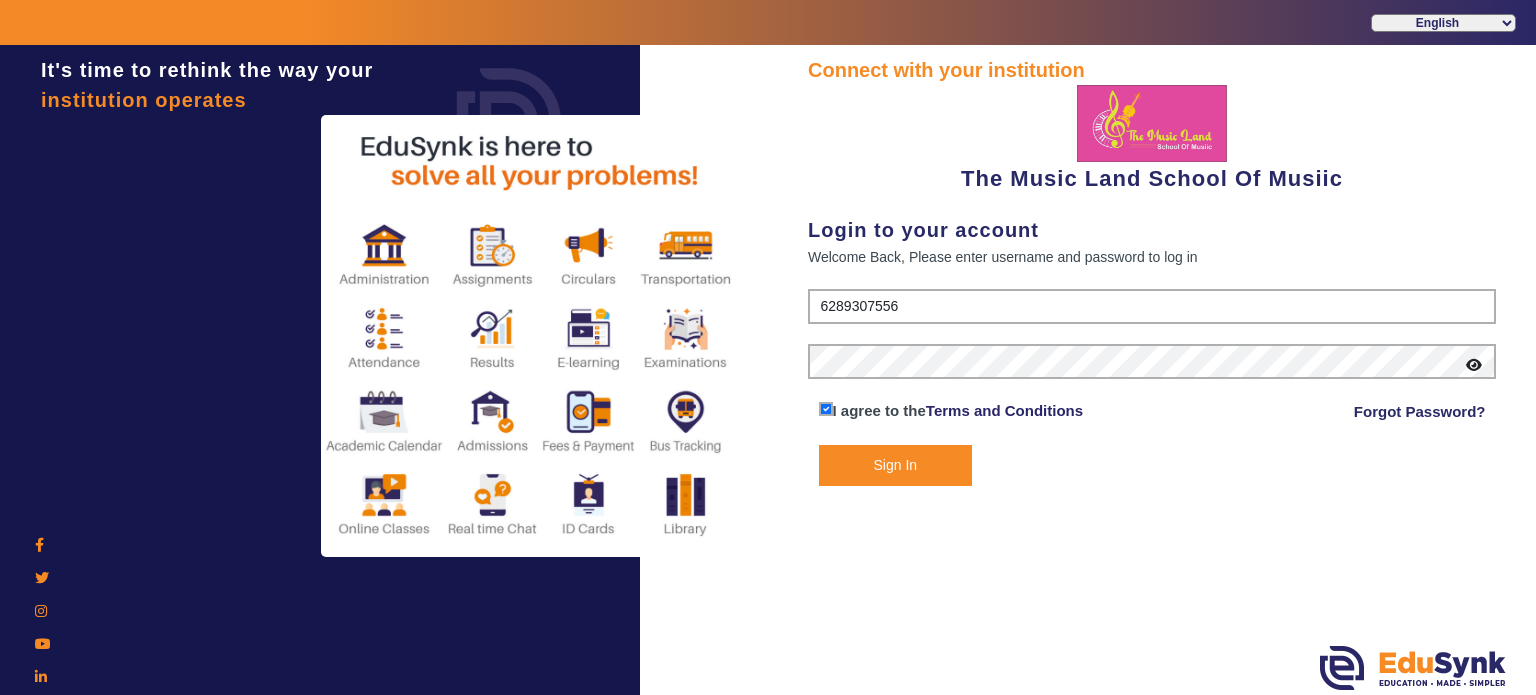 click on "Sign In" 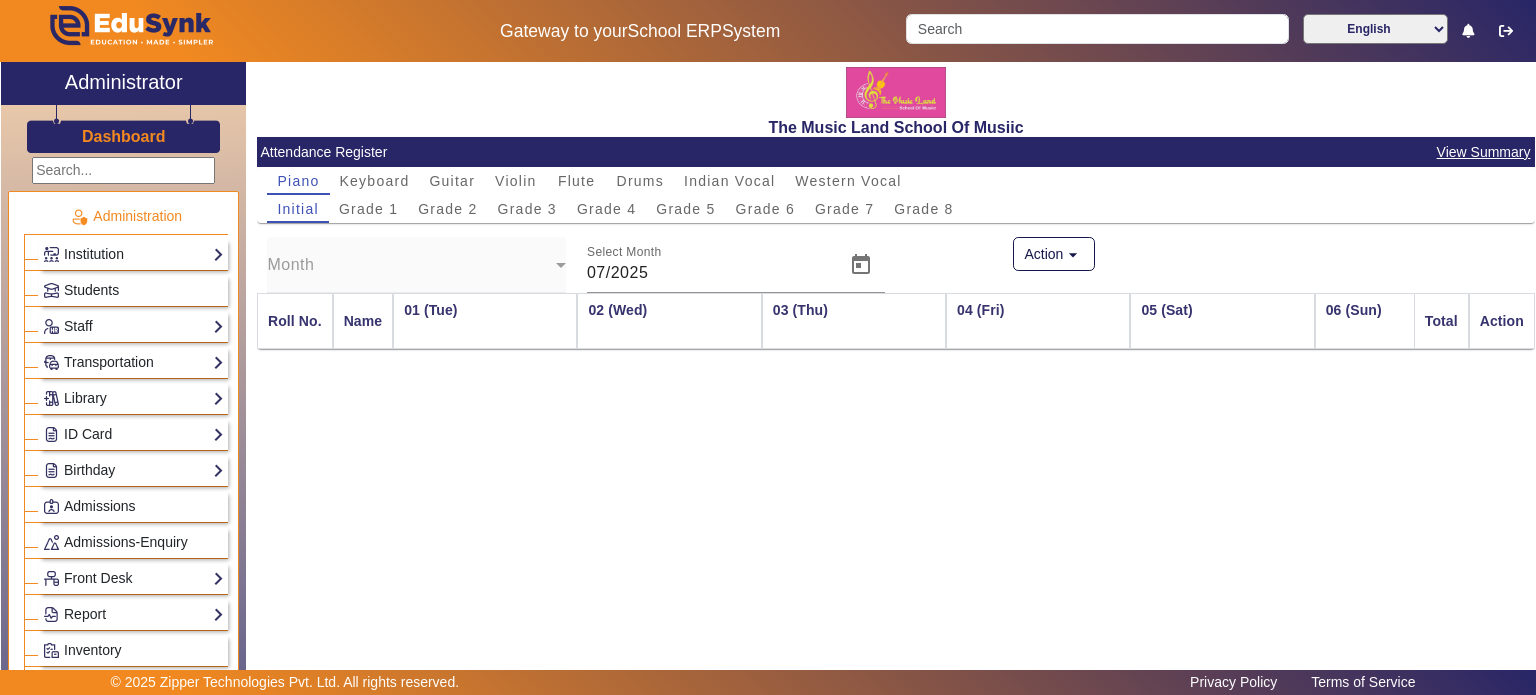 scroll, scrollTop: 0, scrollLeft: 1340, axis: horizontal 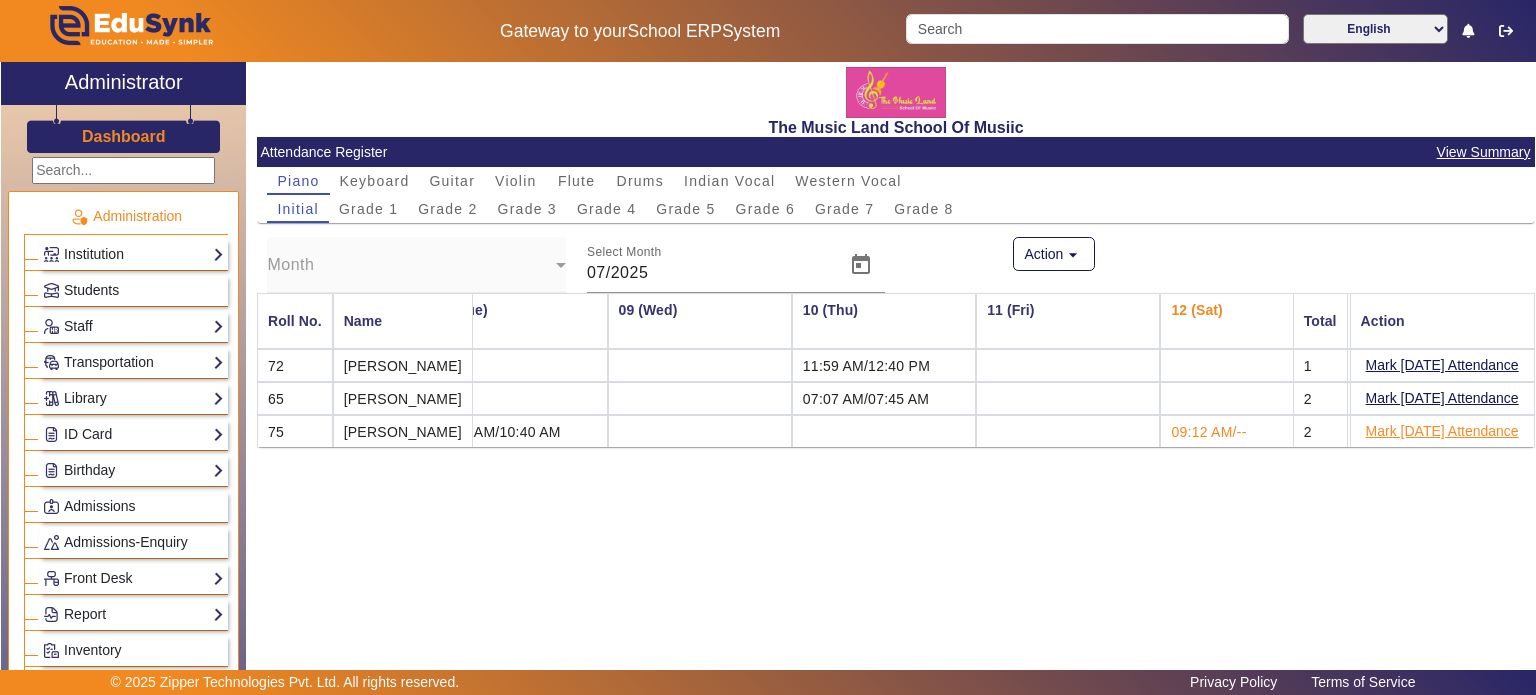 click on "Mark [DATE] Attendance" at bounding box center [1442, 431] 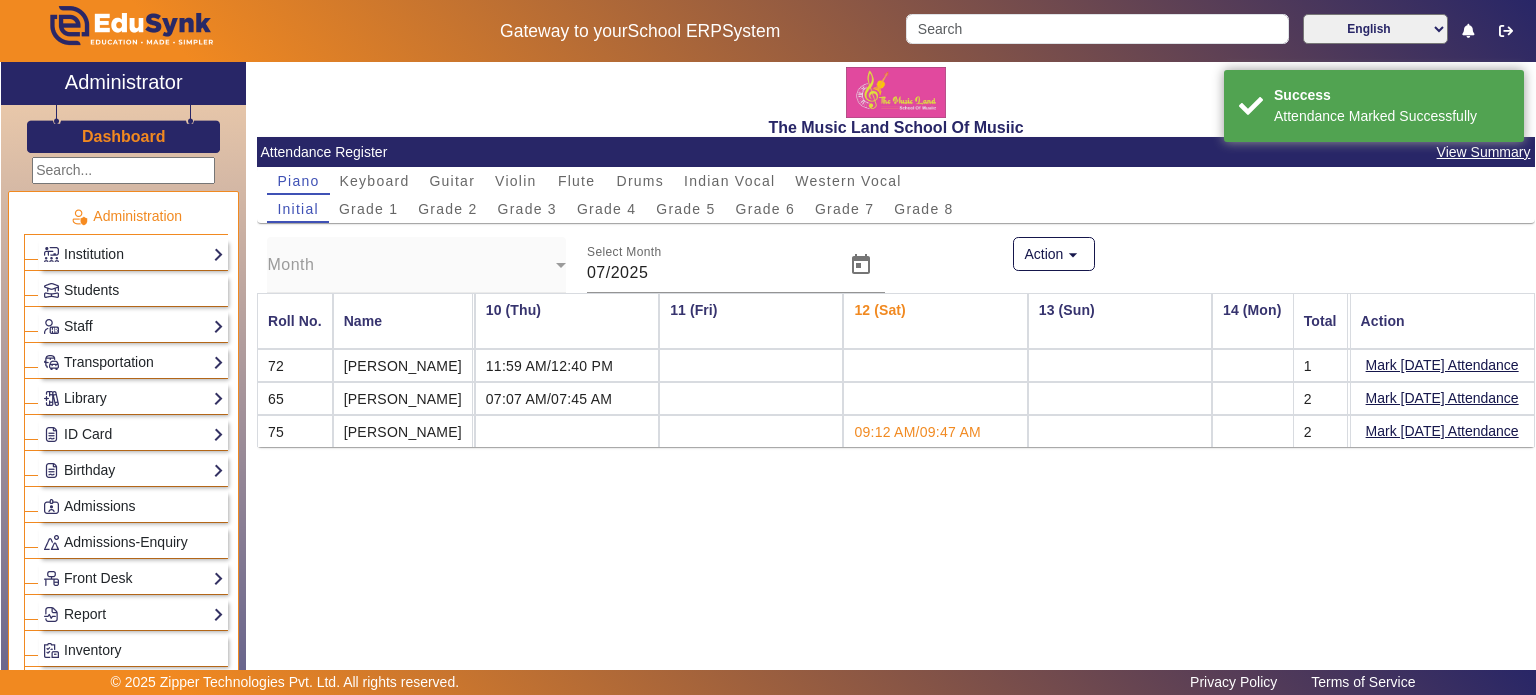 scroll, scrollTop: 0, scrollLeft: 1675, axis: horizontal 